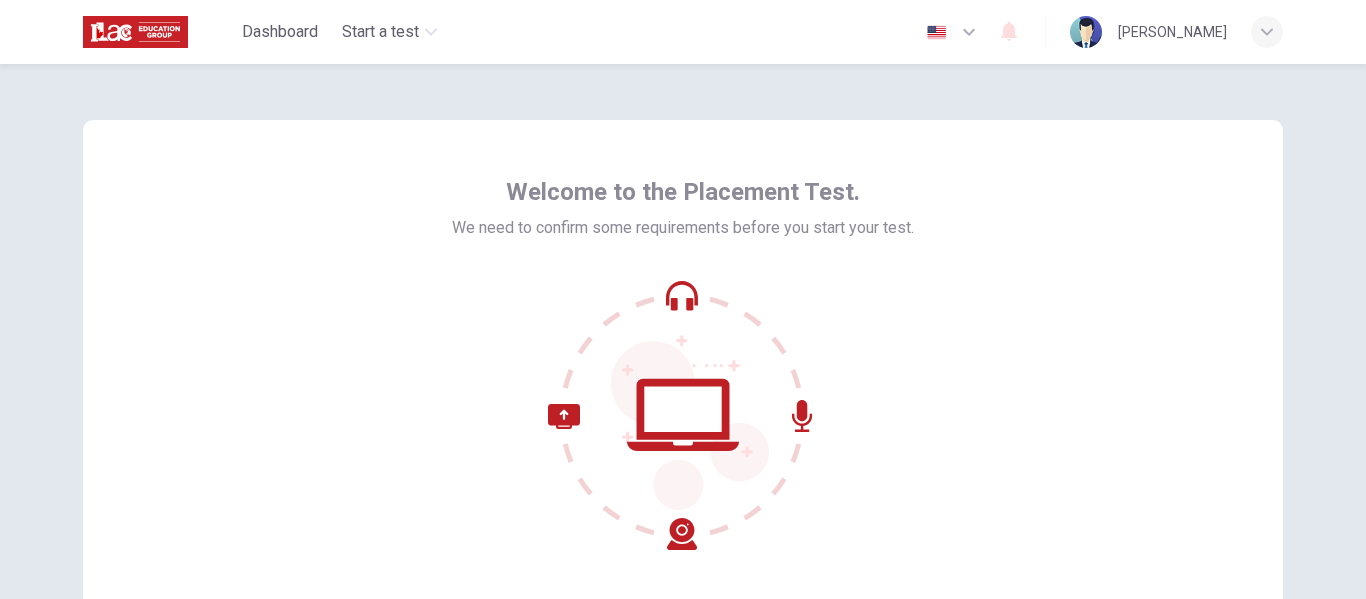 scroll, scrollTop: 0, scrollLeft: 0, axis: both 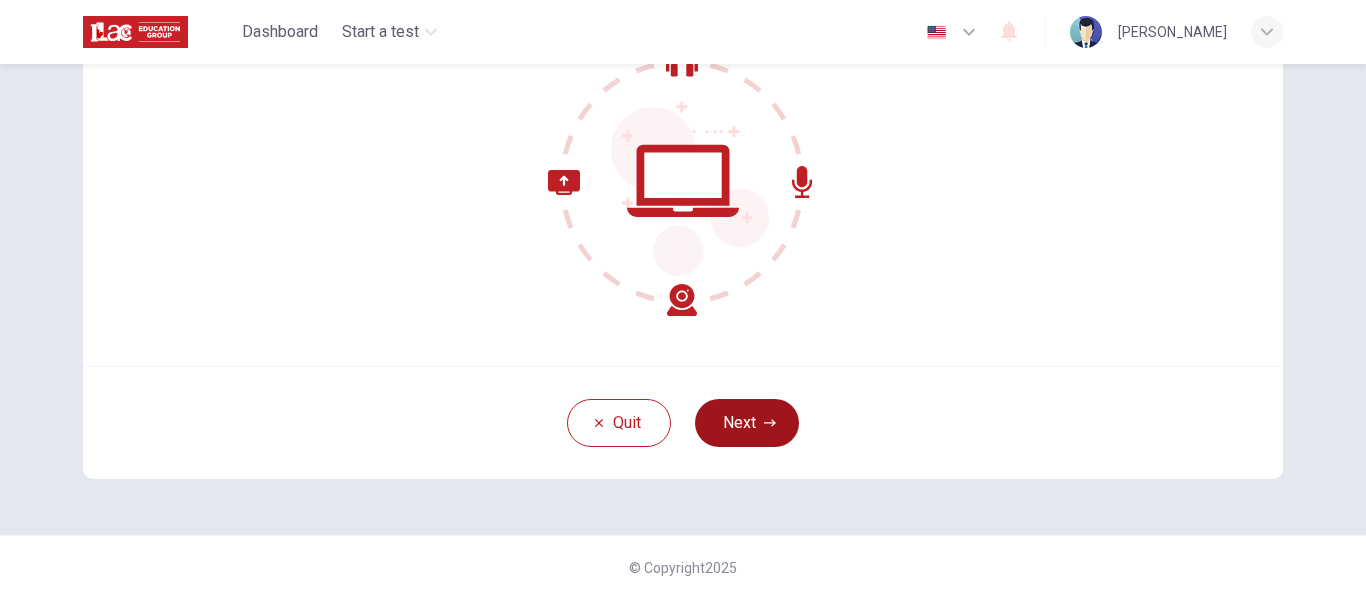 click on "Next" at bounding box center (747, 423) 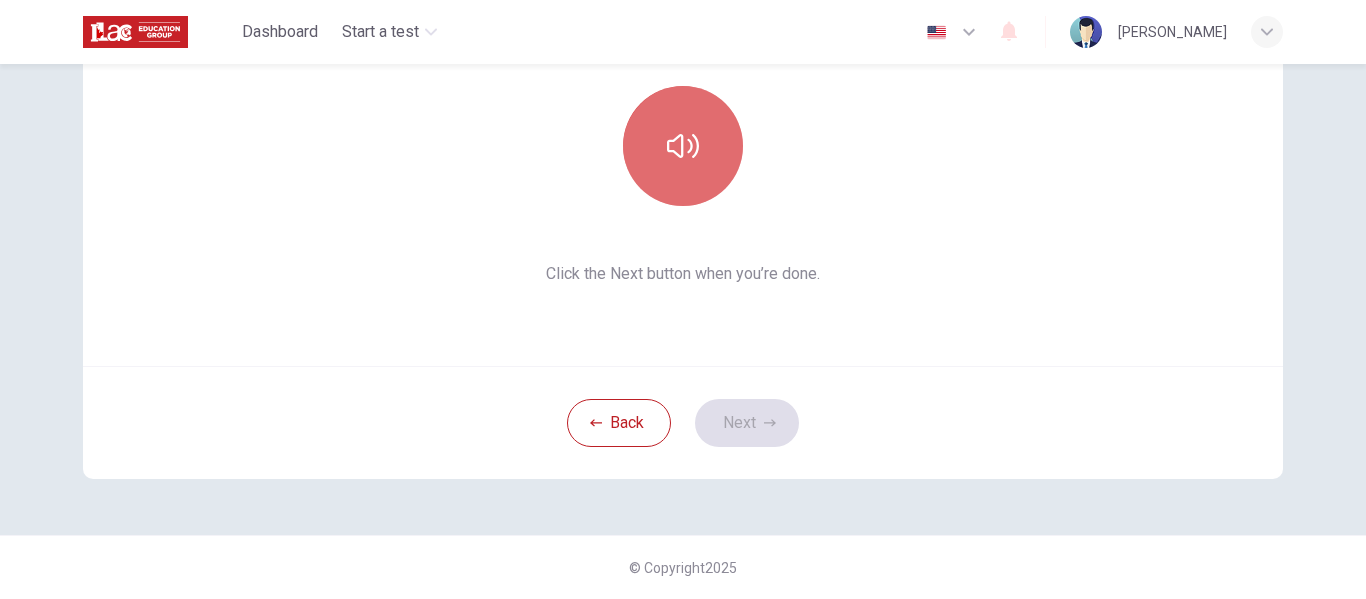 click at bounding box center [683, 146] 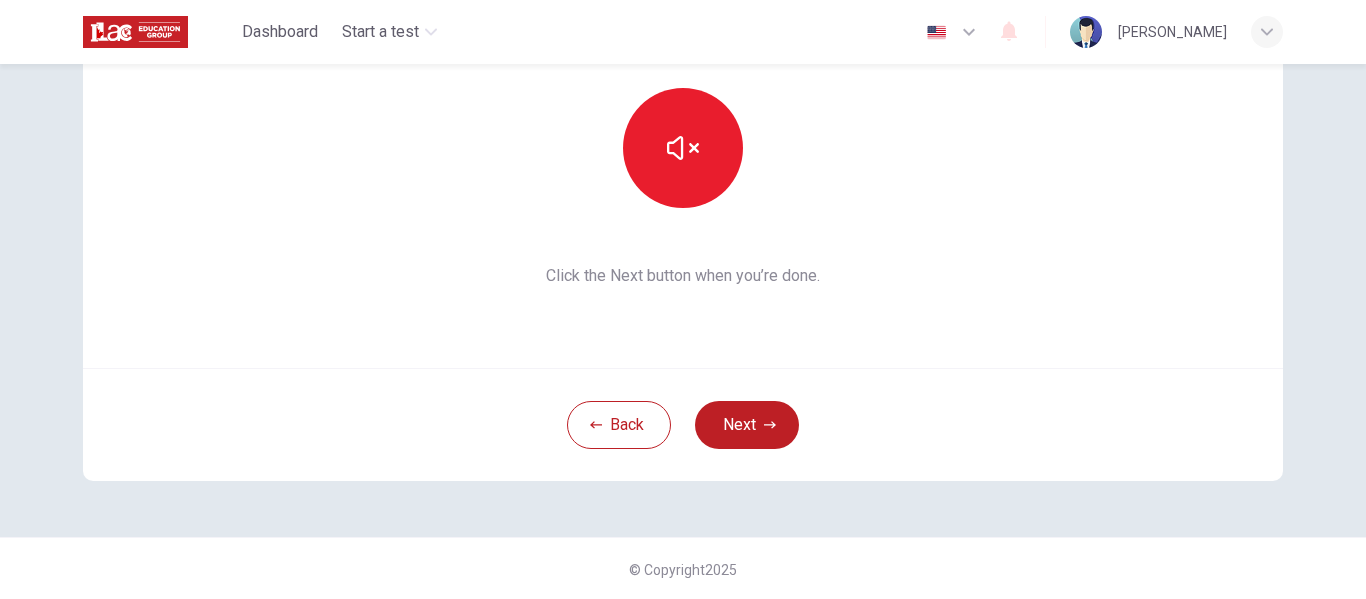 scroll, scrollTop: 234, scrollLeft: 0, axis: vertical 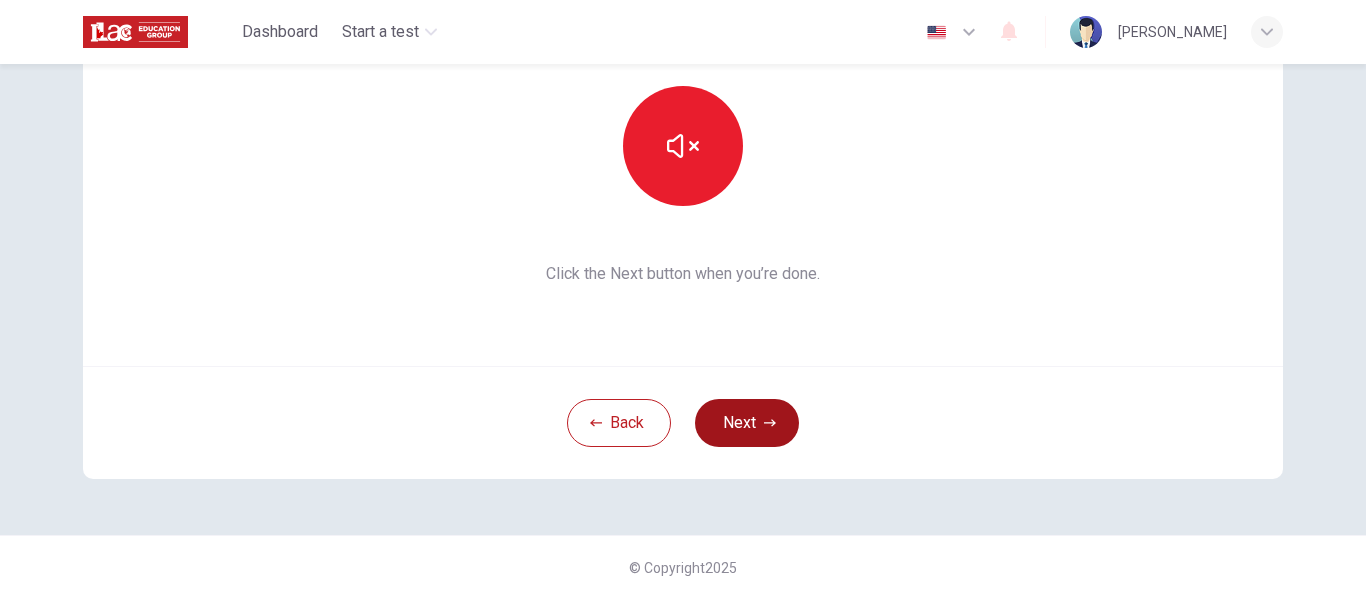 click on "Next" at bounding box center (747, 423) 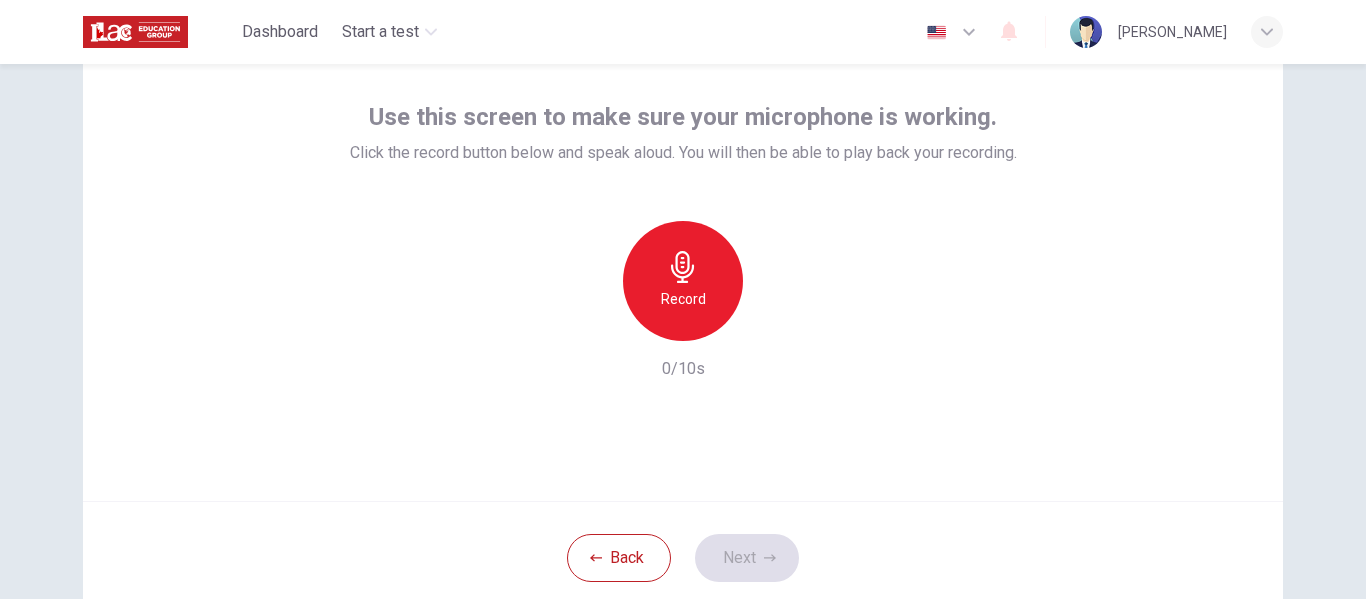 scroll, scrollTop: 134, scrollLeft: 0, axis: vertical 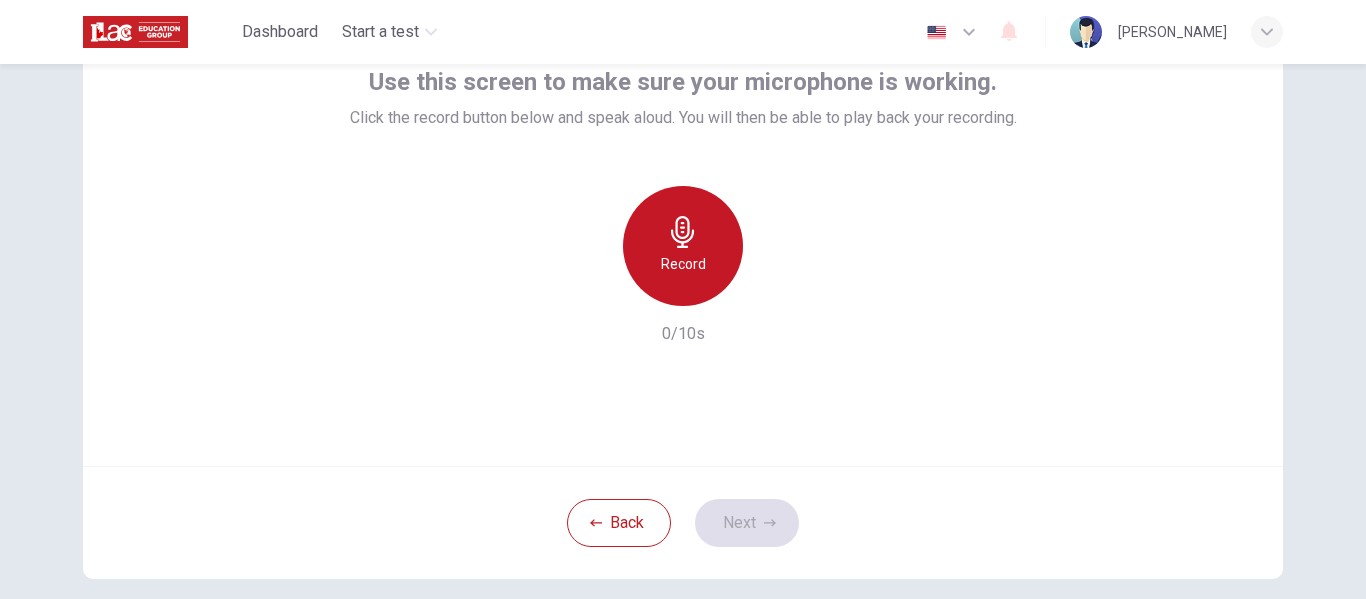 click on "Record" at bounding box center (683, 264) 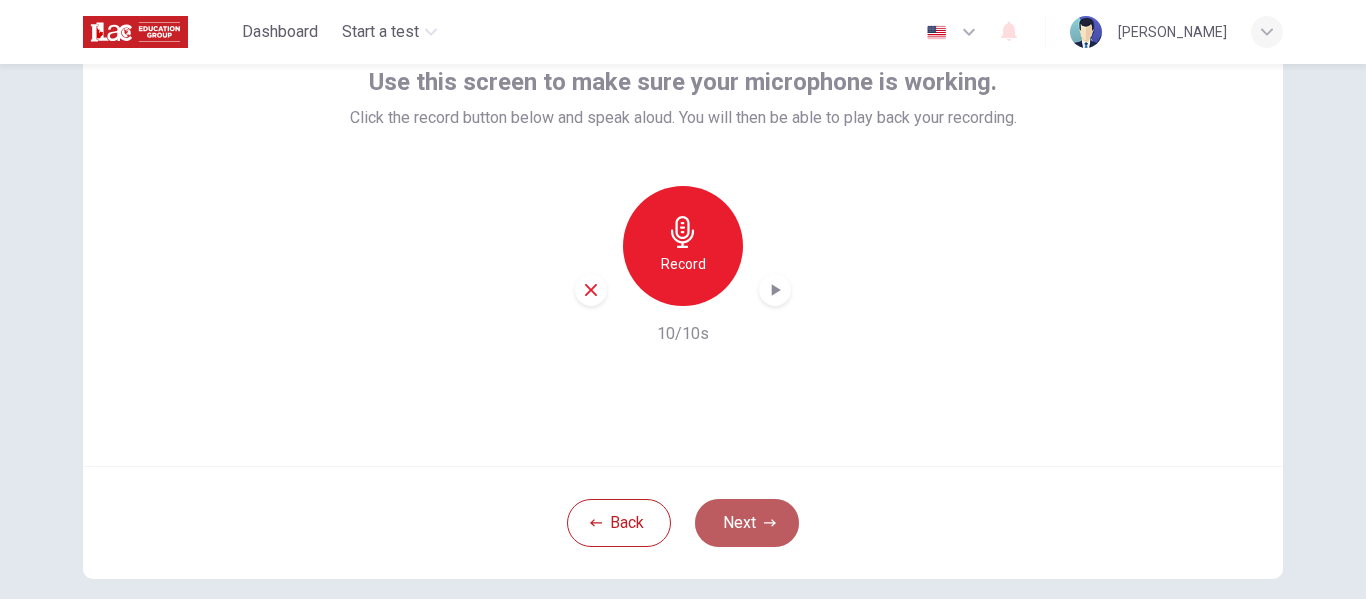 click on "Next" at bounding box center [747, 523] 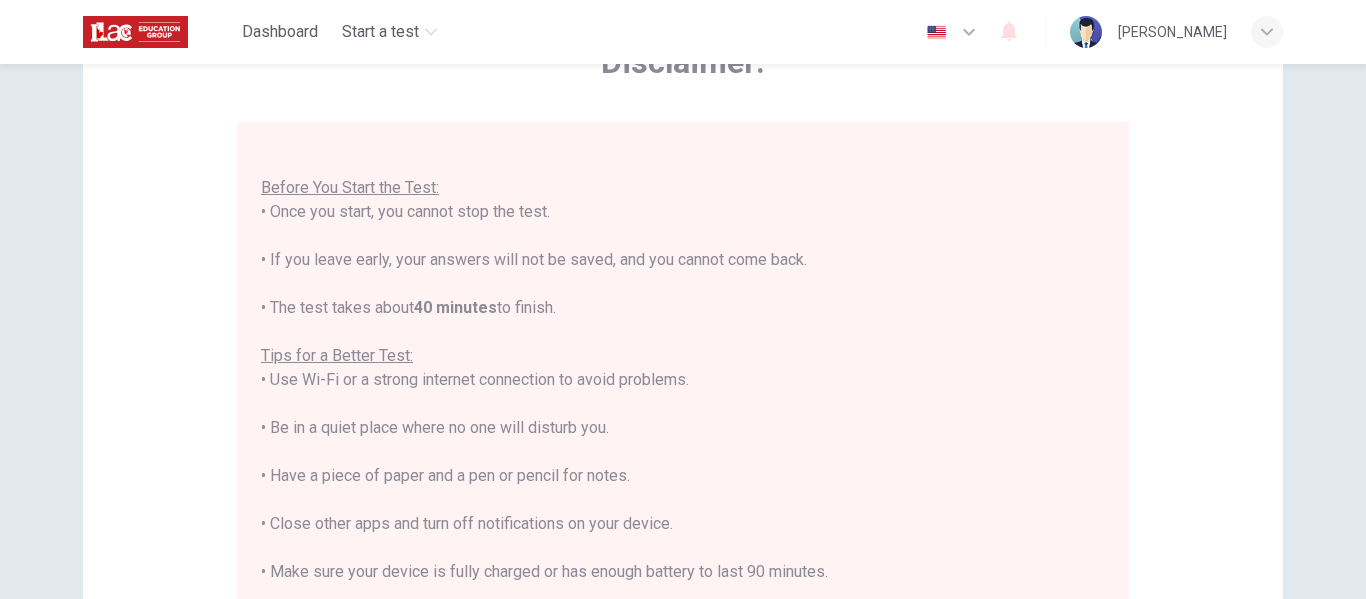 scroll, scrollTop: 23, scrollLeft: 0, axis: vertical 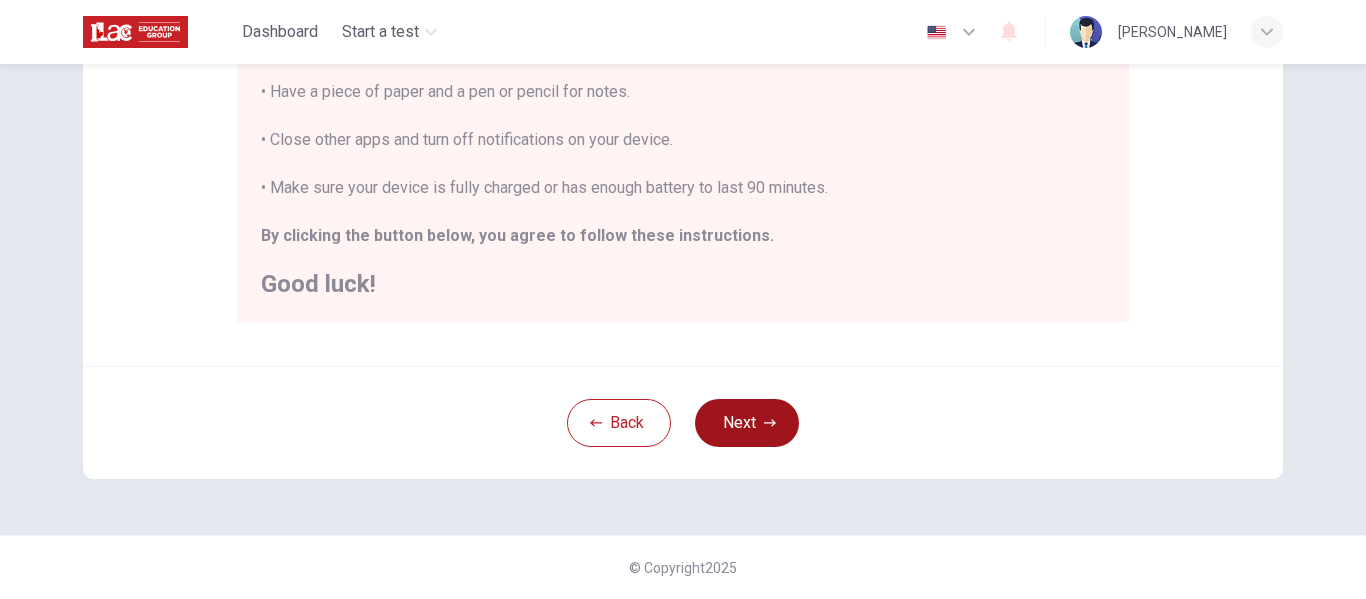 click on "Next" at bounding box center (747, 423) 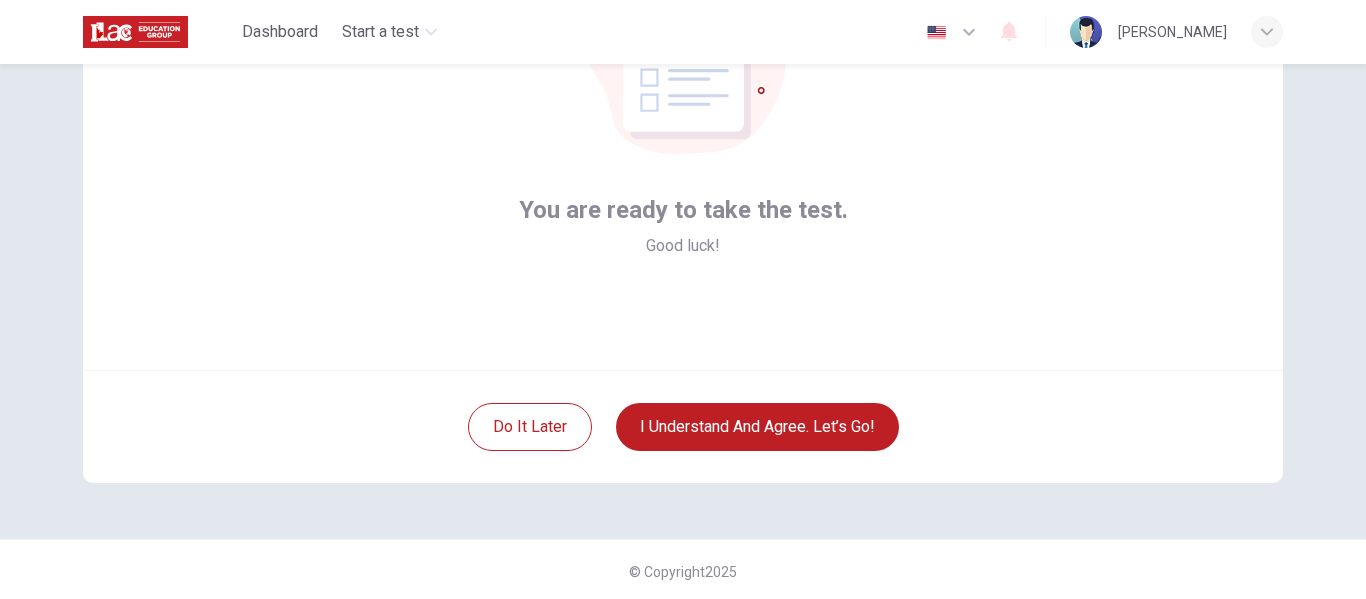 scroll, scrollTop: 234, scrollLeft: 0, axis: vertical 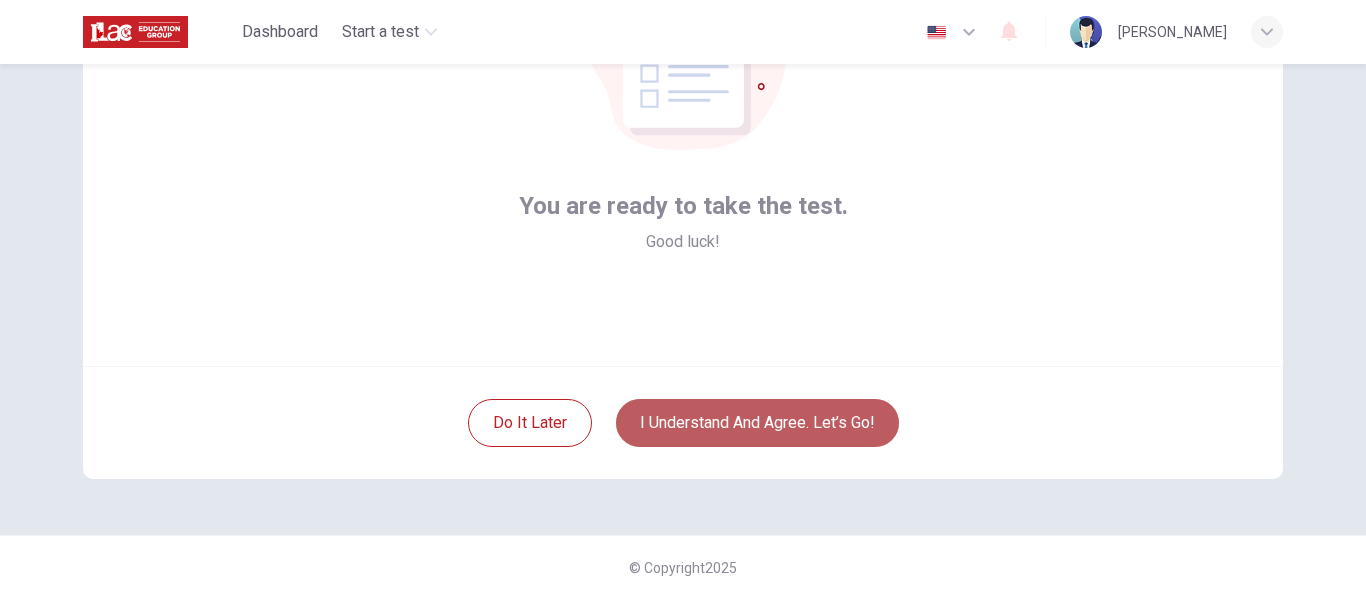 click on "I understand and agree. Let’s go!" at bounding box center [757, 423] 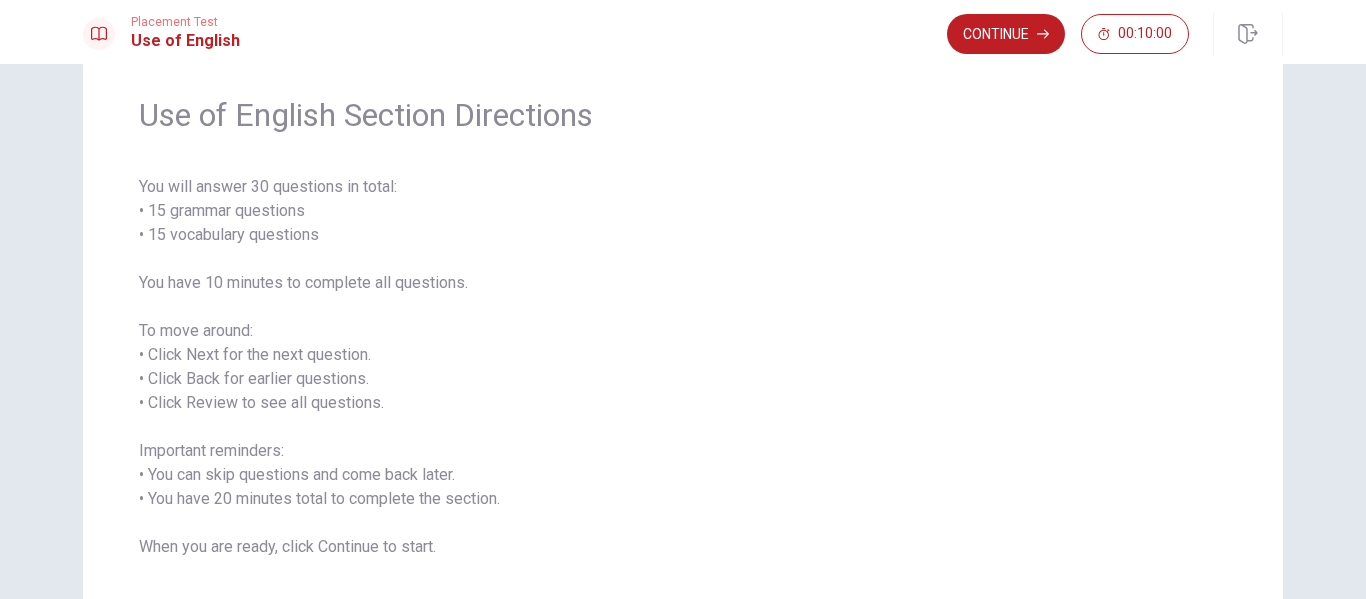 scroll, scrollTop: 100, scrollLeft: 0, axis: vertical 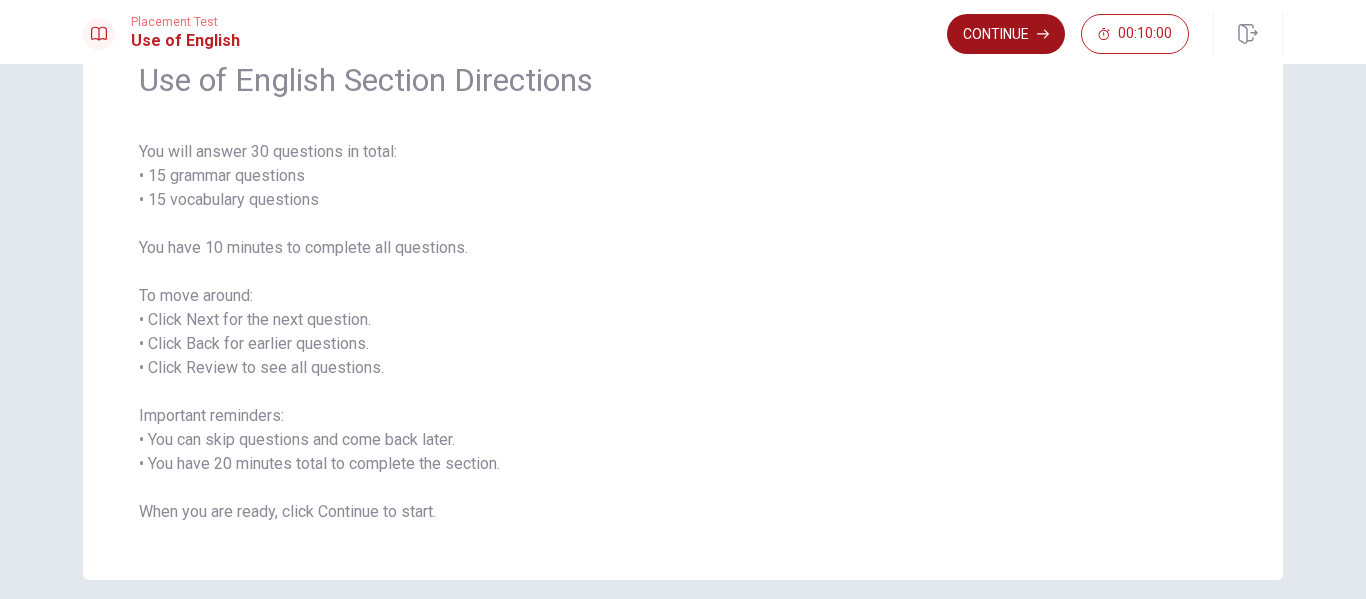 click on "Continue" at bounding box center (1006, 34) 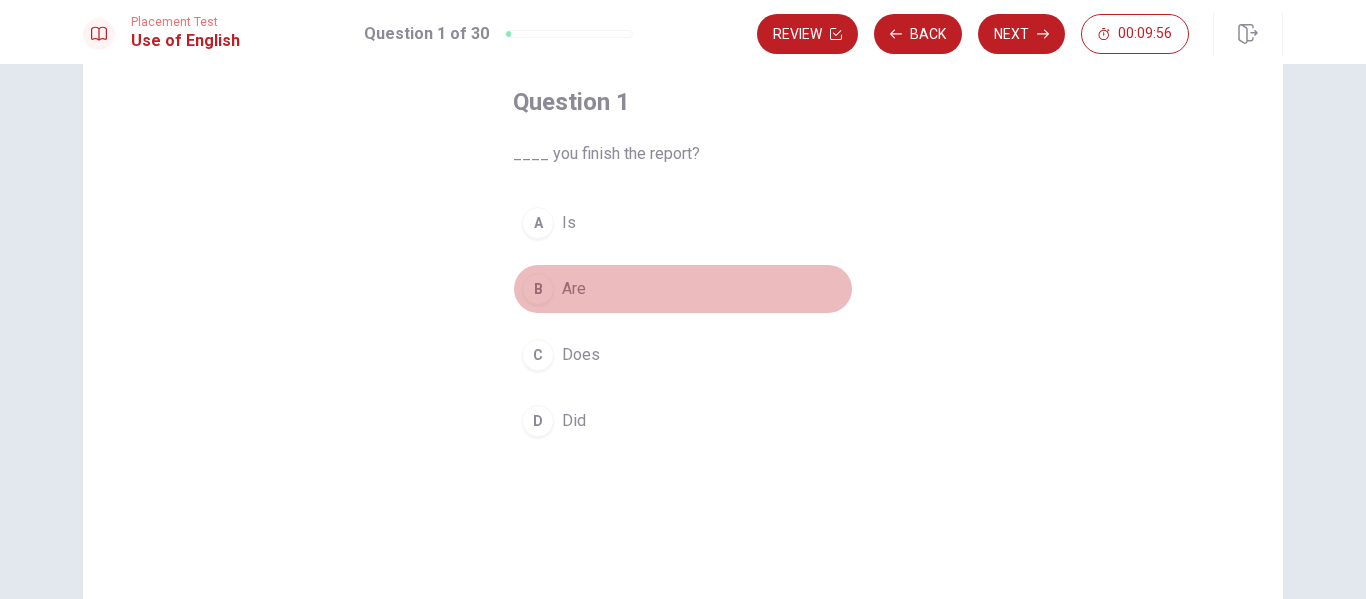 click on "Are" at bounding box center (574, 289) 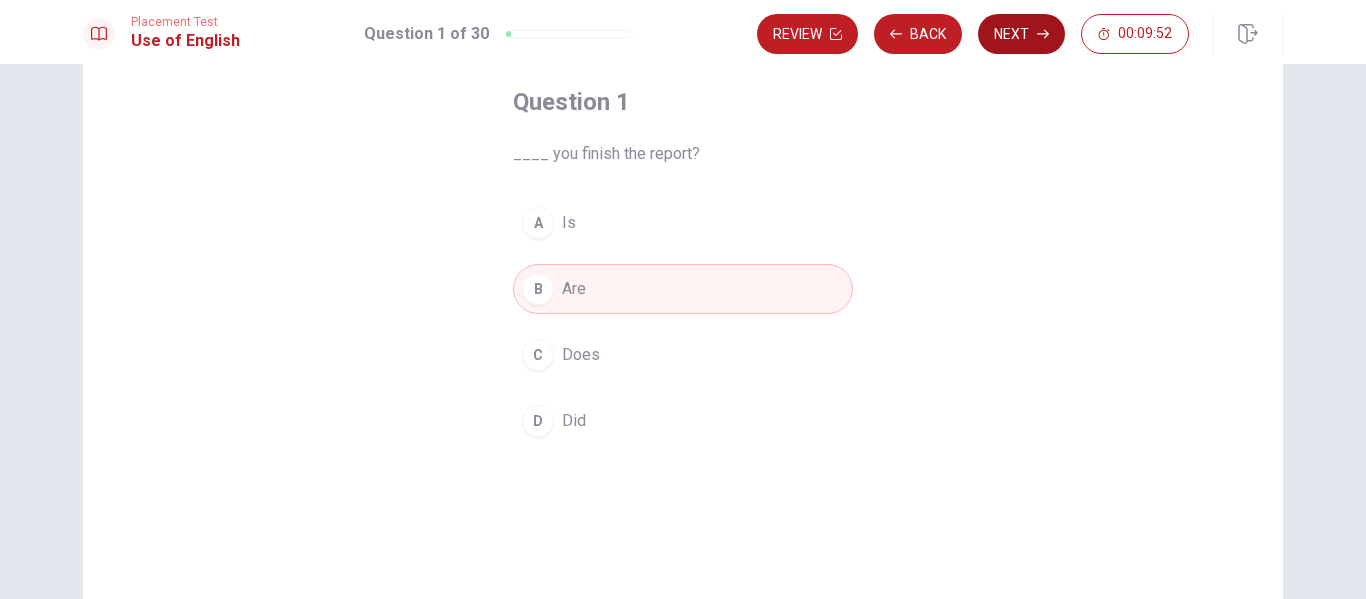 click on "Next" at bounding box center [1021, 34] 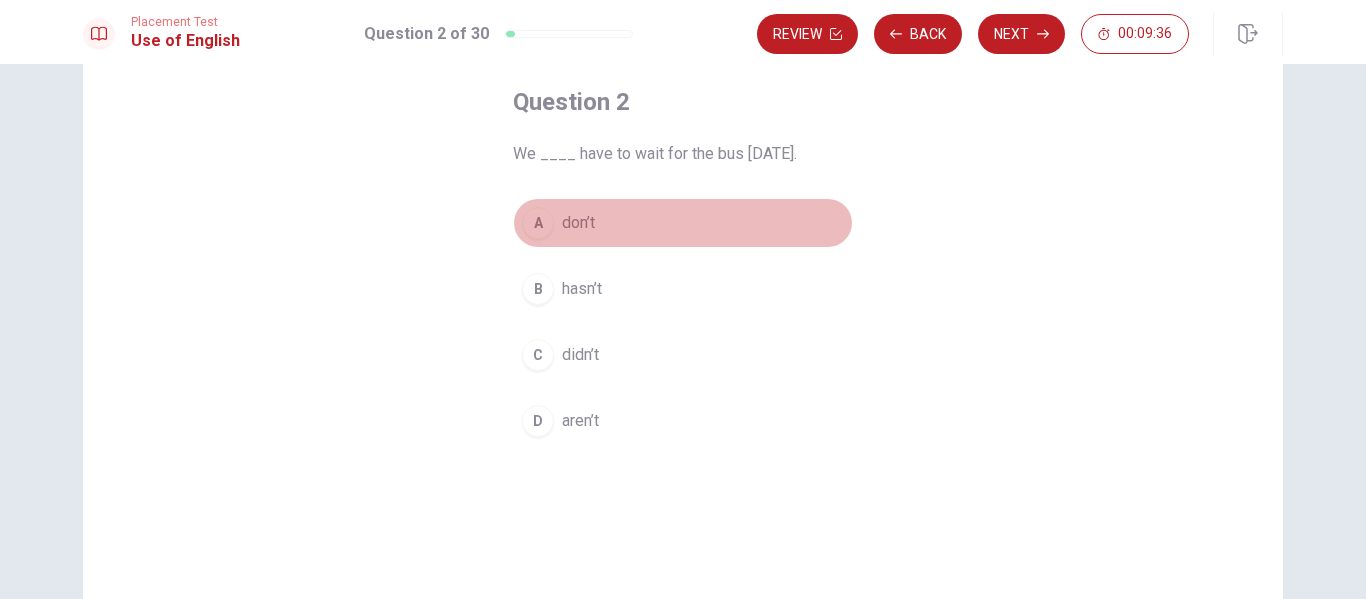 click on "don’t" at bounding box center [578, 223] 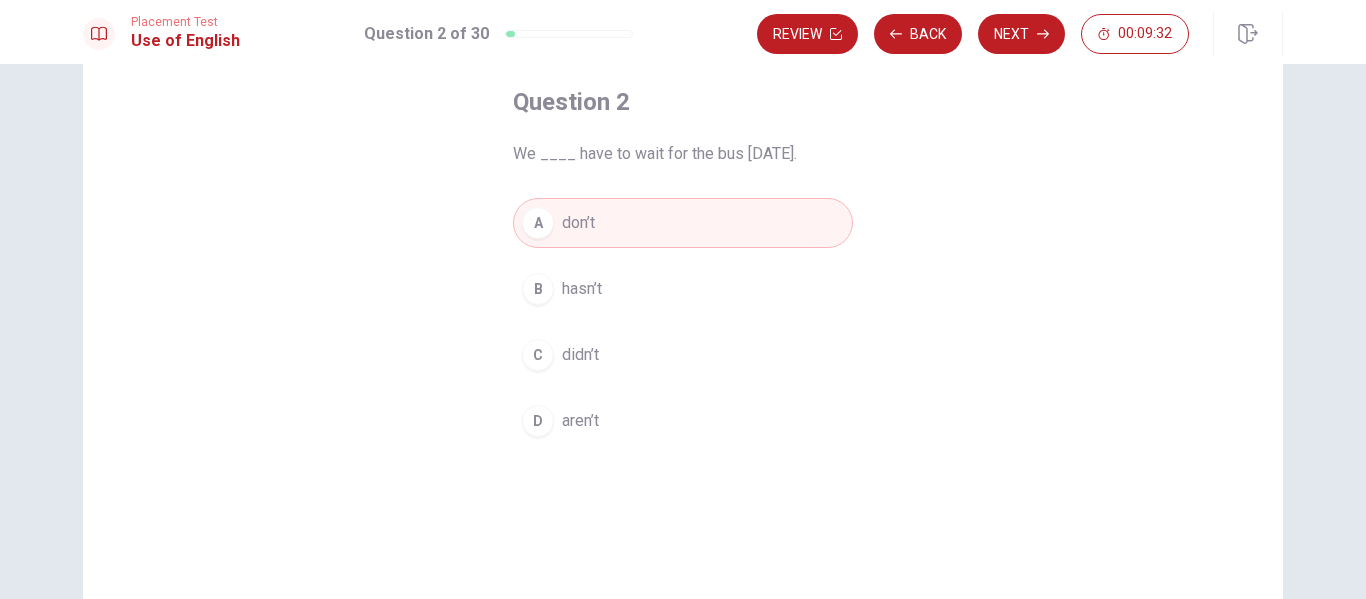 click on "didn’t" at bounding box center [580, 355] 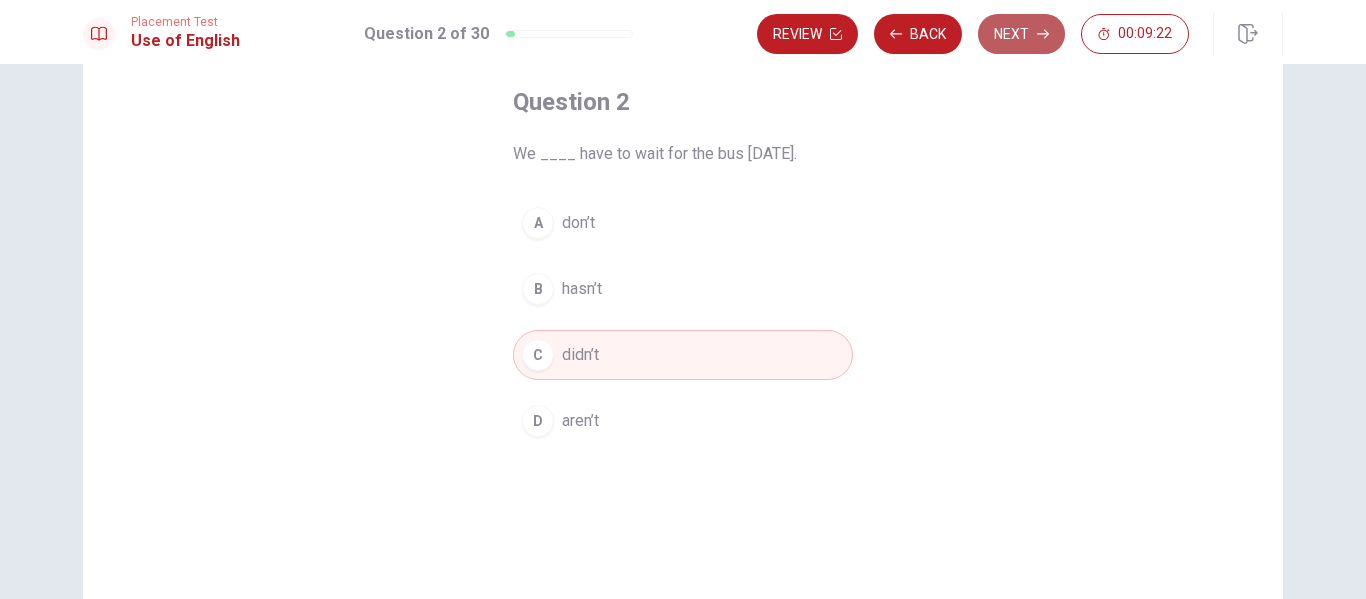 click on "Next" at bounding box center [1021, 34] 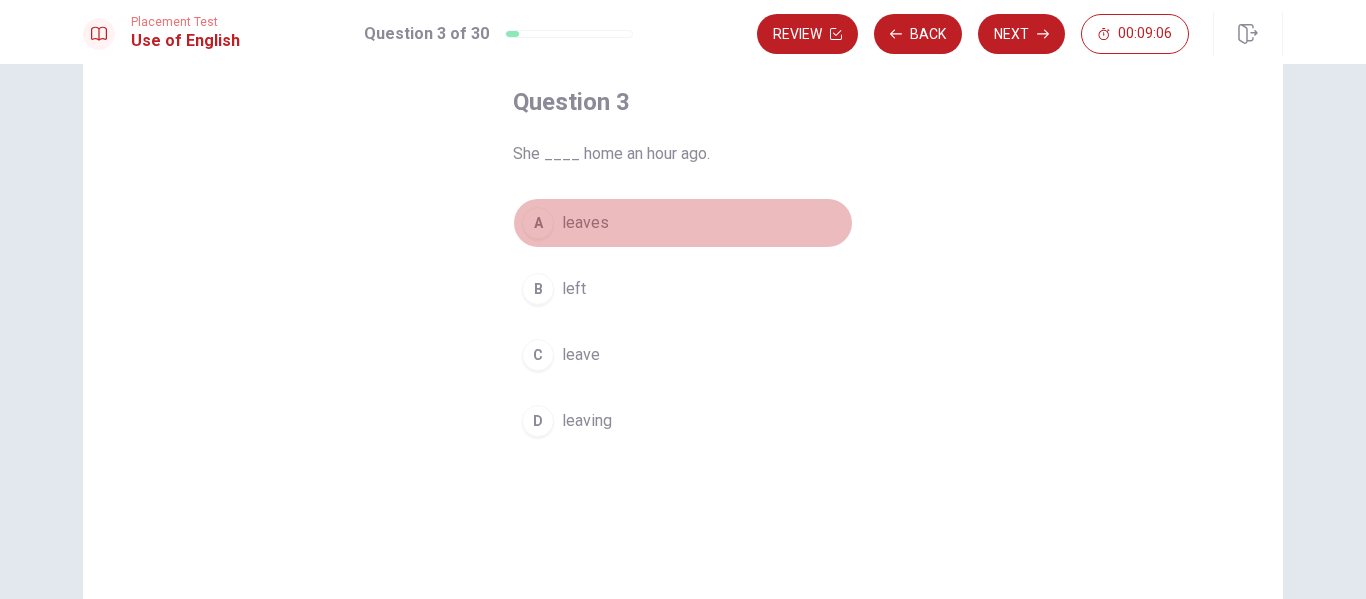 click on "leaves" at bounding box center (585, 223) 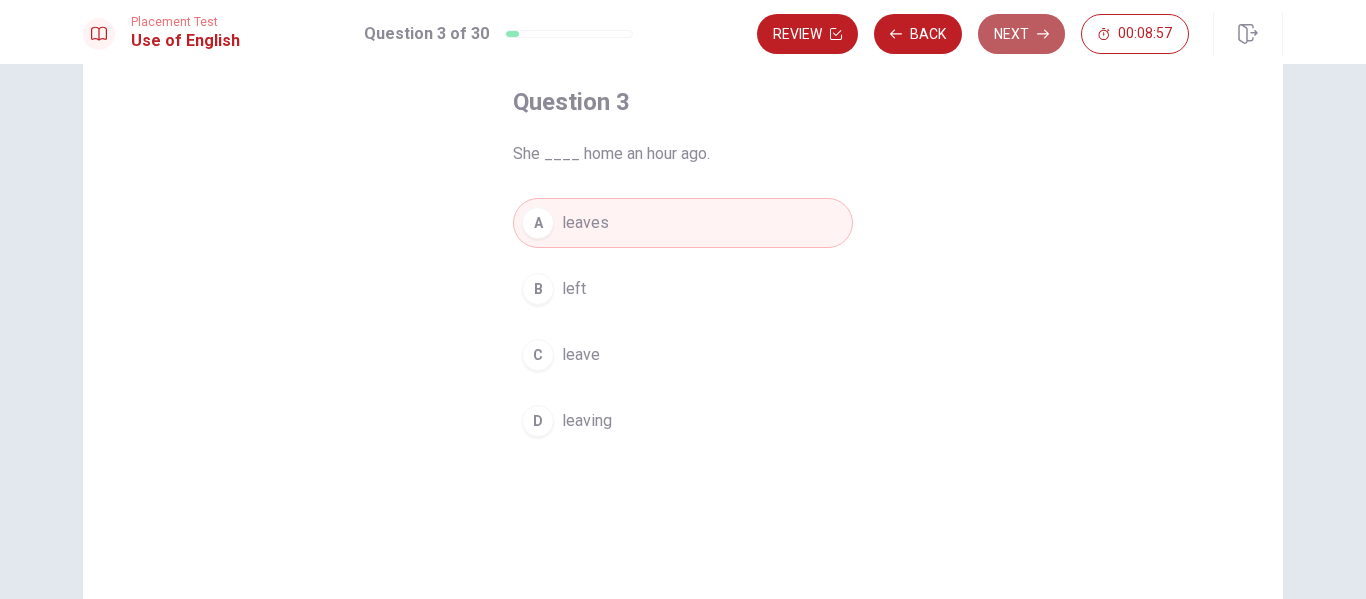 click on "Next" at bounding box center [1021, 34] 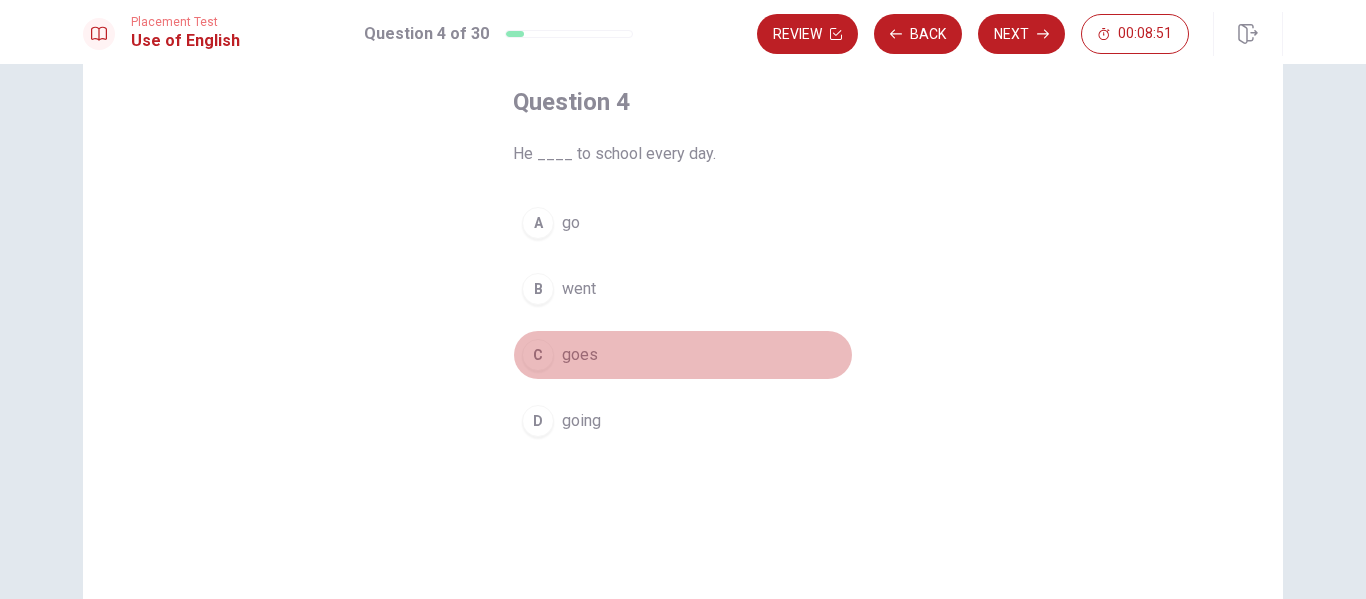 click on "goes" at bounding box center (580, 355) 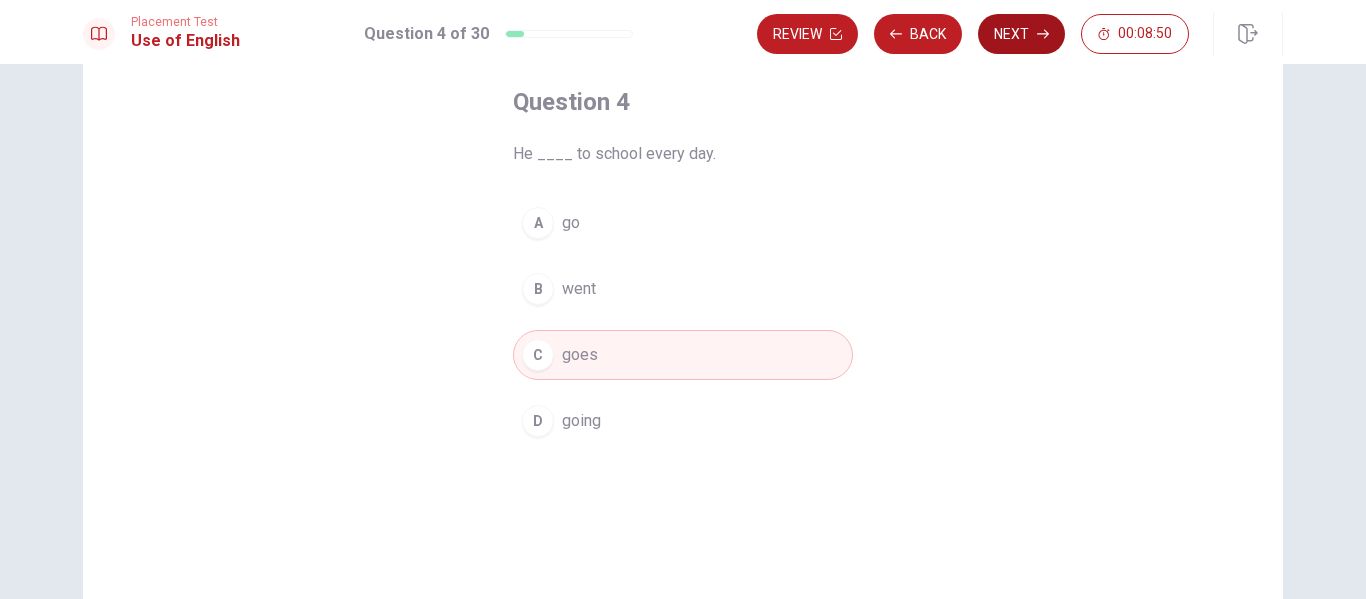 click on "Next" at bounding box center (1021, 34) 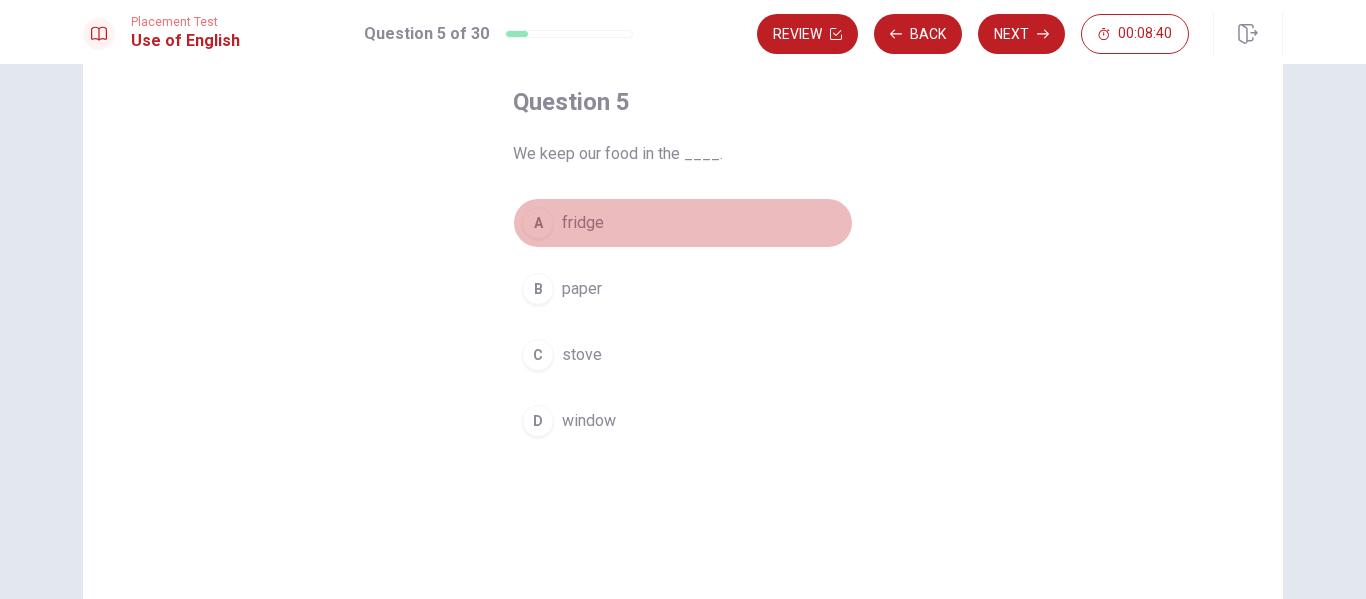 click on "fridge" at bounding box center (583, 223) 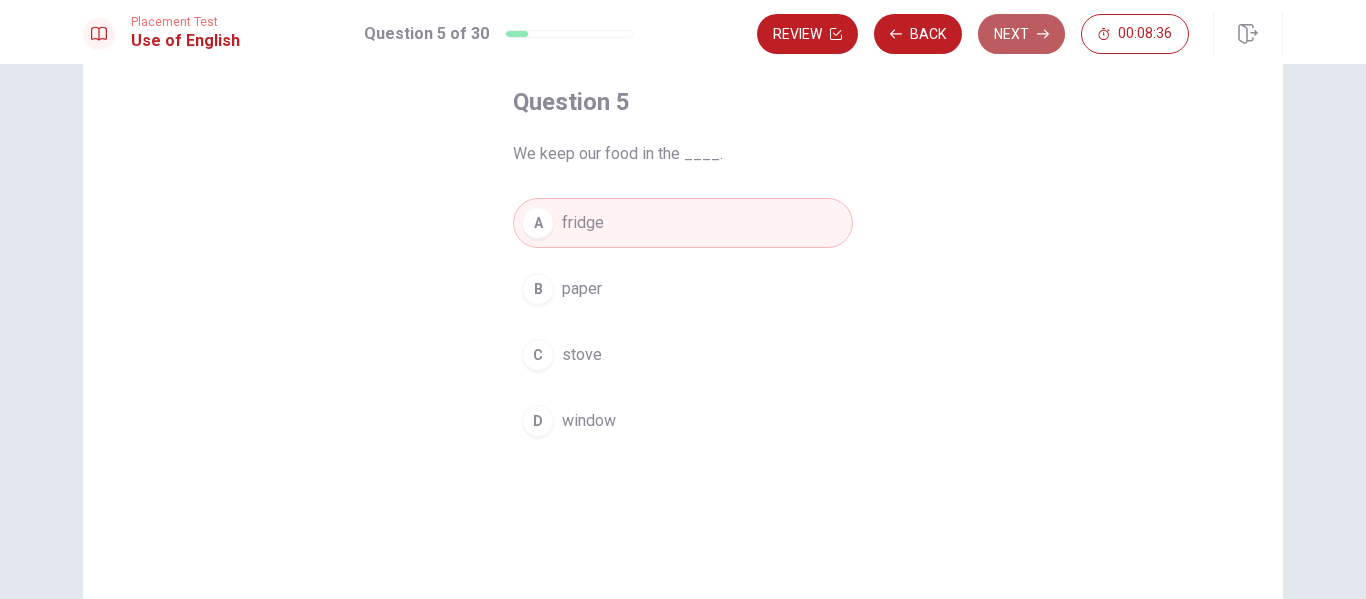 click on "Next" at bounding box center [1021, 34] 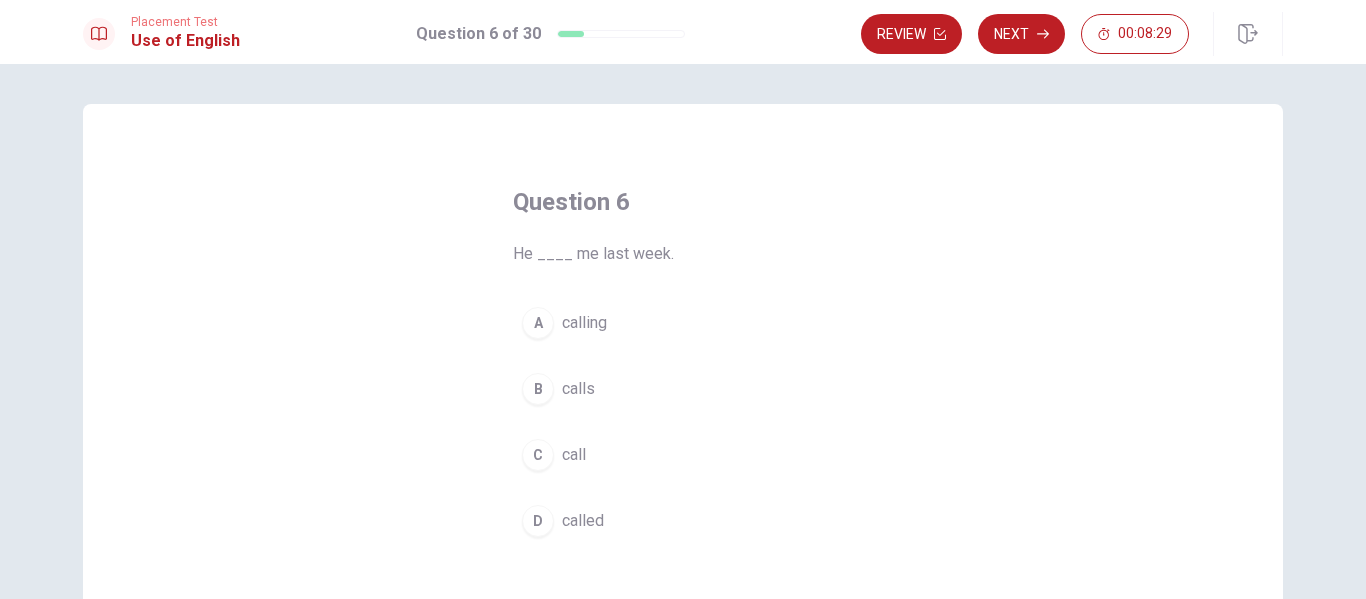 scroll, scrollTop: 100, scrollLeft: 0, axis: vertical 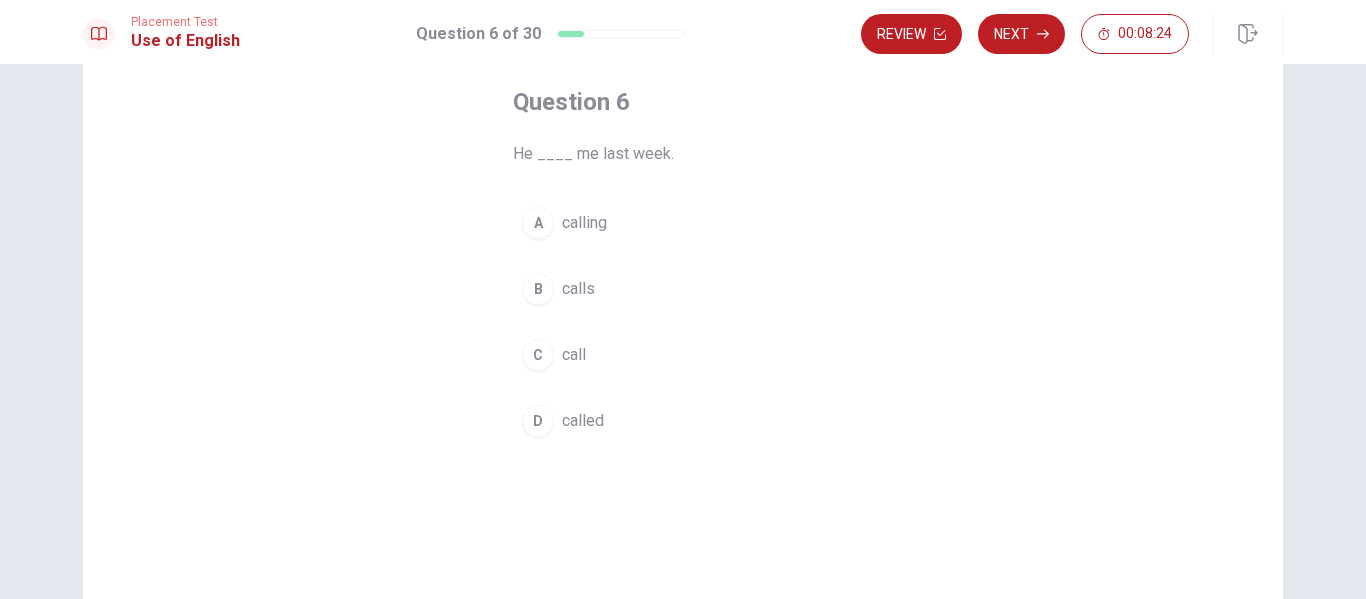 click on "called" at bounding box center [583, 421] 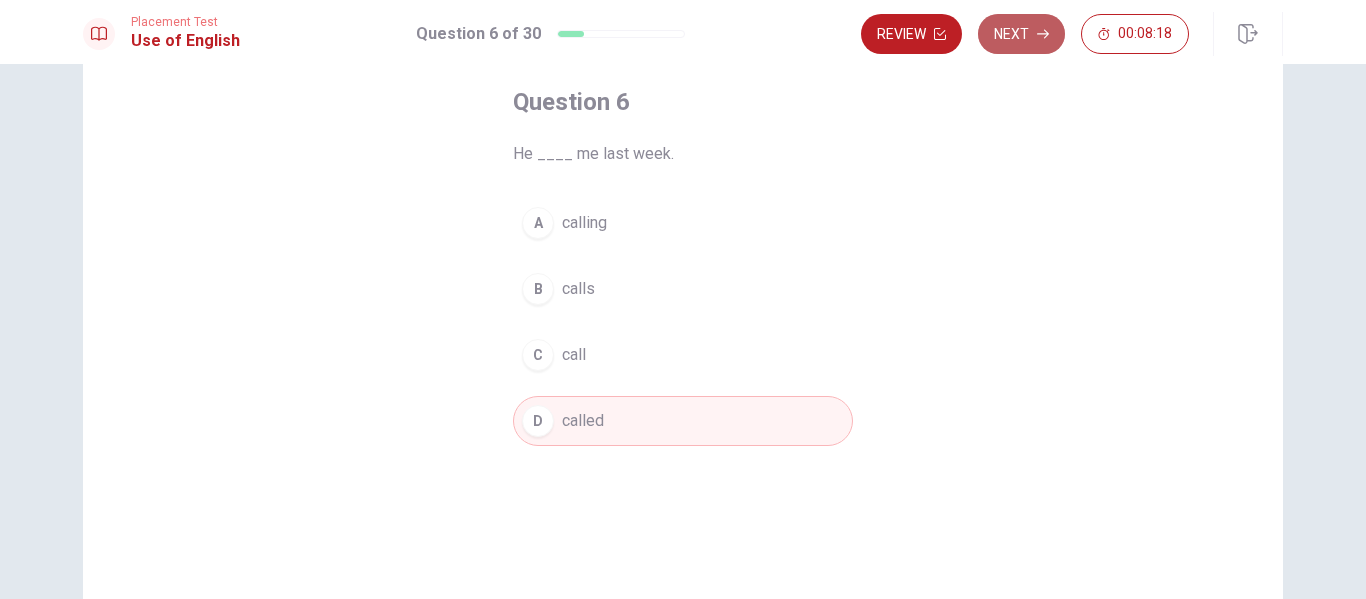 click on "Next" at bounding box center (1021, 34) 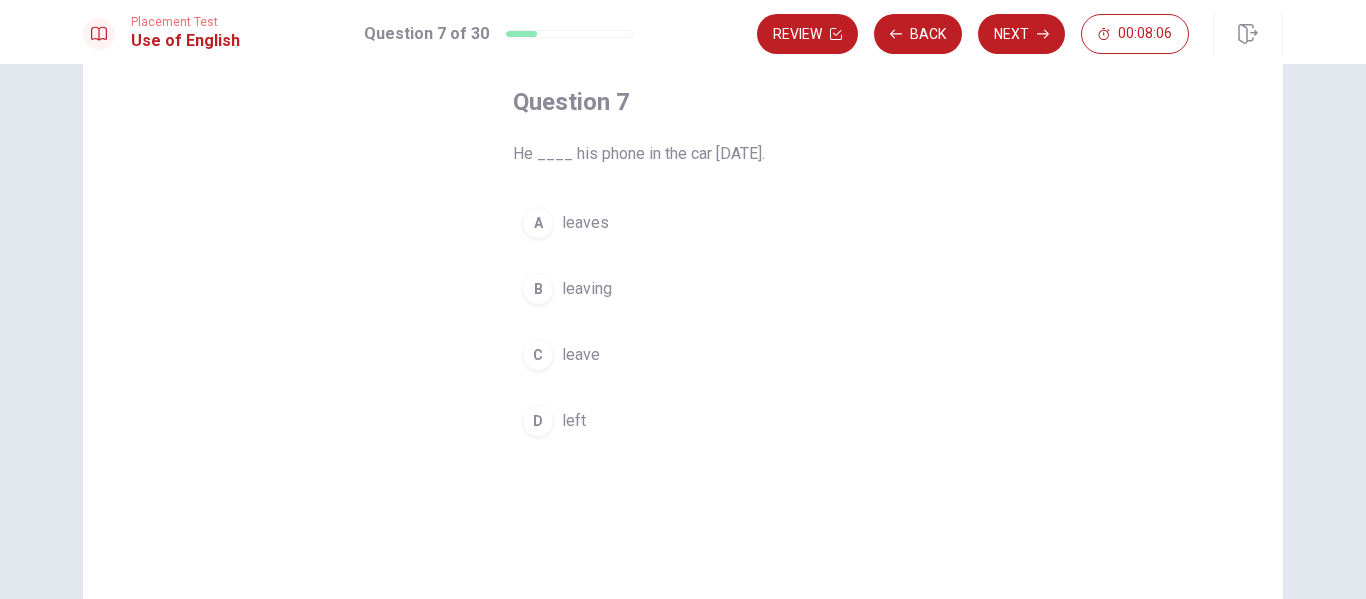 click on "leaving" at bounding box center [587, 289] 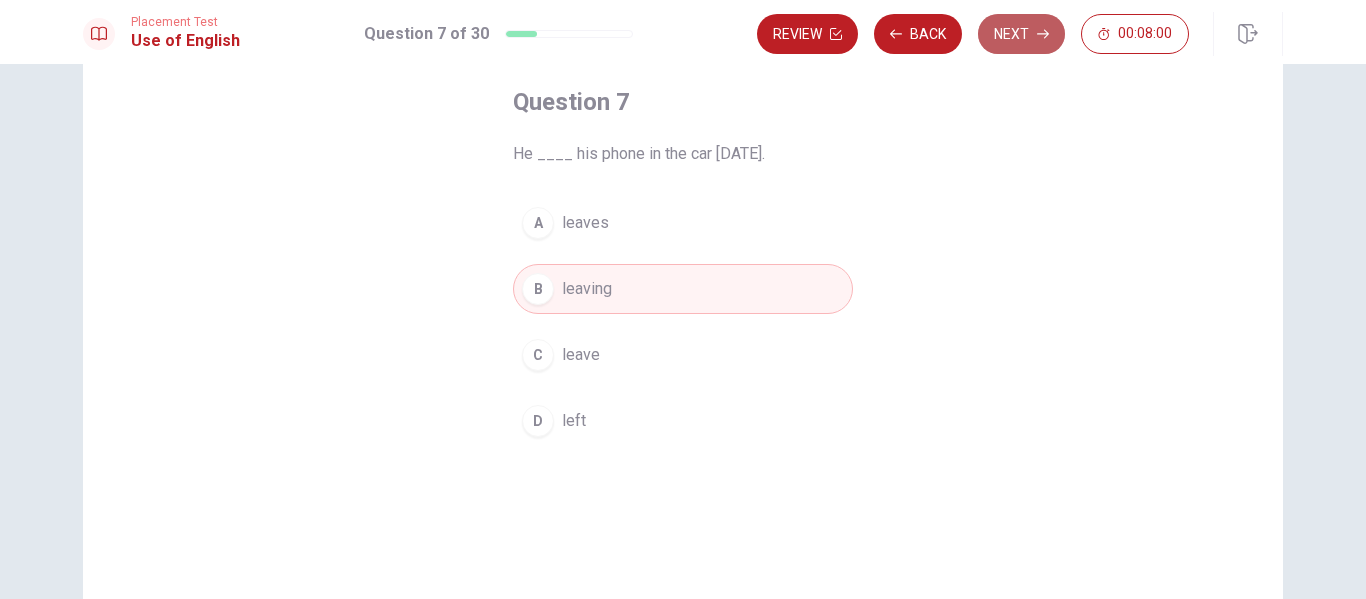 click on "Next" at bounding box center [1021, 34] 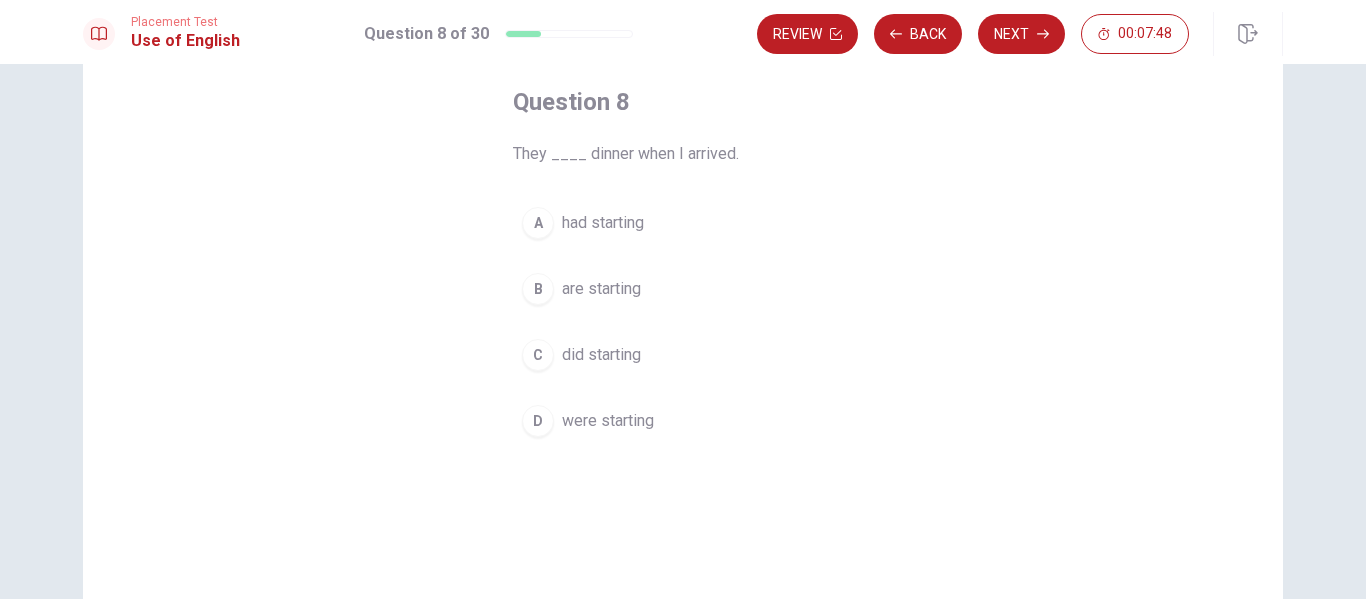click on "are starting" at bounding box center [601, 289] 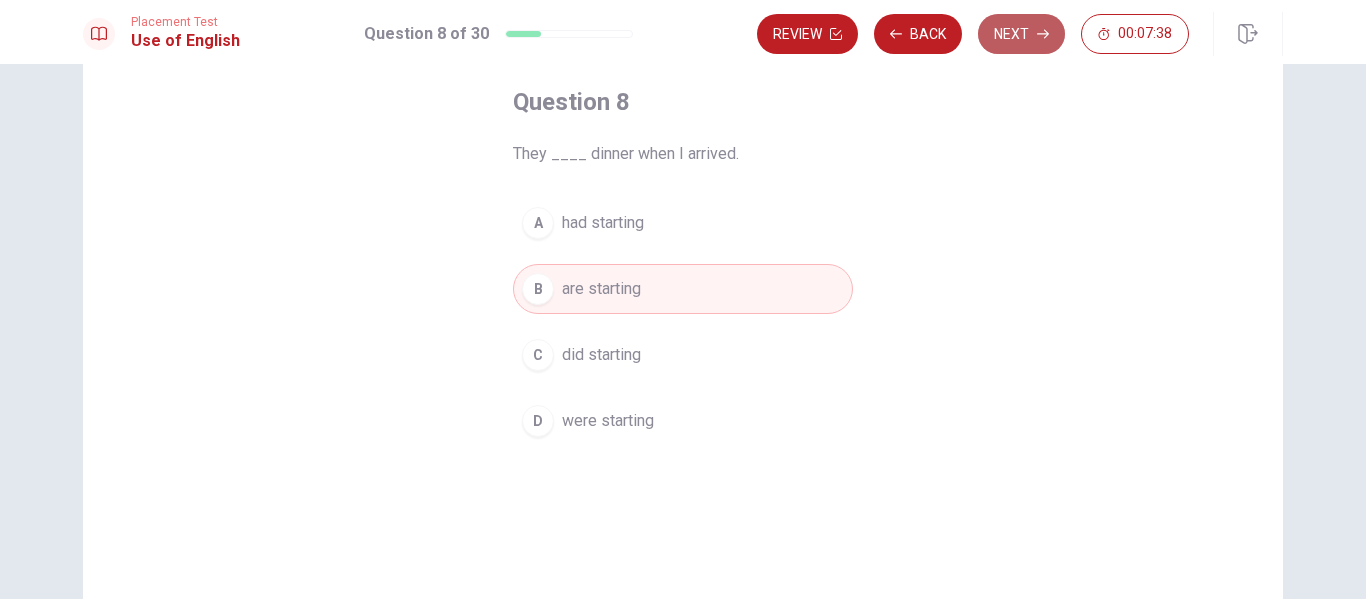 click 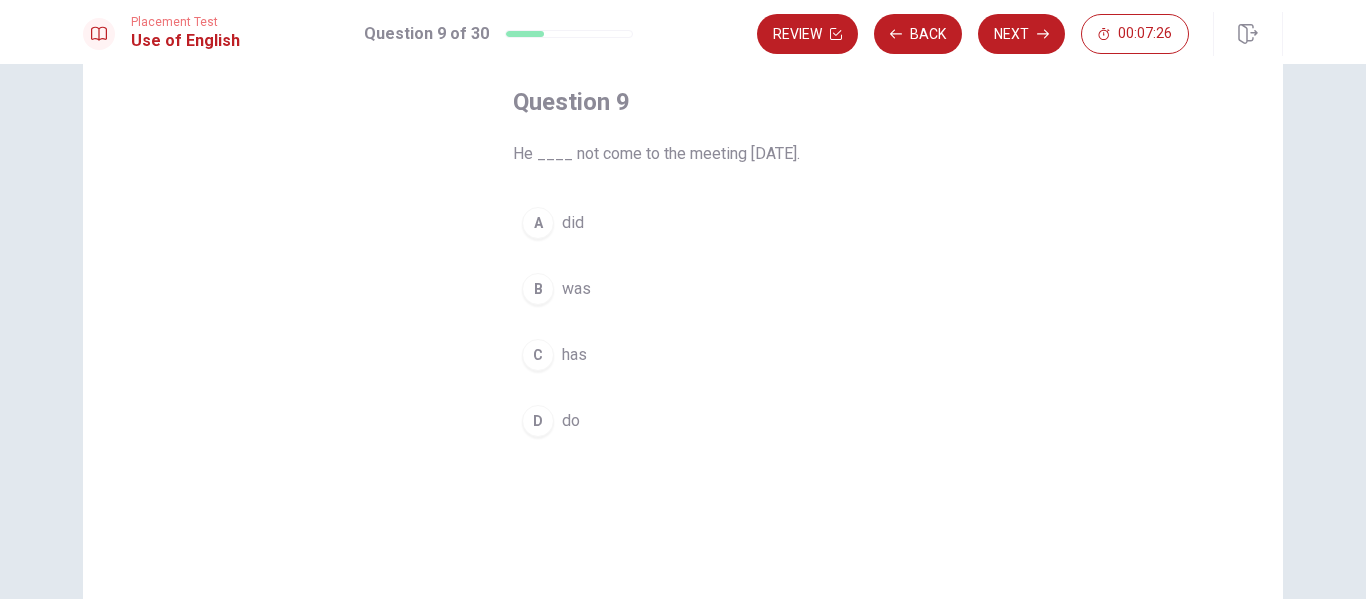 click on "did" at bounding box center (573, 223) 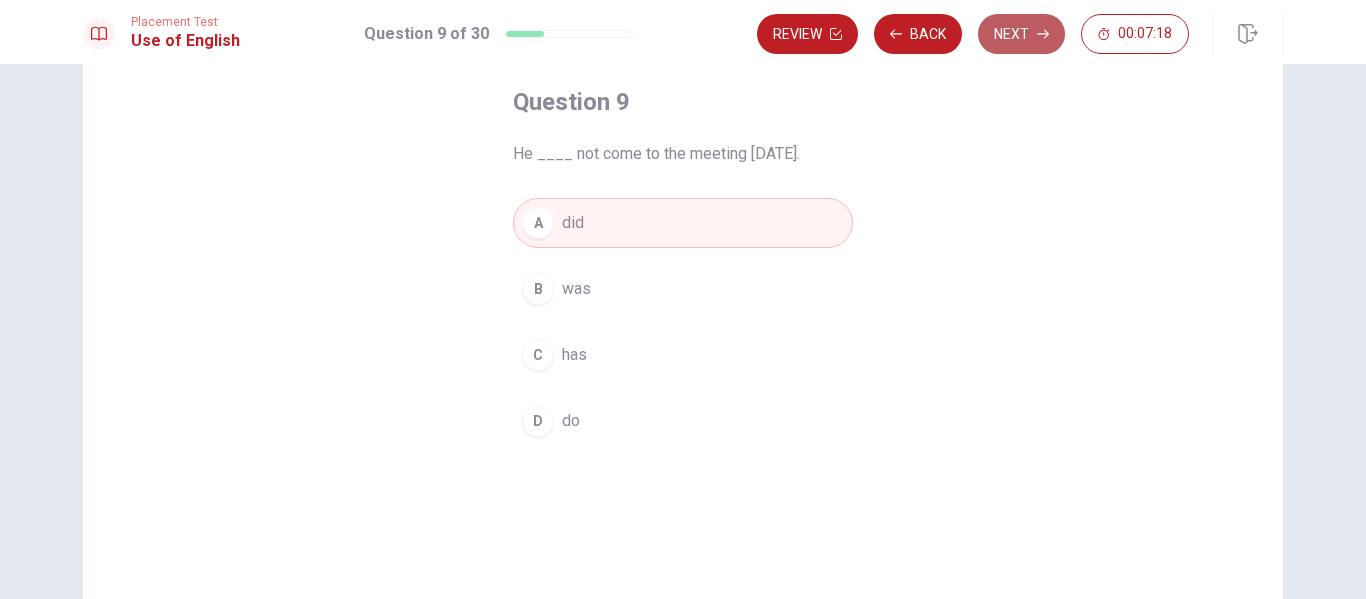 click 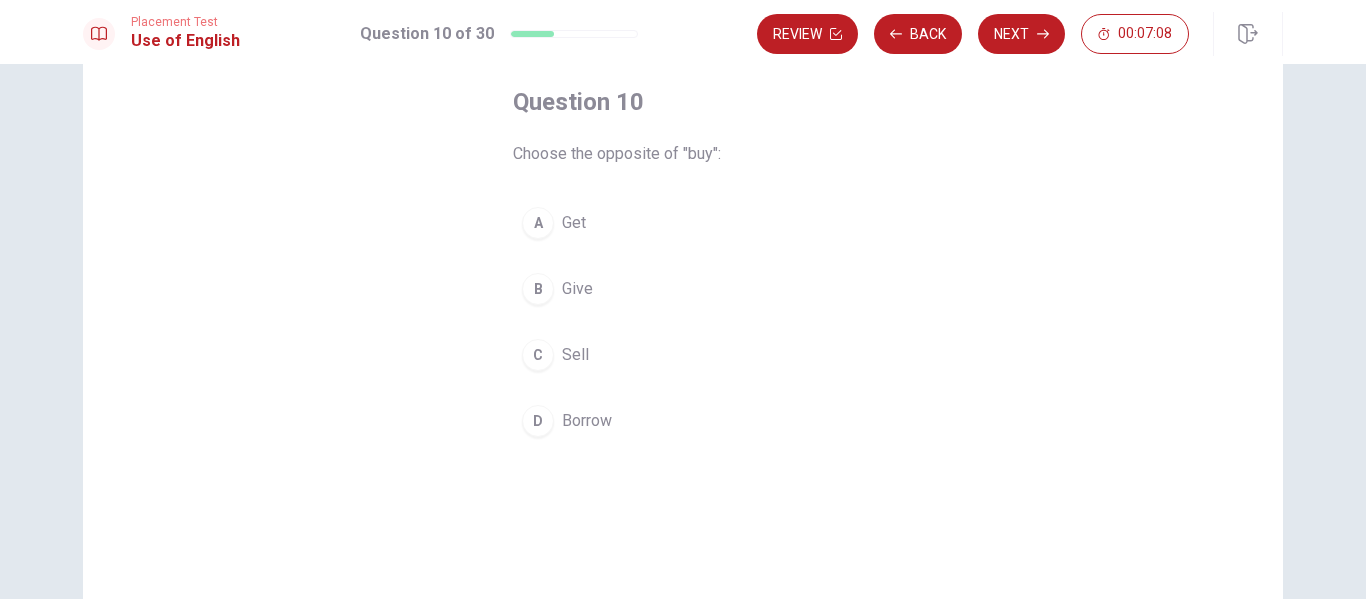 click on "A Get" at bounding box center (683, 223) 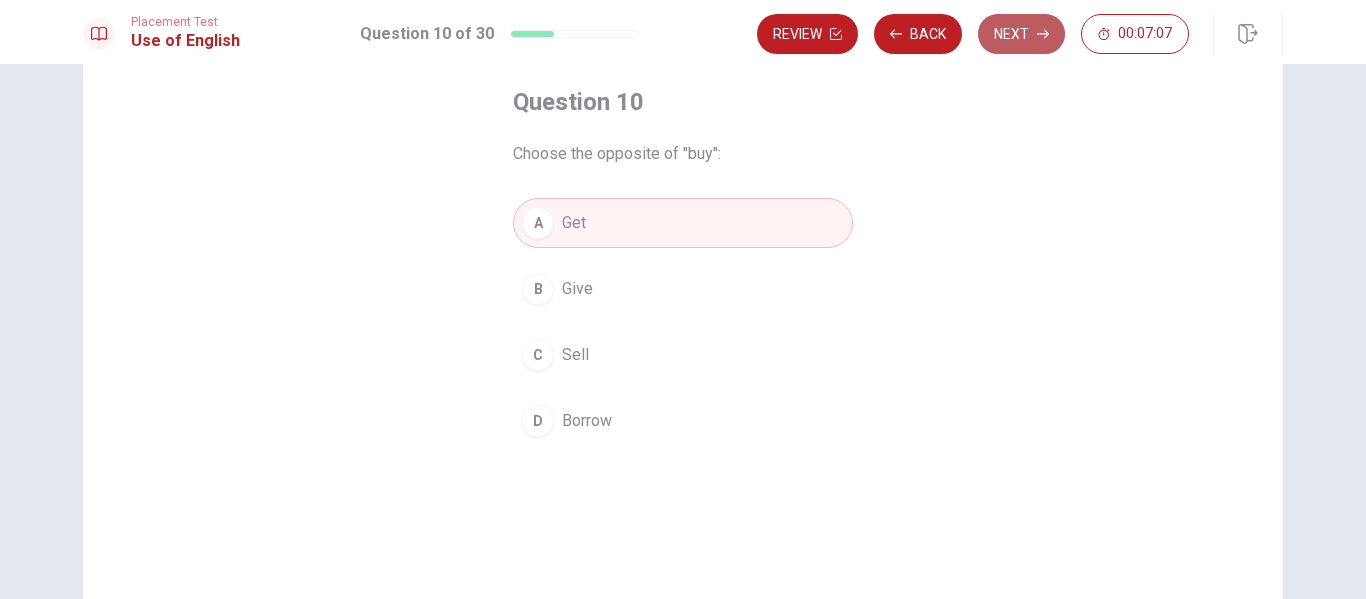 click 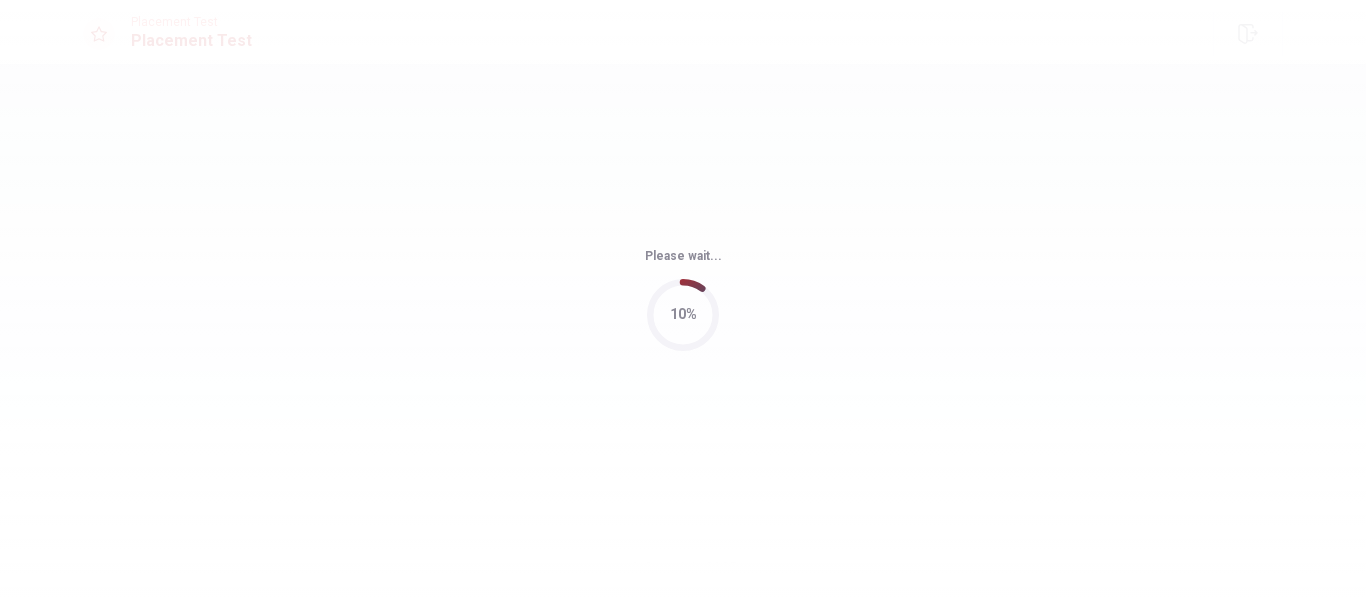 scroll, scrollTop: 0, scrollLeft: 0, axis: both 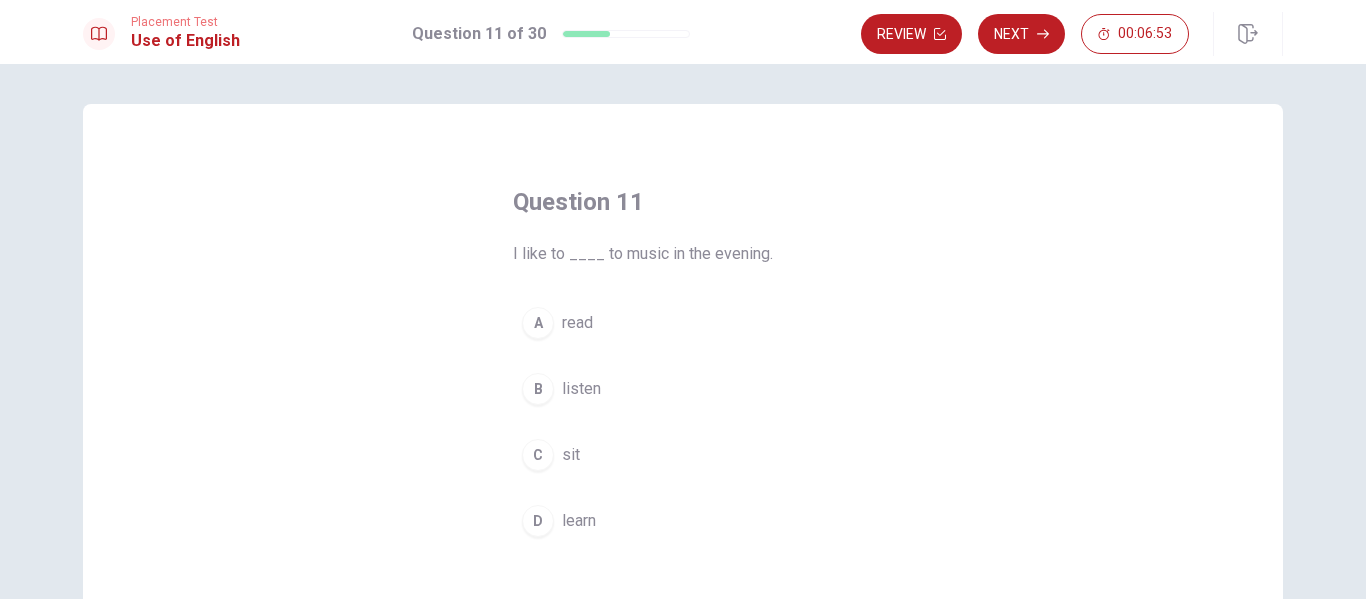 click on "listen" at bounding box center [581, 389] 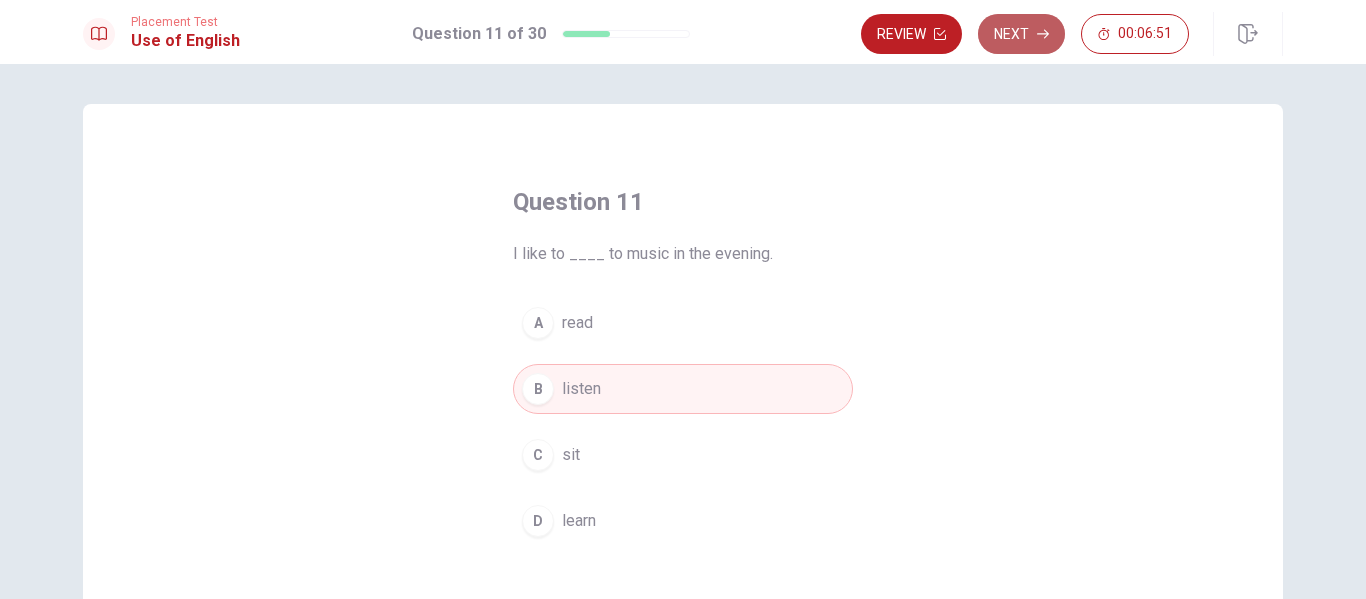 click on "Next" at bounding box center (1021, 34) 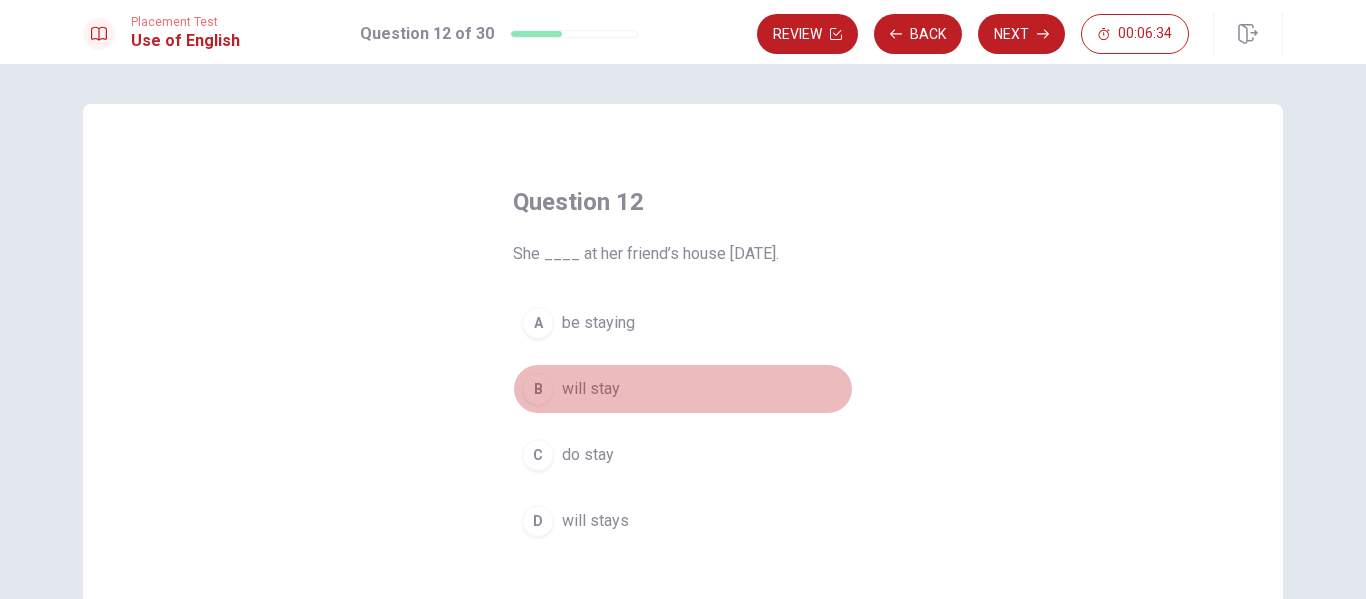 click on "will stay" at bounding box center [591, 389] 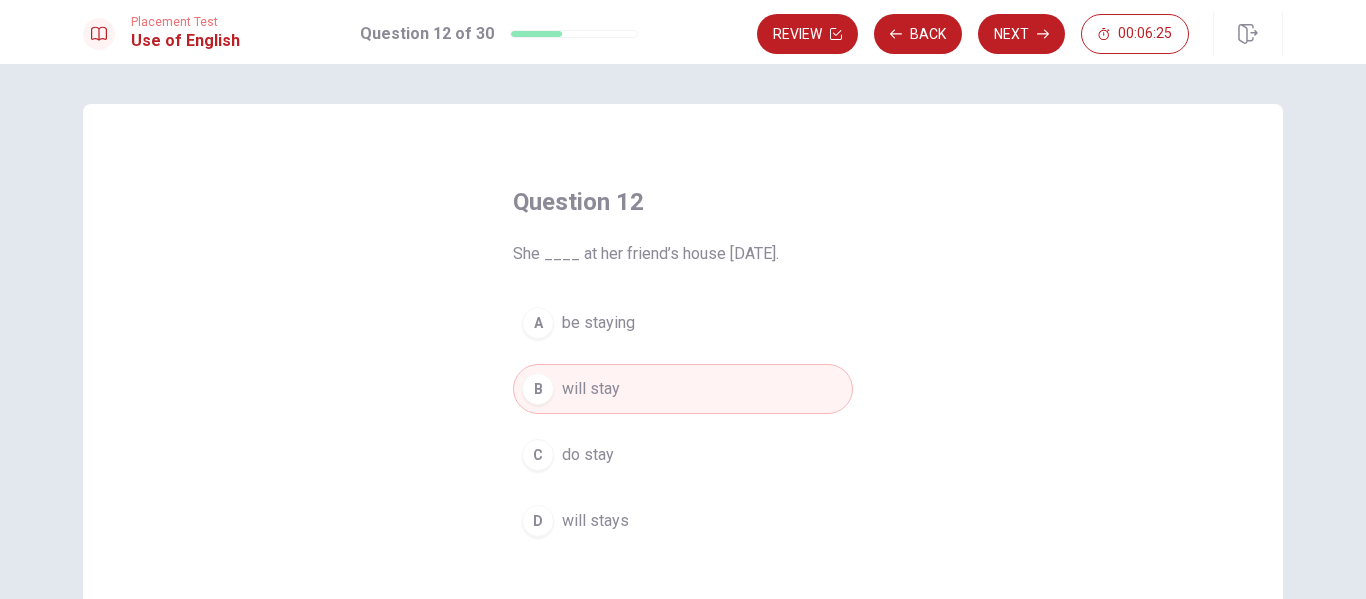click on "will stays" at bounding box center [595, 521] 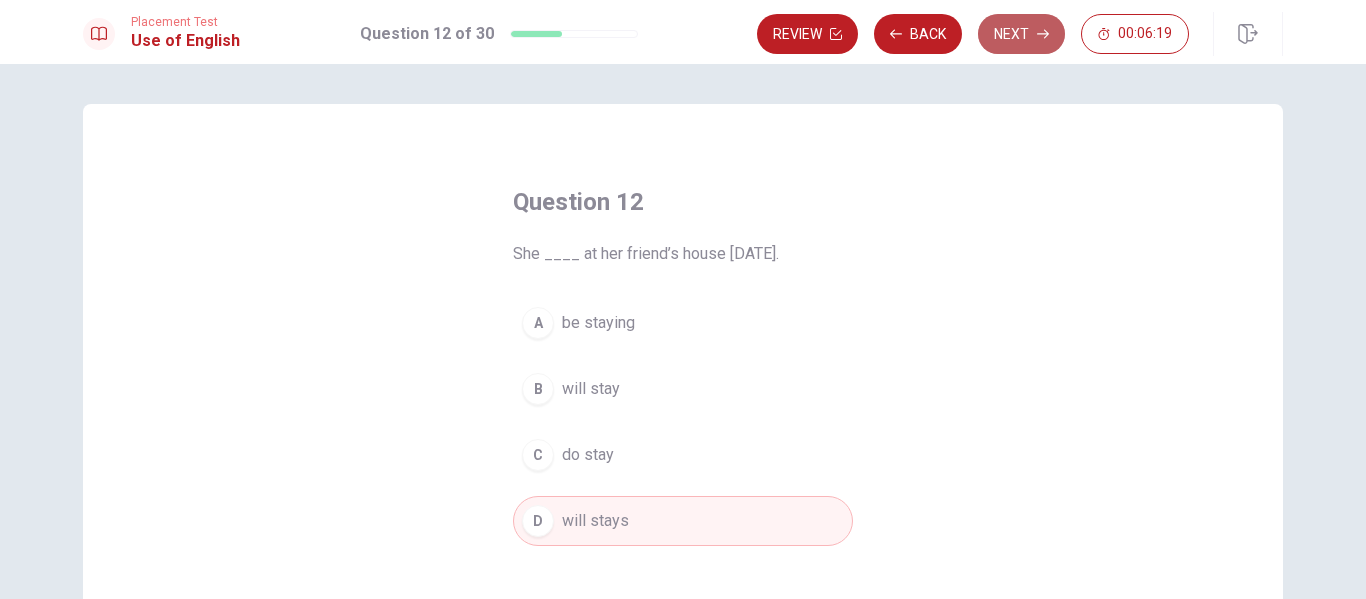 click on "Next" at bounding box center [1021, 34] 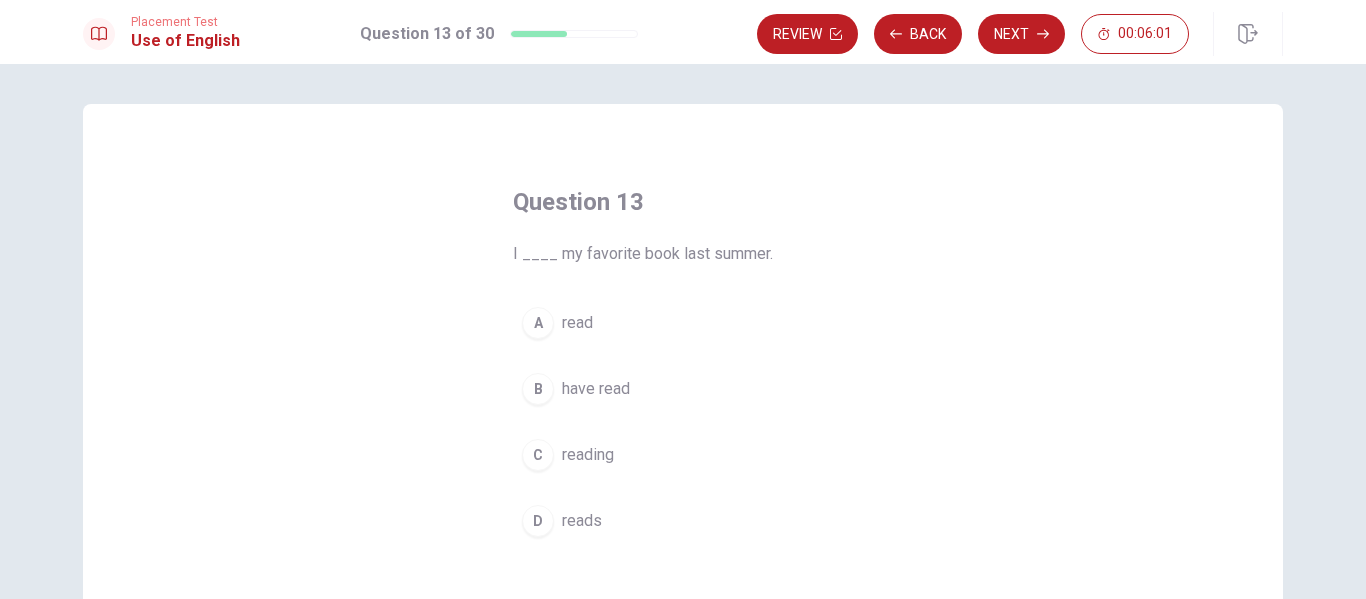 click on "A read" at bounding box center [683, 323] 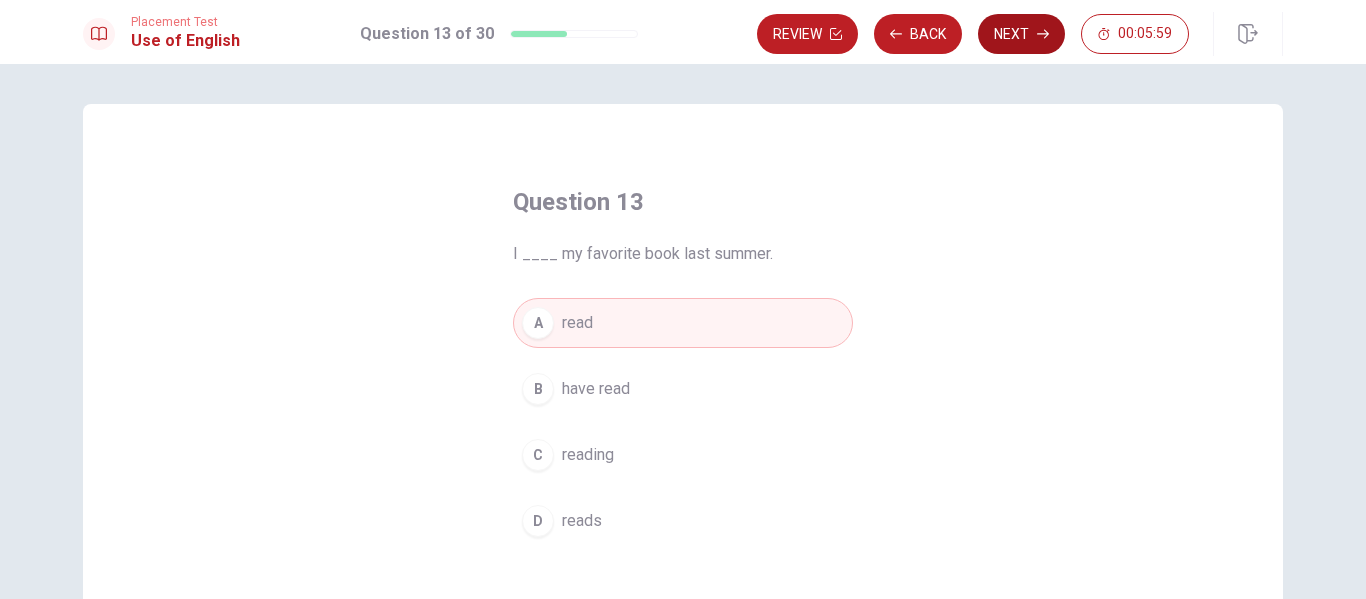 click on "Next" at bounding box center (1021, 34) 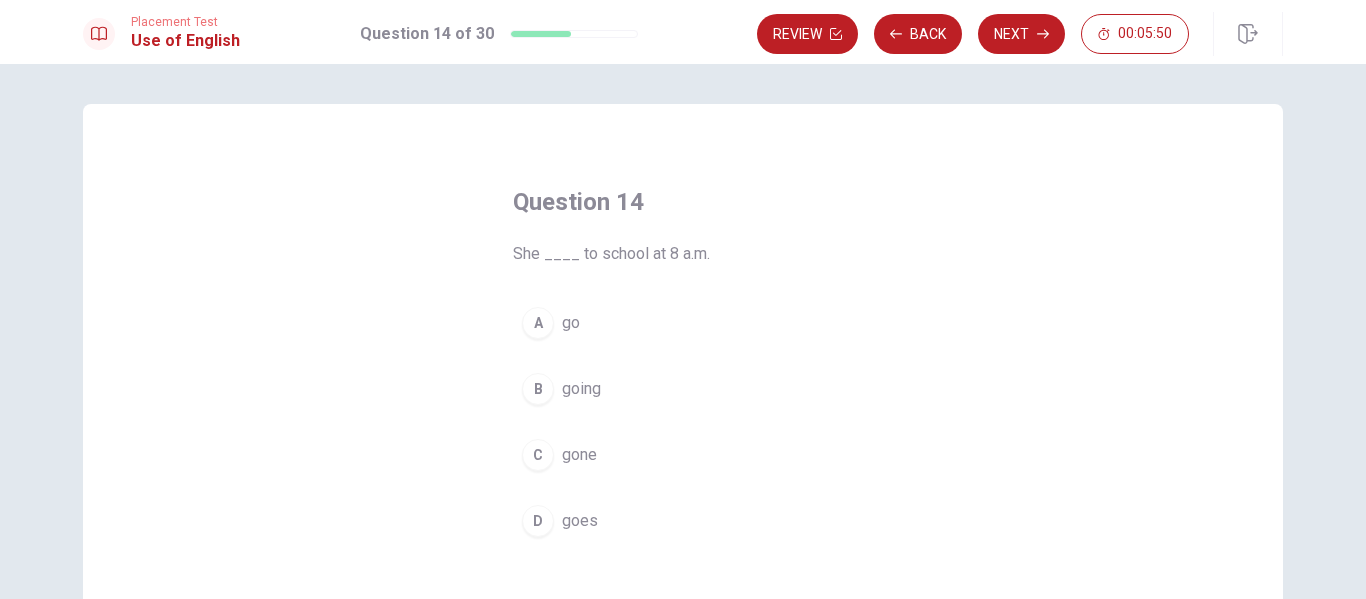 click on "goes" at bounding box center [580, 521] 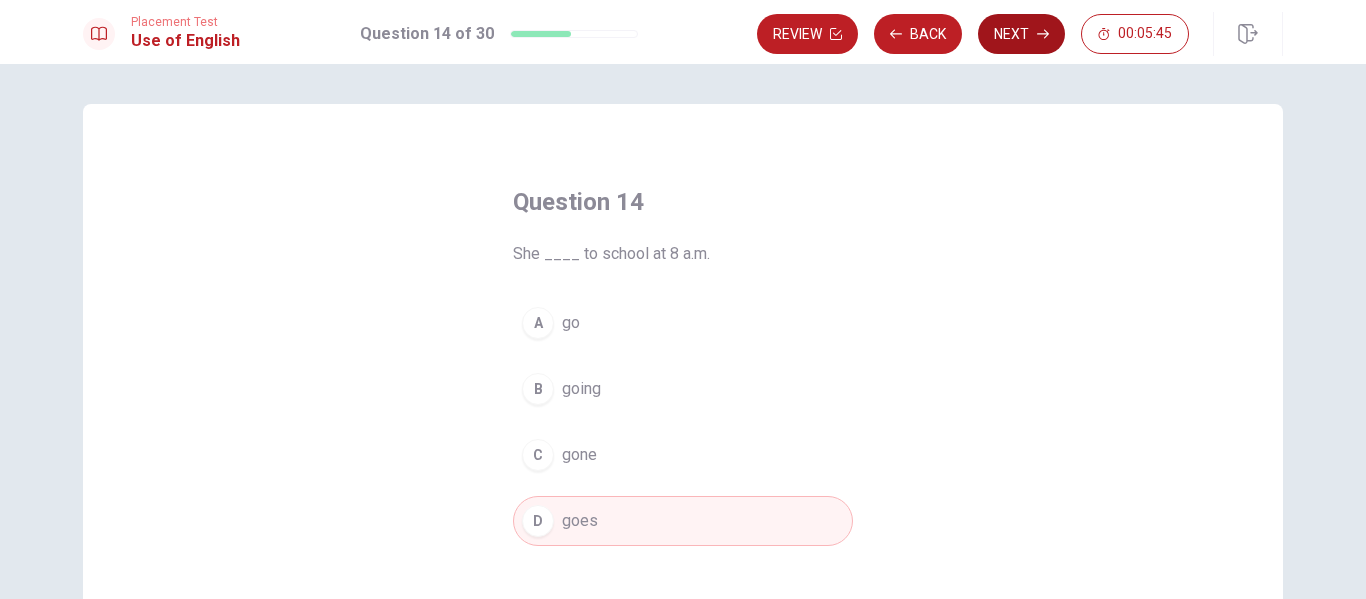 click on "Next" at bounding box center [1021, 34] 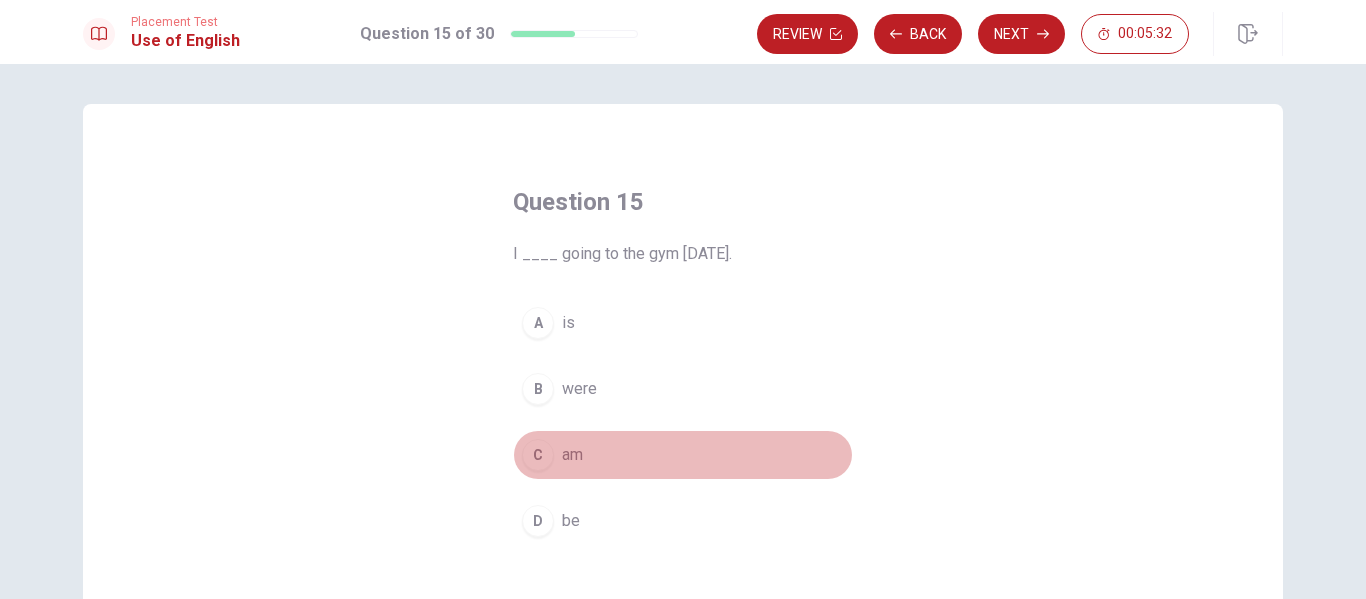 click on "am" at bounding box center [572, 455] 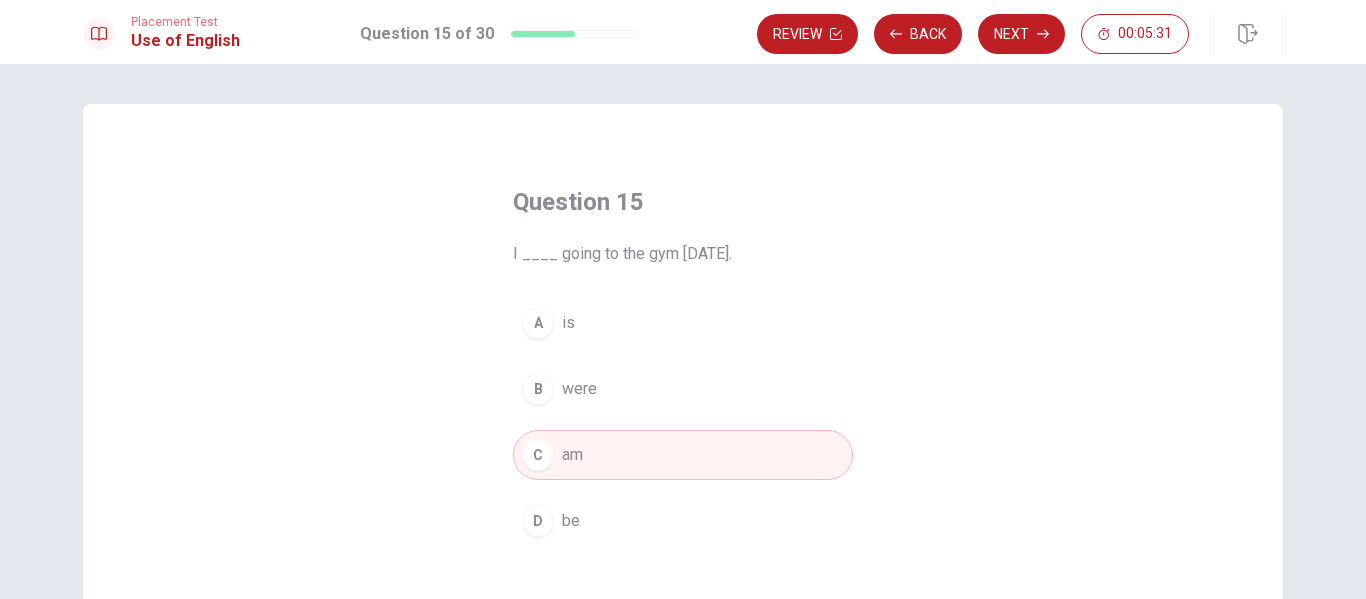 click on "Next" at bounding box center (1021, 34) 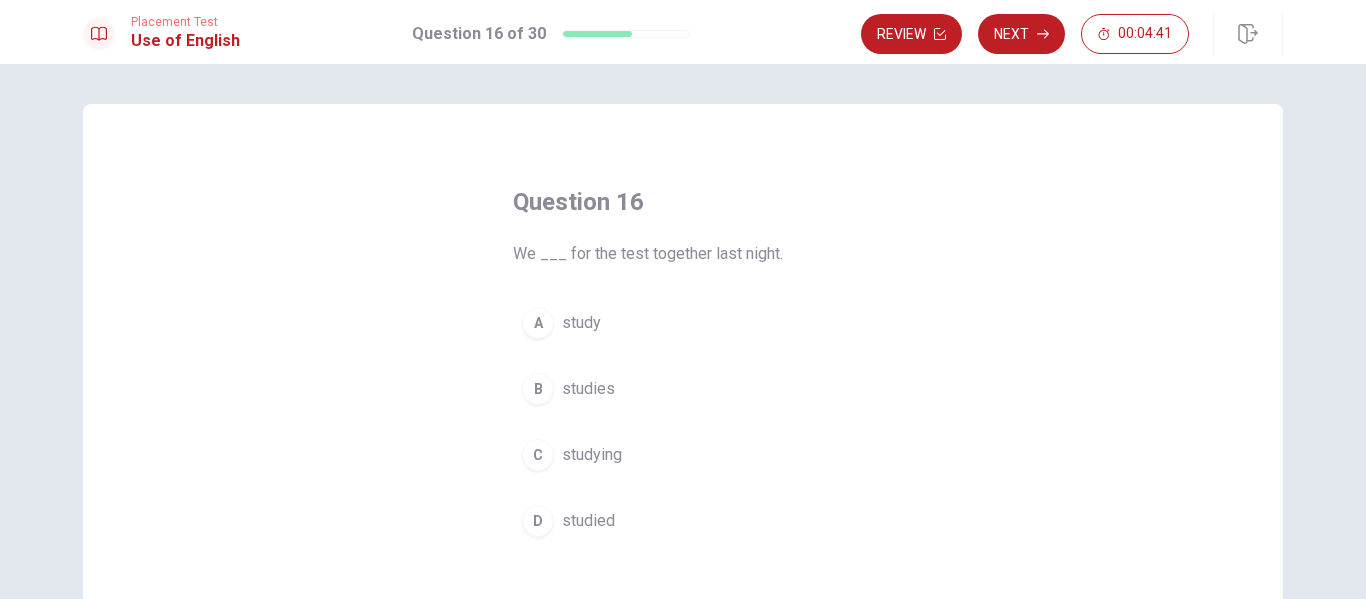click on "studied" at bounding box center [588, 521] 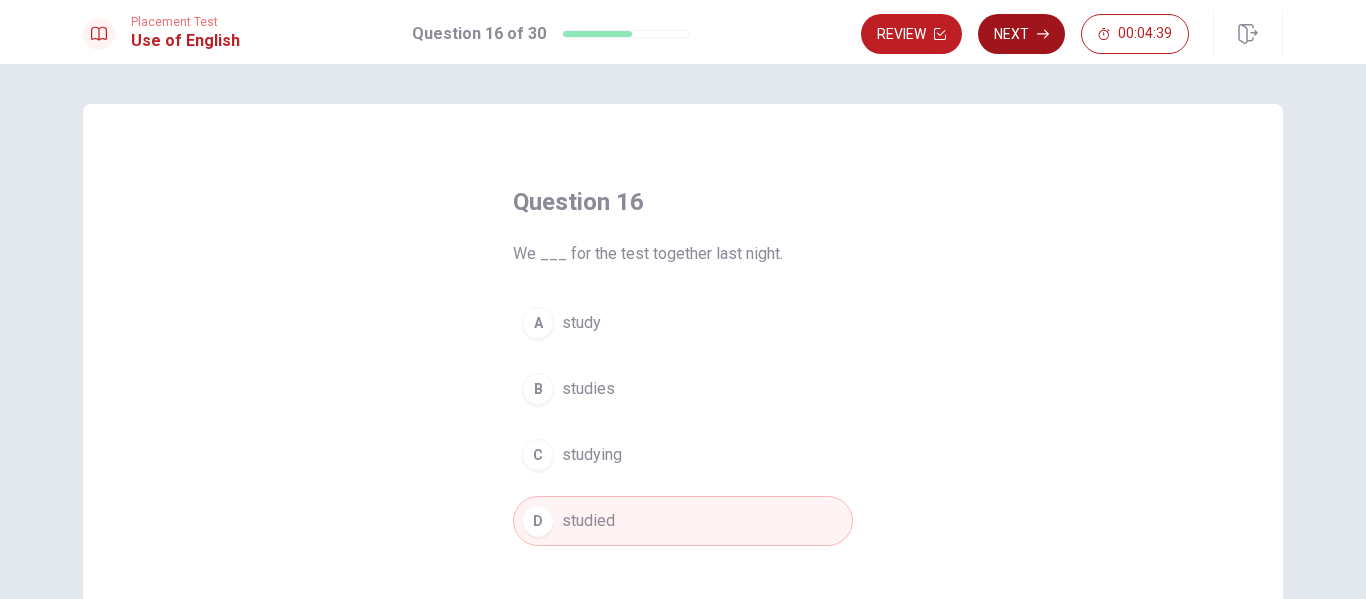 click on "Next" at bounding box center [1021, 34] 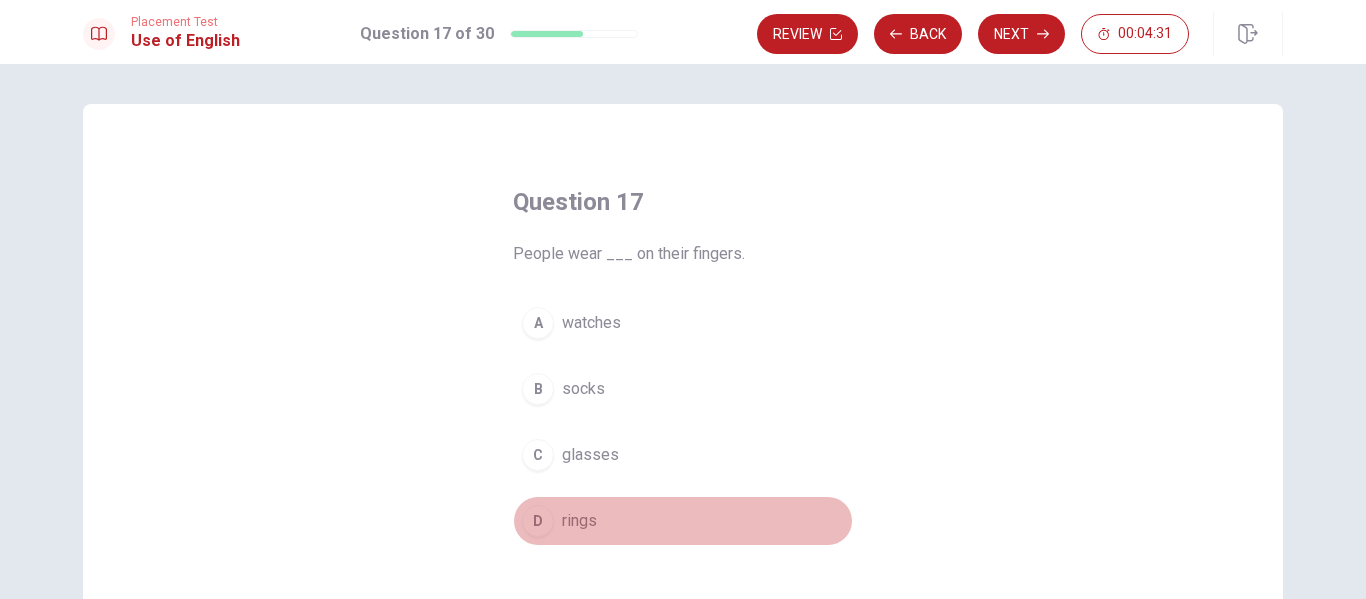 click on "rings" at bounding box center [579, 521] 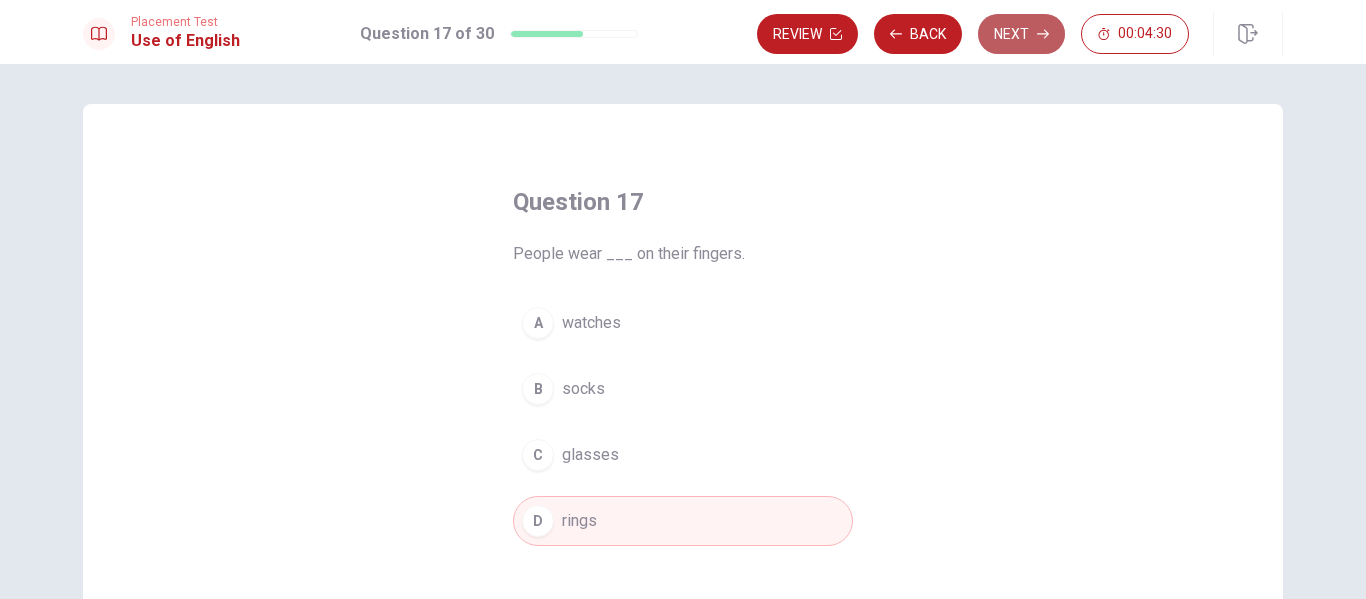 click 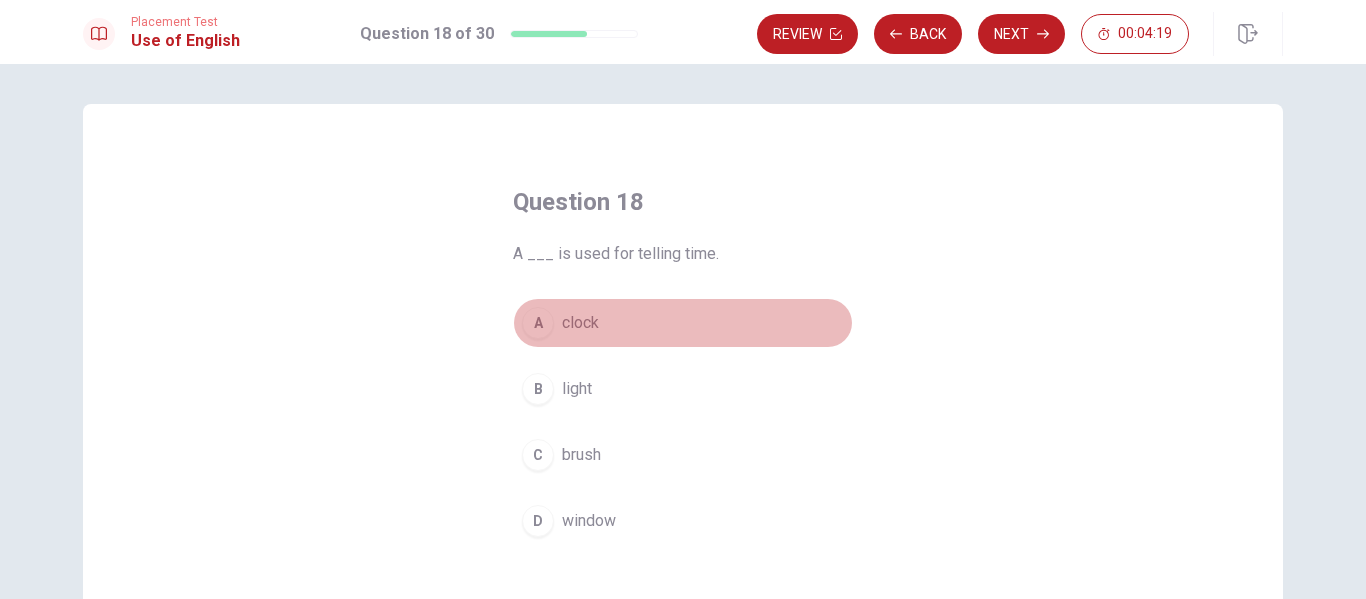 click on "clock" at bounding box center (580, 323) 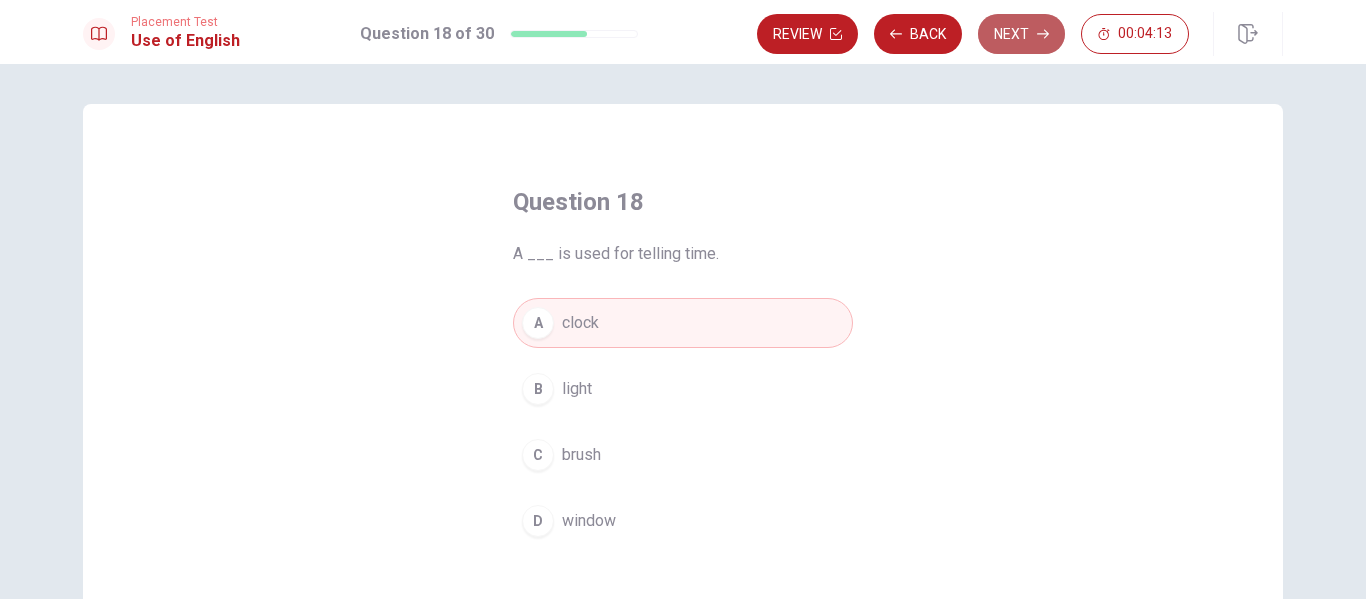 click on "Next" at bounding box center [1021, 34] 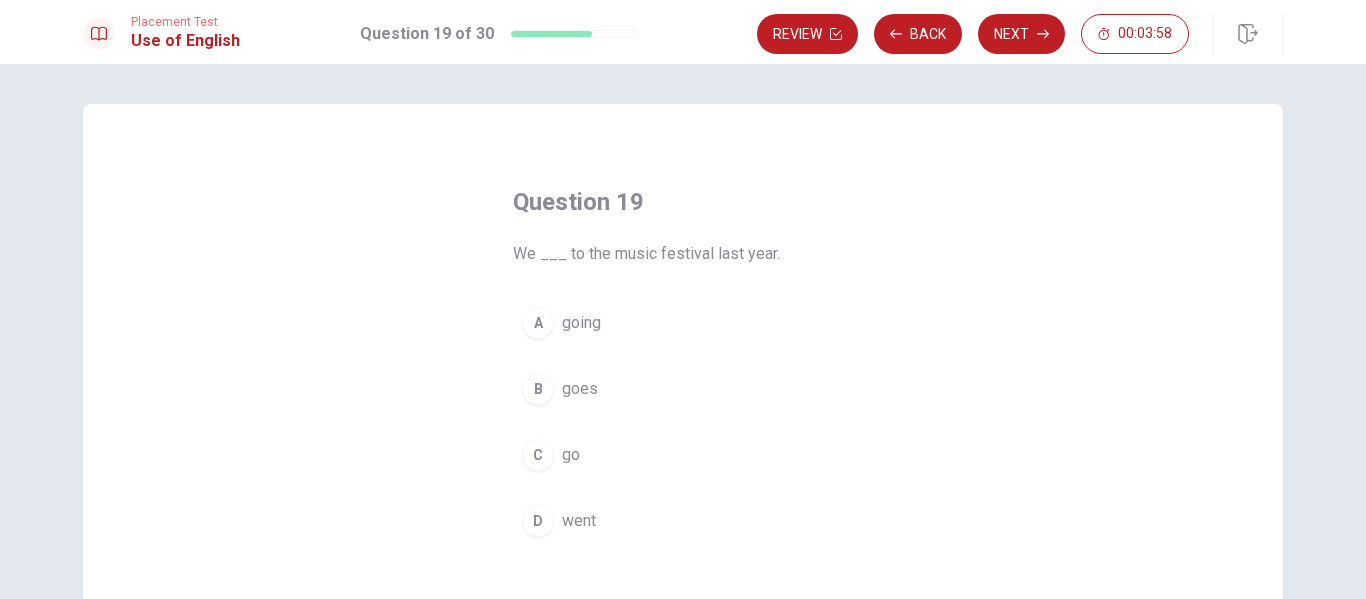 click on "went" at bounding box center [579, 521] 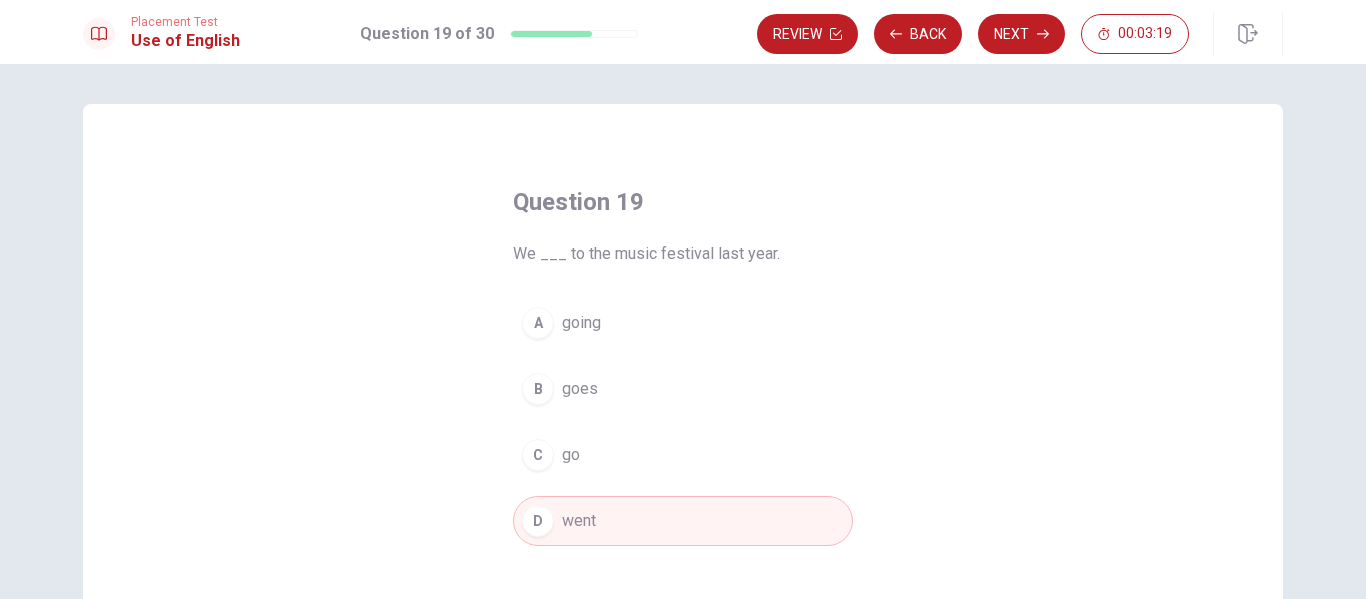 click on "D went" at bounding box center [683, 521] 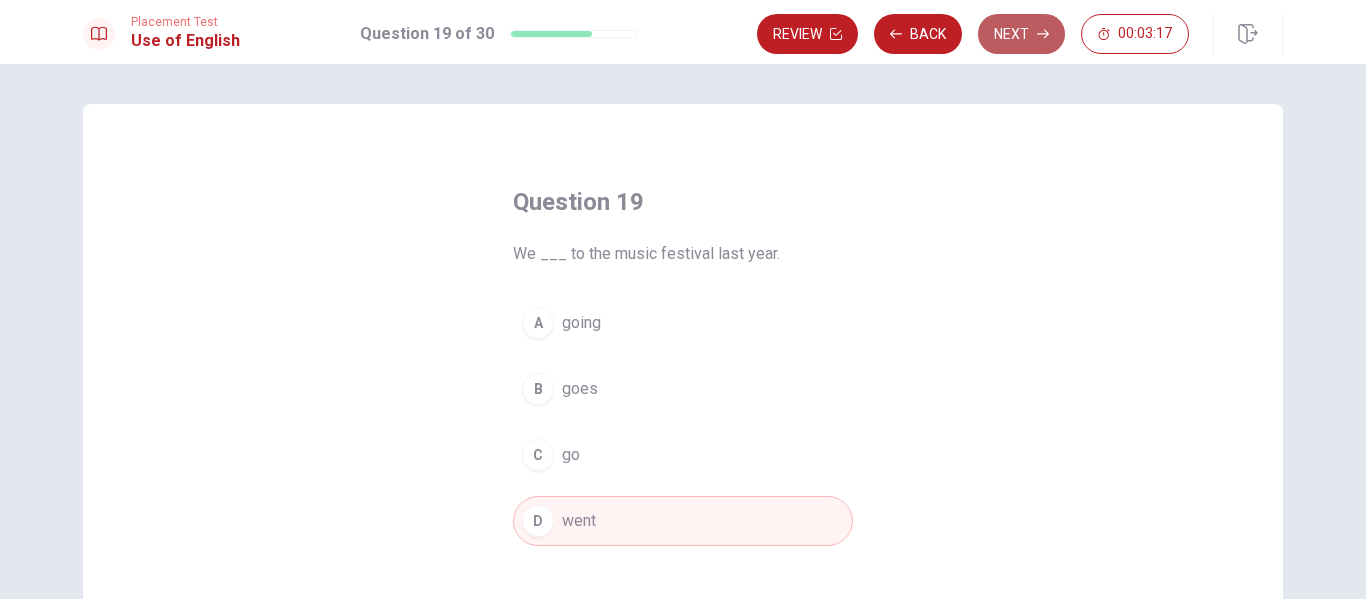 click 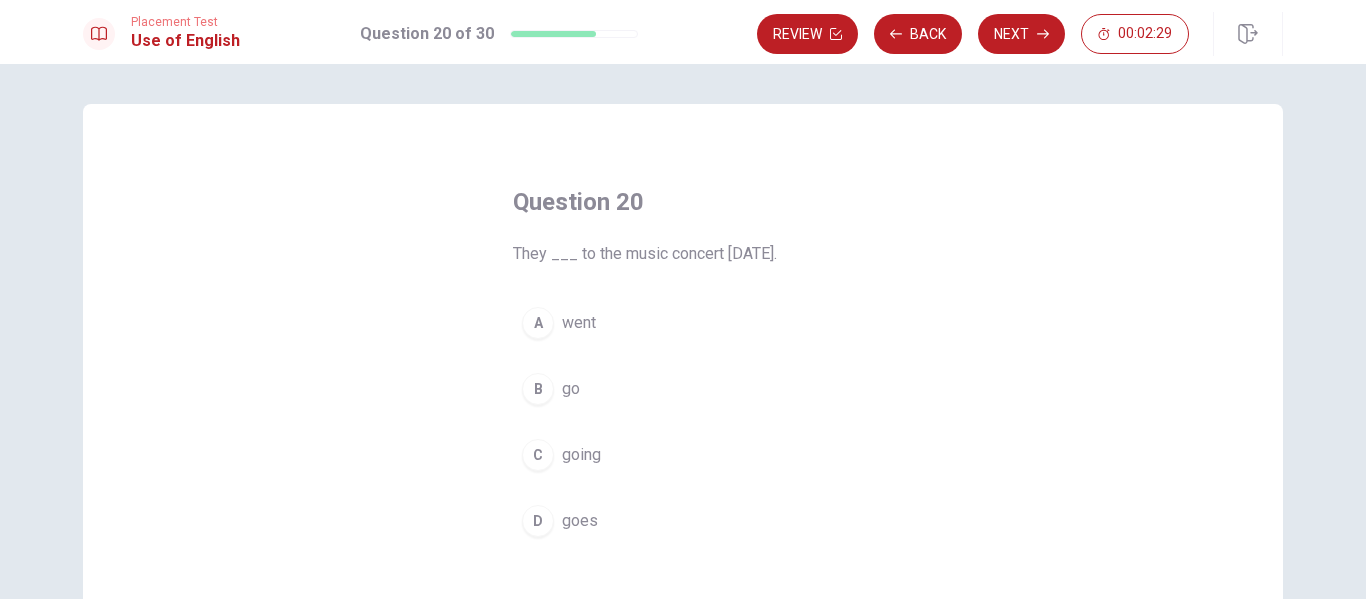 click on "went" at bounding box center [579, 323] 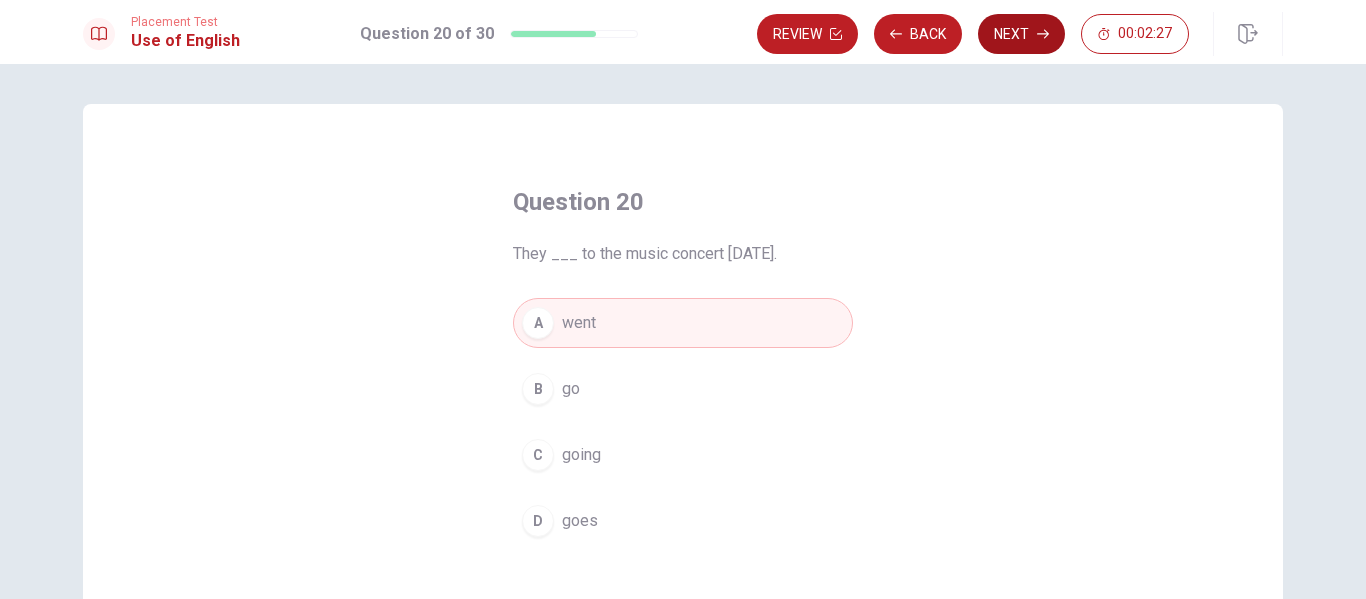 click on "Next" at bounding box center (1021, 34) 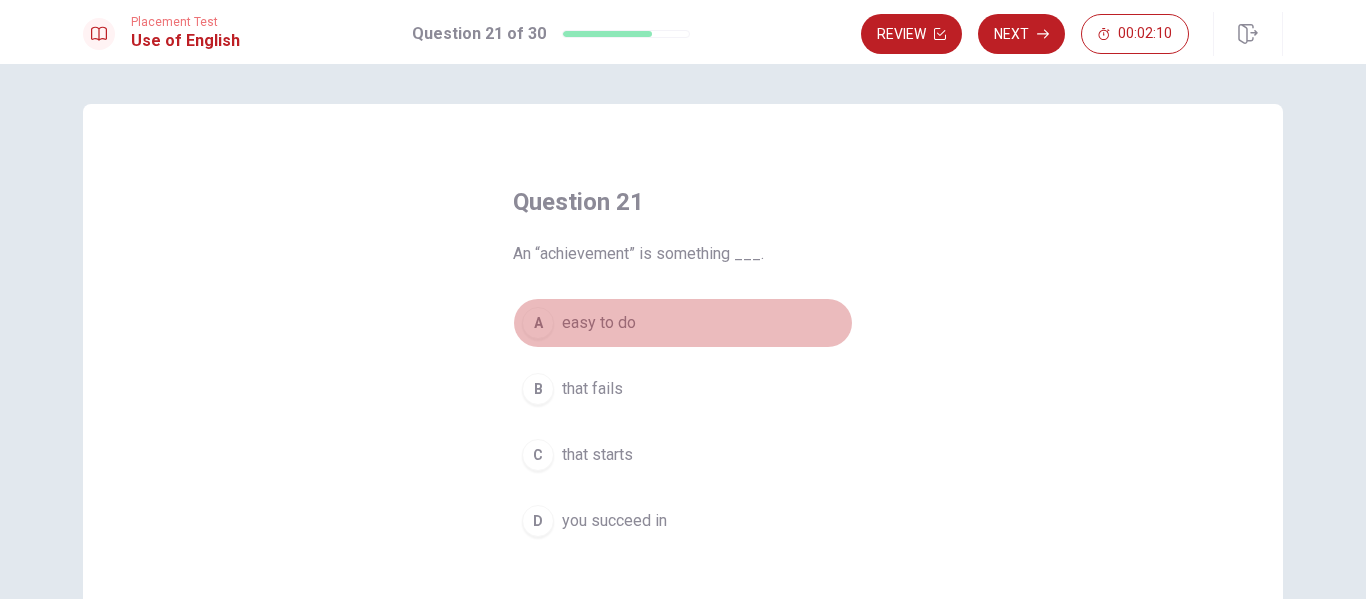click on "easy to do" at bounding box center (599, 323) 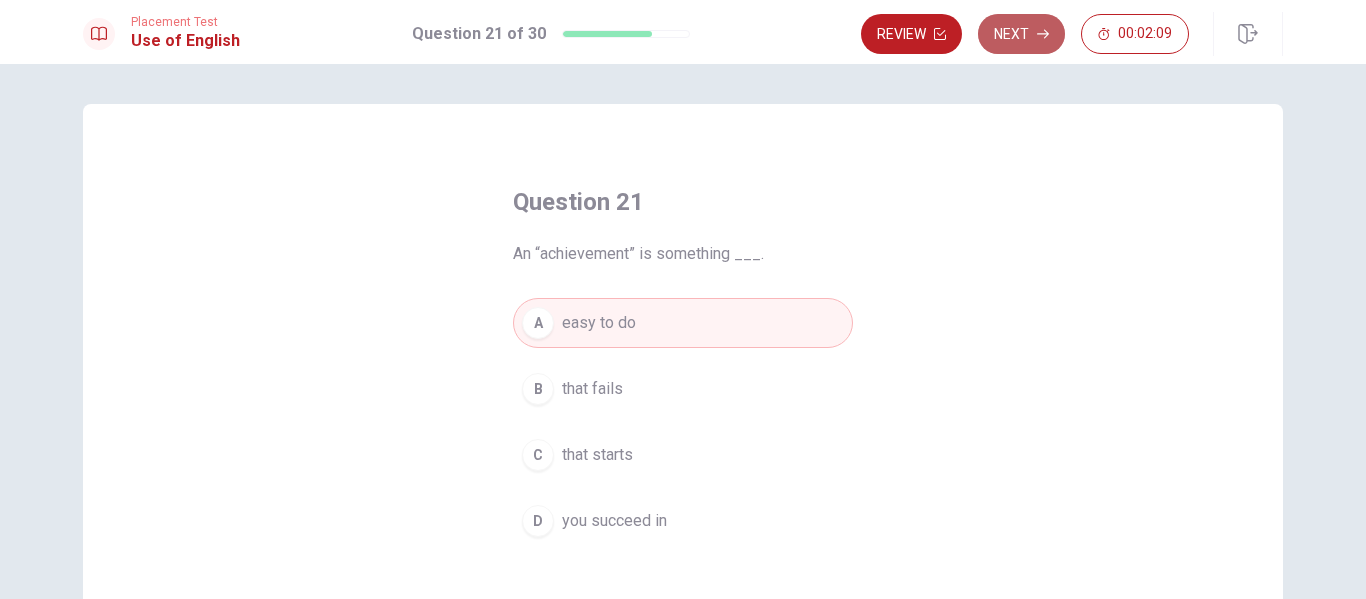 click 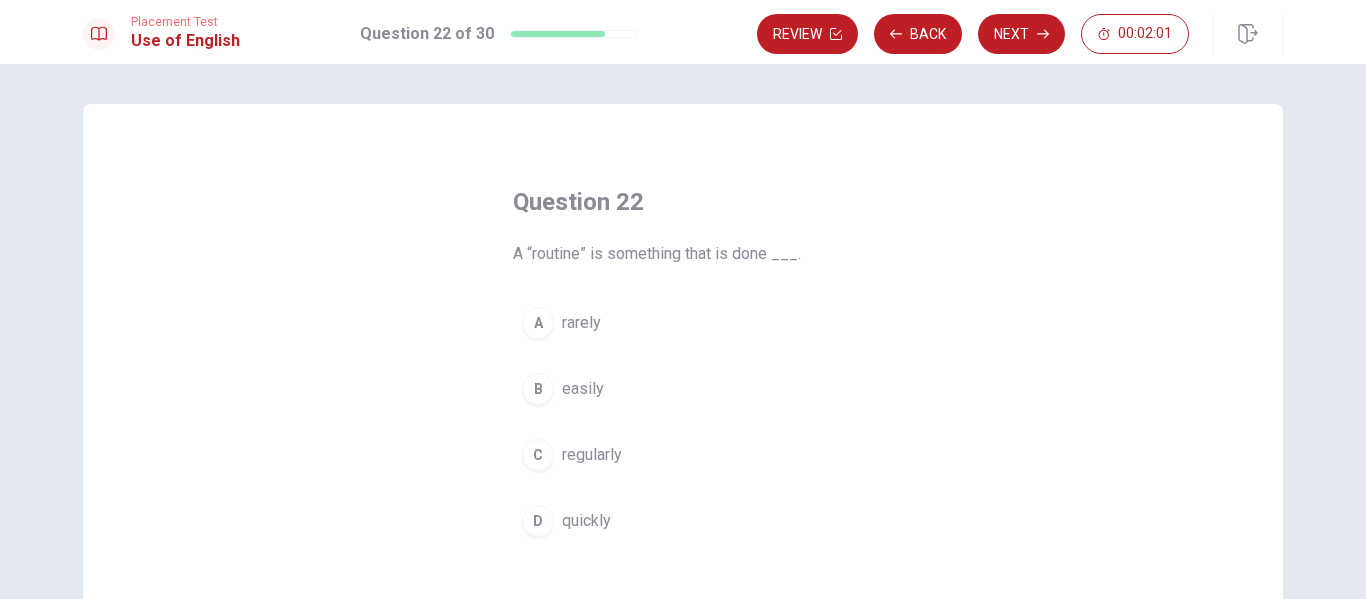 click on "regularly" at bounding box center [592, 455] 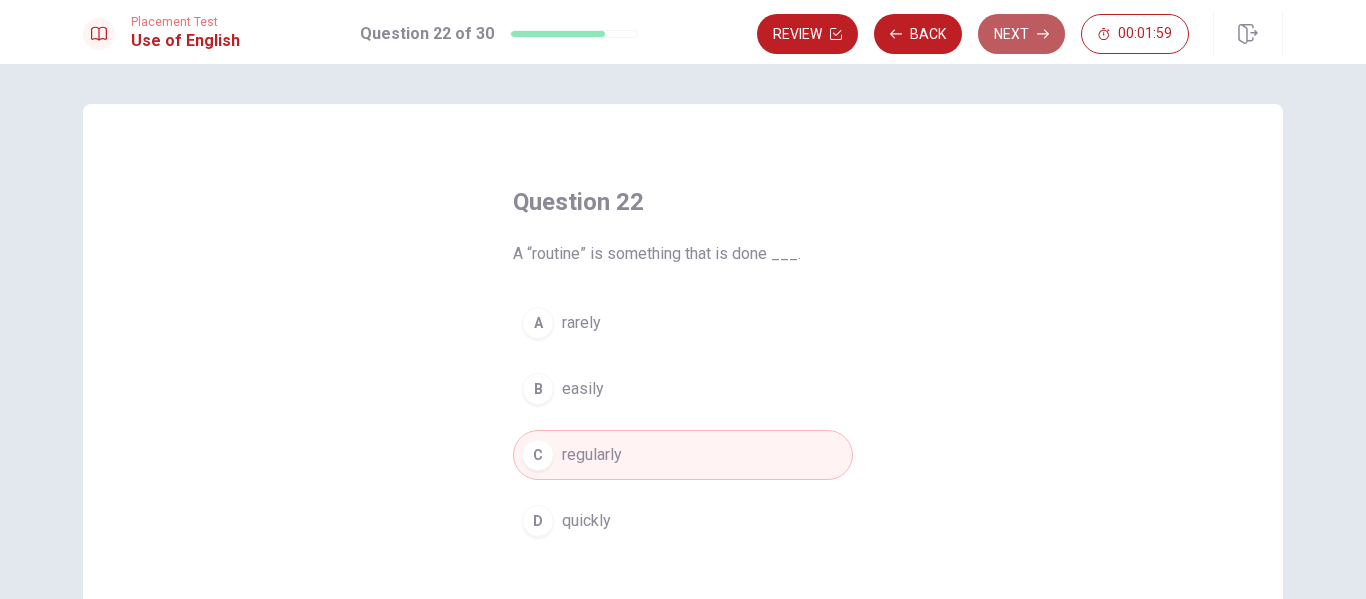 click on "Next" at bounding box center (1021, 34) 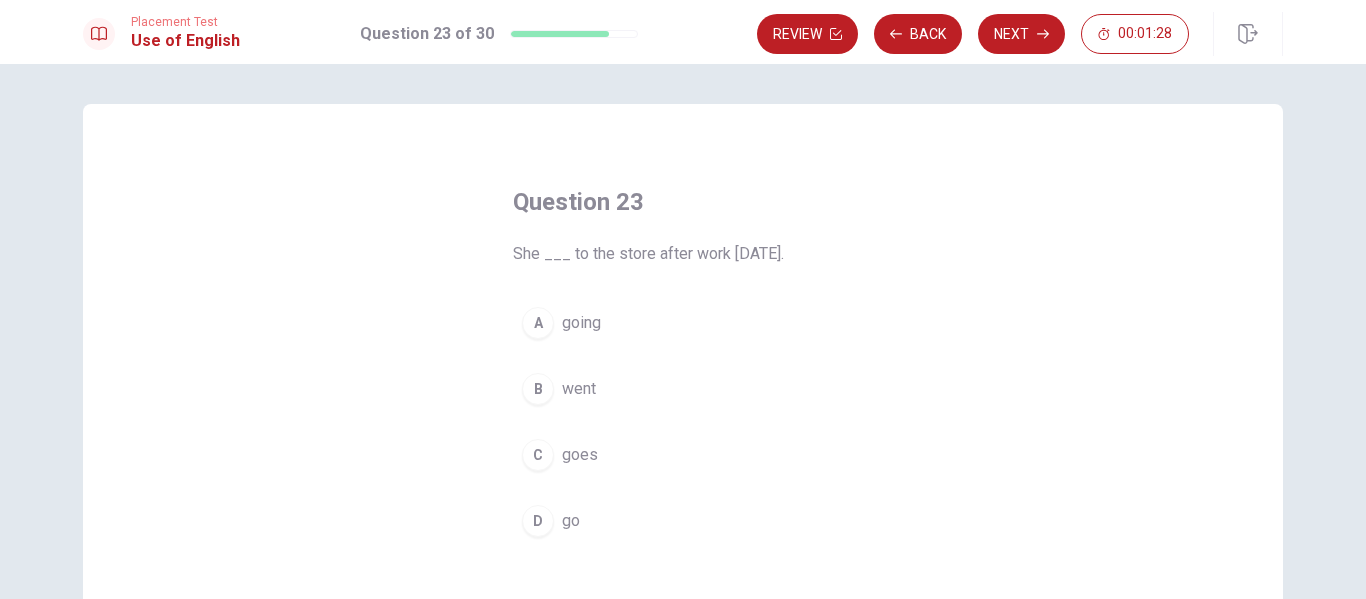 click on "went" at bounding box center [579, 389] 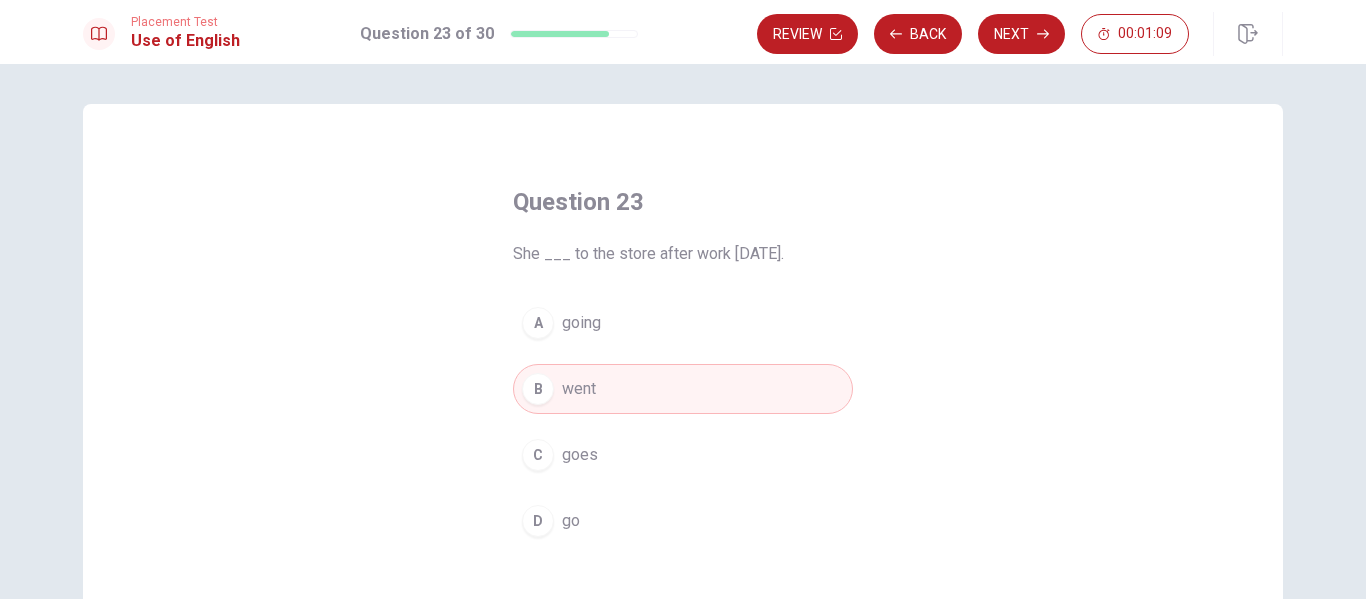 click on "went" at bounding box center [579, 389] 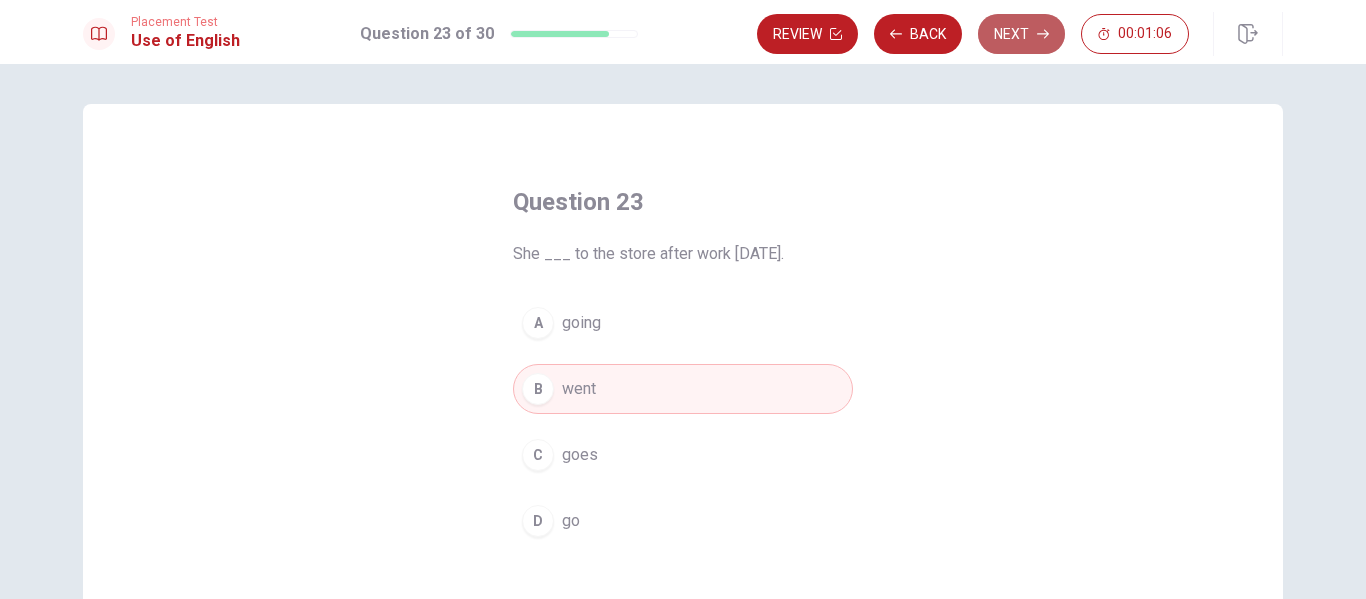 click on "Next" at bounding box center [1021, 34] 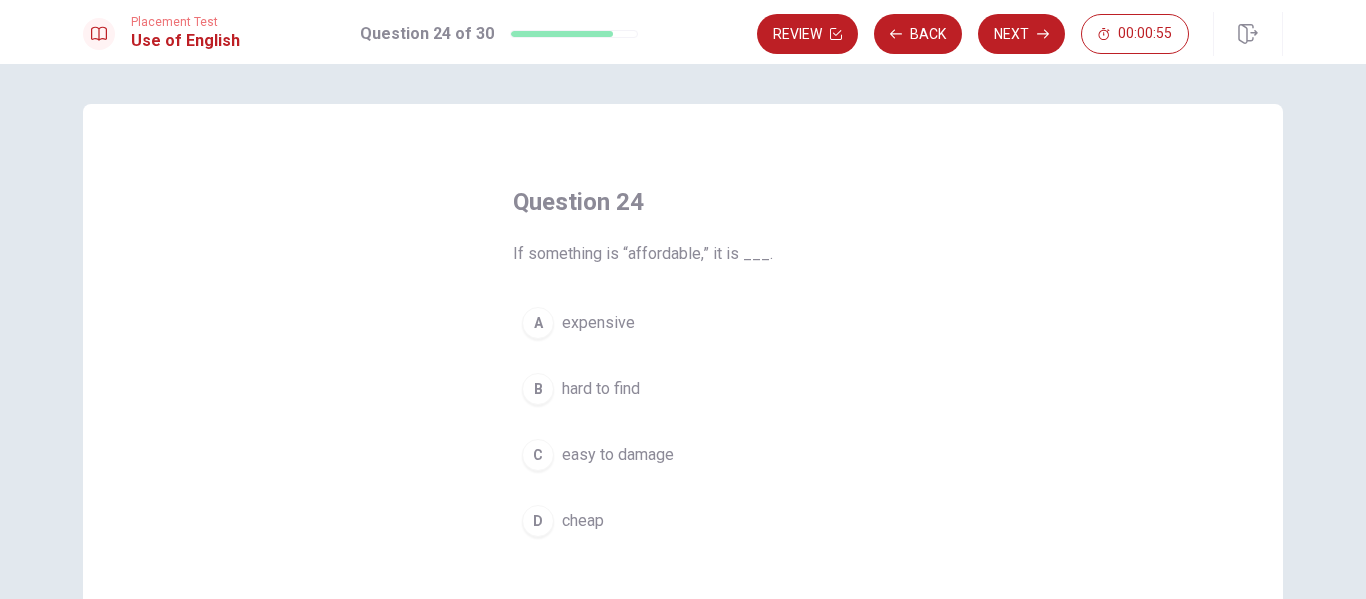 click on "cheap" at bounding box center (583, 521) 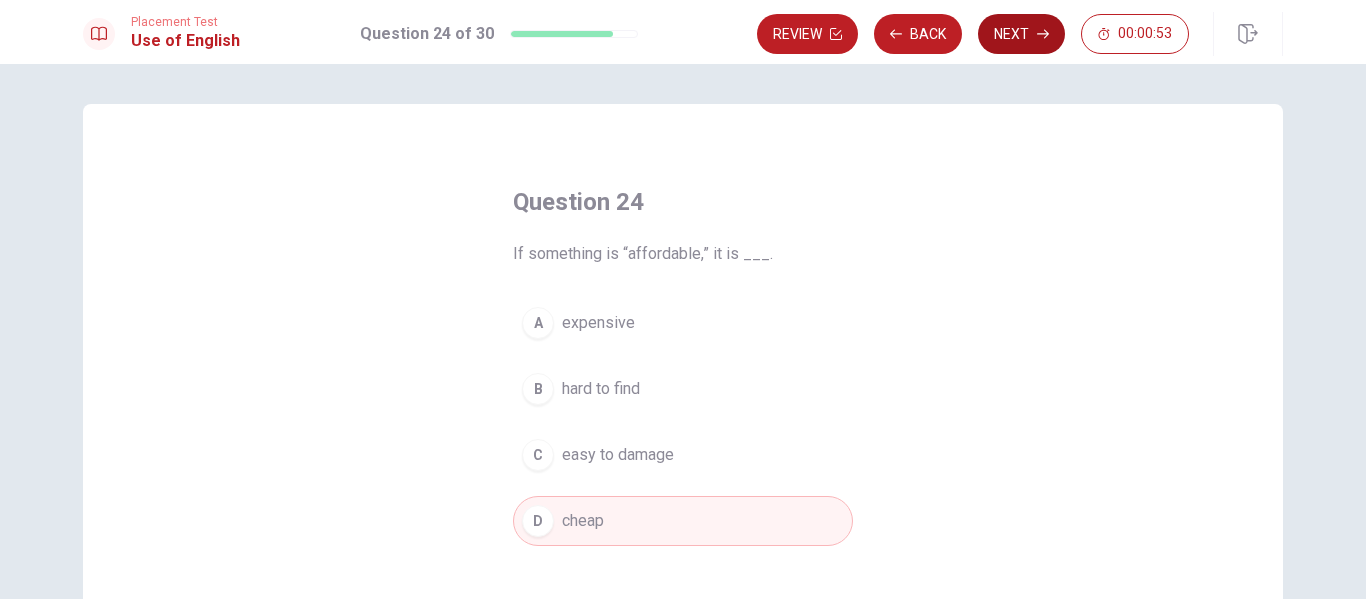 click on "Next" at bounding box center (1021, 34) 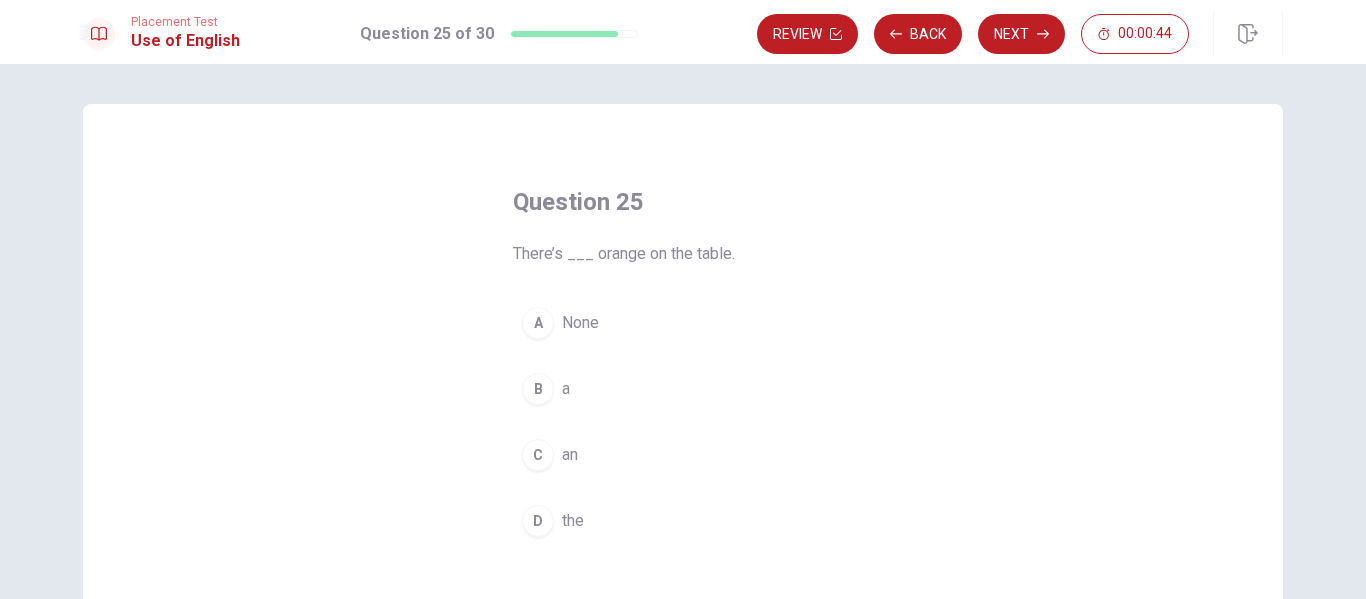 click on "C an" at bounding box center (683, 455) 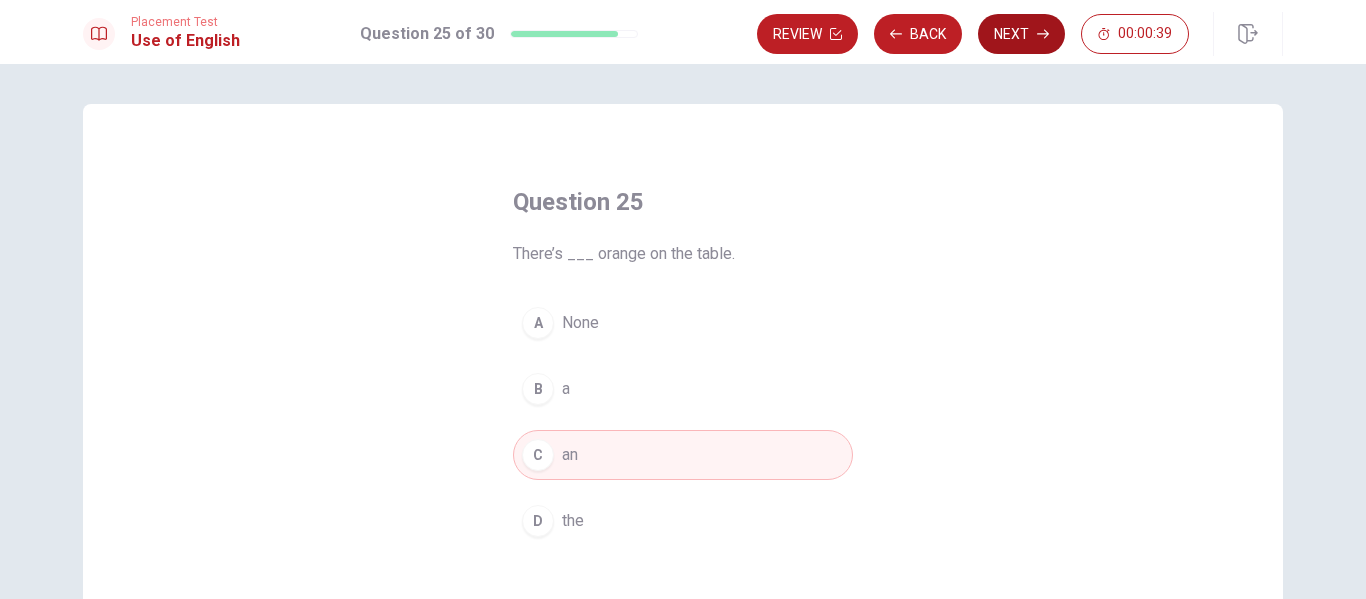 click on "Next" at bounding box center (1021, 34) 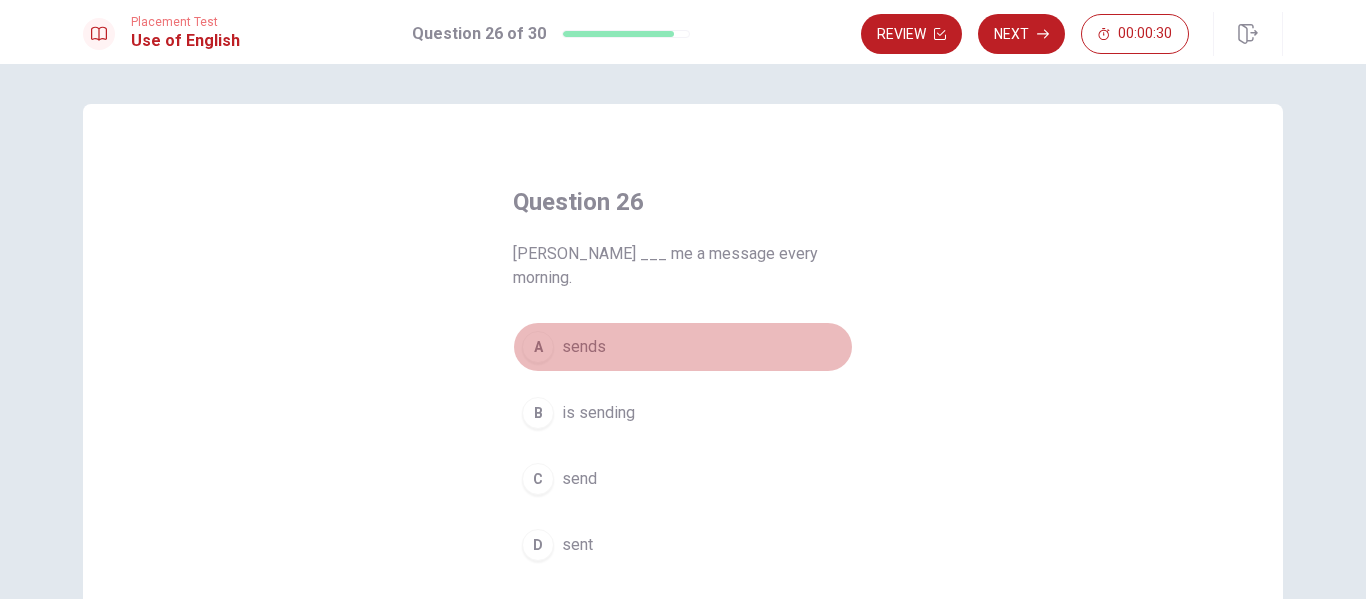 click on "sends" at bounding box center (584, 347) 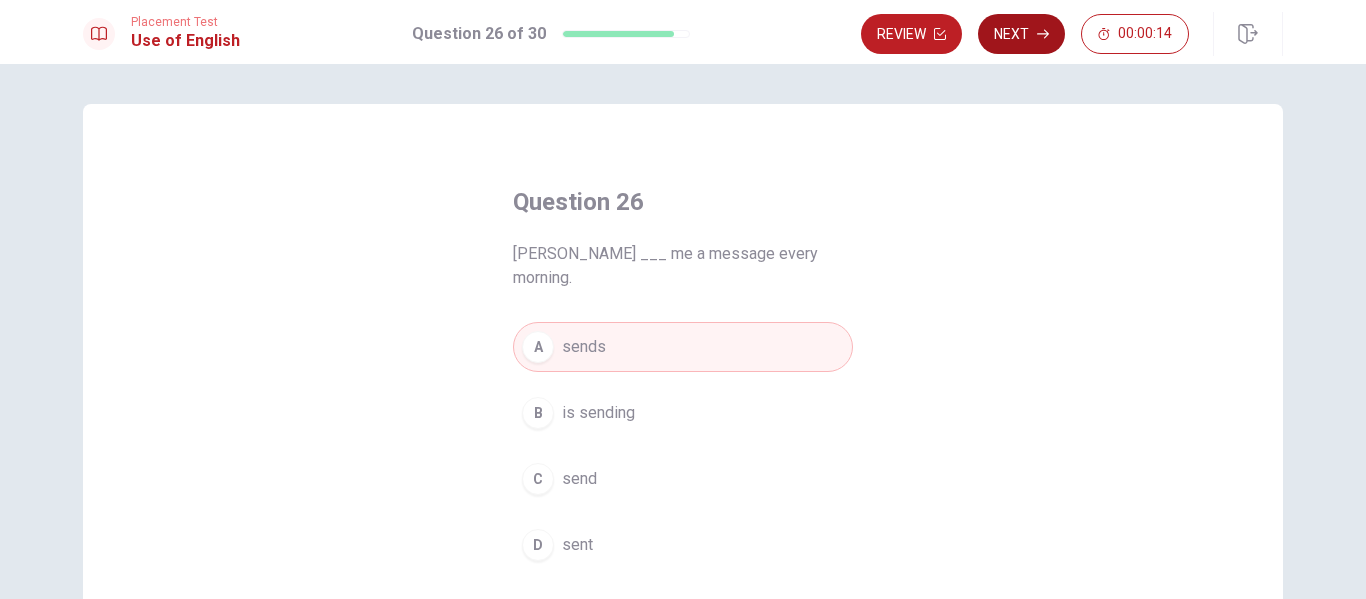 click on "Next" at bounding box center (1021, 34) 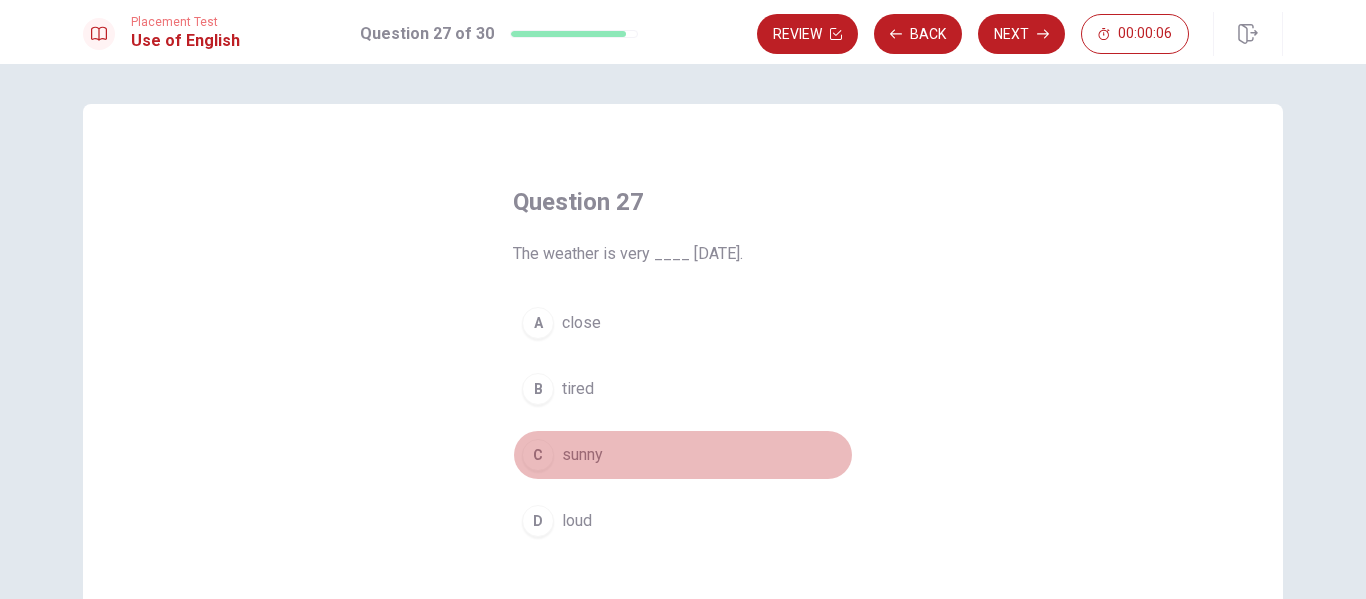 click on "sunny" at bounding box center [582, 455] 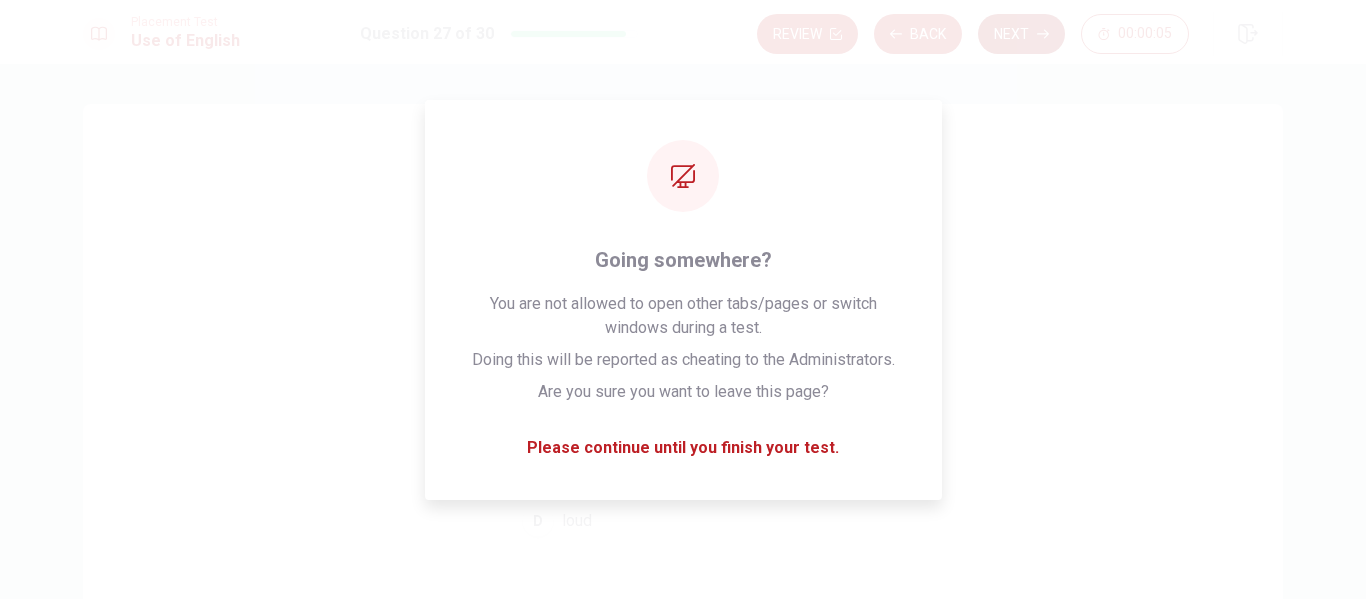 click on "Next" at bounding box center (1021, 34) 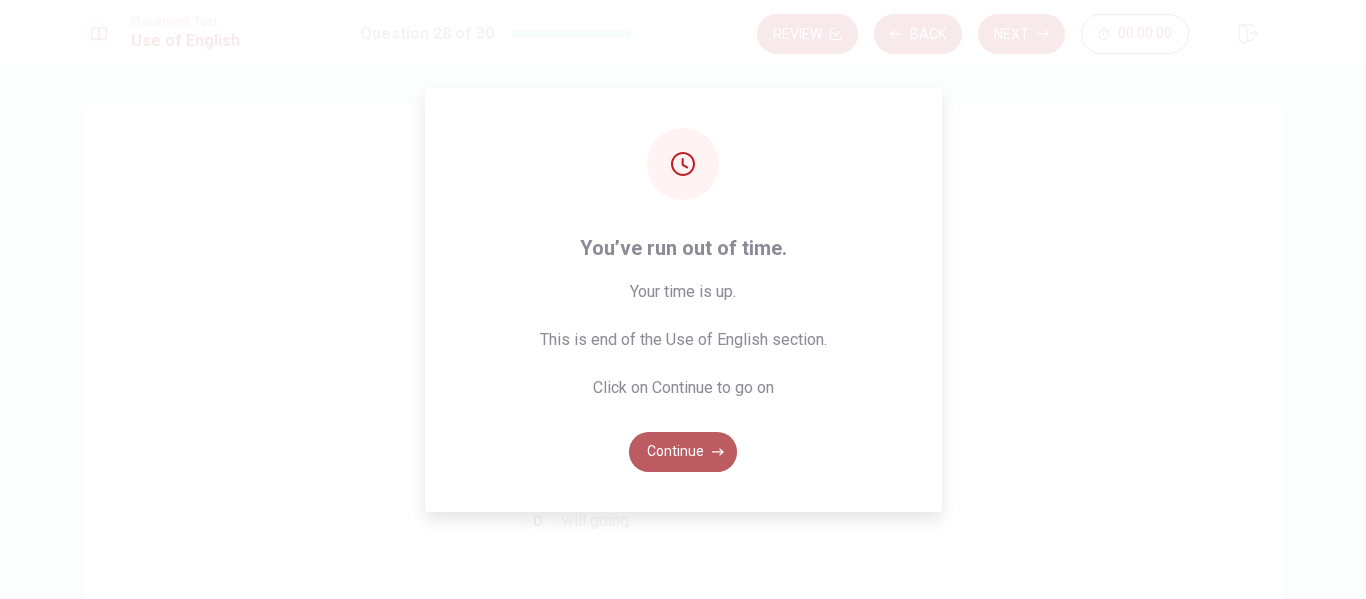 click on "Continue" at bounding box center (683, 452) 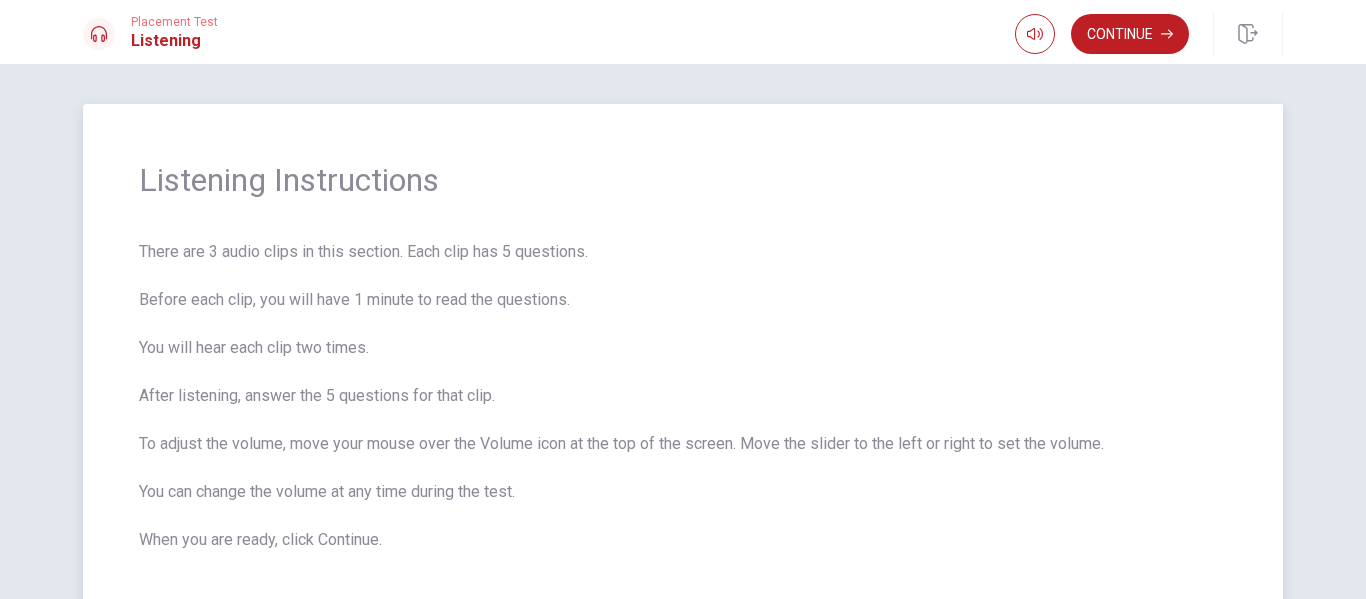 scroll, scrollTop: 100, scrollLeft: 0, axis: vertical 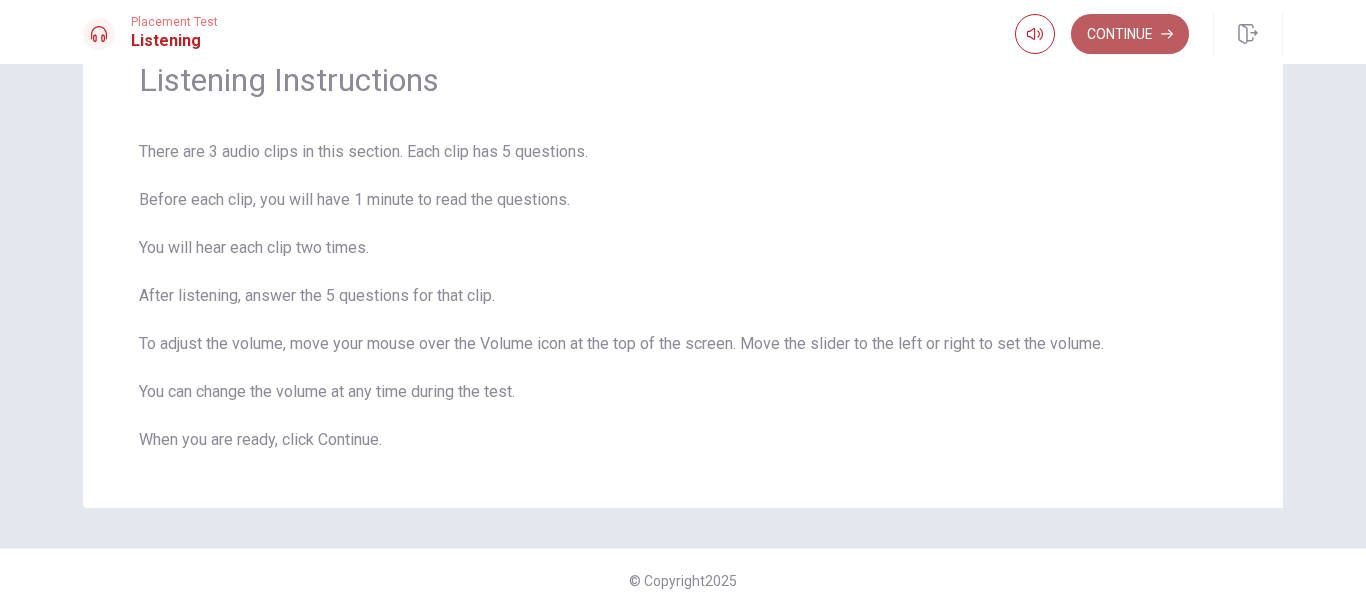 click on "Continue" at bounding box center [1130, 34] 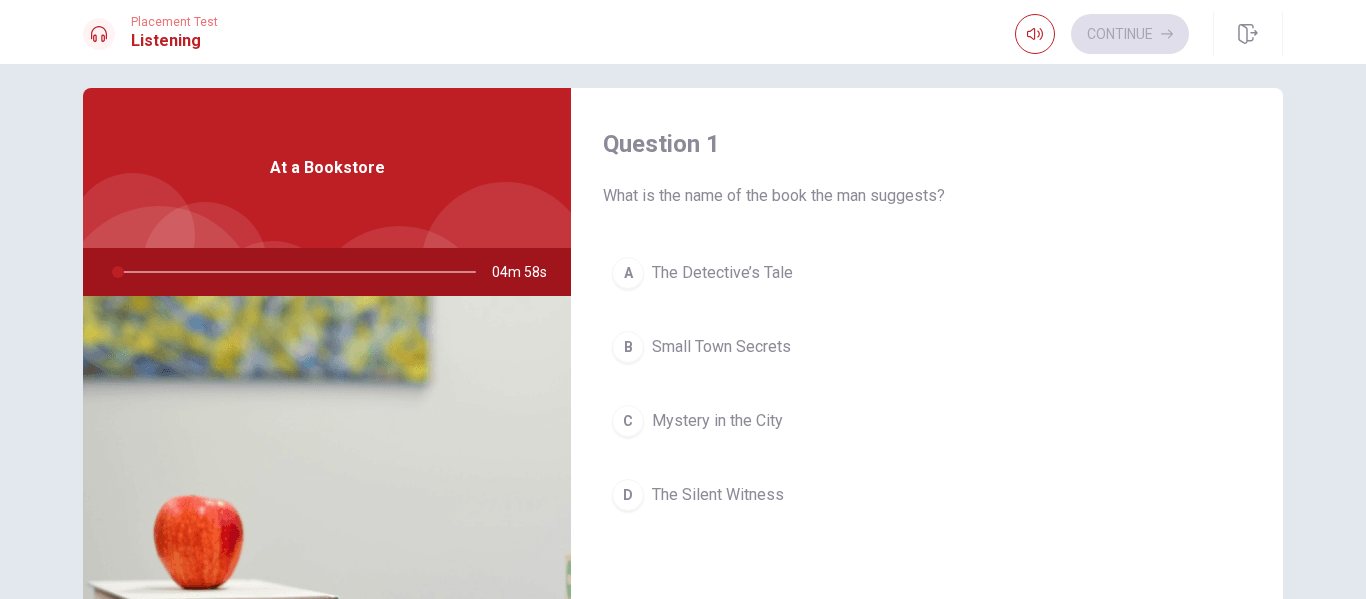 scroll, scrollTop: 0, scrollLeft: 0, axis: both 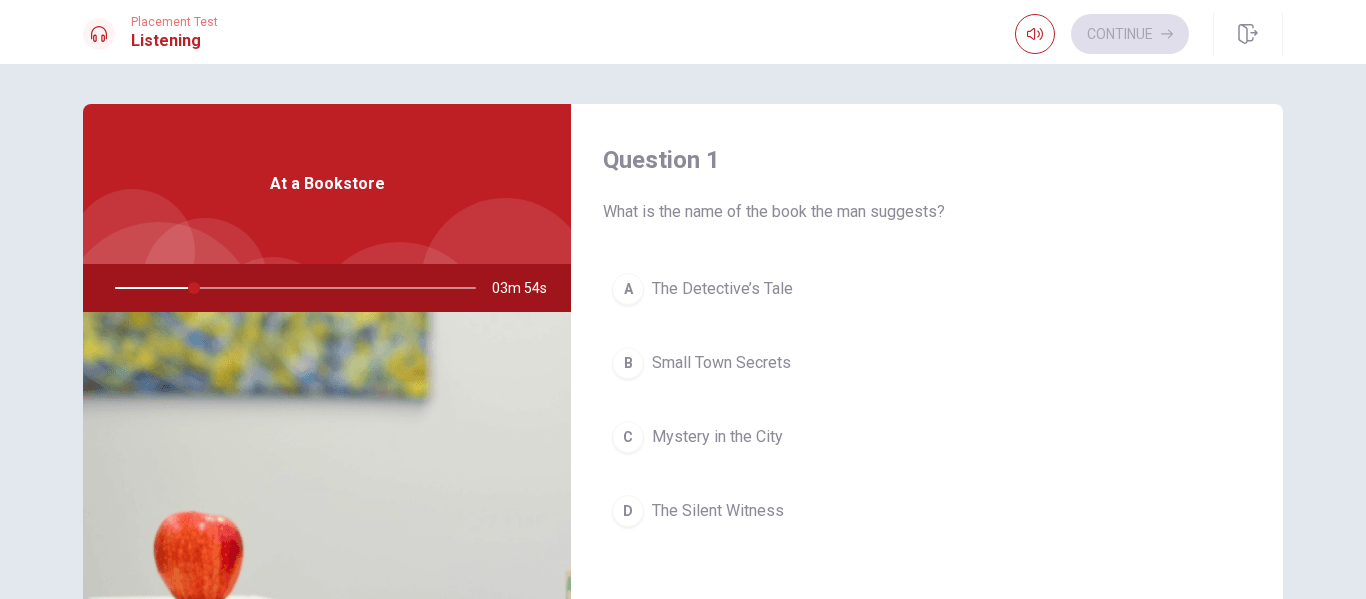 click on "At a Bookstore" at bounding box center [327, 184] 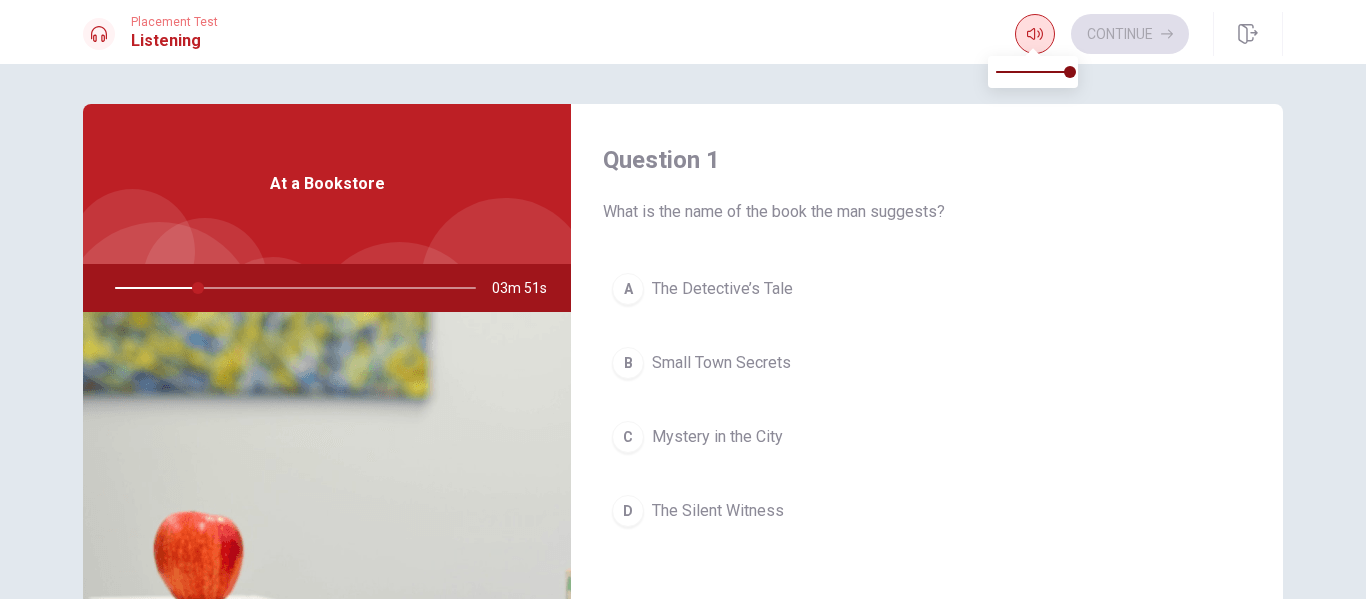 click 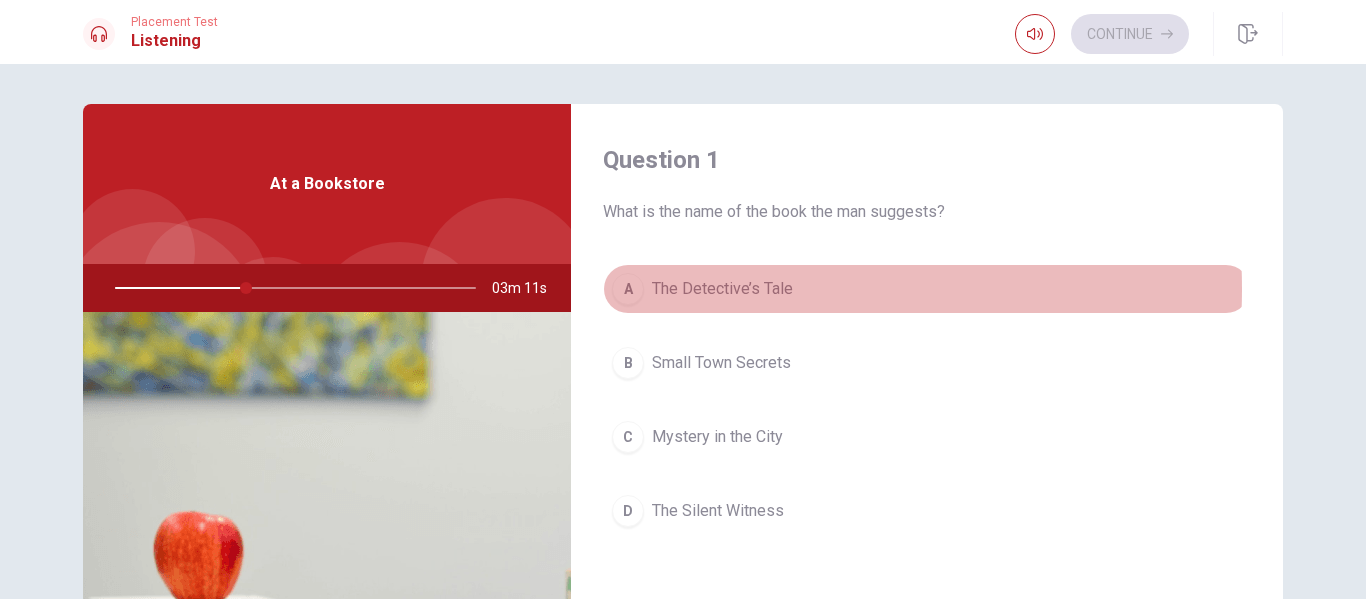 click on "The Detective’s Tale" at bounding box center [722, 289] 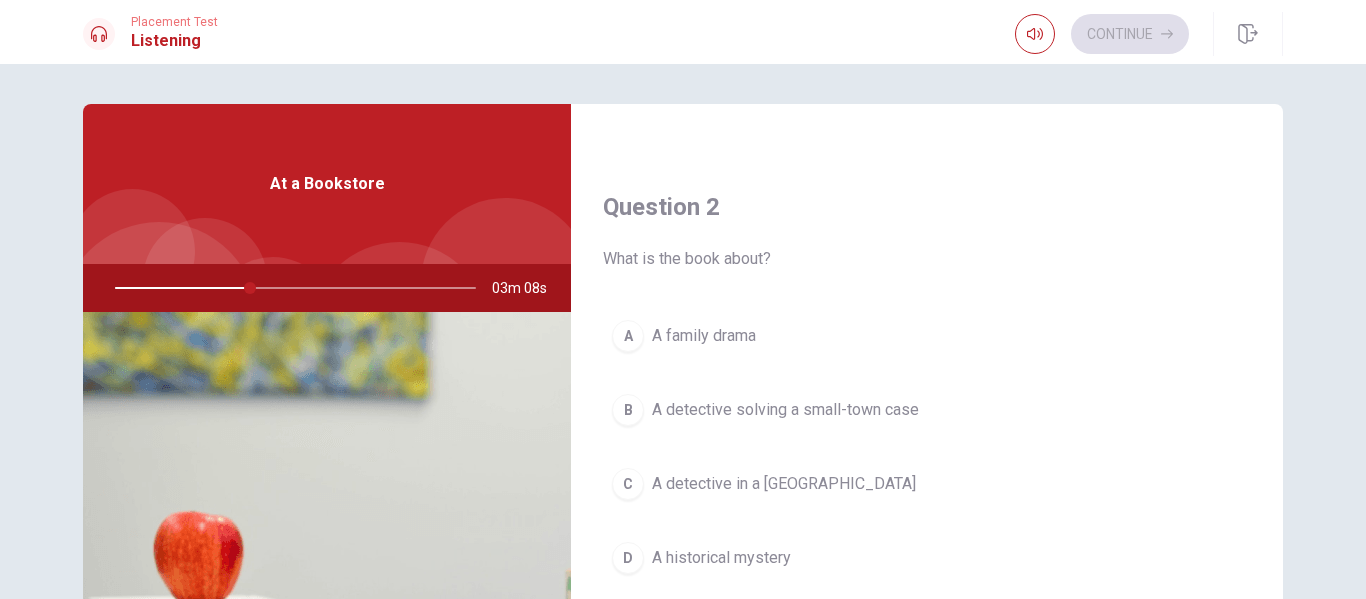 scroll, scrollTop: 500, scrollLeft: 0, axis: vertical 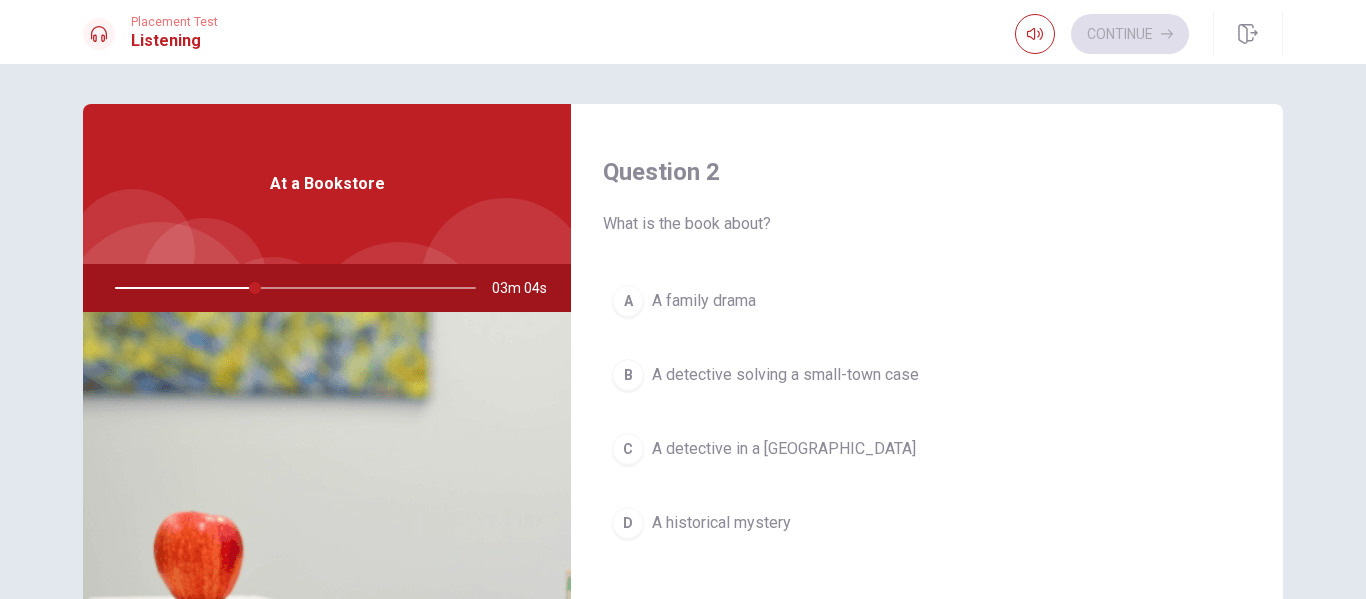 click on "A detective solving a small-town case" at bounding box center (785, 375) 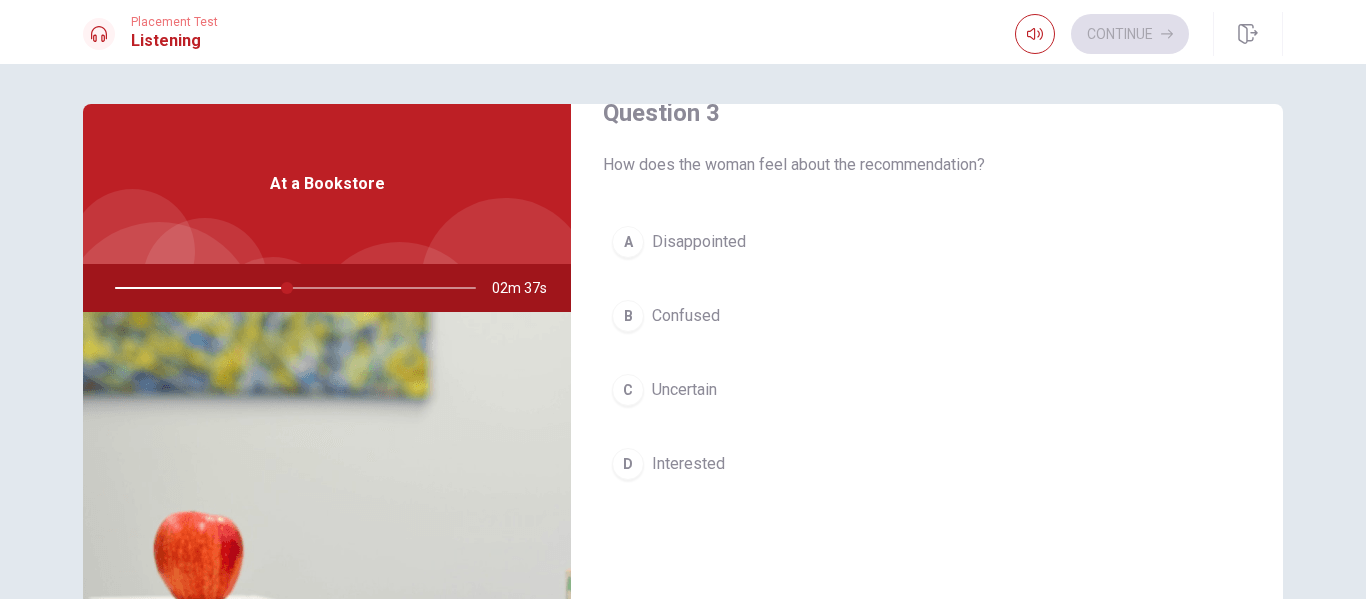 scroll, scrollTop: 1100, scrollLeft: 0, axis: vertical 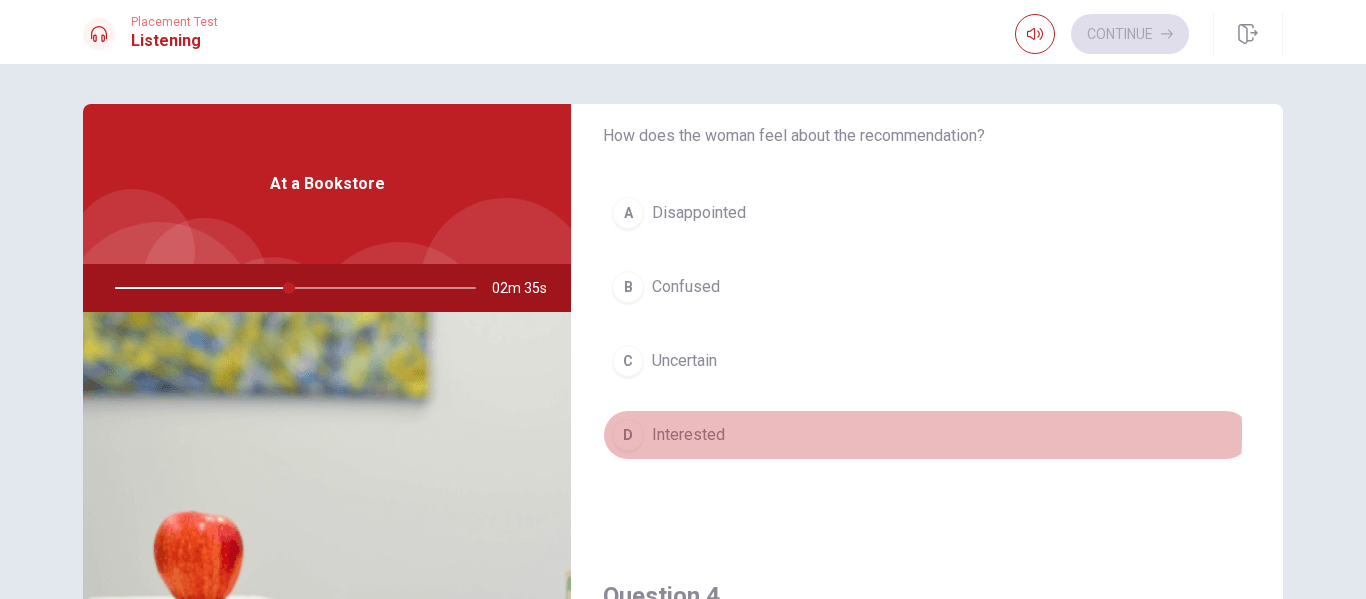 click on "Interested" at bounding box center (688, 435) 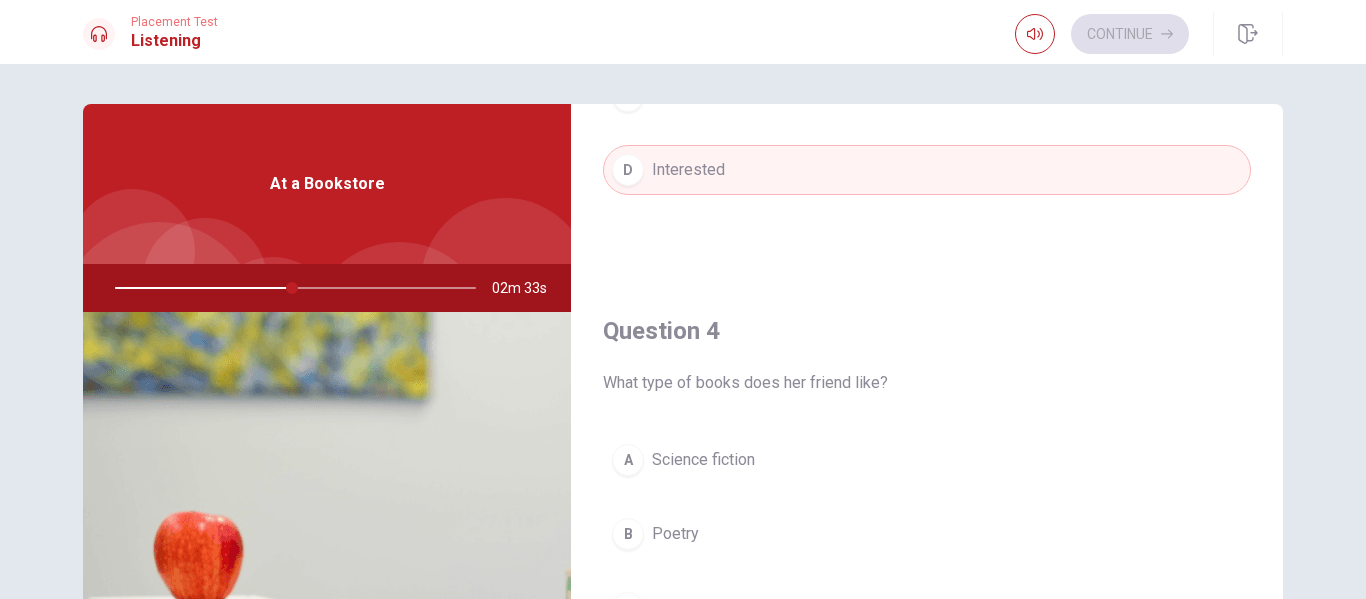 scroll, scrollTop: 1500, scrollLeft: 0, axis: vertical 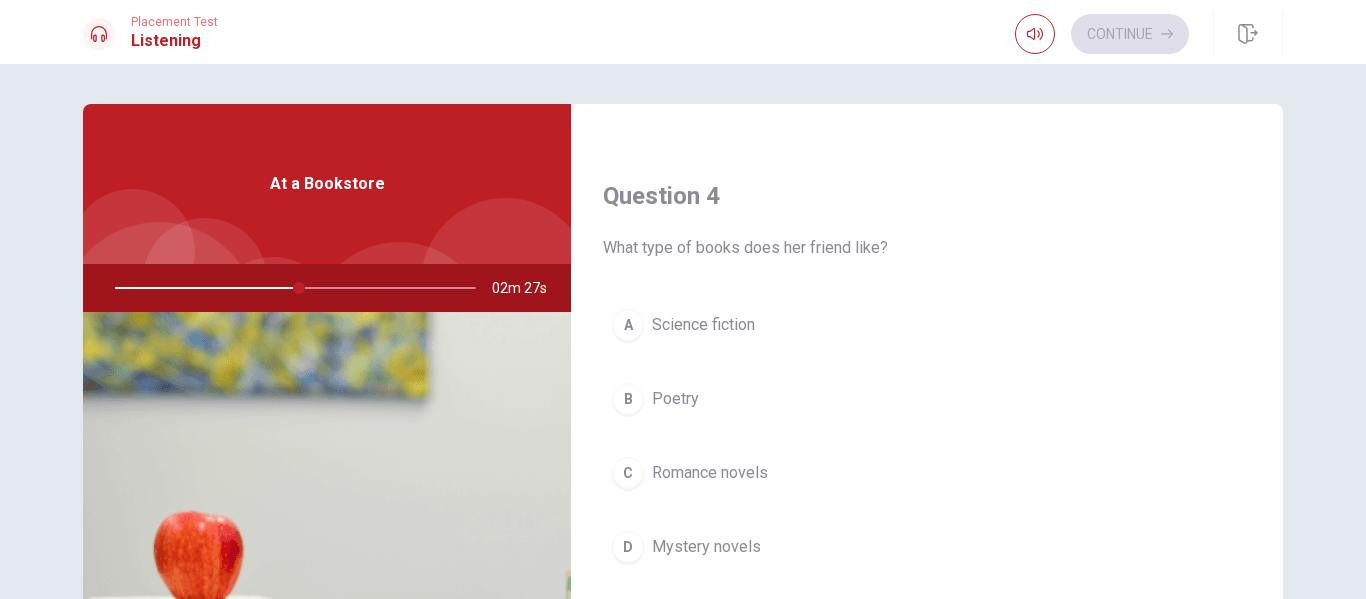 click on "Mystery novels" at bounding box center [706, 547] 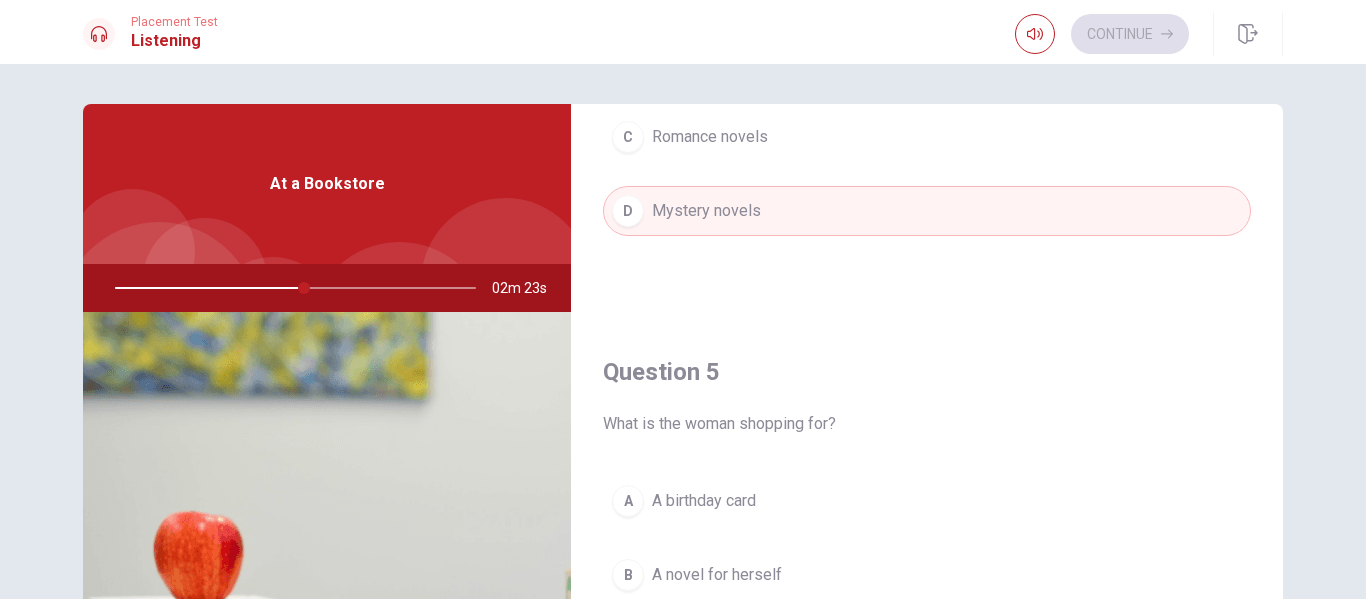 scroll, scrollTop: 1865, scrollLeft: 0, axis: vertical 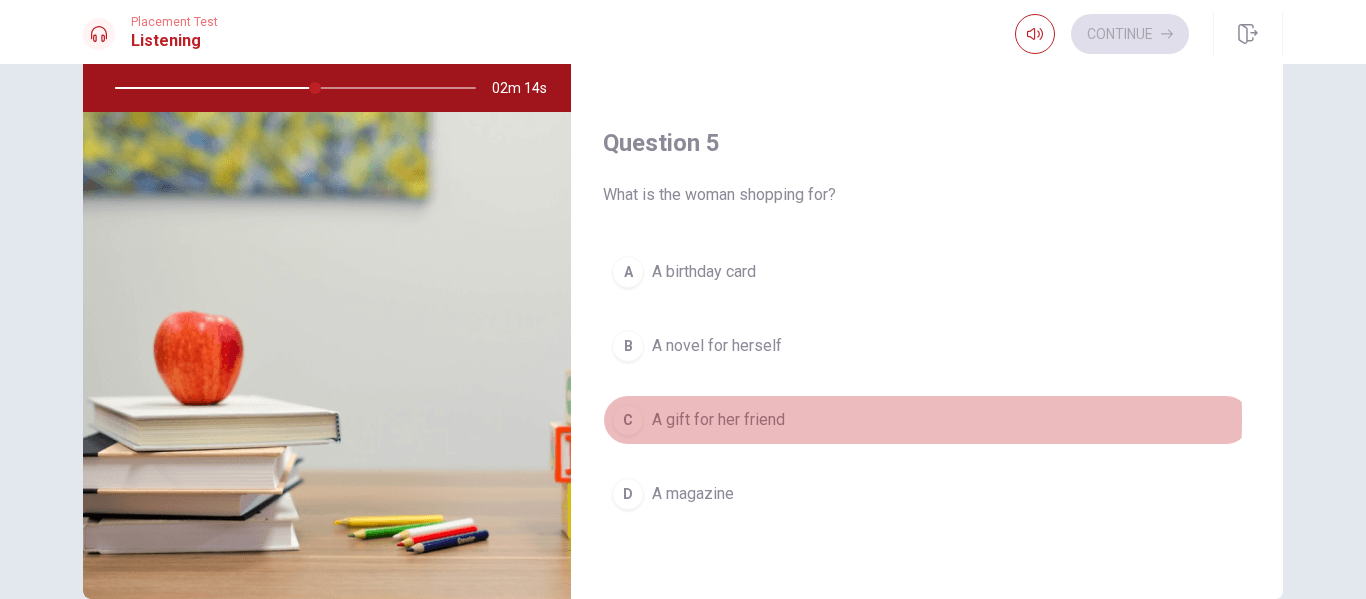 click on "A gift for her friend" at bounding box center (718, 420) 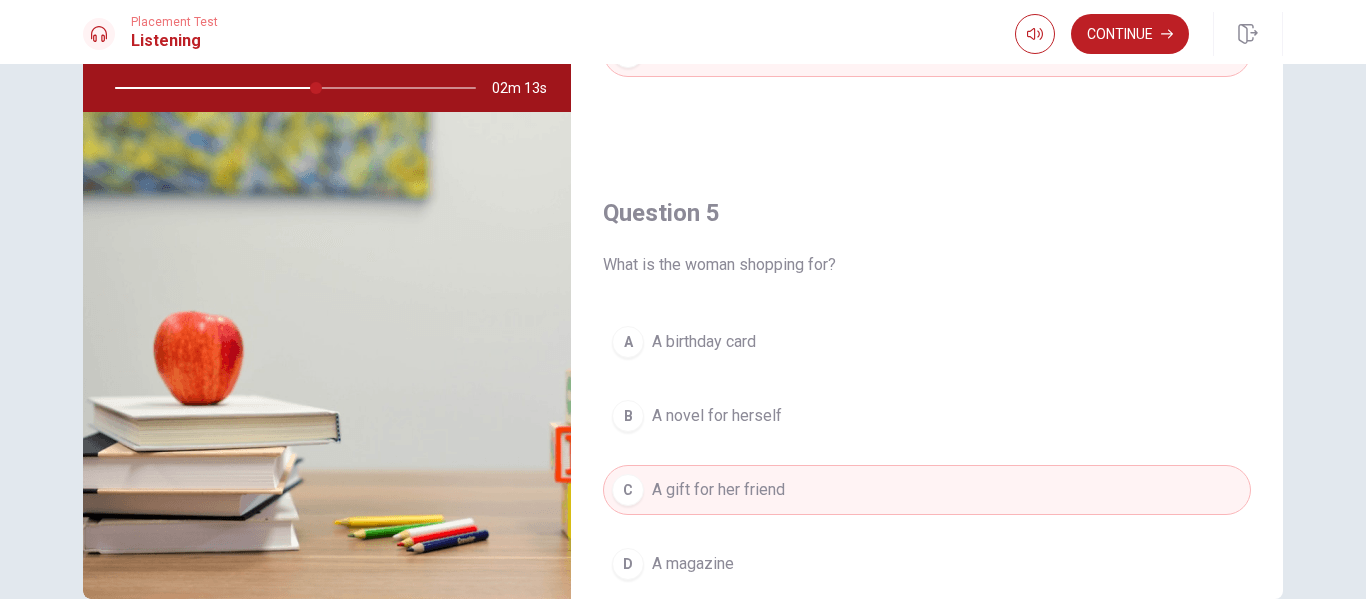 scroll, scrollTop: 1865, scrollLeft: 0, axis: vertical 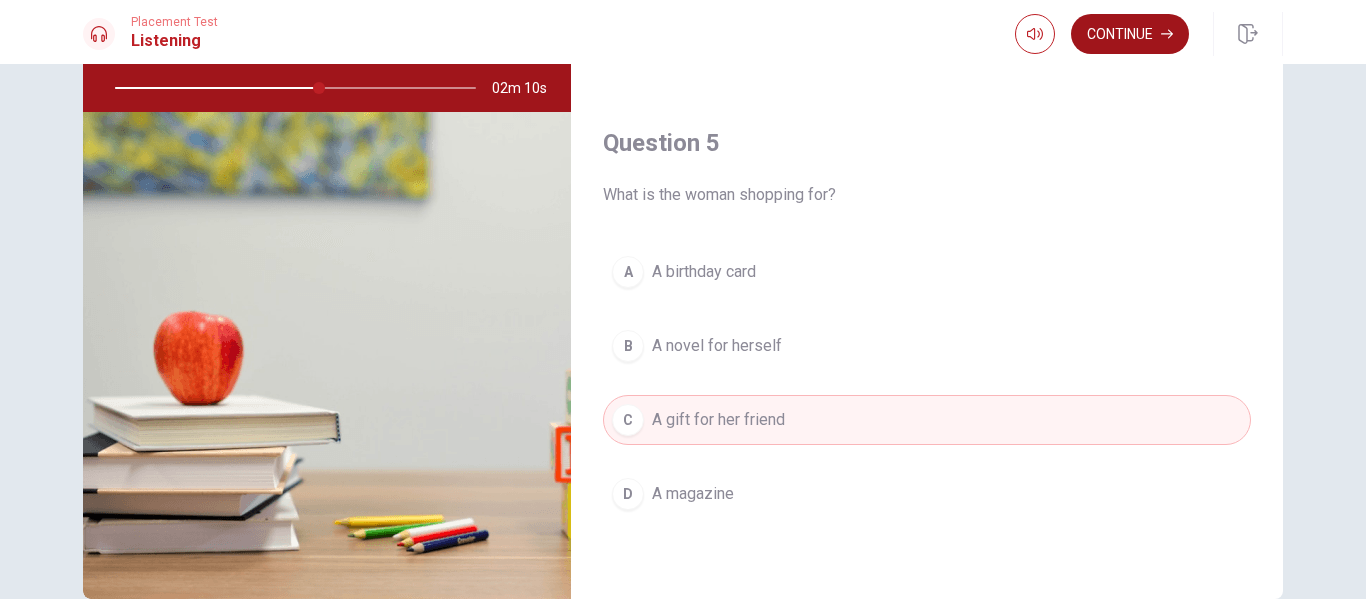 click on "Continue" at bounding box center [1130, 34] 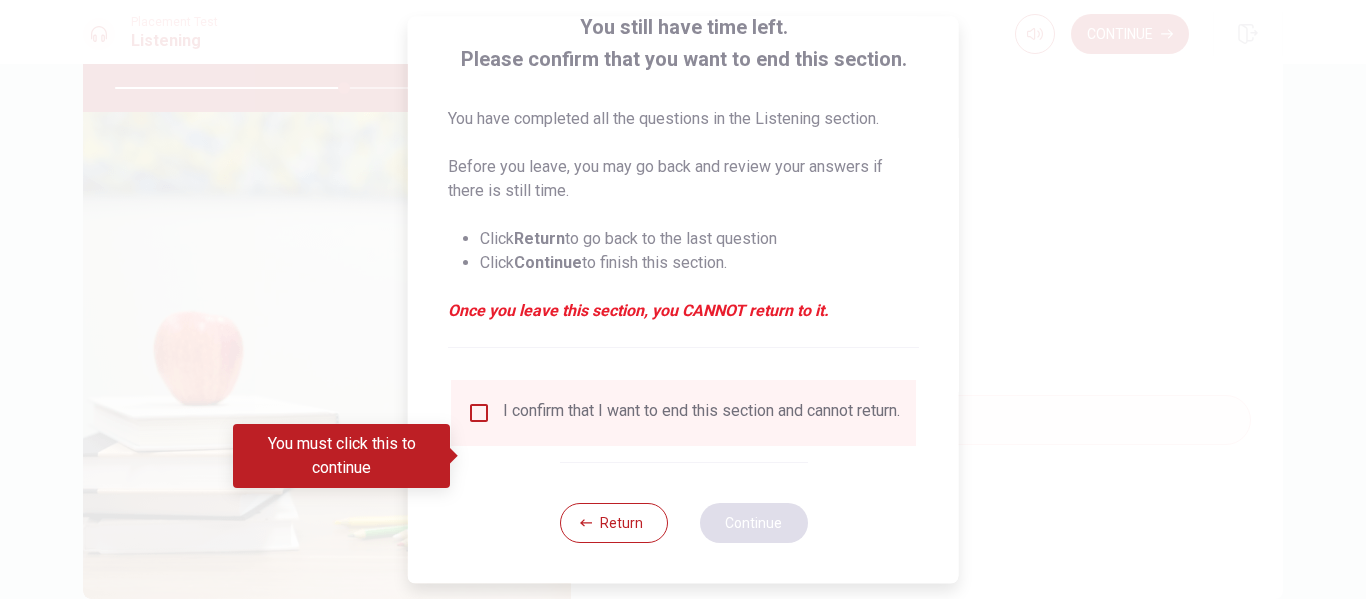 scroll, scrollTop: 147, scrollLeft: 0, axis: vertical 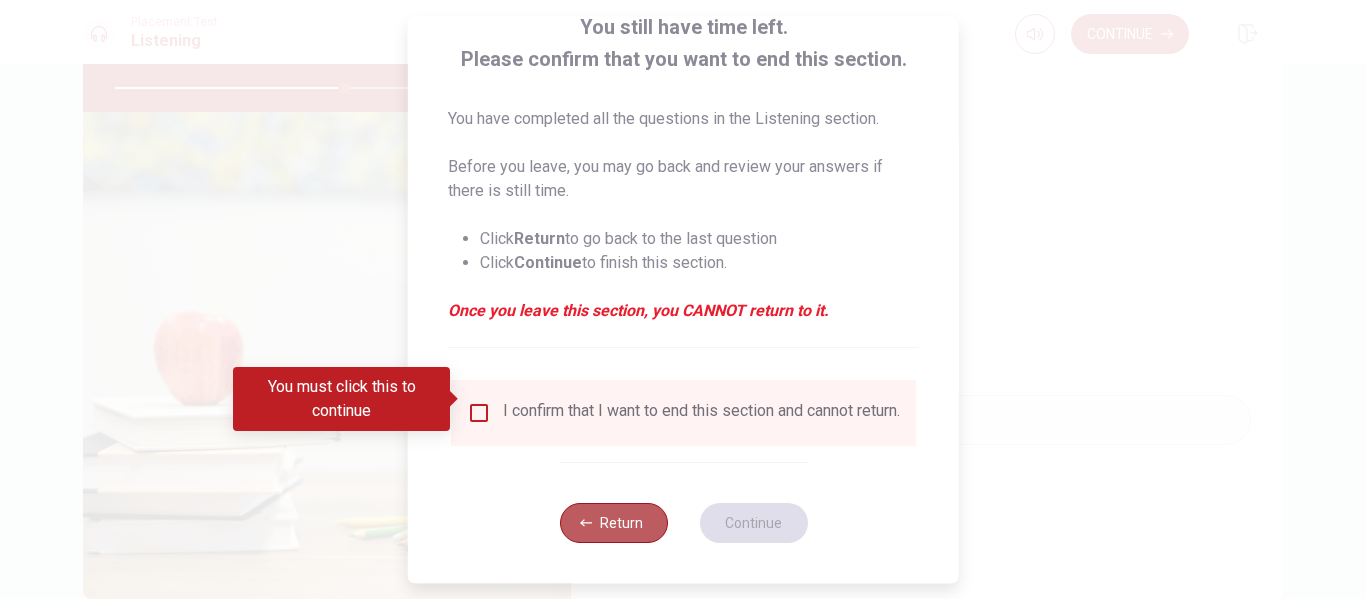 click on "Return" at bounding box center (613, 523) 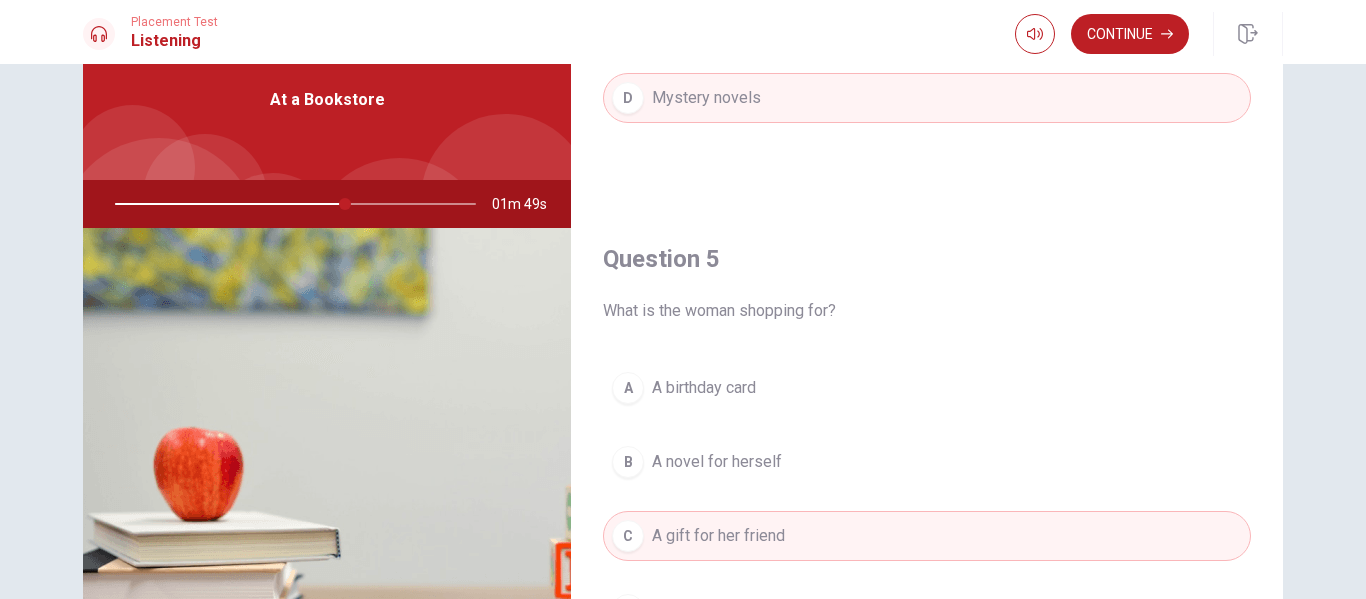 scroll, scrollTop: 4, scrollLeft: 0, axis: vertical 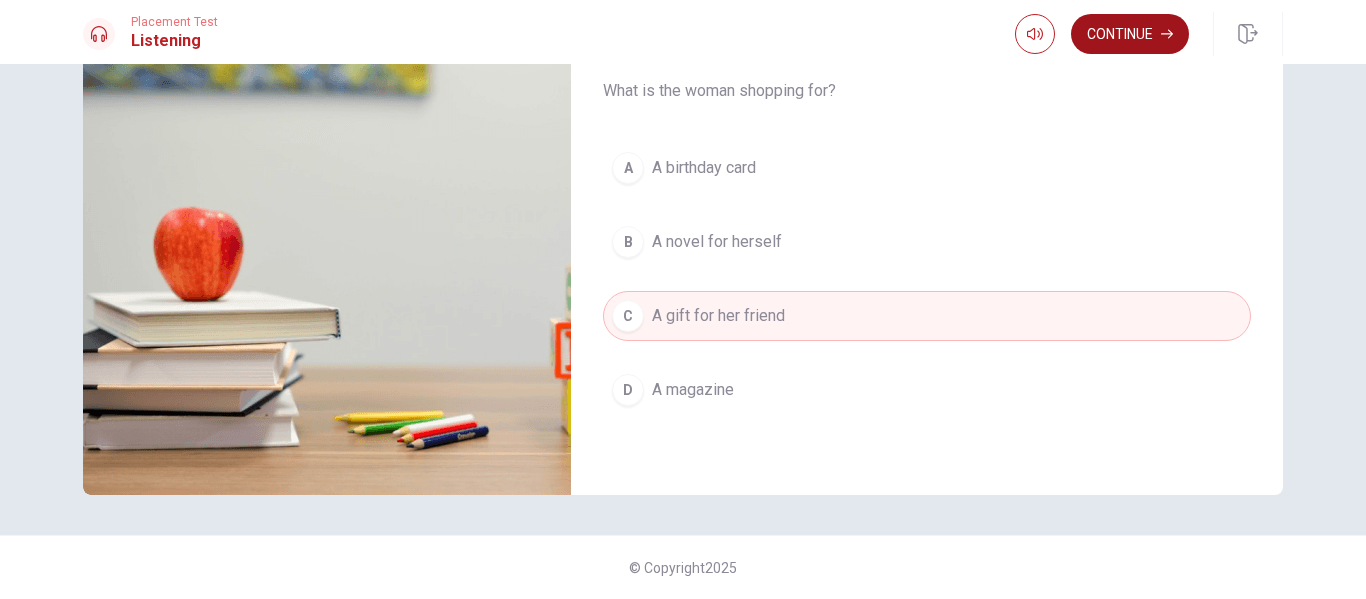 click on "Continue" at bounding box center [1130, 34] 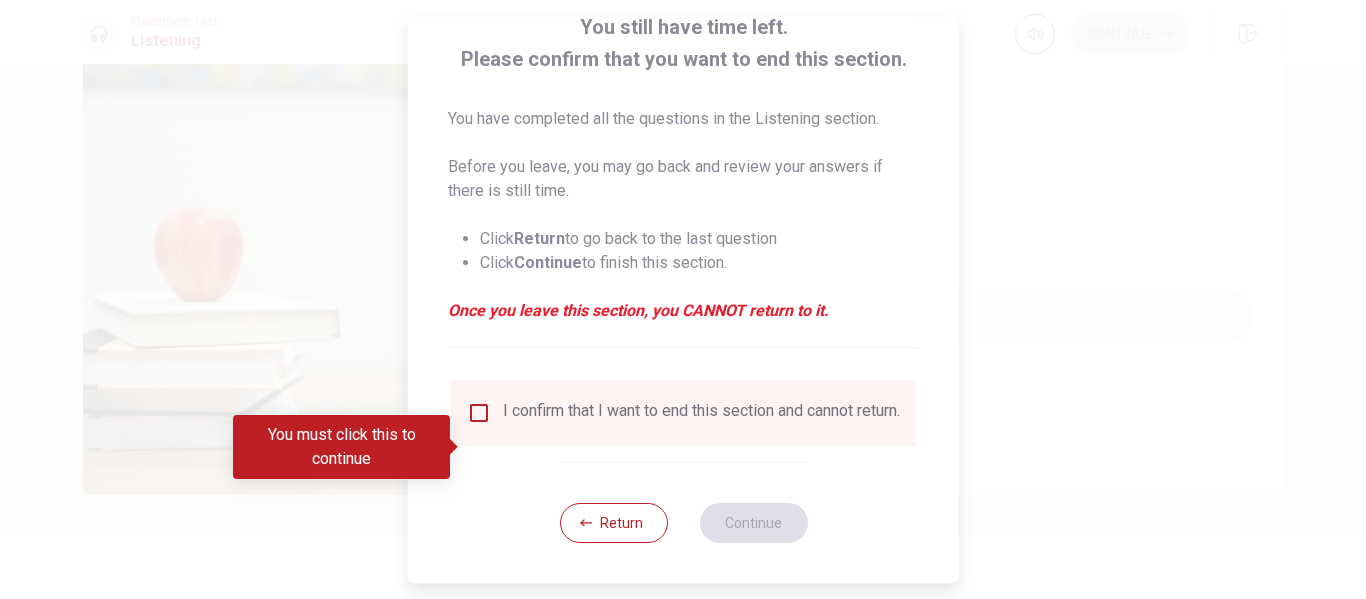 scroll, scrollTop: 147, scrollLeft: 0, axis: vertical 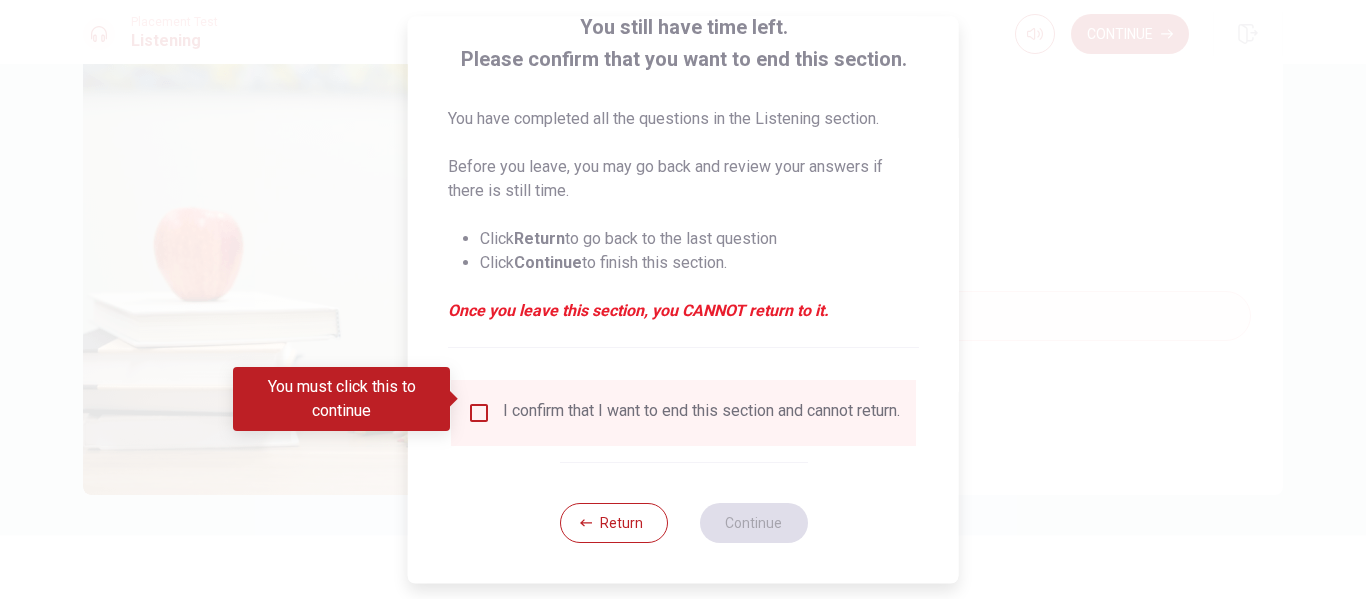 click at bounding box center (479, 413) 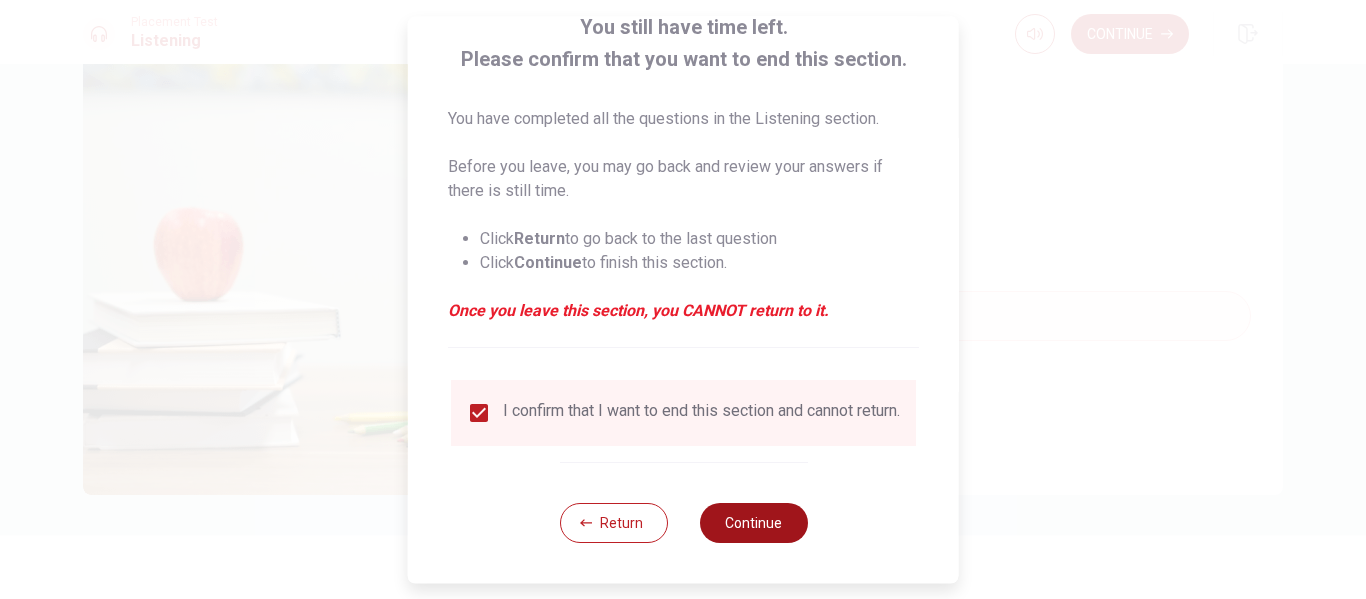 click on "Continue" at bounding box center [753, 523] 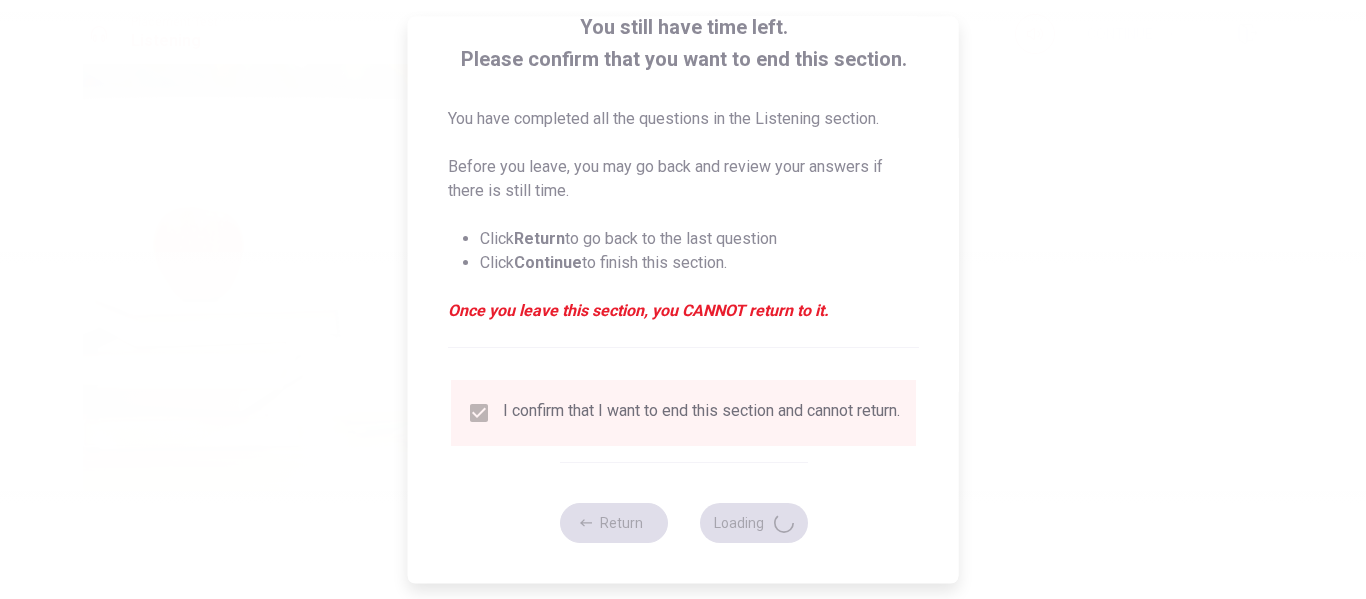 type on "70" 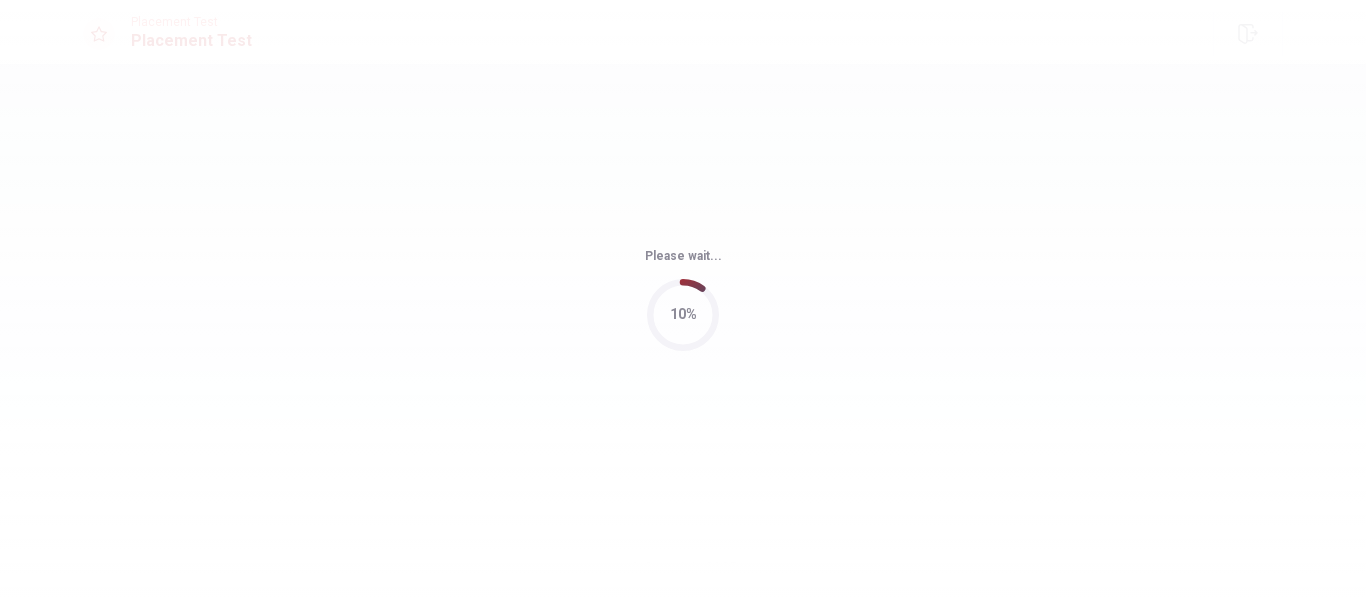 scroll, scrollTop: 0, scrollLeft: 0, axis: both 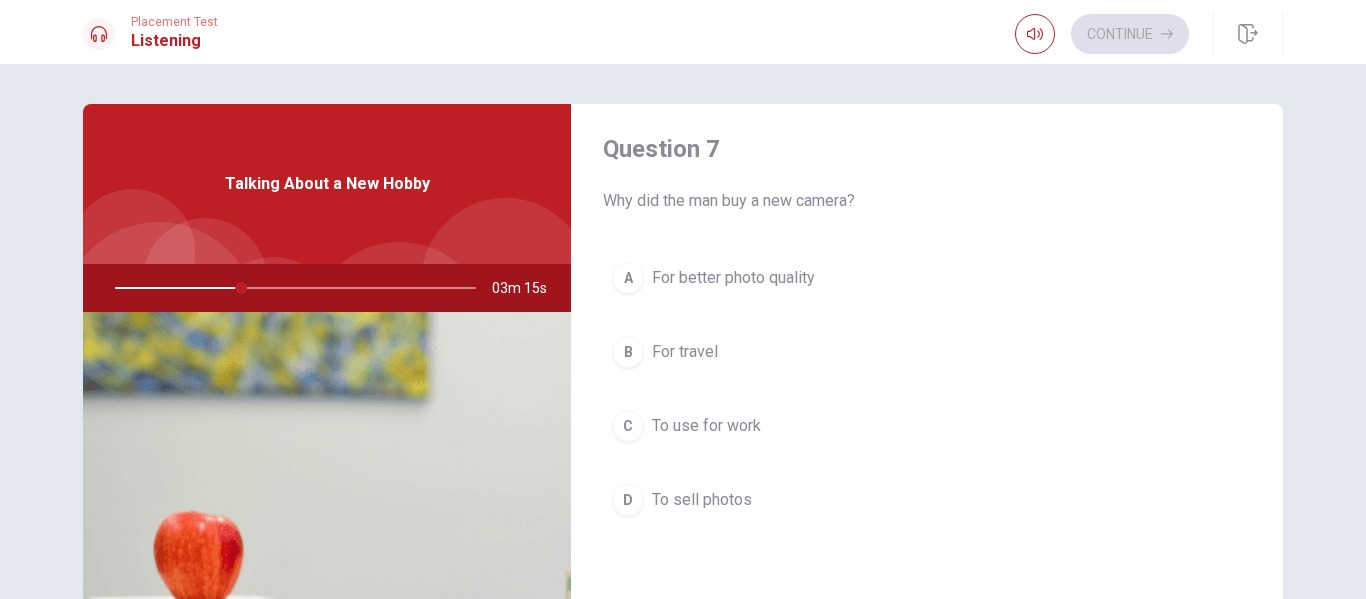 click on "For better photo quality" at bounding box center (733, 278) 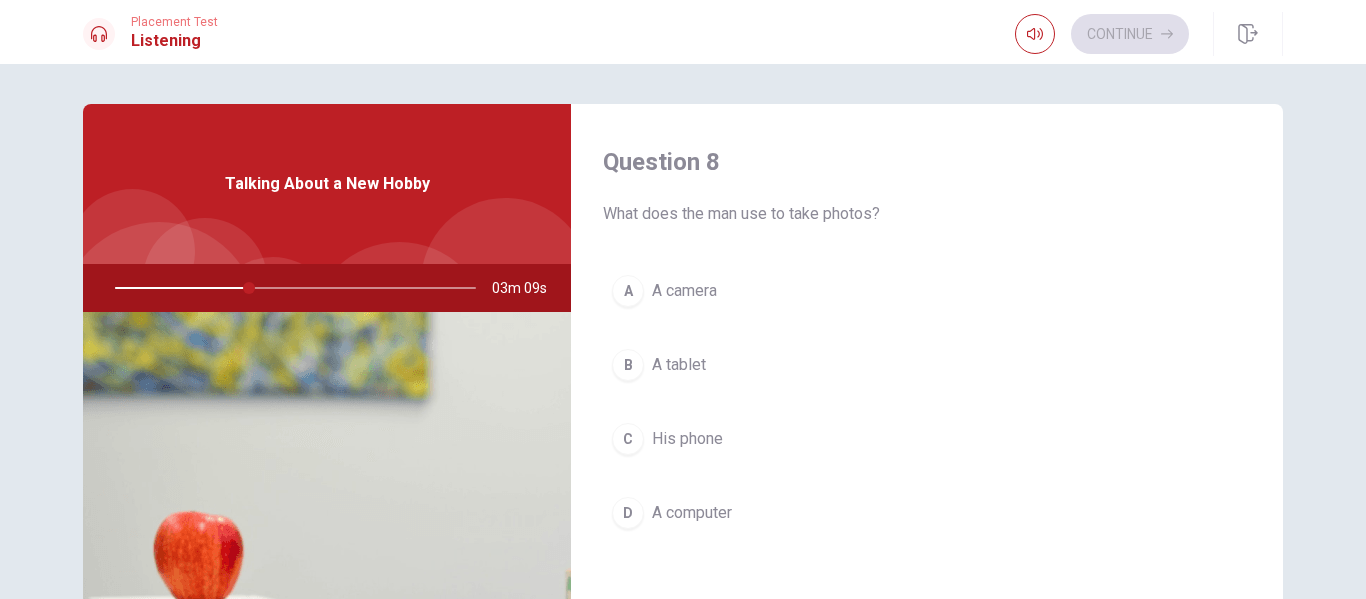 scroll, scrollTop: 1034, scrollLeft: 0, axis: vertical 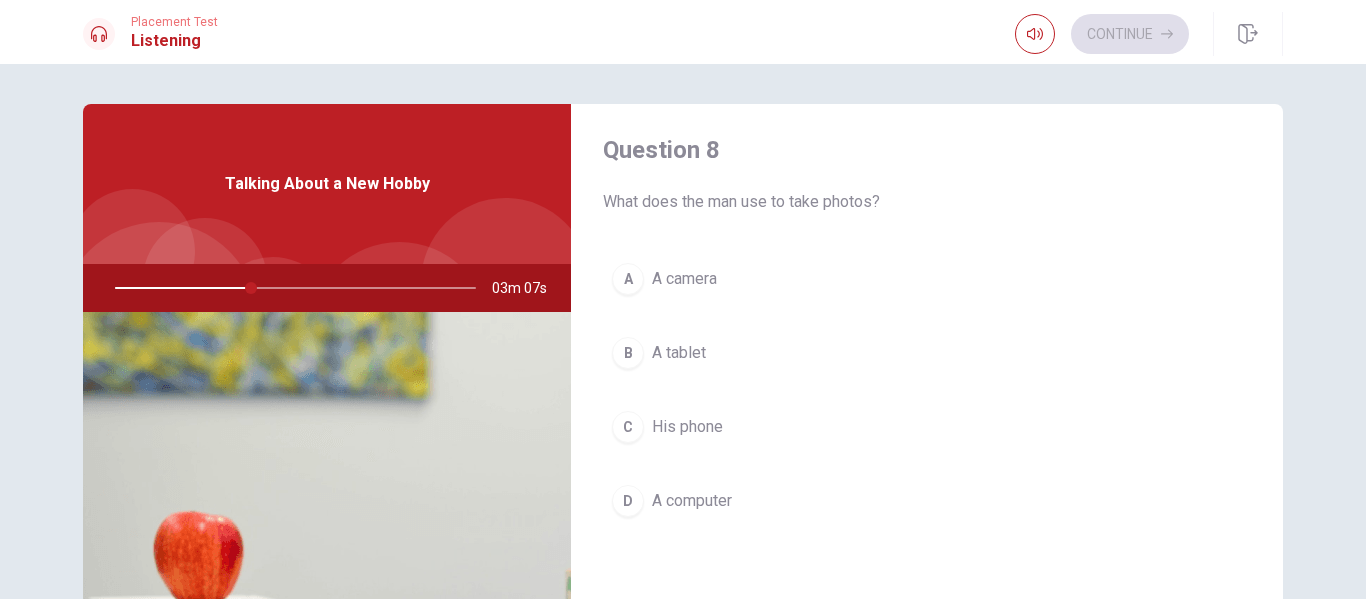 click on "A" at bounding box center (628, 279) 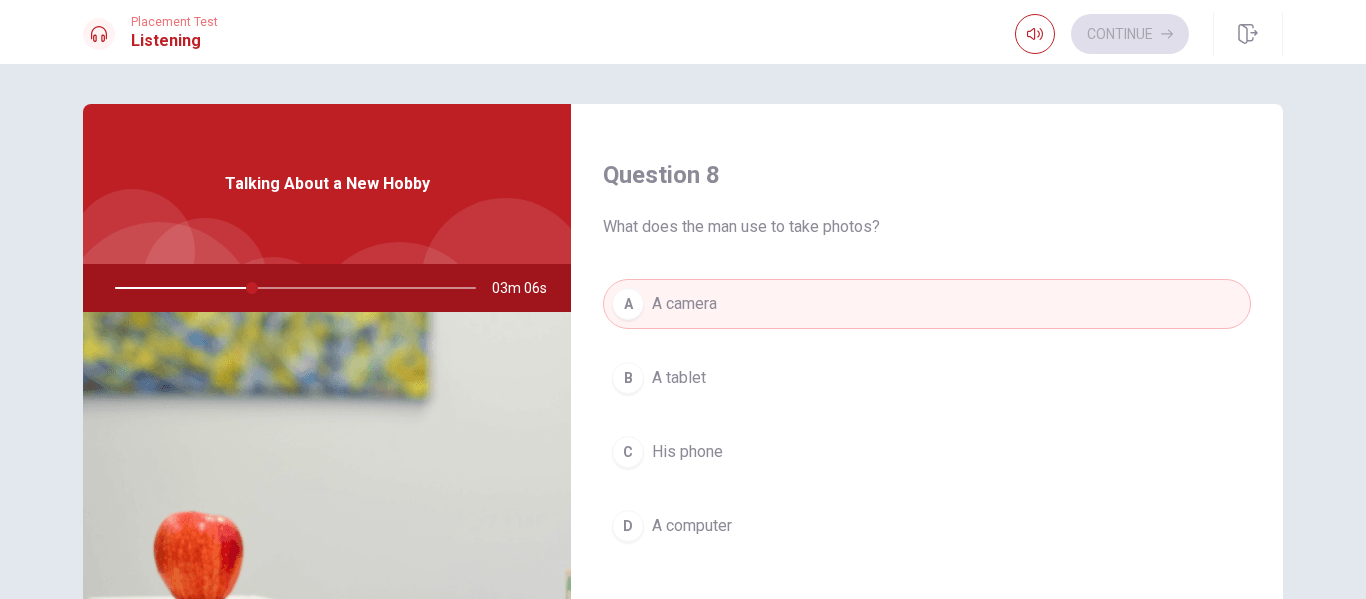 scroll, scrollTop: 1034, scrollLeft: 0, axis: vertical 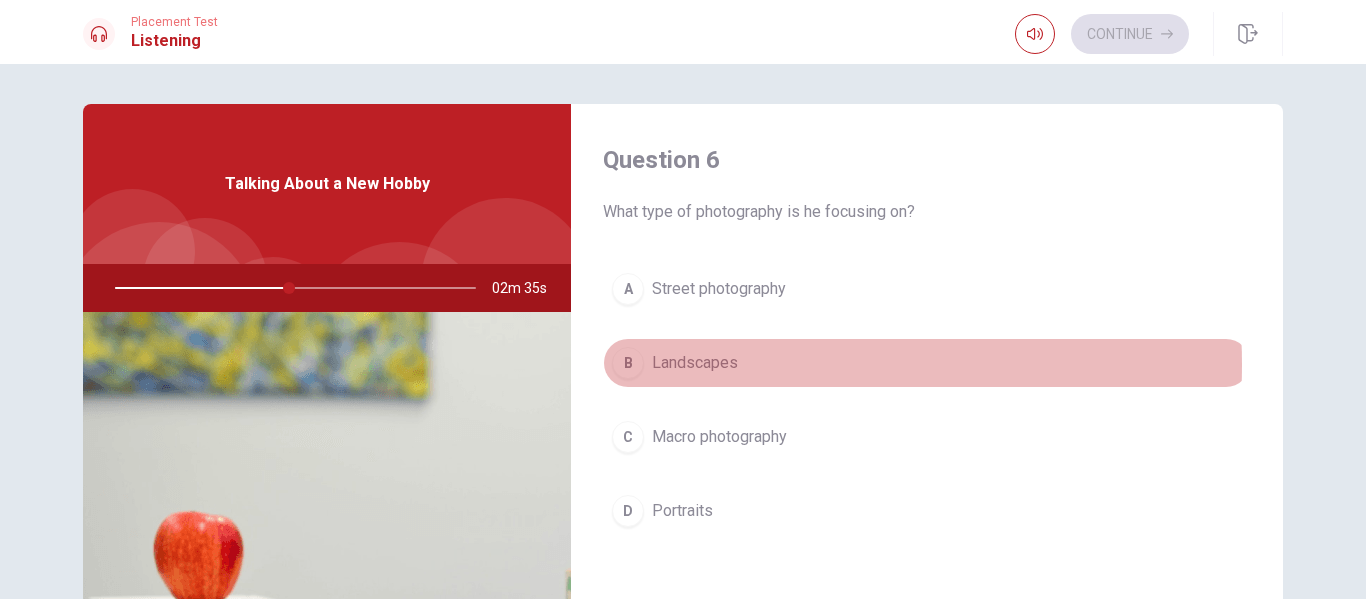 click on "Landscapes" at bounding box center (695, 363) 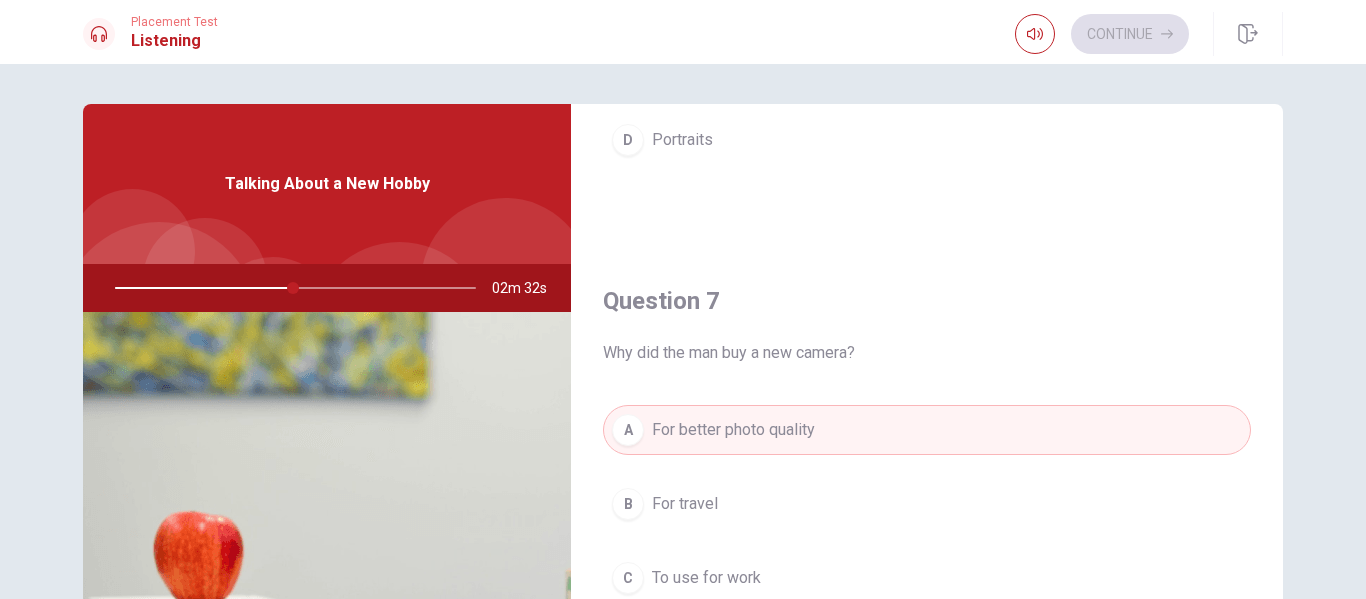 scroll, scrollTop: 400, scrollLeft: 0, axis: vertical 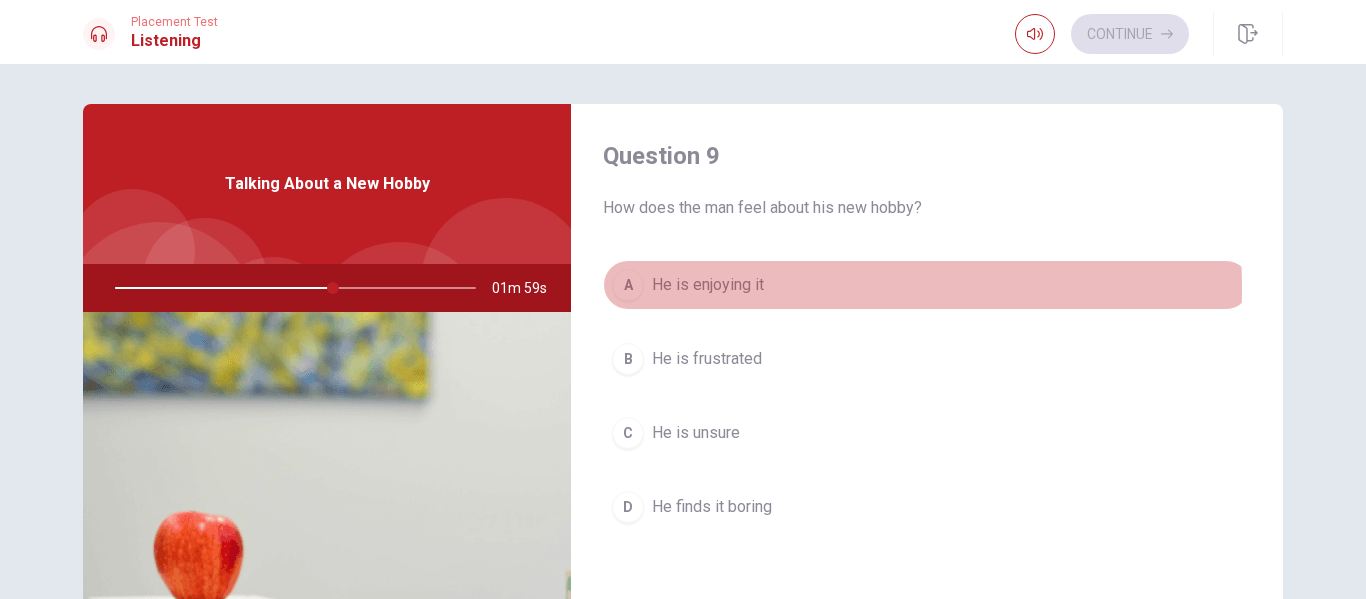 click on "He is enjoying it" at bounding box center (708, 285) 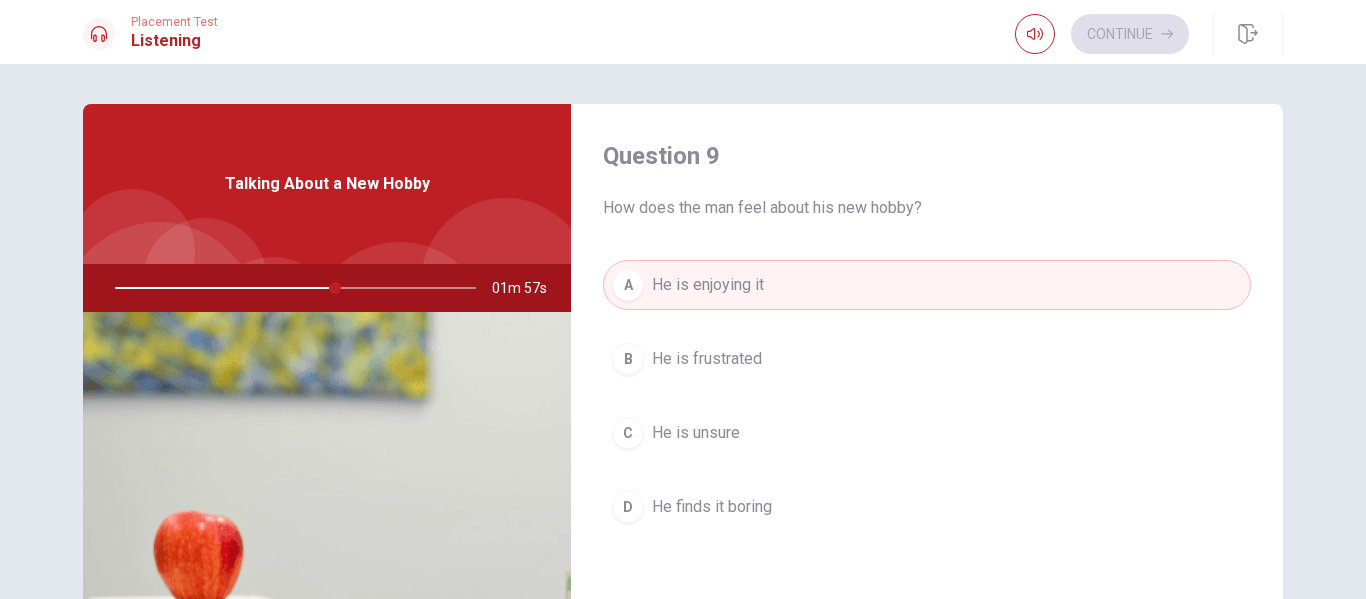 scroll, scrollTop: 1865, scrollLeft: 0, axis: vertical 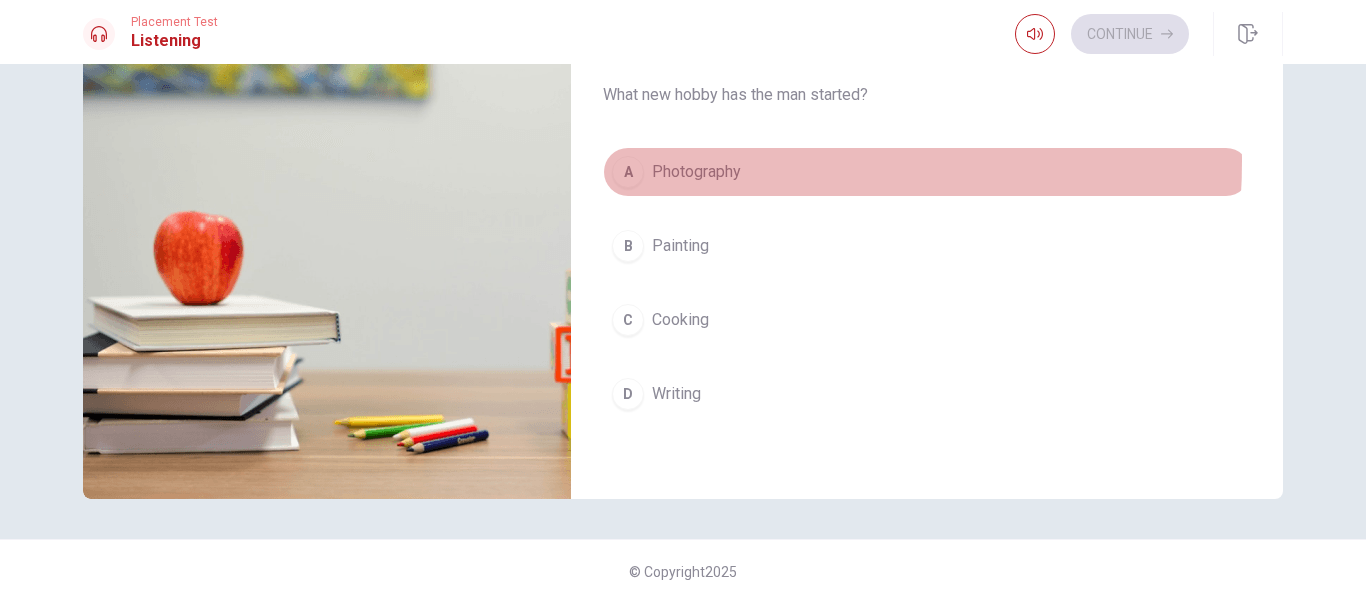 click on "Photography" at bounding box center (696, 172) 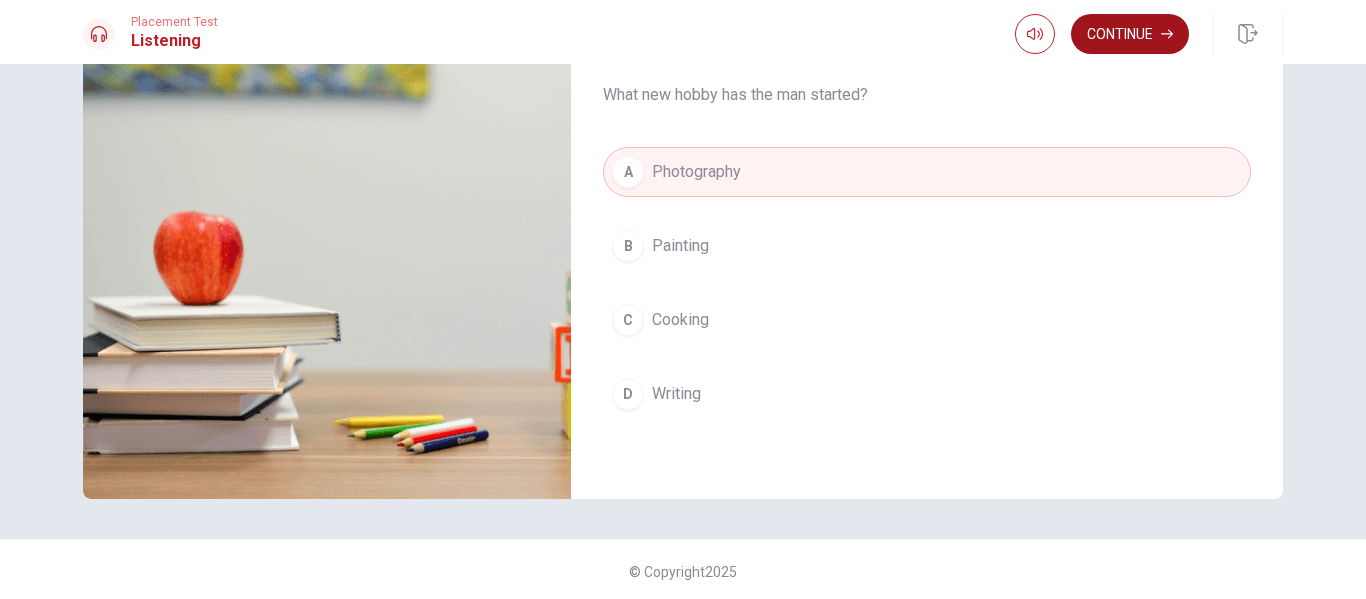 click on "Continue" at bounding box center (1130, 34) 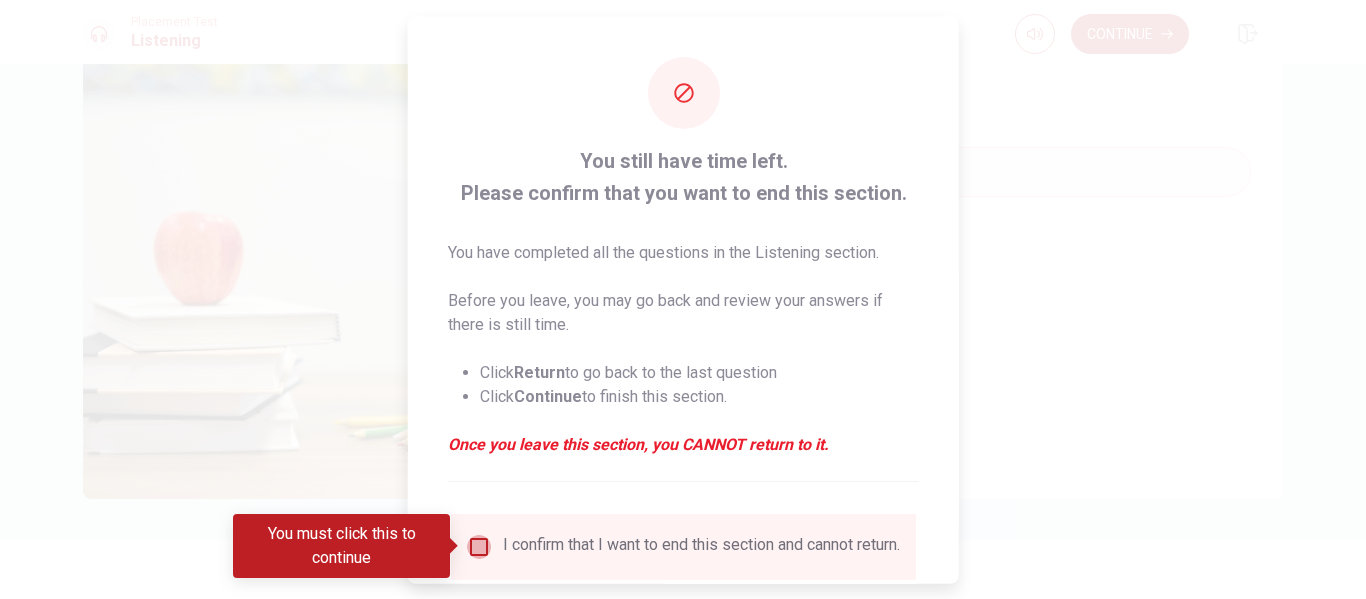 click at bounding box center (479, 546) 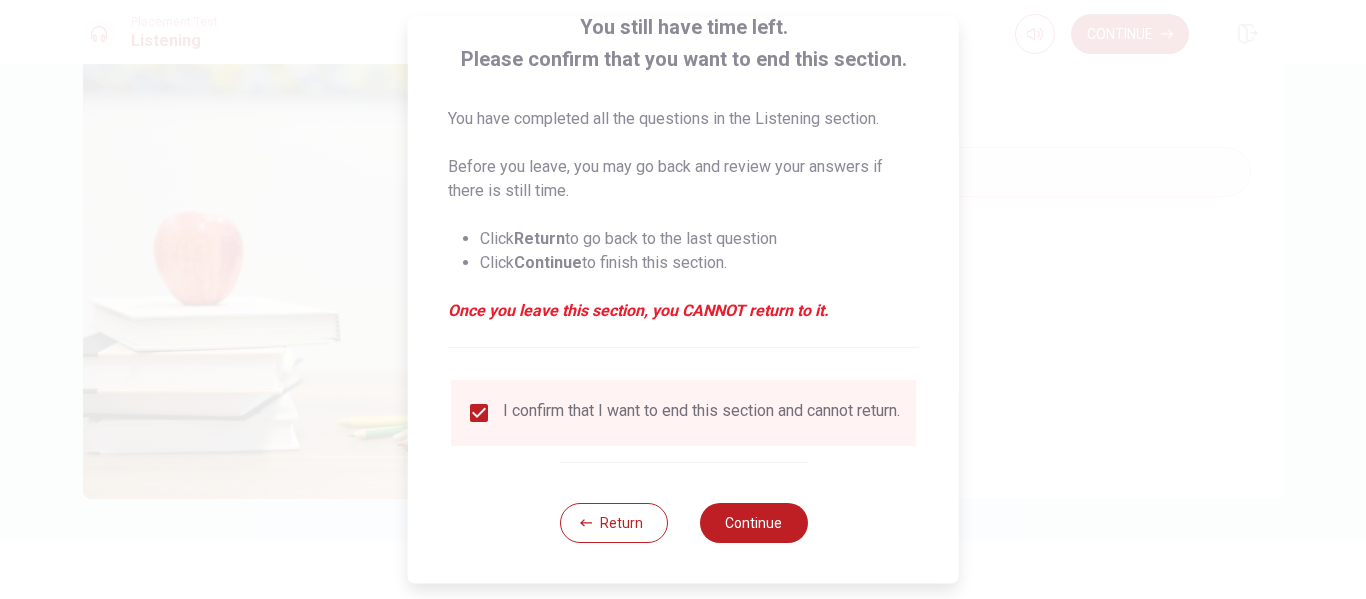 scroll, scrollTop: 147, scrollLeft: 0, axis: vertical 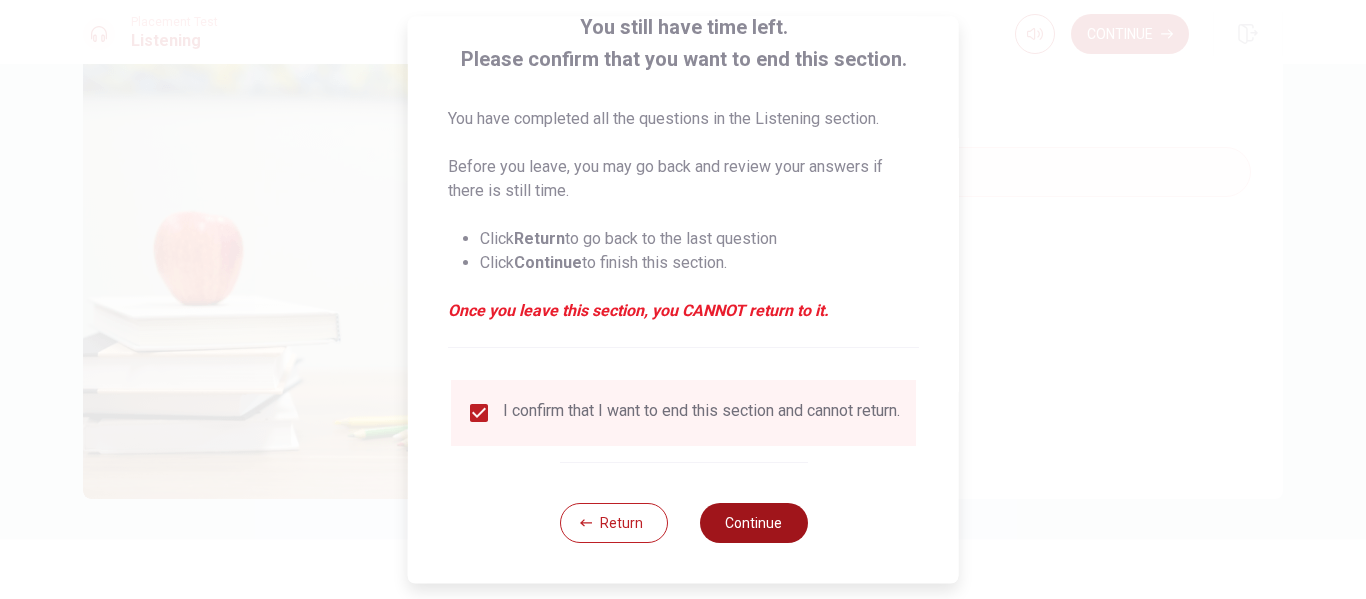 click on "Continue" at bounding box center [753, 523] 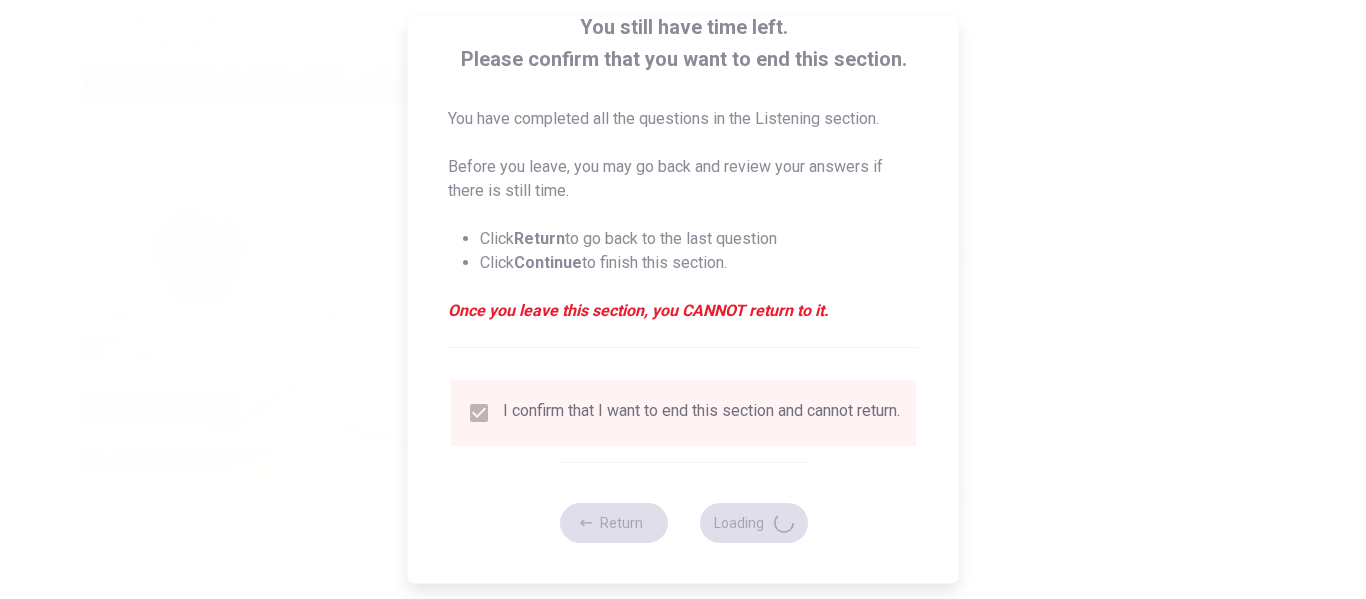 type on "66" 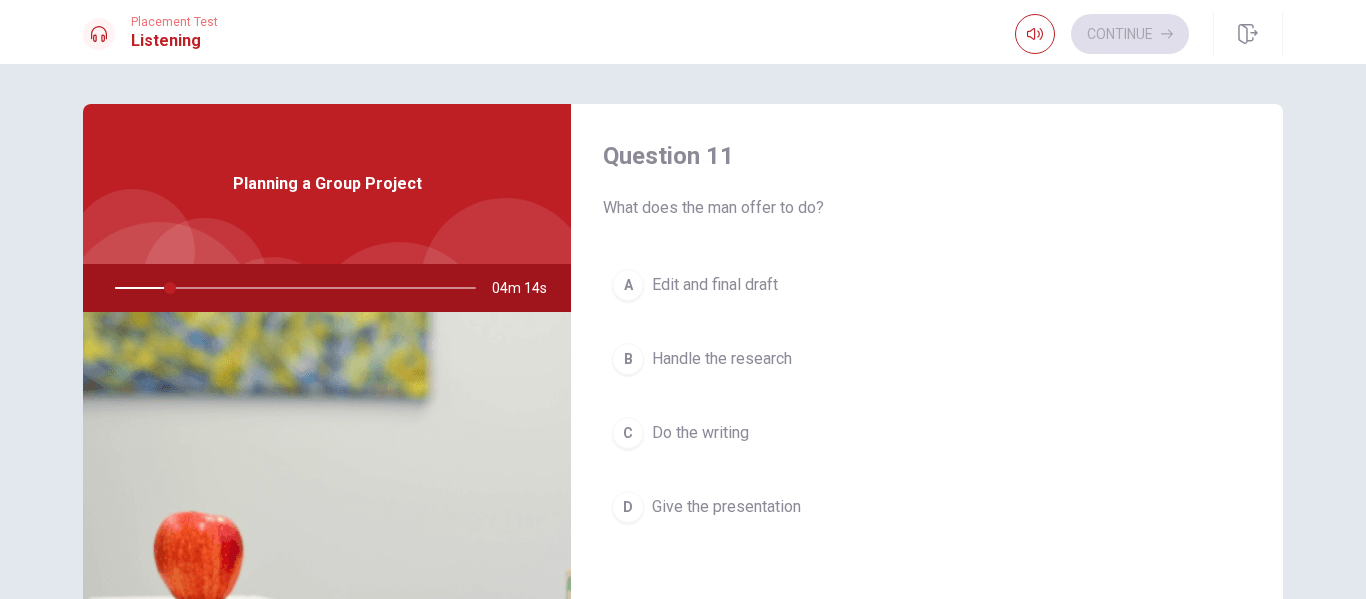 scroll, scrollTop: 0, scrollLeft: 0, axis: both 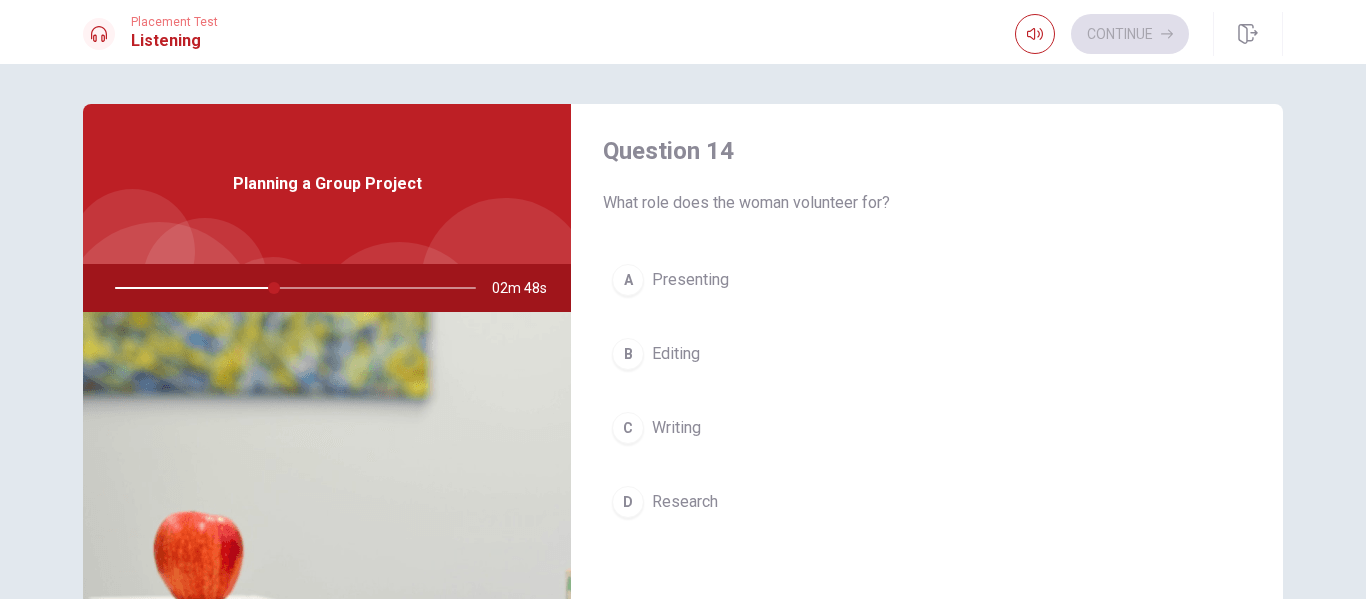 click on "Research" at bounding box center (685, 502) 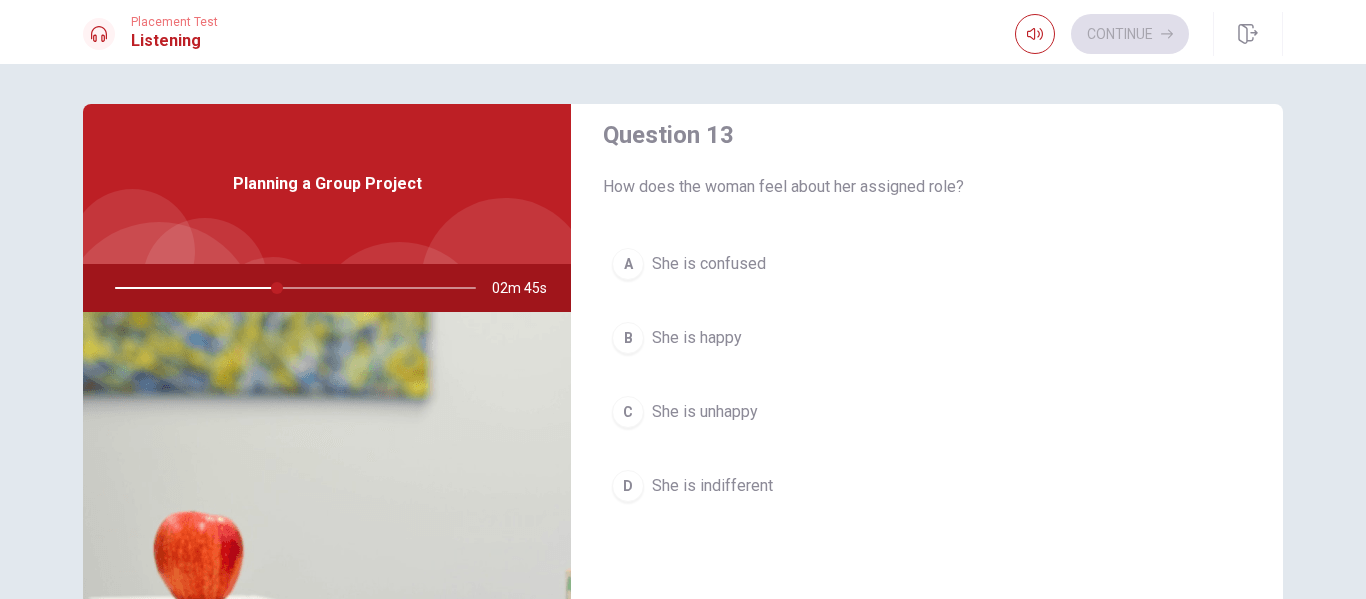 scroll, scrollTop: 1026, scrollLeft: 0, axis: vertical 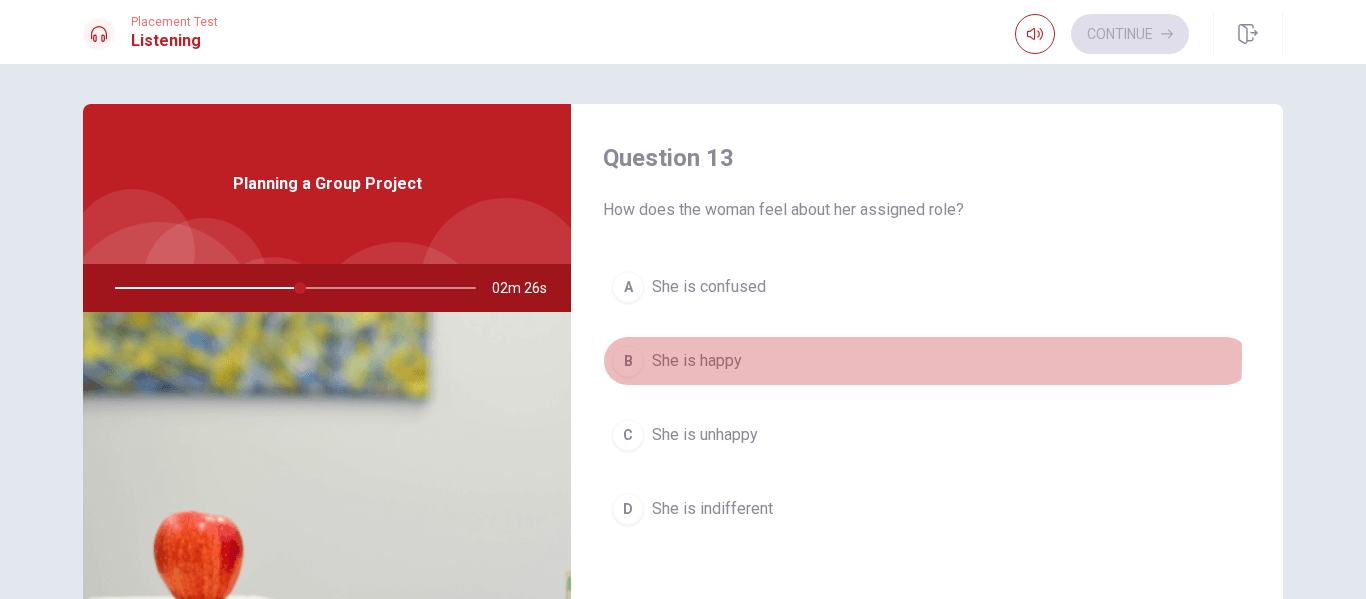 click on "She is happy" at bounding box center [697, 361] 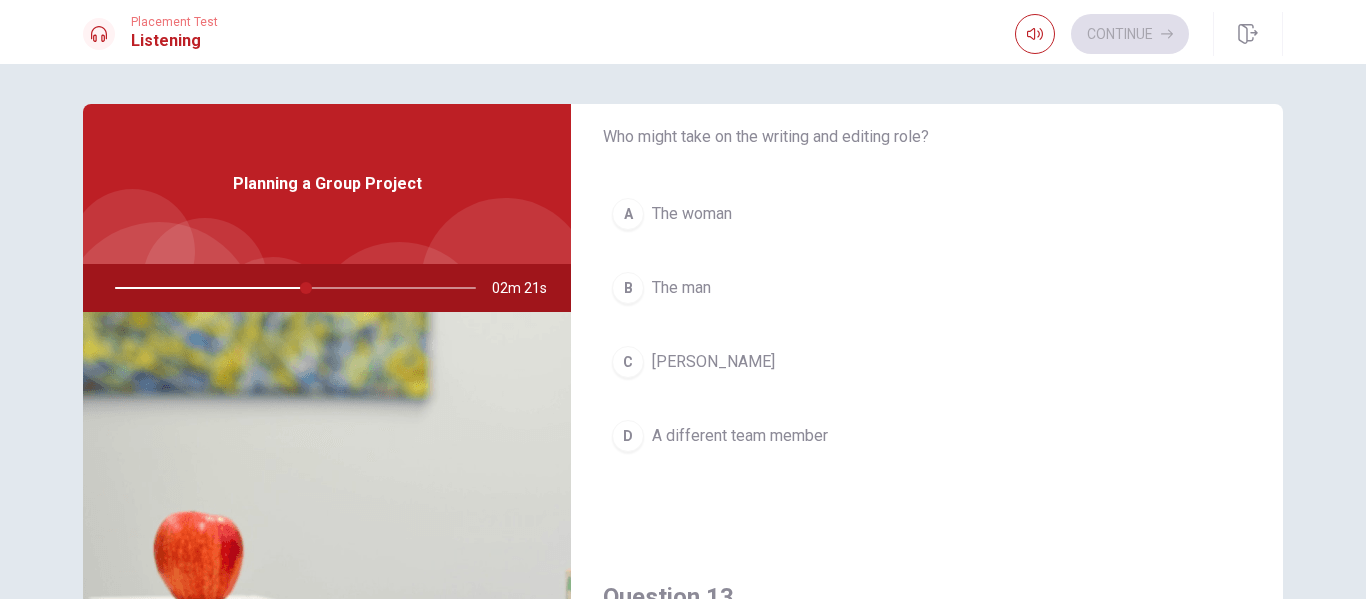 scroll, scrollTop: 523, scrollLeft: 0, axis: vertical 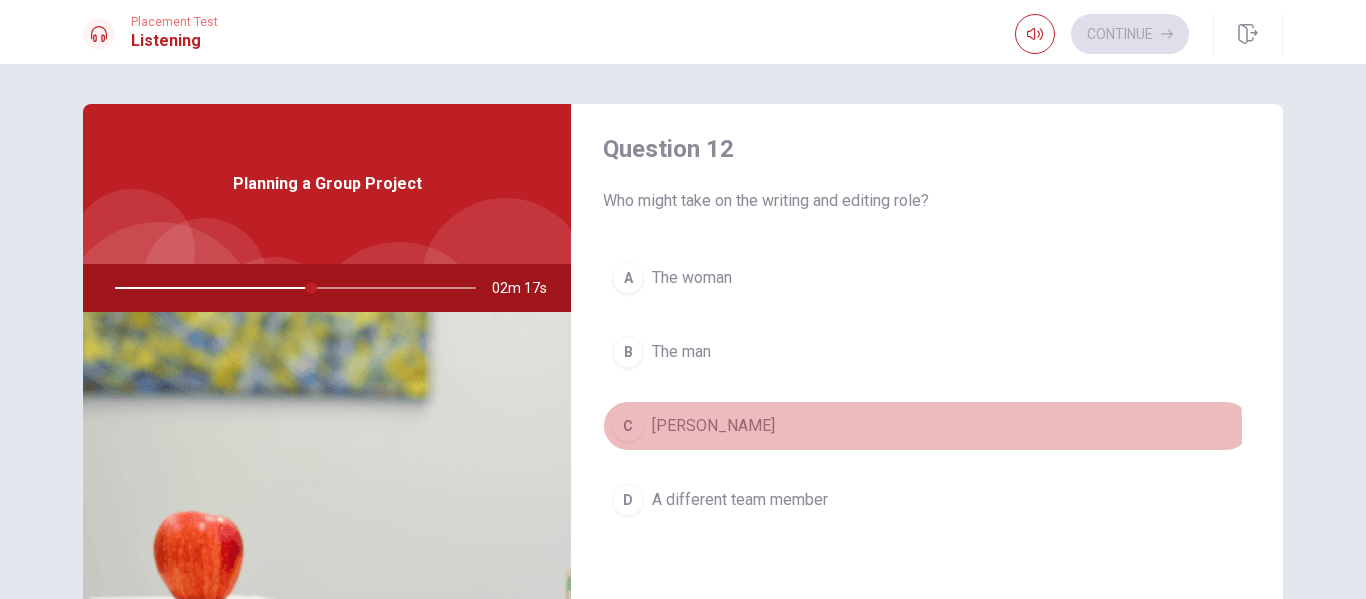 click on "[PERSON_NAME]" at bounding box center [713, 426] 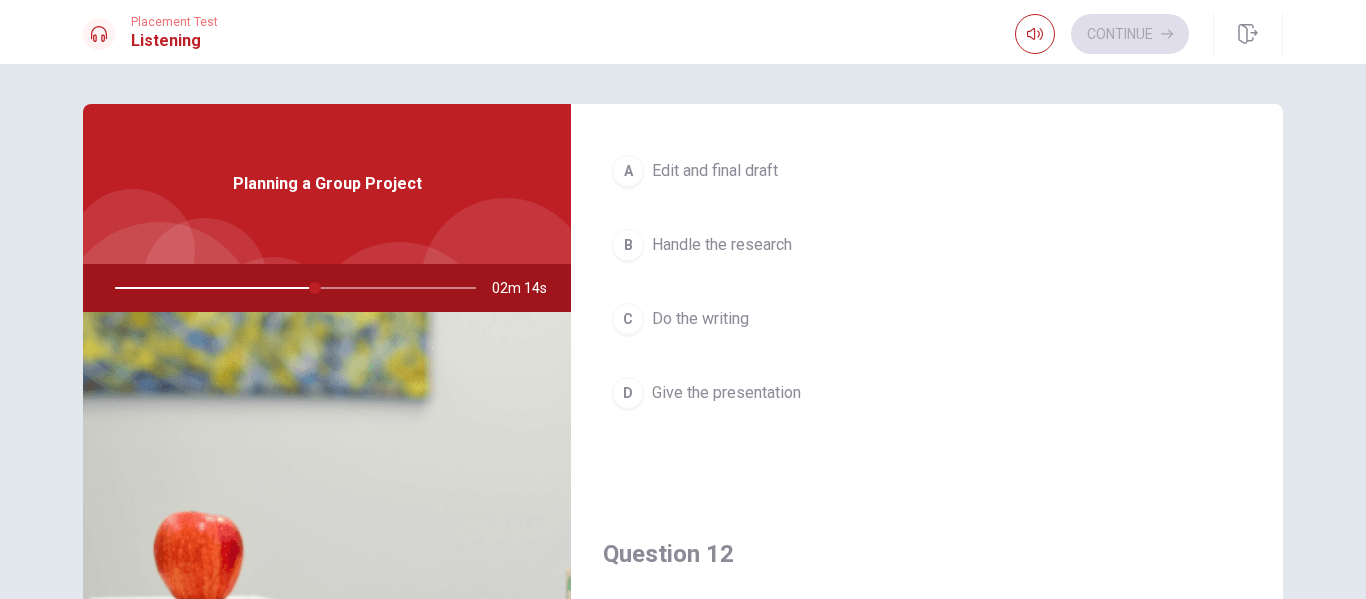 scroll, scrollTop: 0, scrollLeft: 0, axis: both 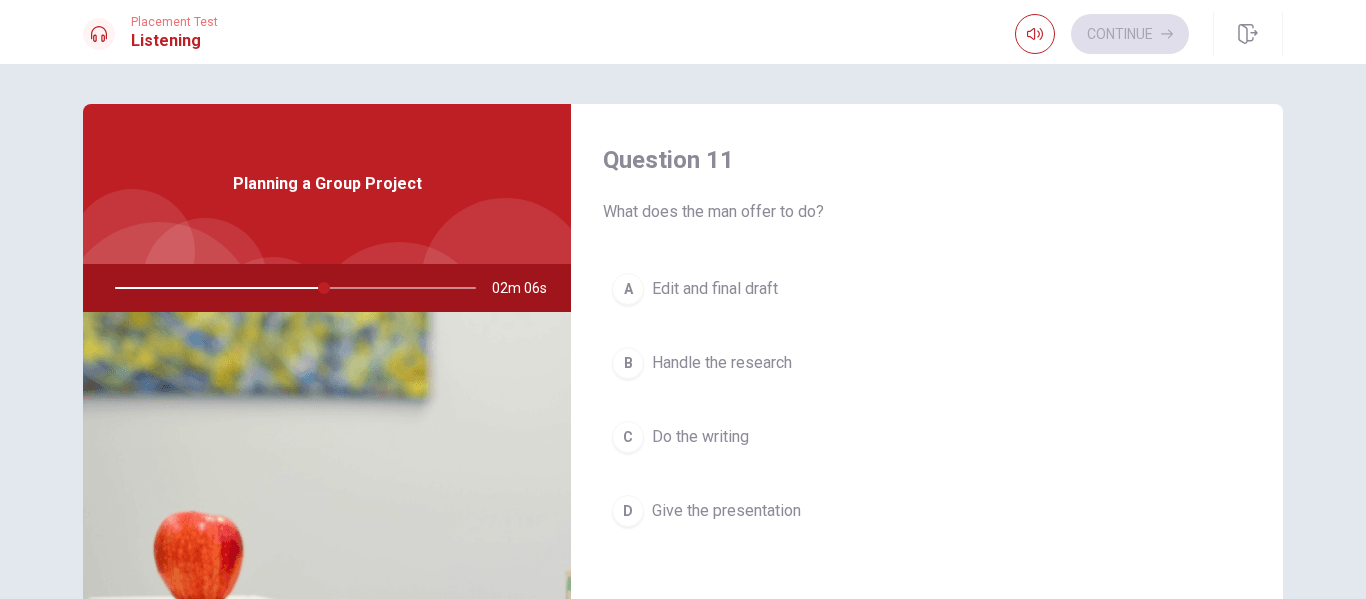 click on "Give the presentation" at bounding box center (726, 511) 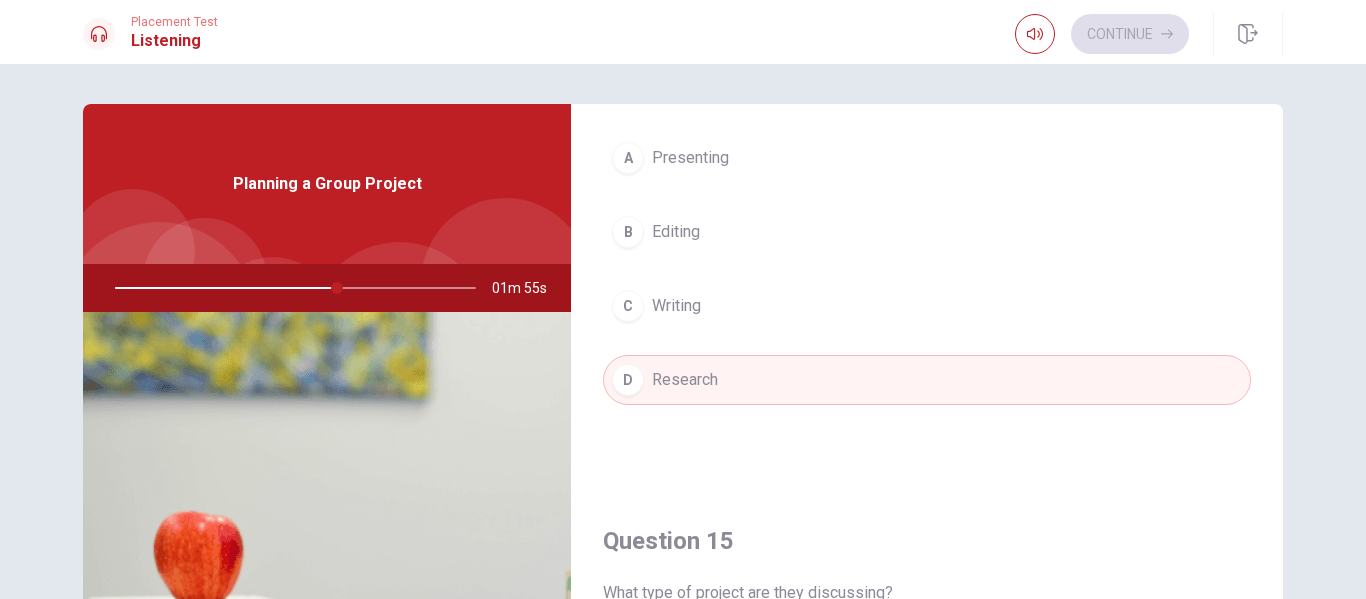 scroll, scrollTop: 1697, scrollLeft: 0, axis: vertical 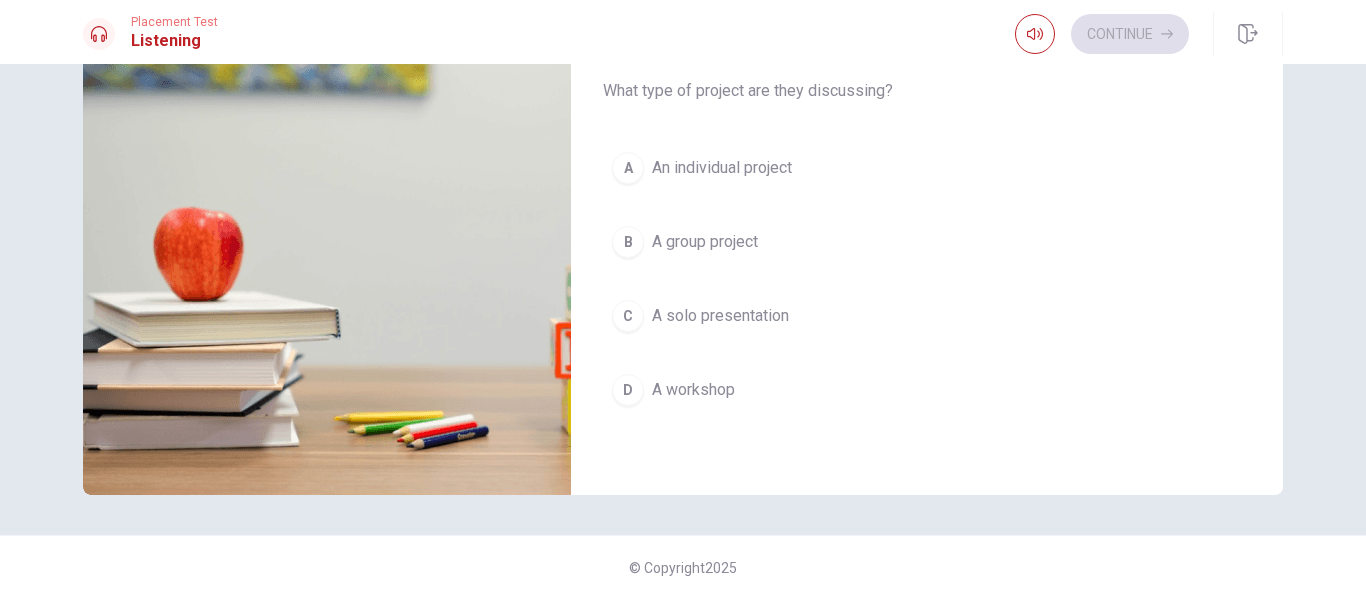 click on "Continue" at bounding box center [1102, 34] 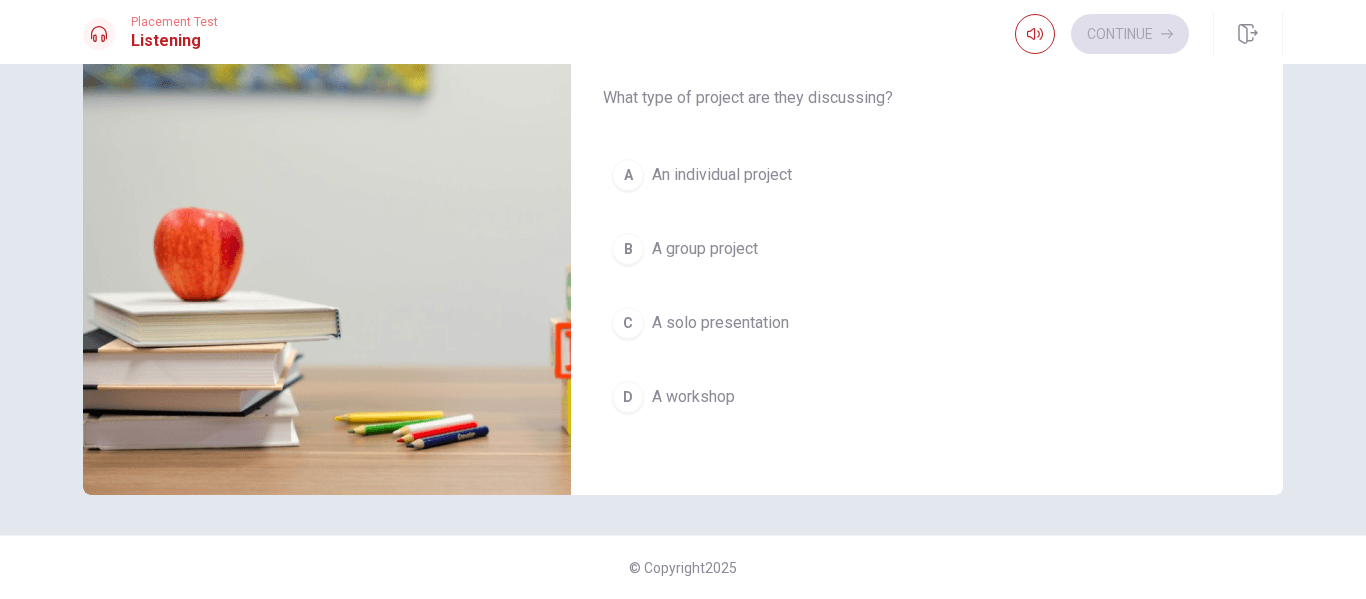 scroll, scrollTop: 1865, scrollLeft: 0, axis: vertical 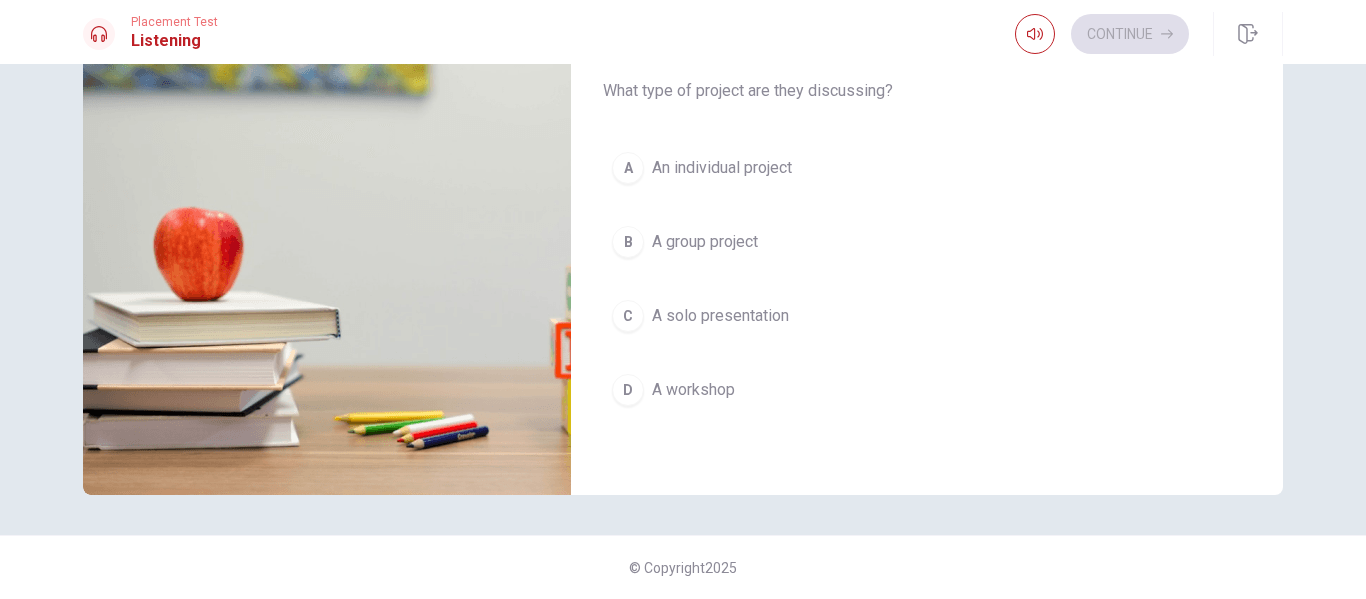 click on "A group project" at bounding box center [705, 242] 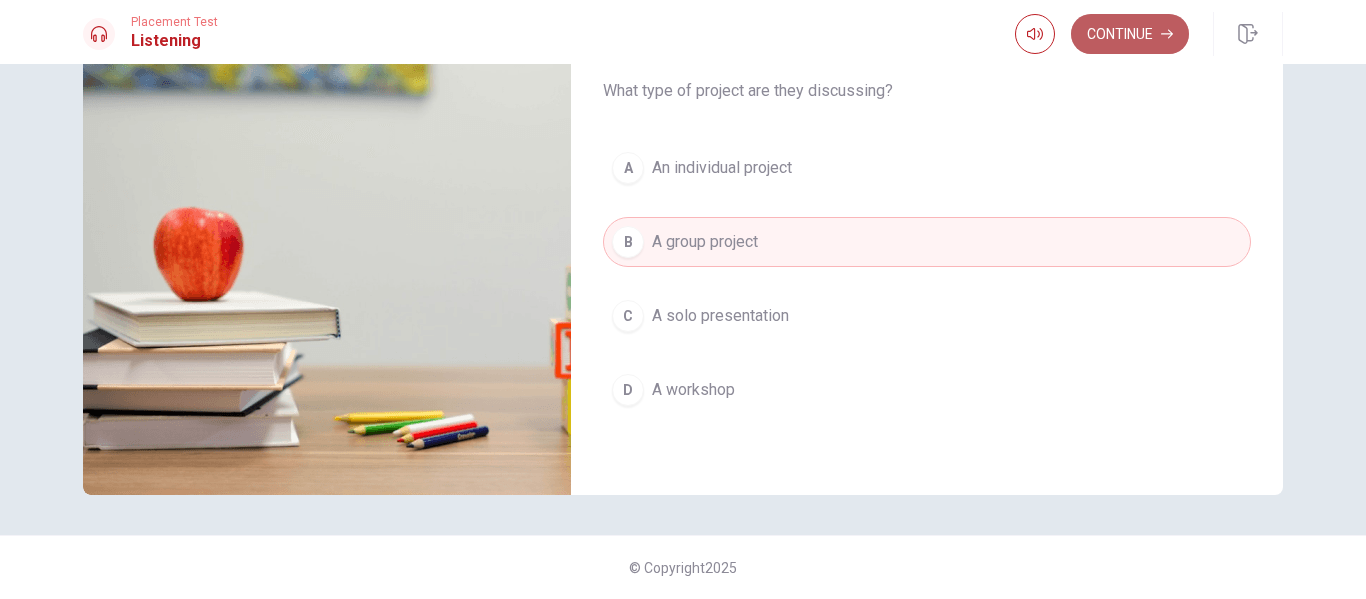 click on "Continue" at bounding box center [1130, 34] 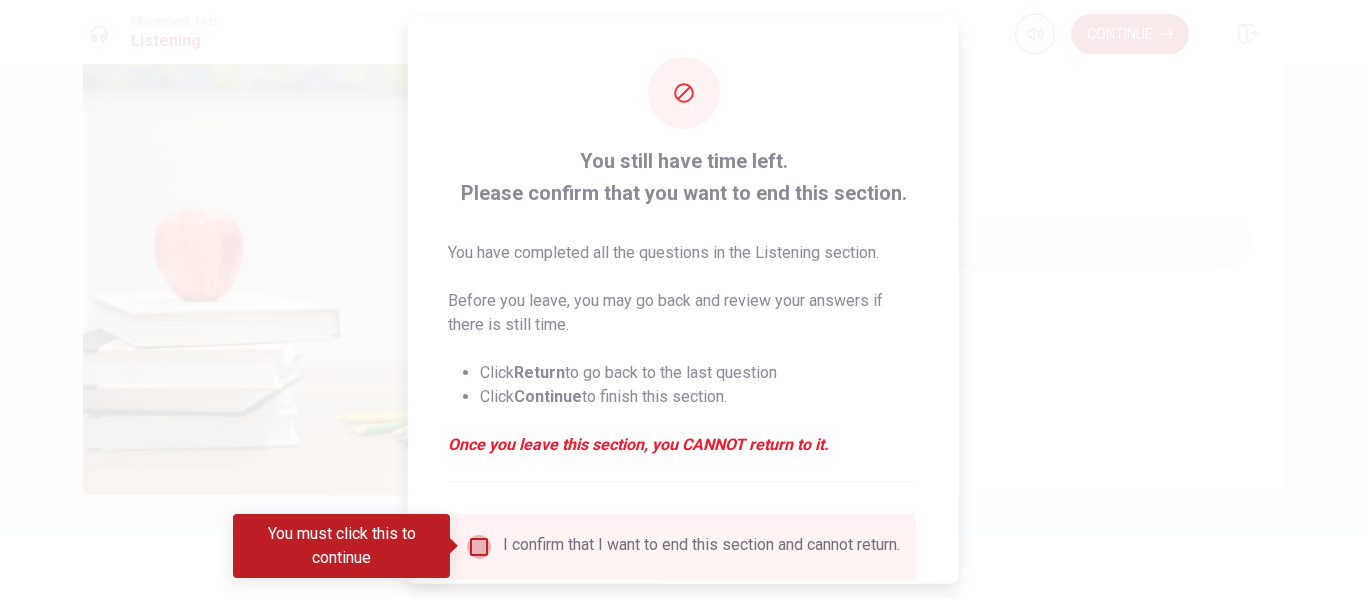 click at bounding box center (479, 546) 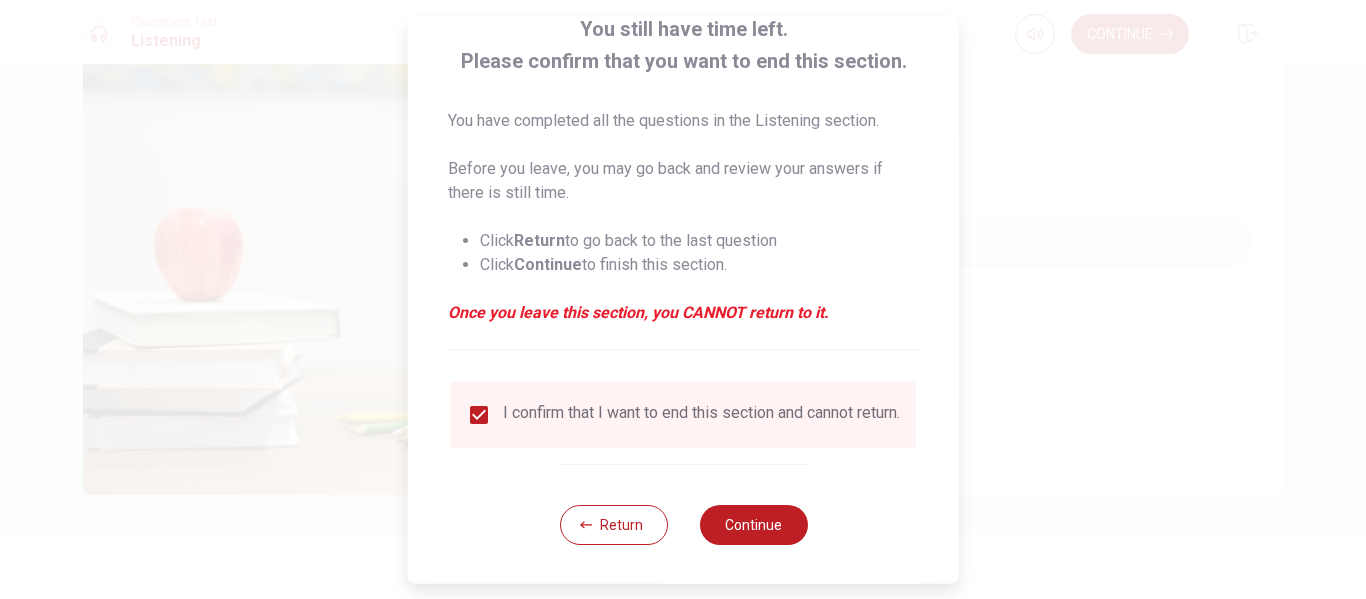 scroll, scrollTop: 147, scrollLeft: 0, axis: vertical 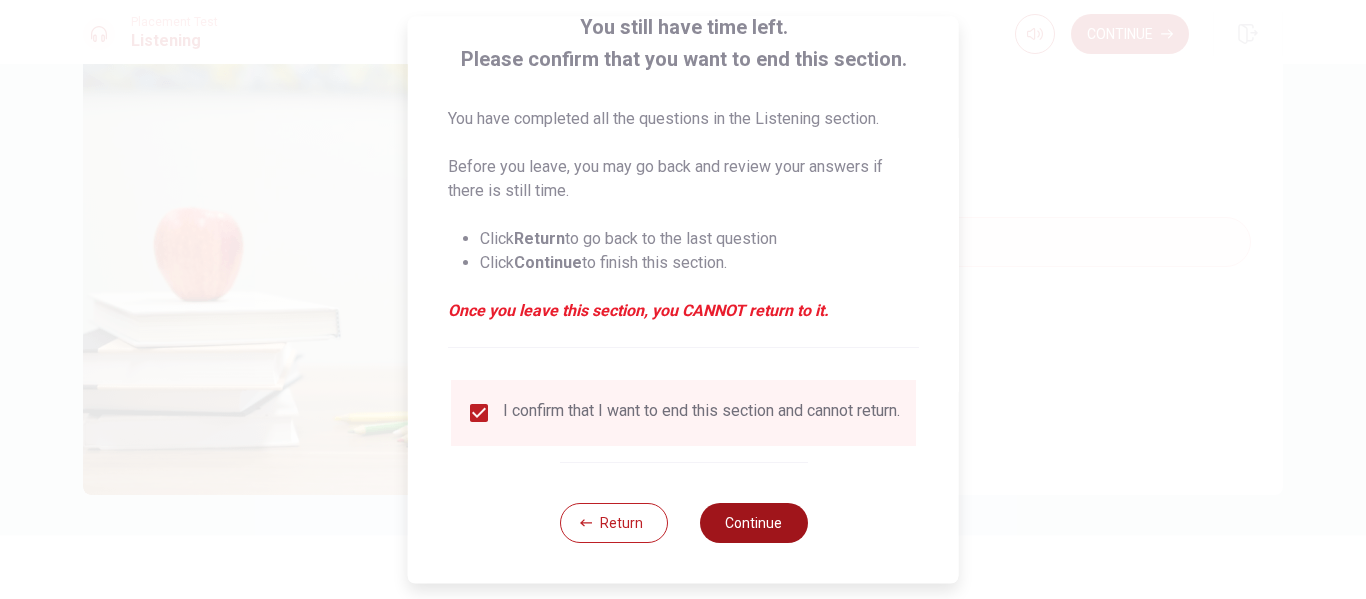 click on "Continue" at bounding box center [753, 523] 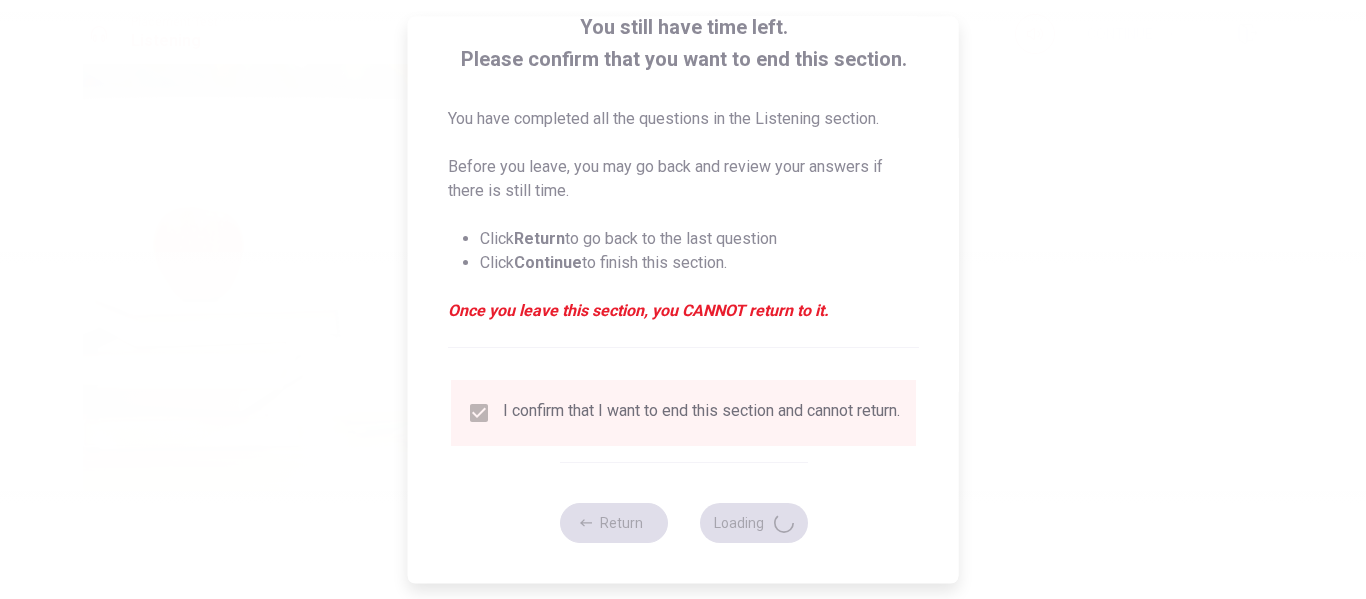 type on "76" 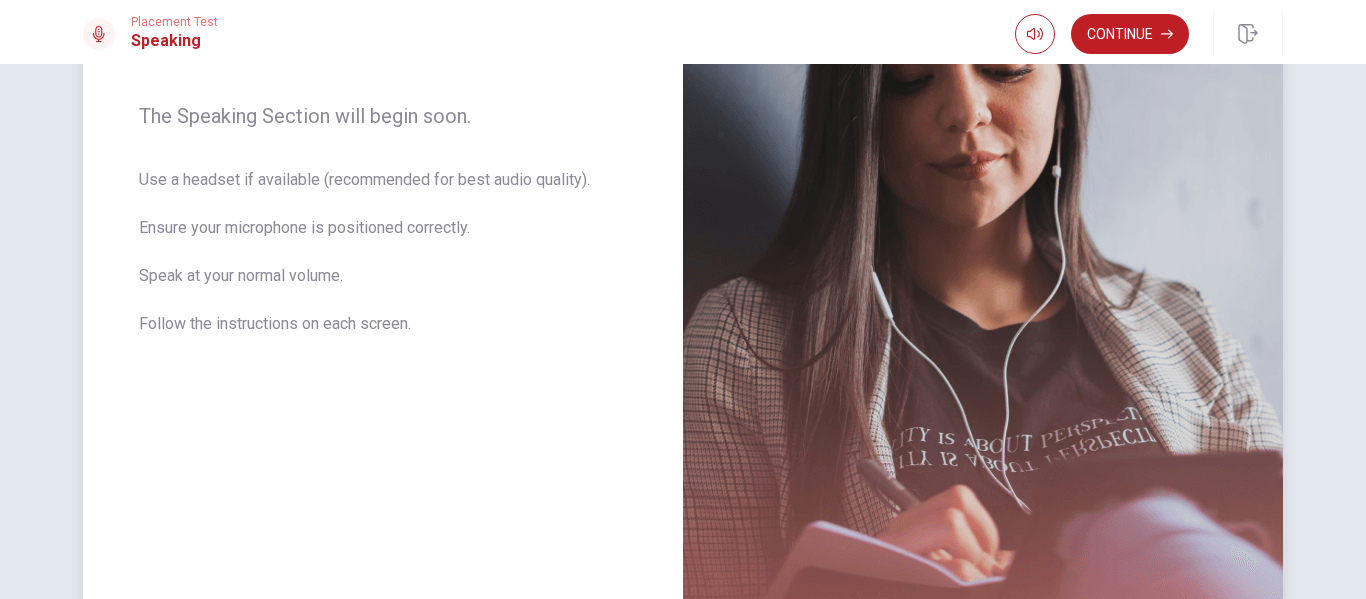 scroll, scrollTop: 481, scrollLeft: 0, axis: vertical 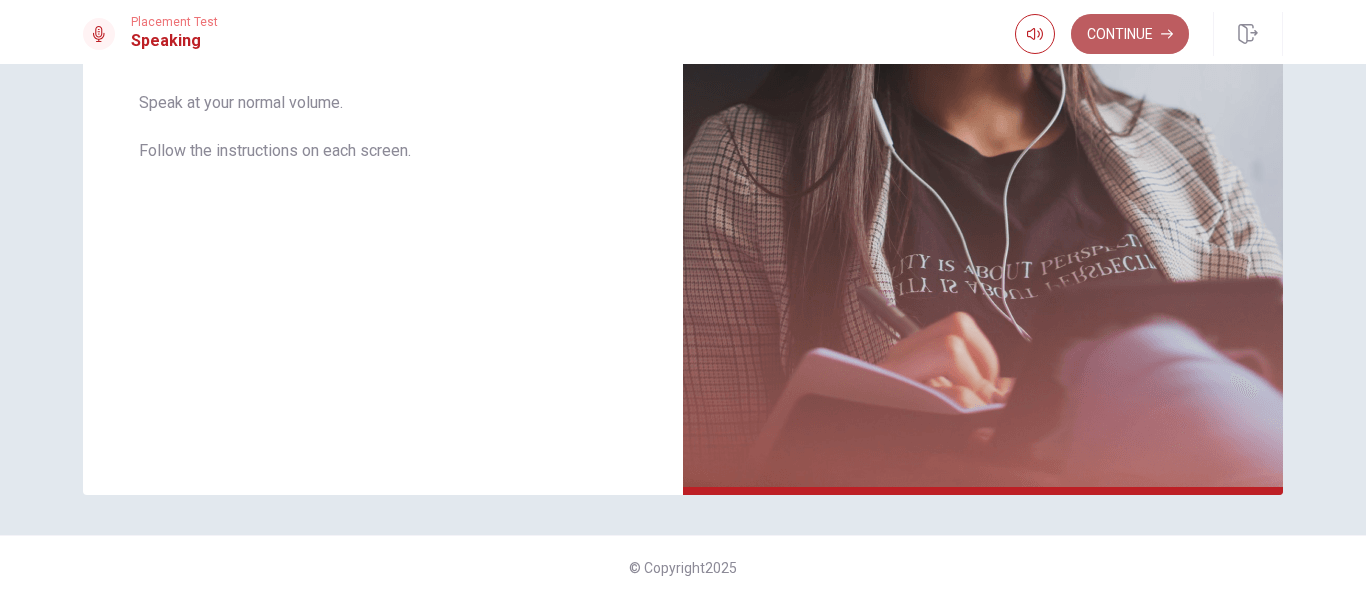 click on "Continue" at bounding box center (1130, 34) 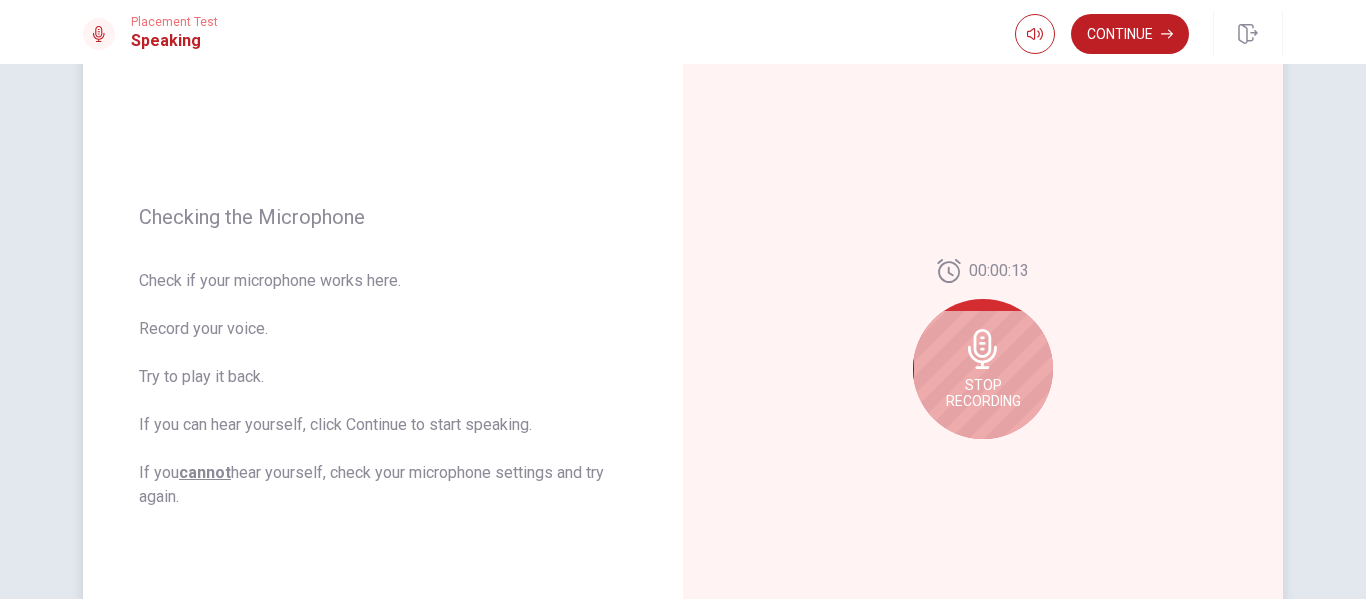 scroll, scrollTop: 181, scrollLeft: 0, axis: vertical 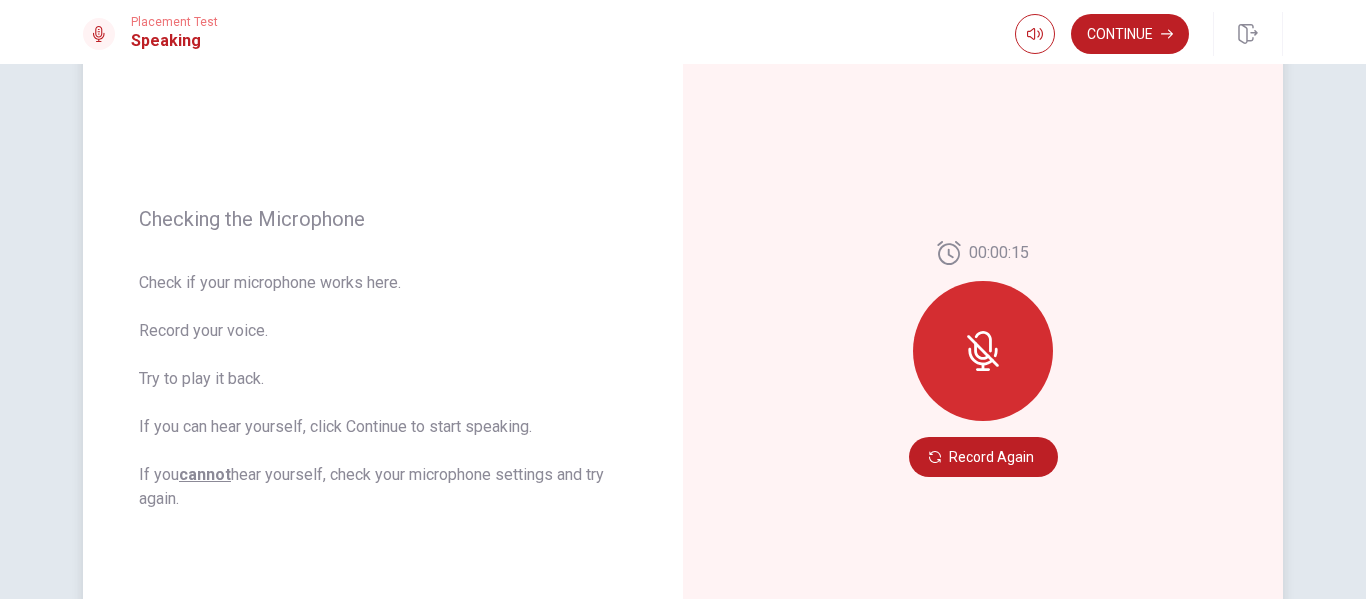 click 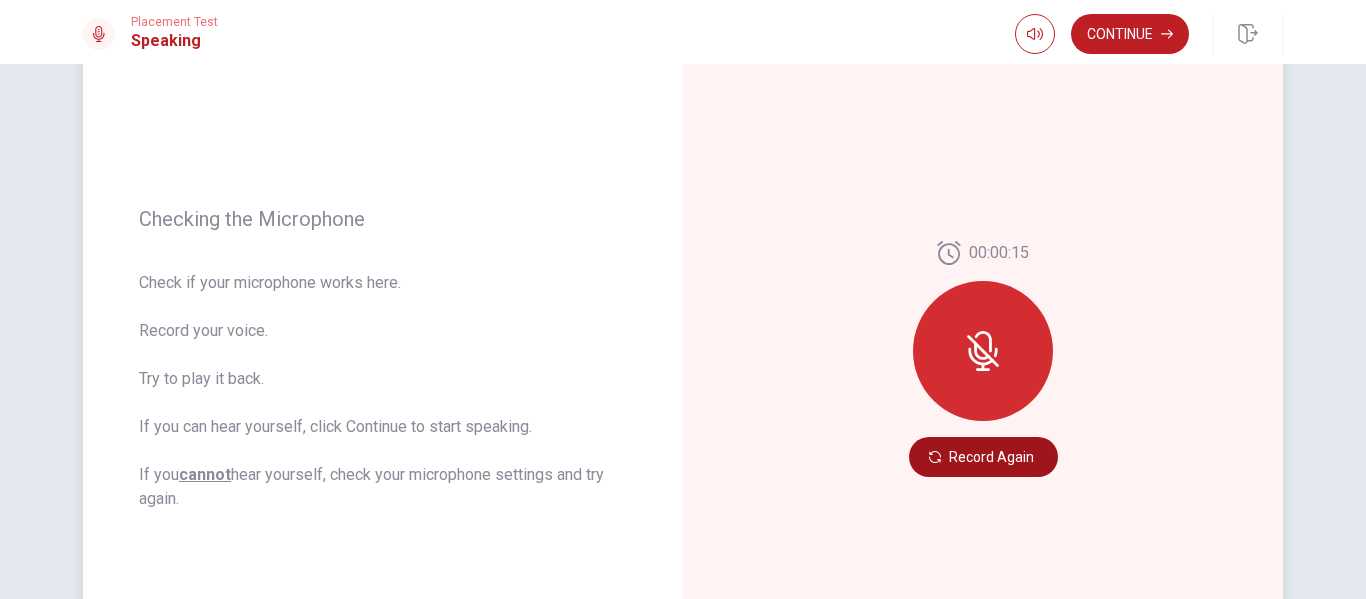 click on "Record Again" at bounding box center (983, 457) 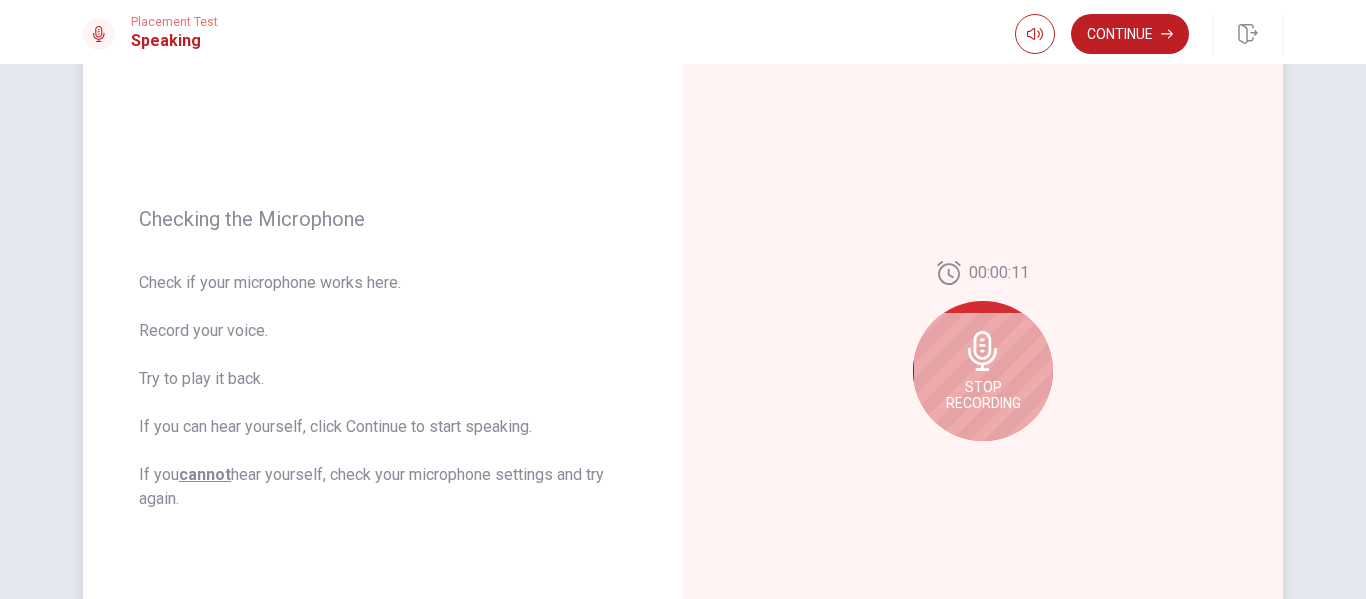 click 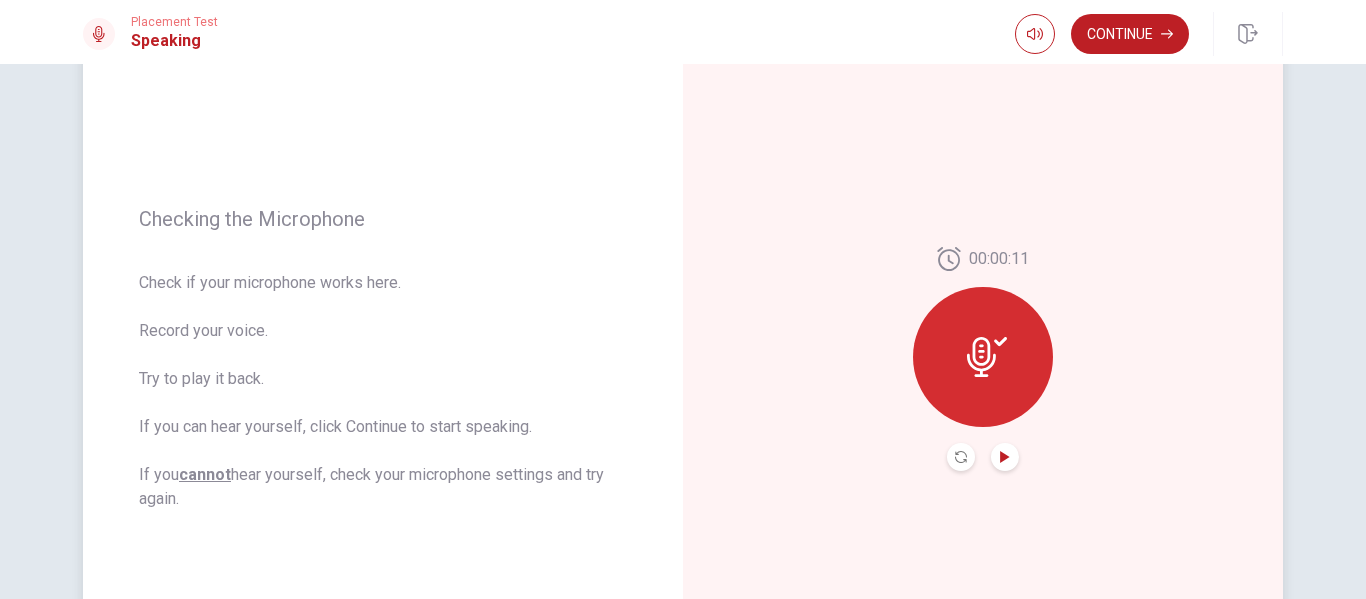 click 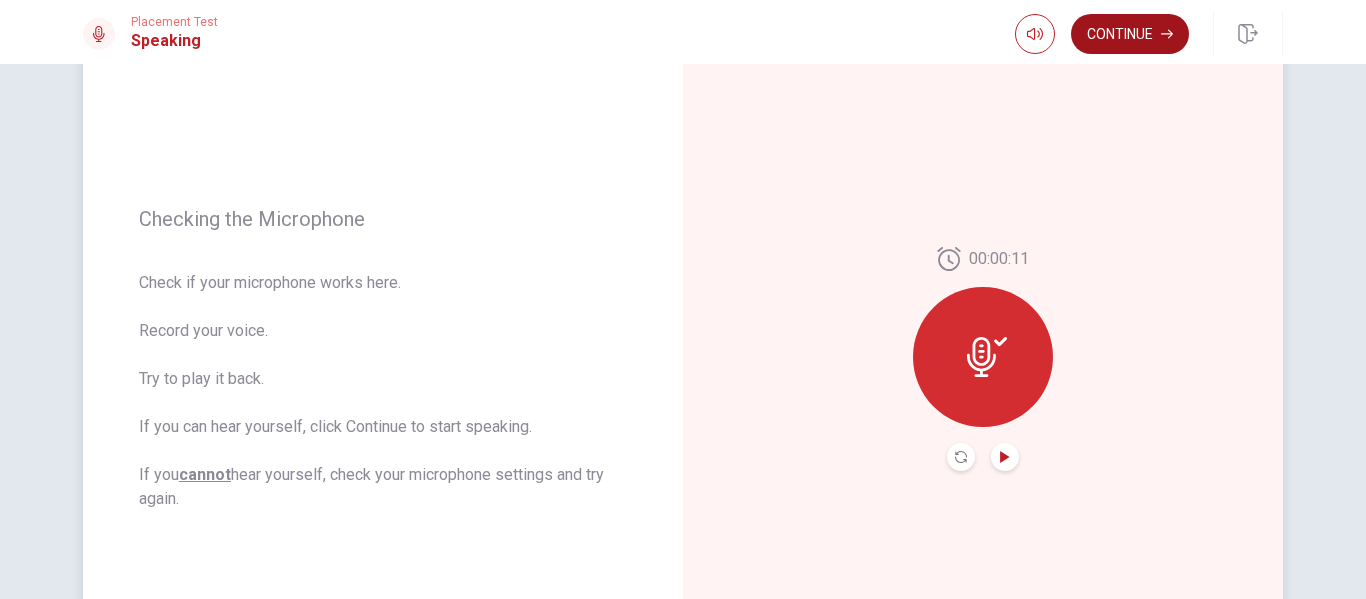 click on "Continue" at bounding box center [1130, 34] 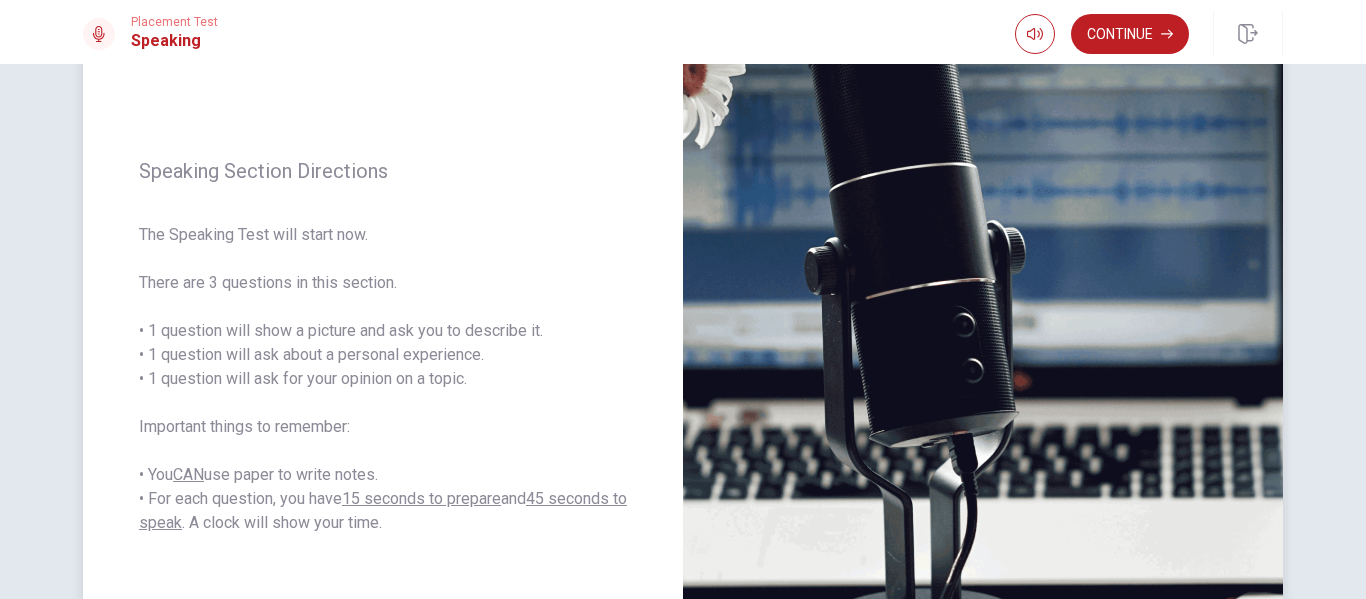 scroll, scrollTop: 181, scrollLeft: 0, axis: vertical 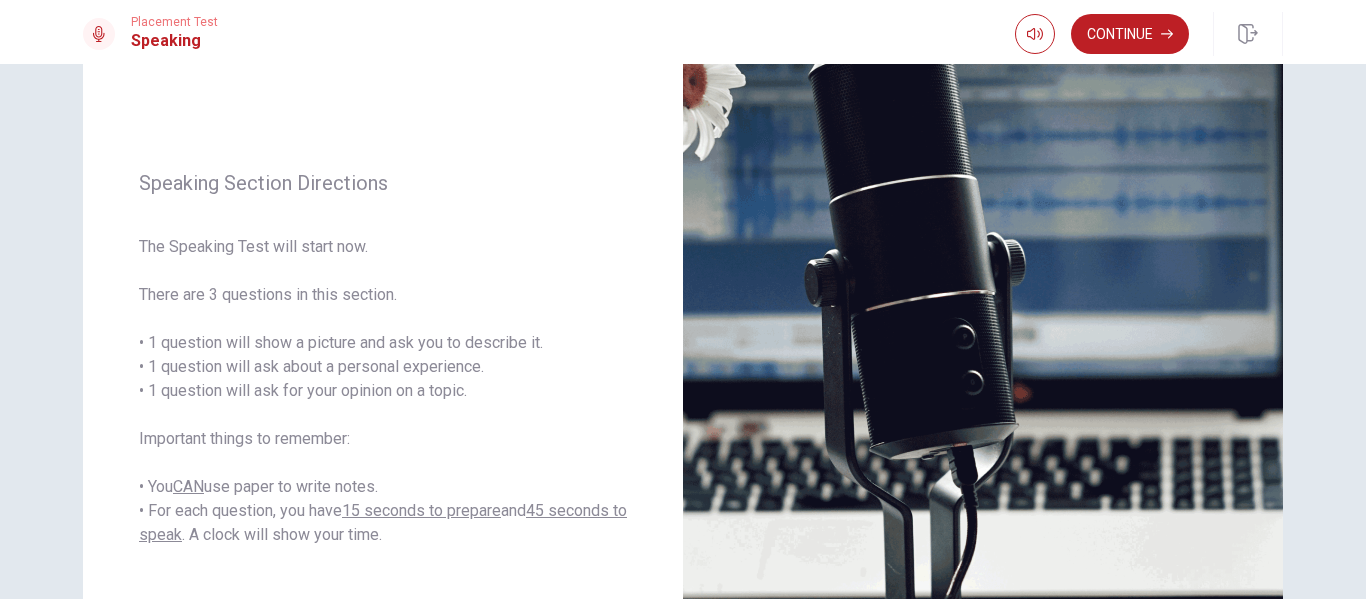click on "Continue" at bounding box center (1130, 34) 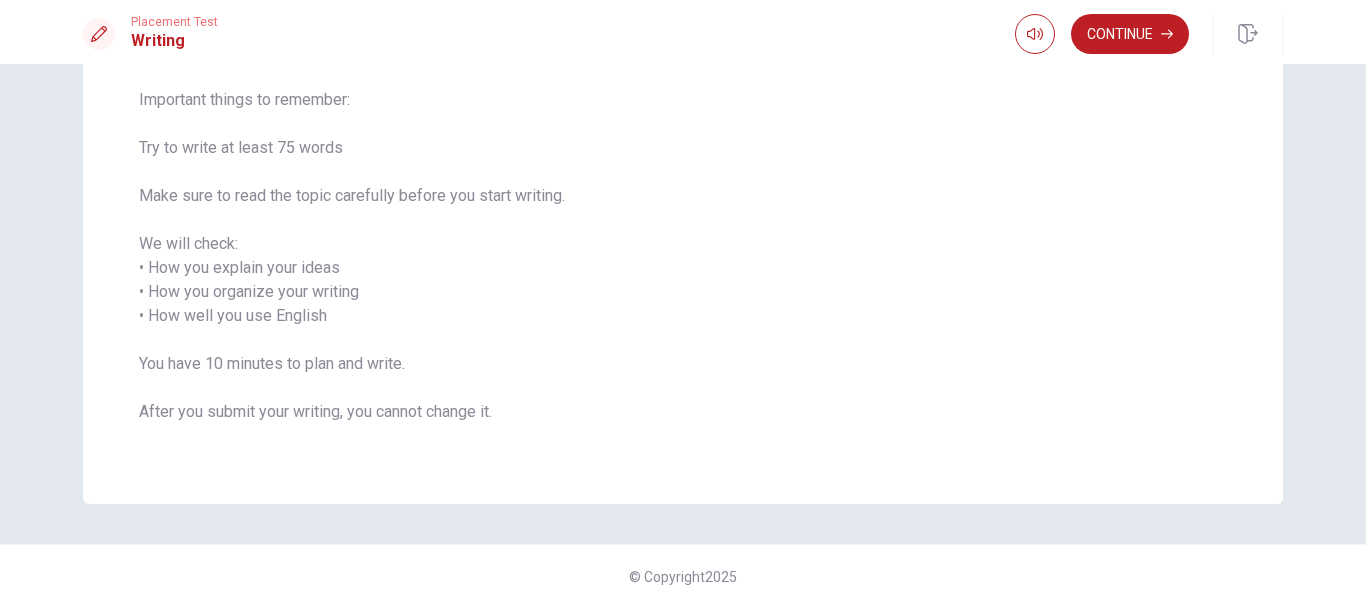 scroll, scrollTop: 100, scrollLeft: 0, axis: vertical 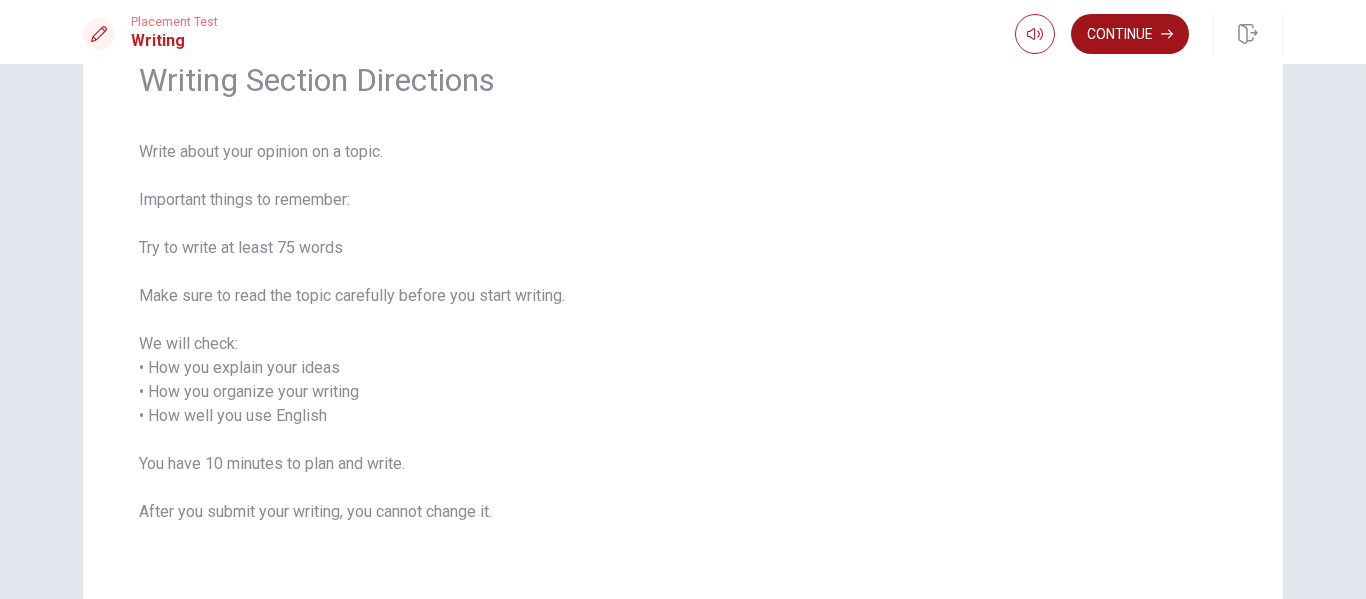 click on "Continue" at bounding box center (1130, 34) 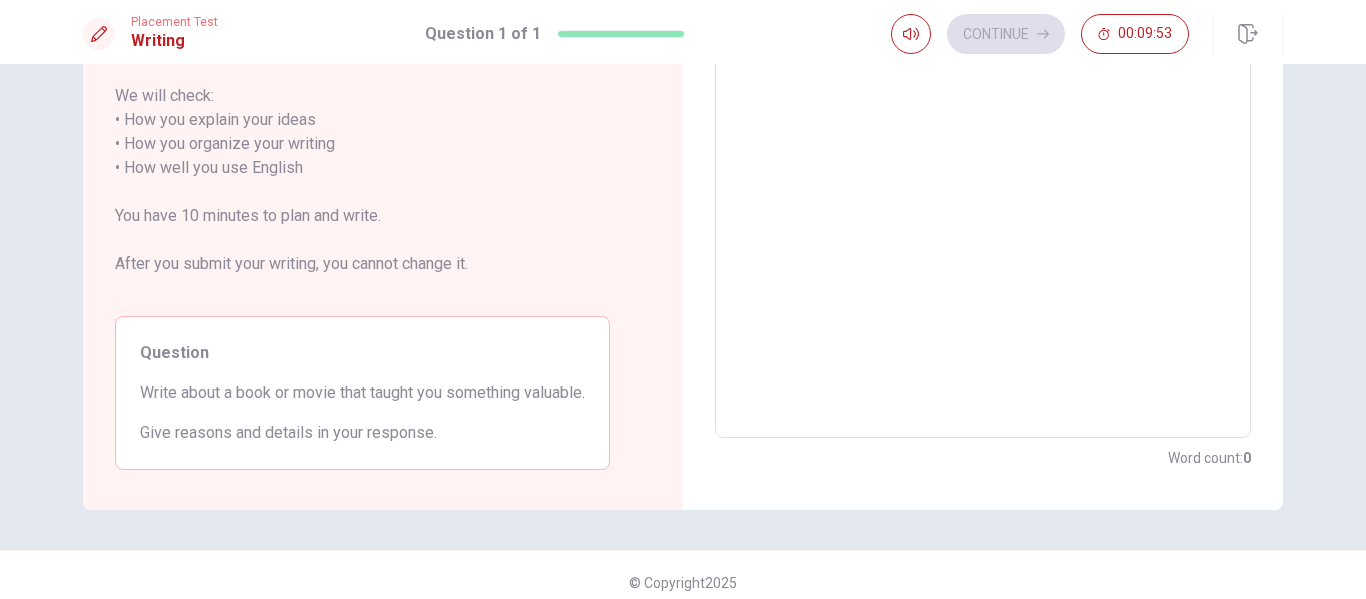 scroll, scrollTop: 315, scrollLeft: 0, axis: vertical 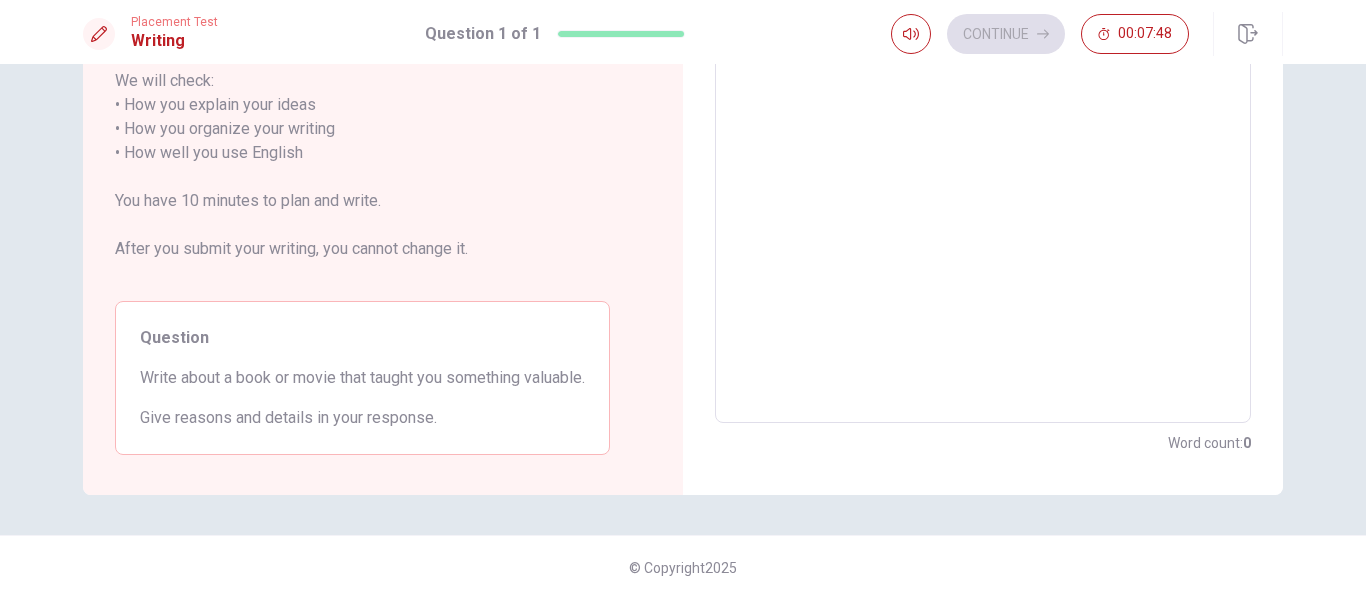 click at bounding box center [983, 141] 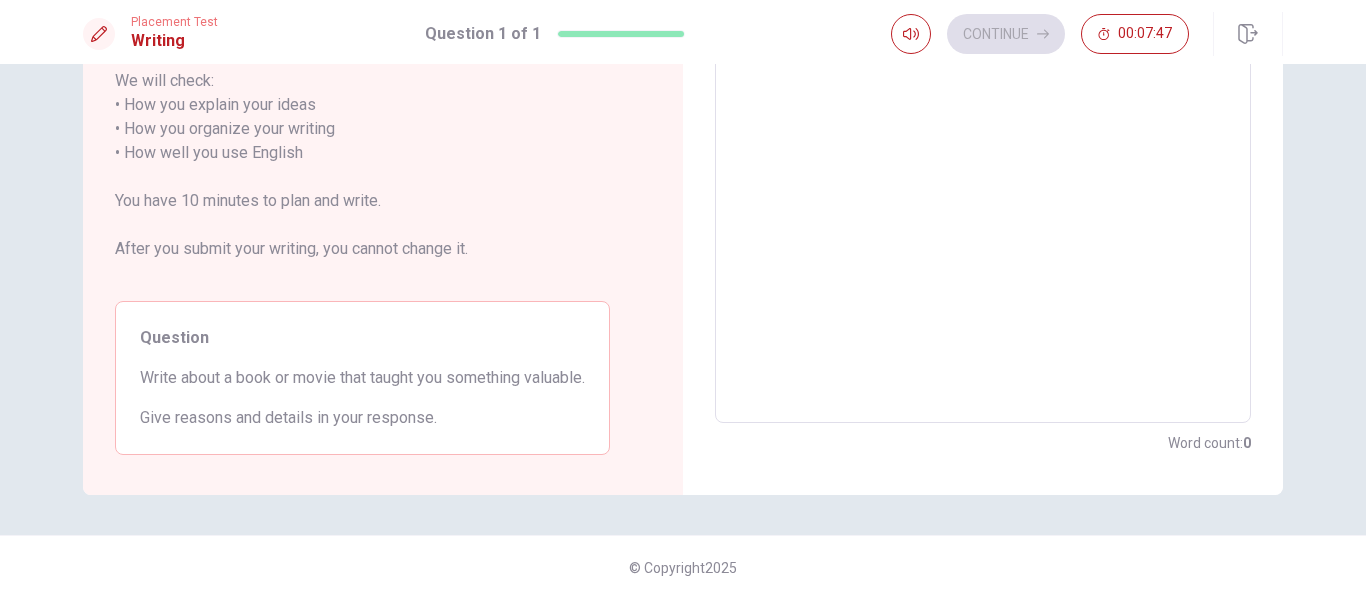 click at bounding box center (983, 141) 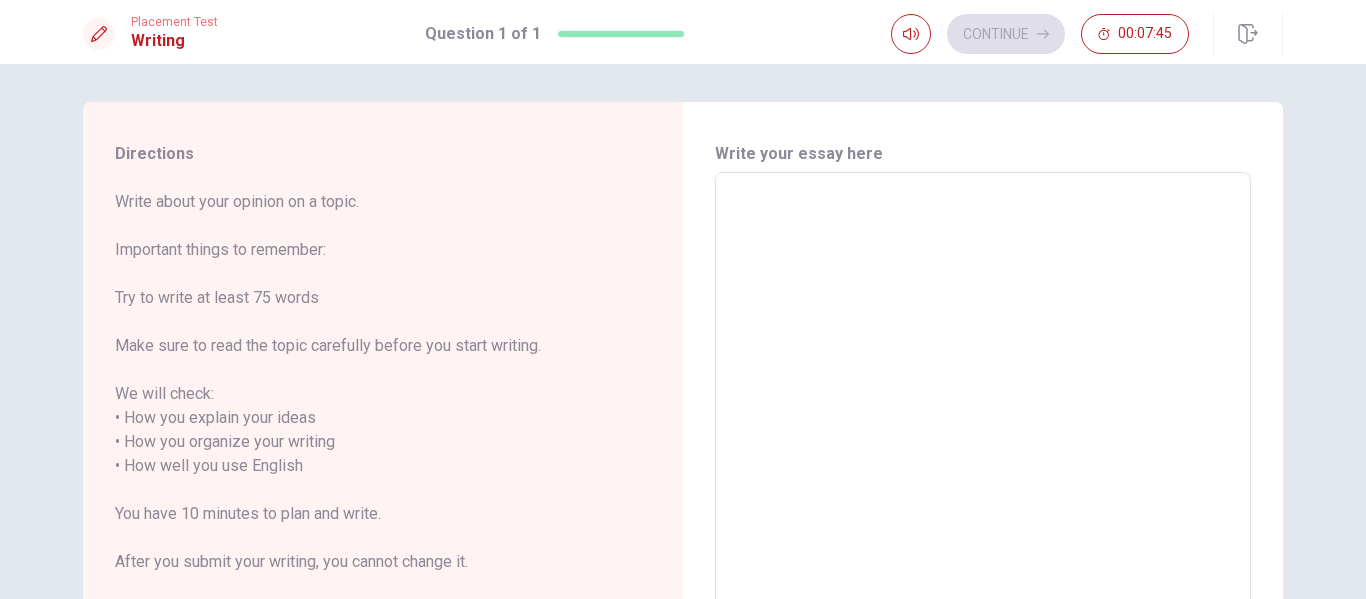 scroll, scrollTop: 0, scrollLeft: 0, axis: both 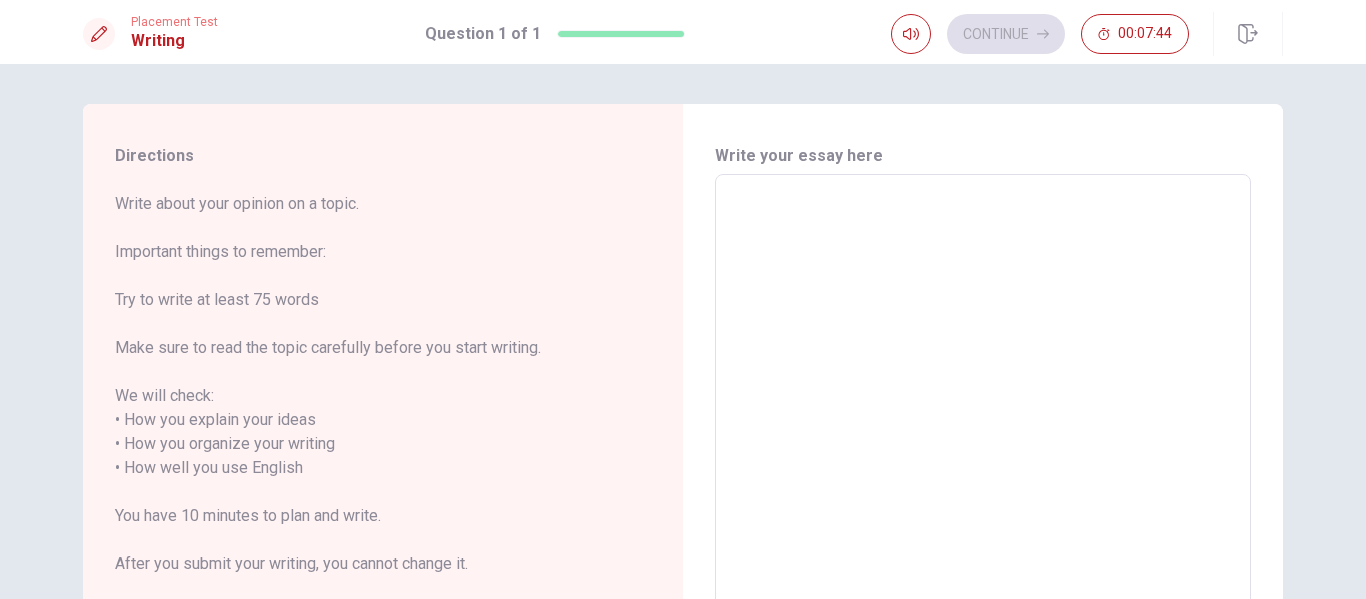 type on "T" 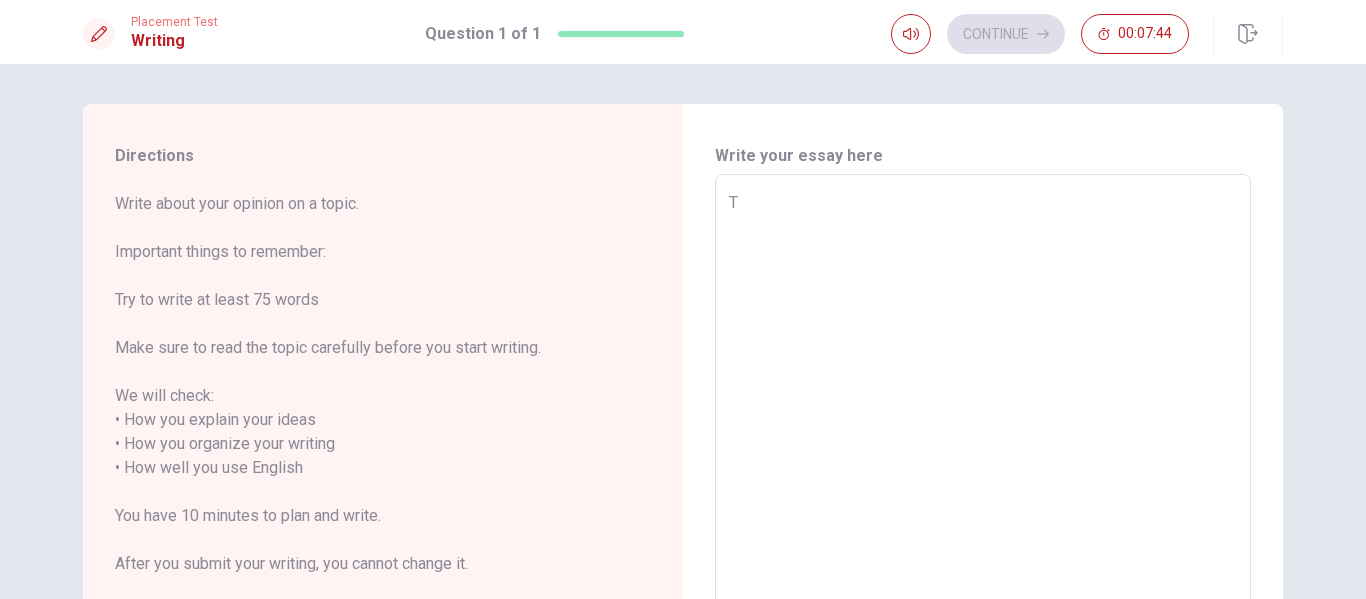 type on "x" 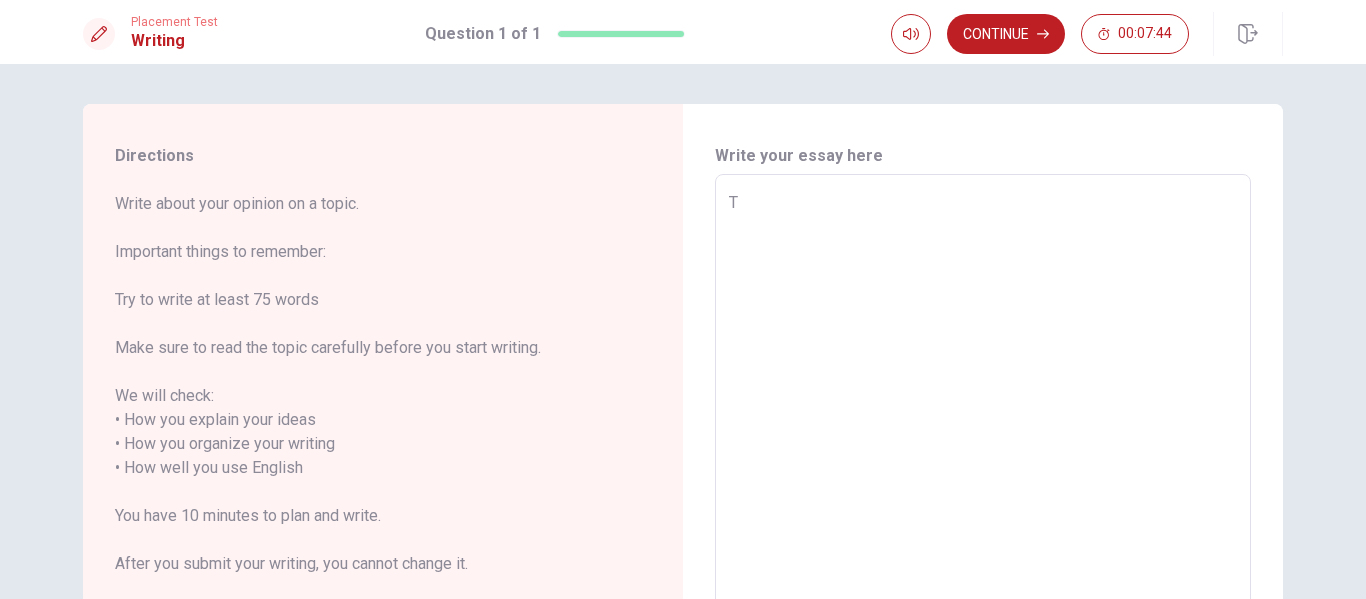 type on "Th" 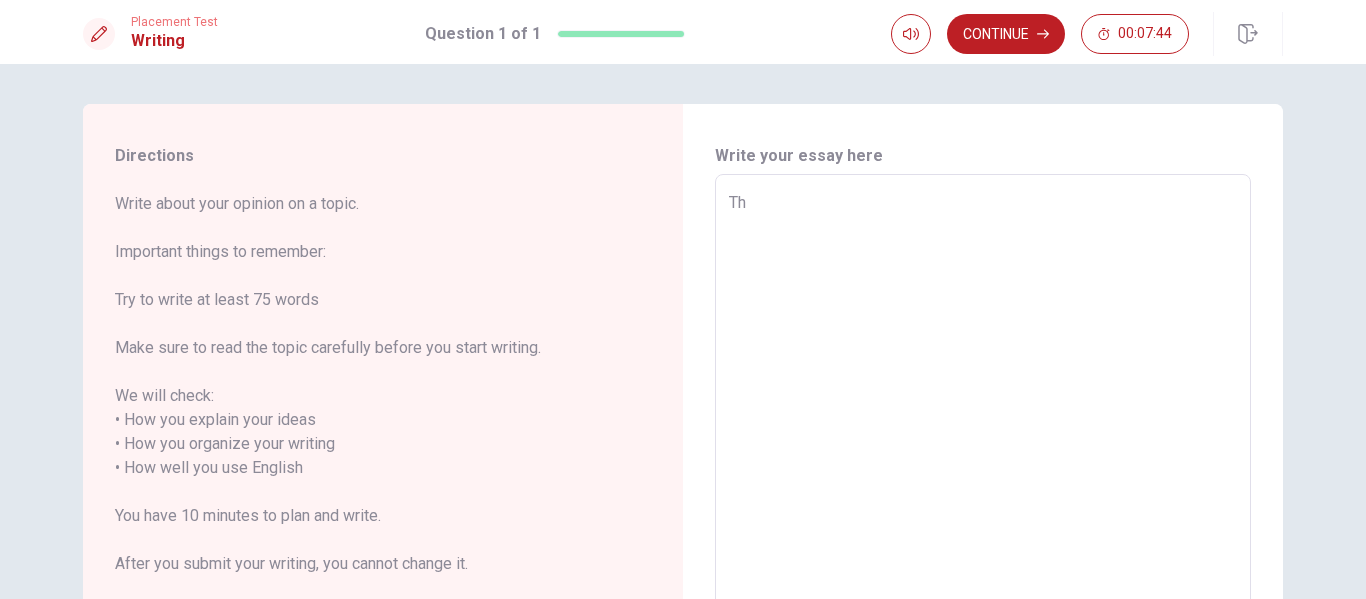 type on "x" 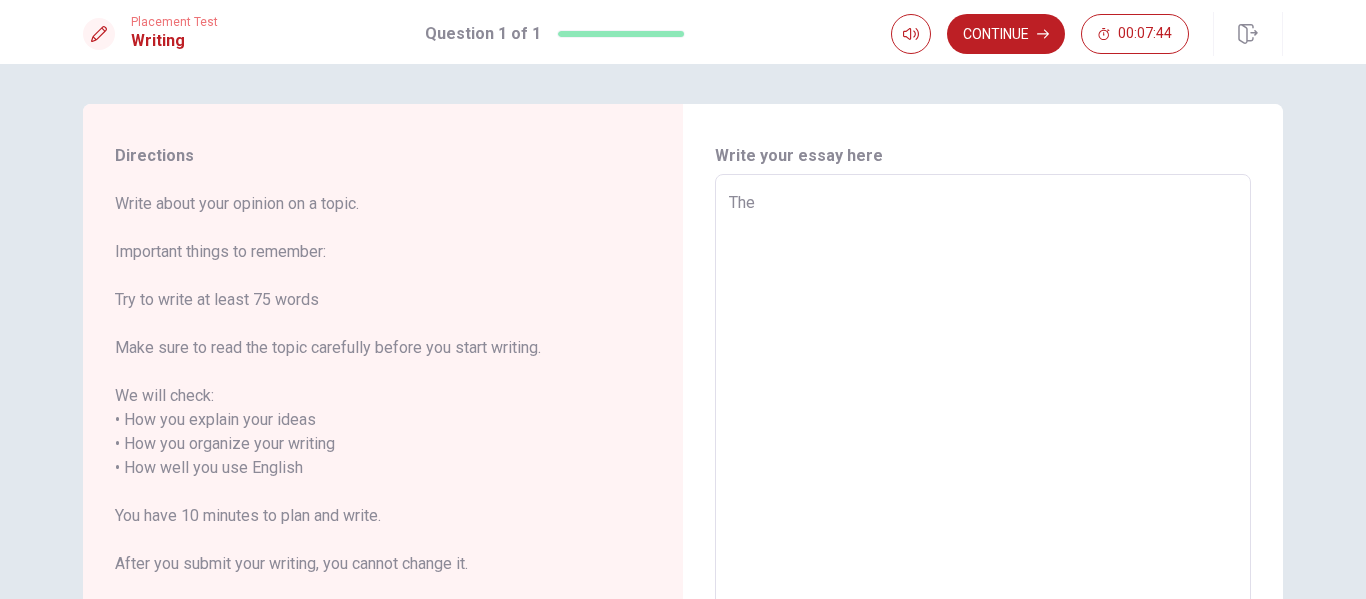 type on "x" 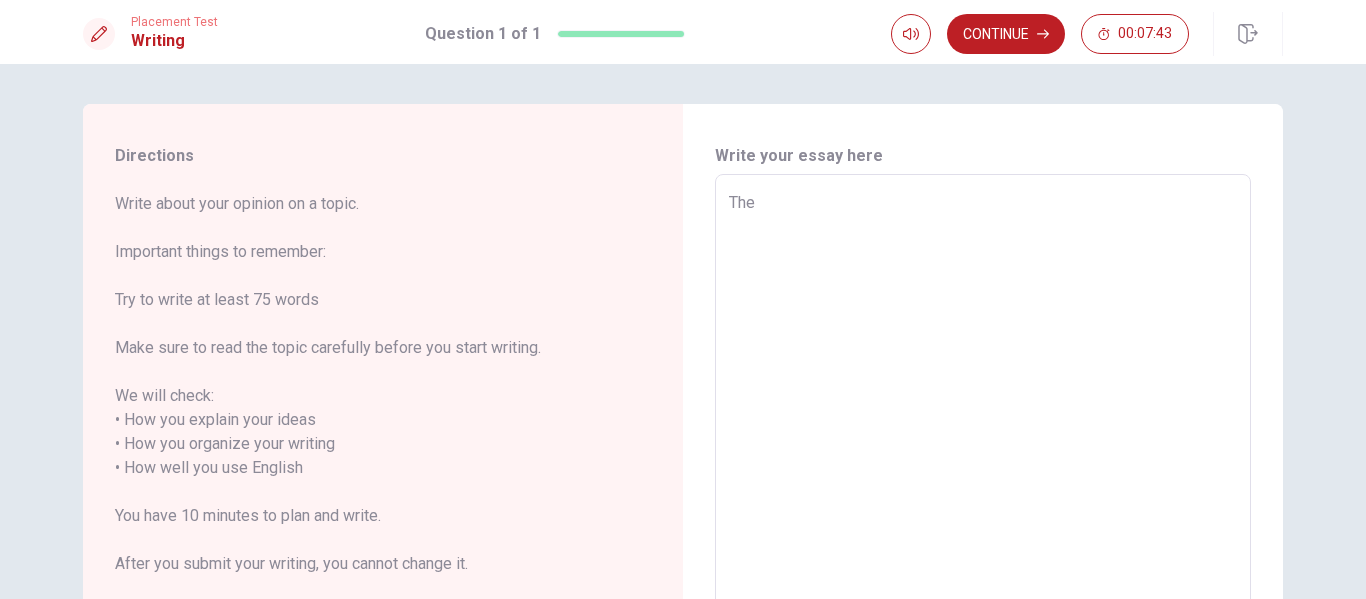 type on "The l" 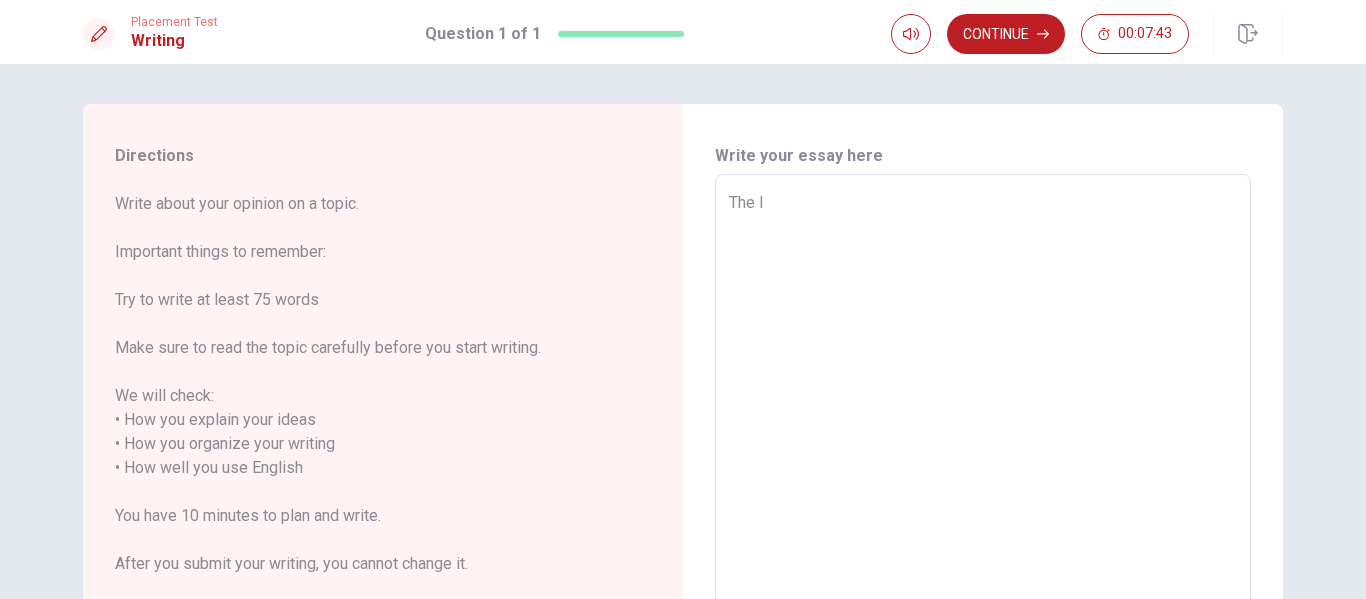 type on "x" 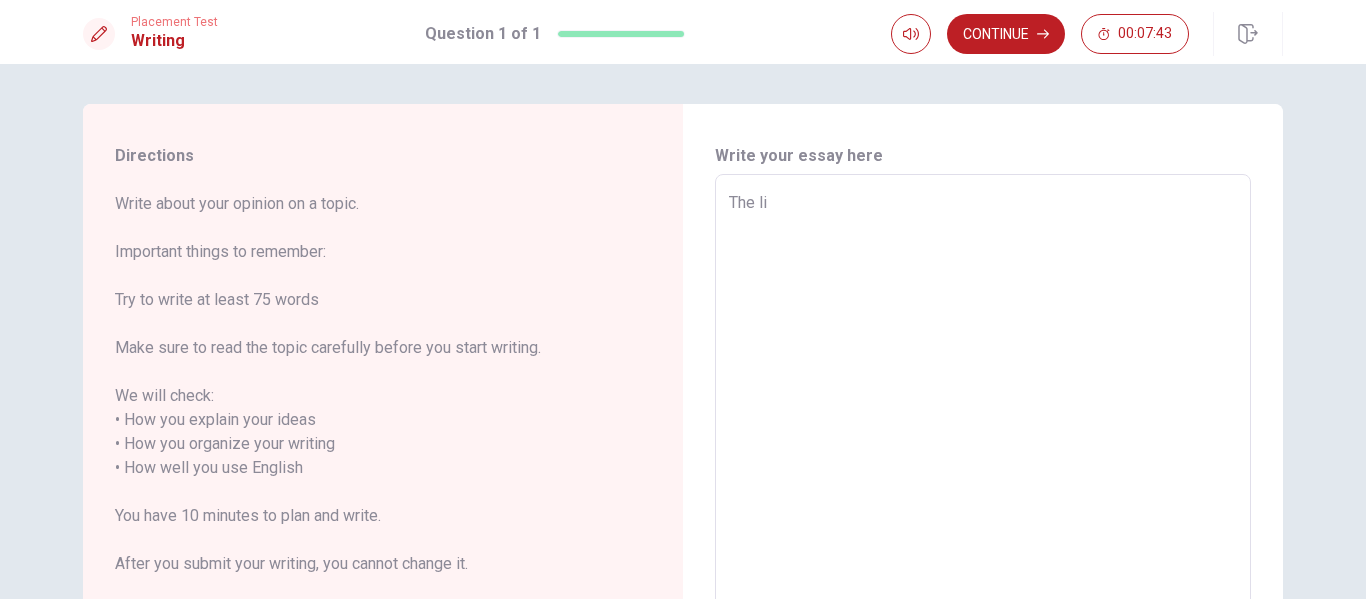type on "x" 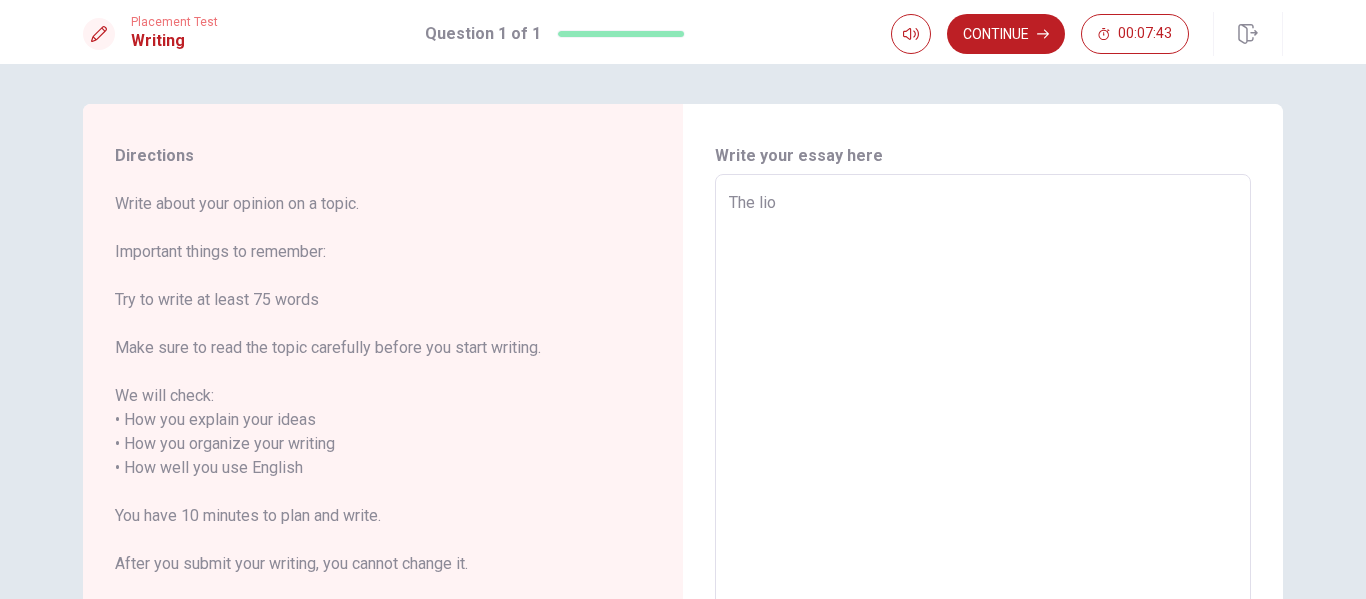 type on "x" 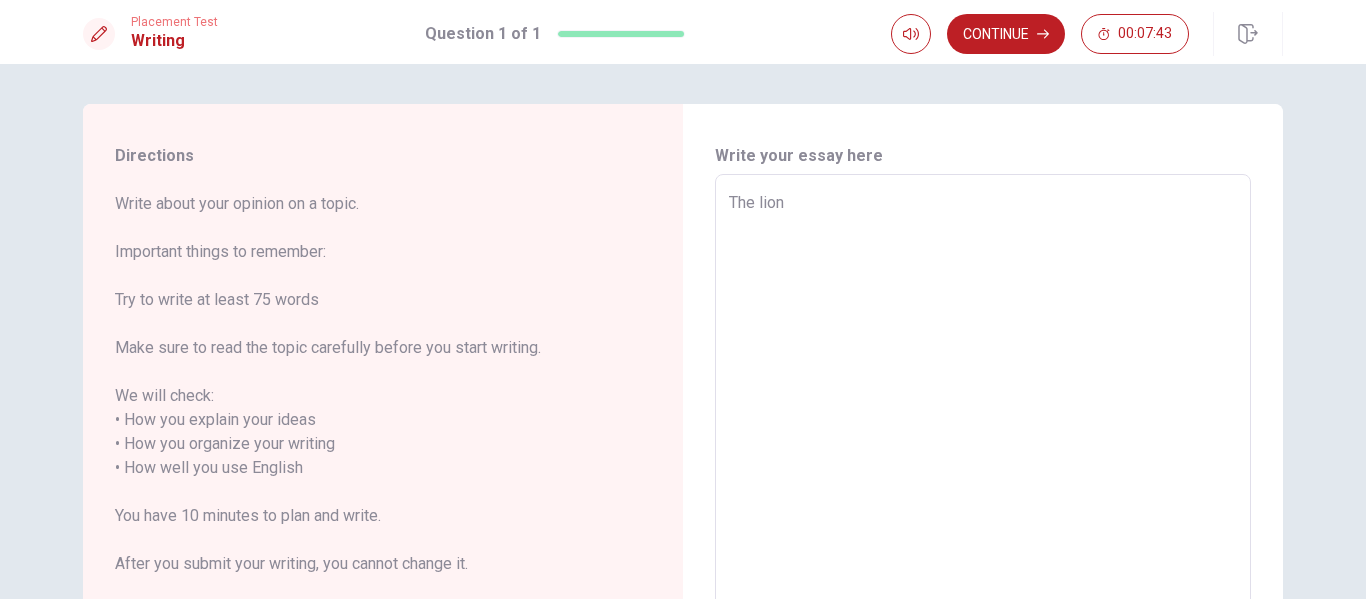 type on "x" 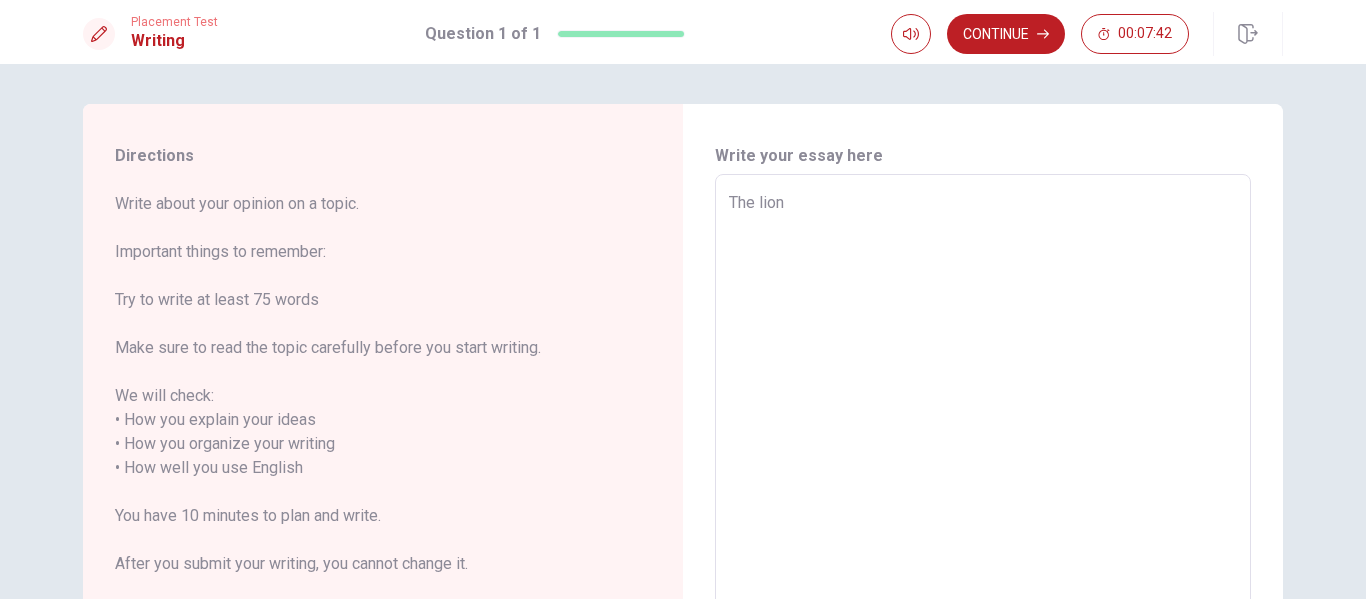 type on "The lion" 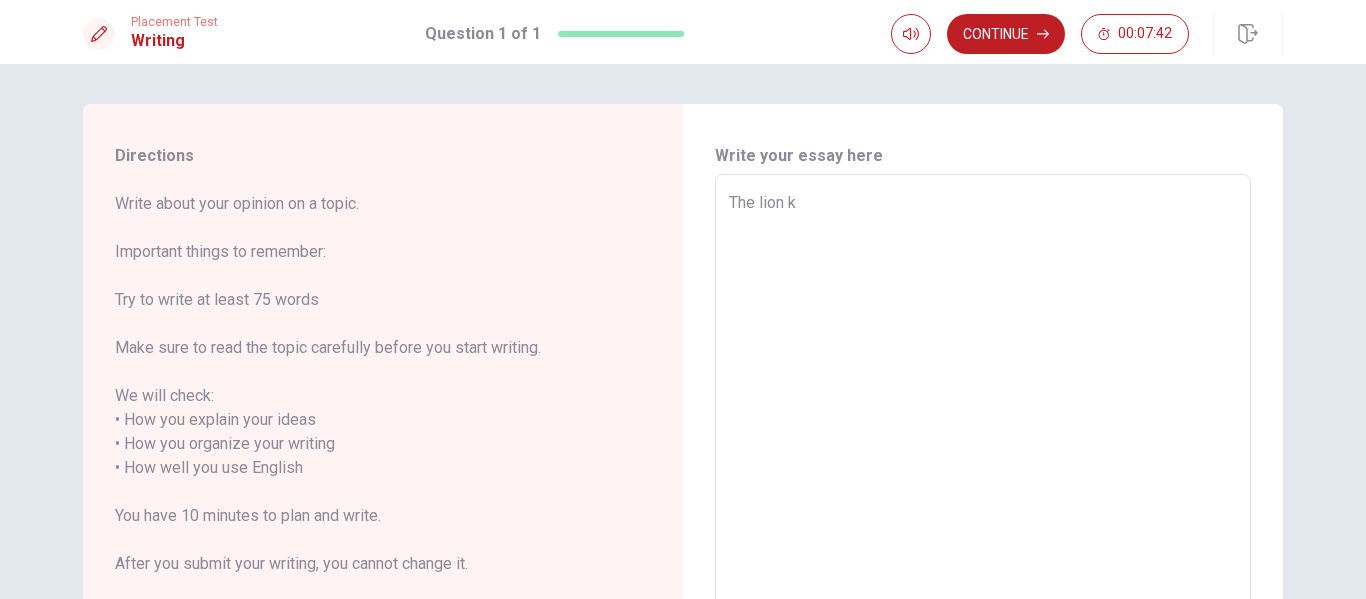 type on "x" 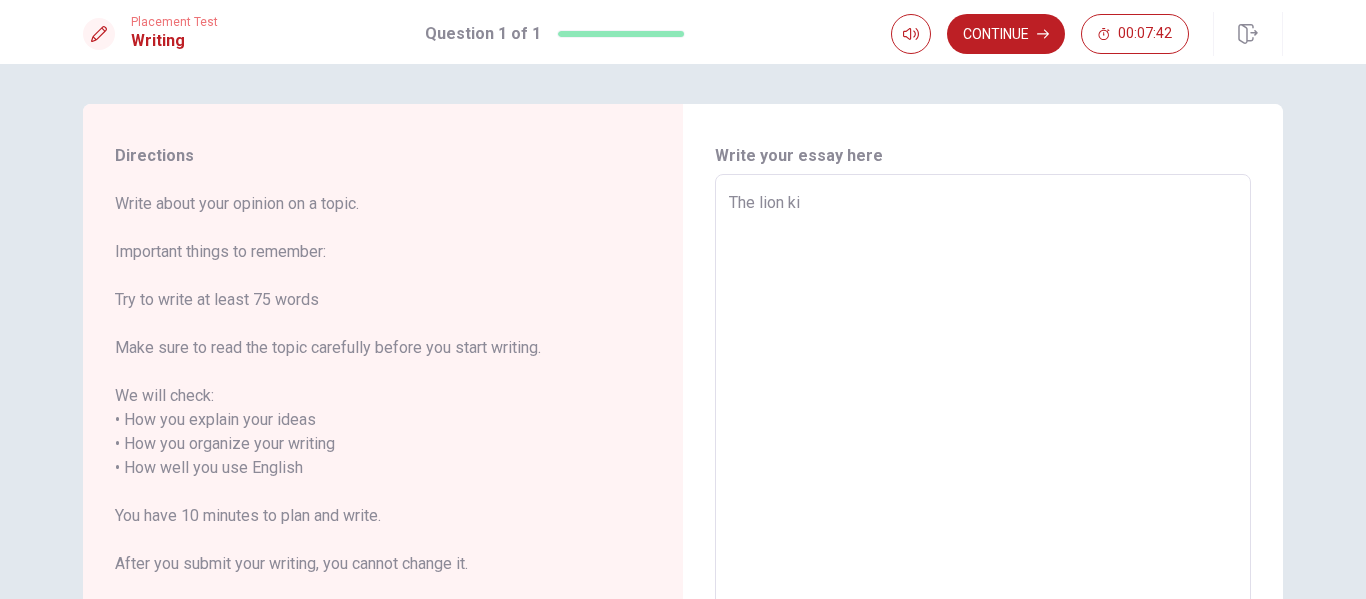 type on "x" 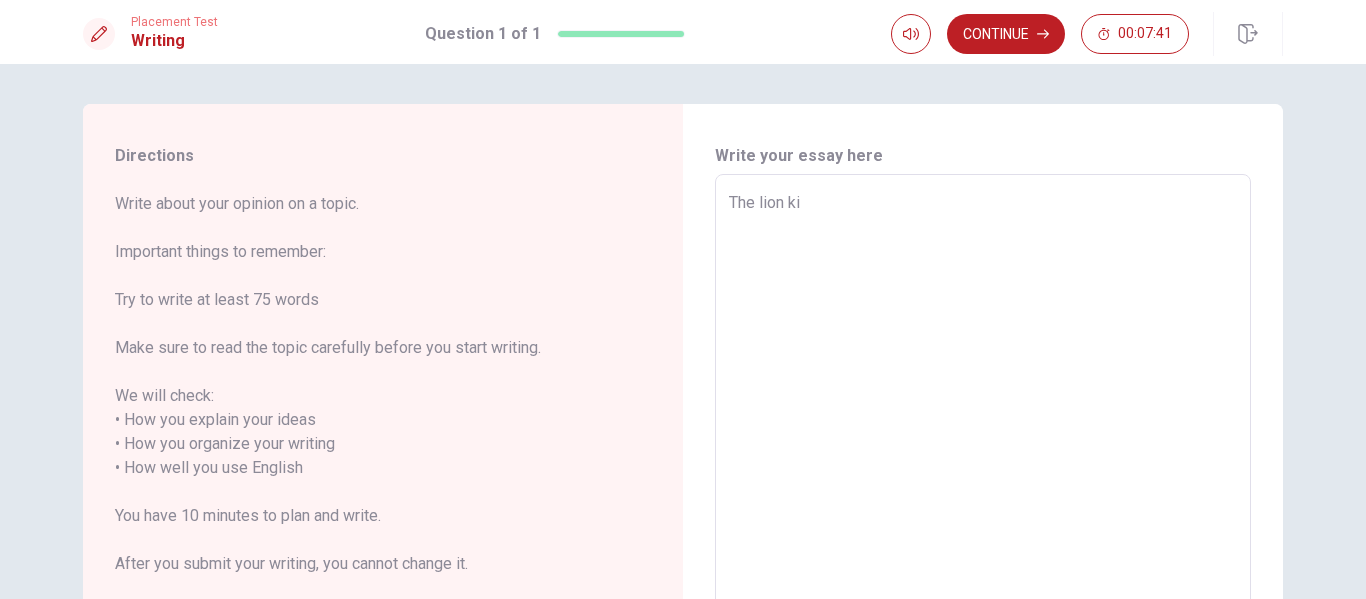 type on "The lion kin" 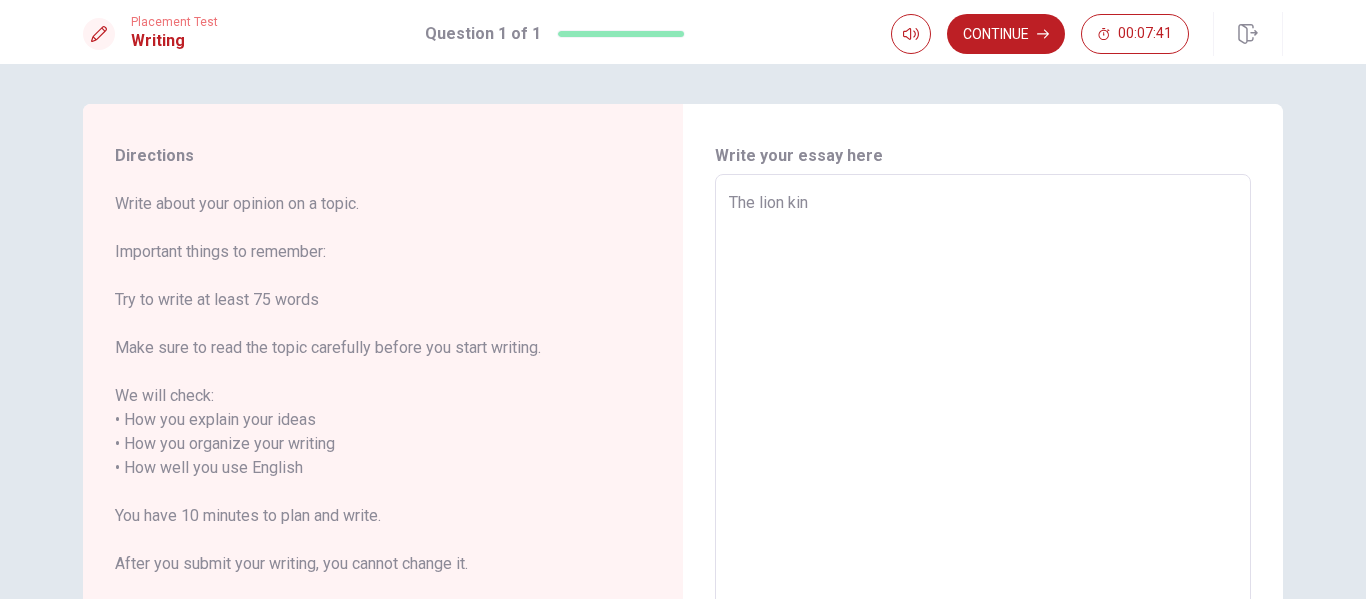 type on "x" 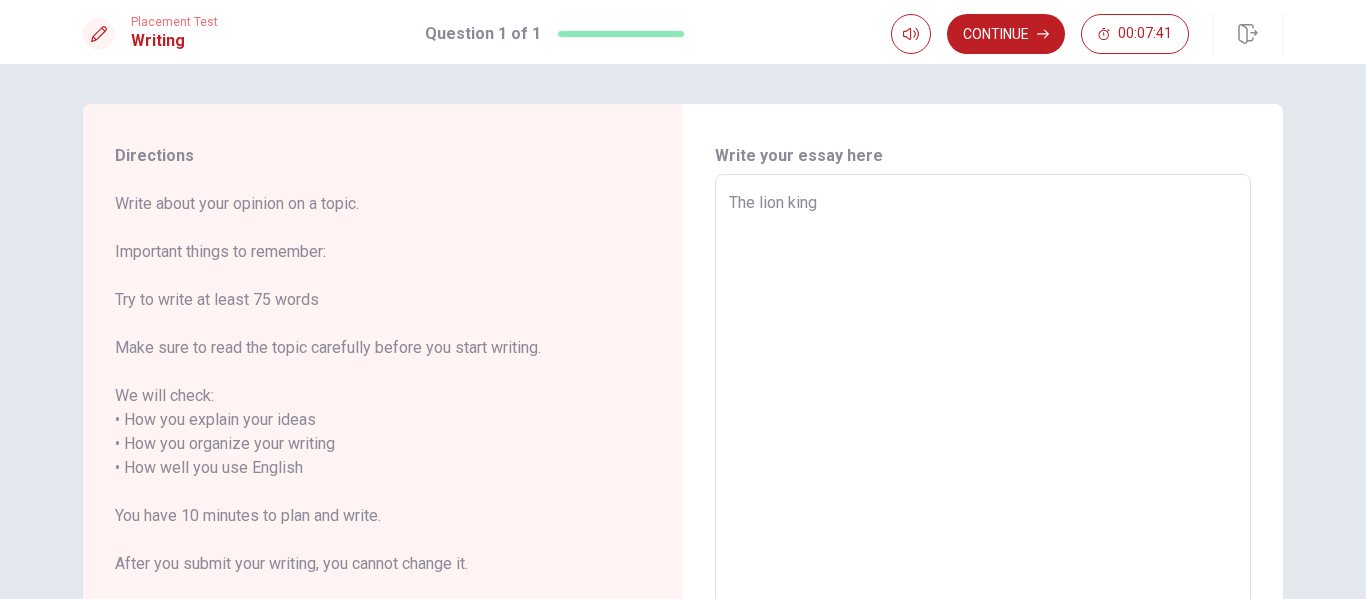 type on "x" 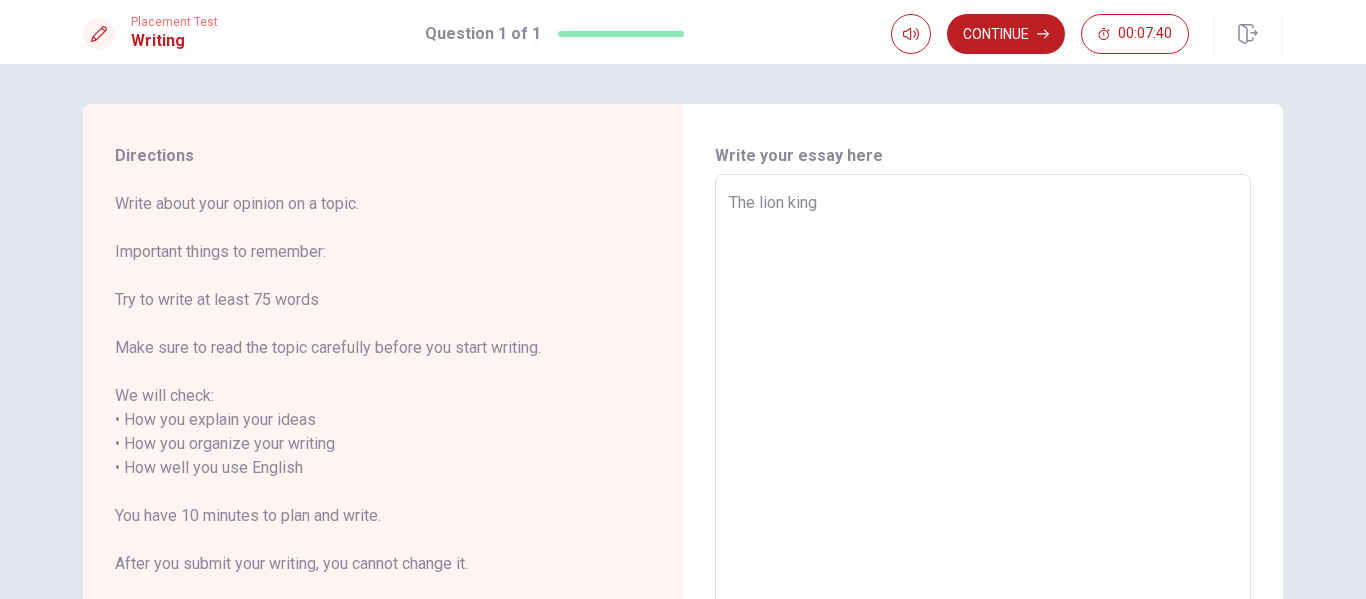 type on "The lion king" 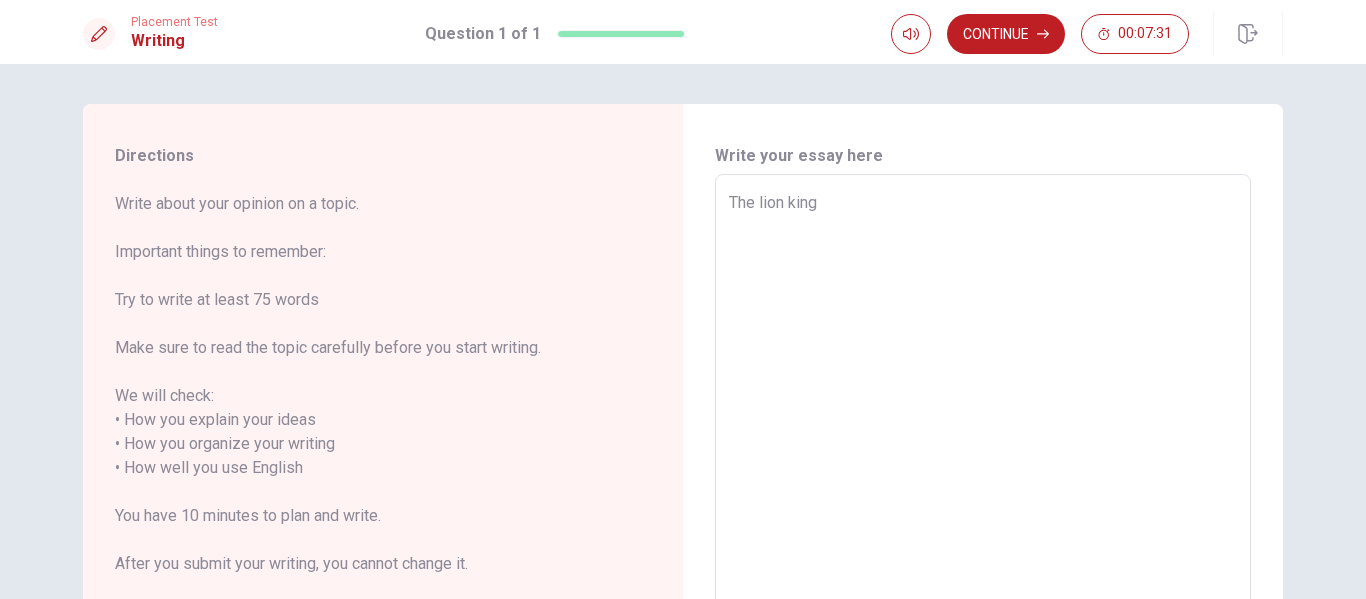 click on "The lion king" at bounding box center (983, 456) 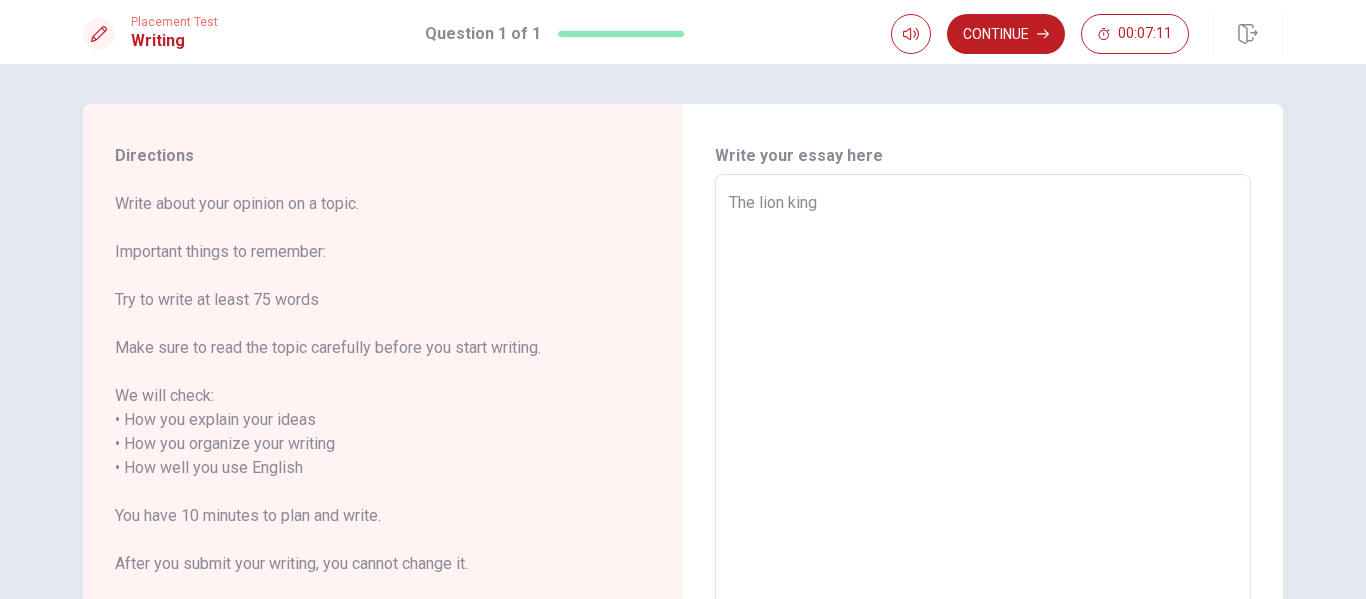 type on "x" 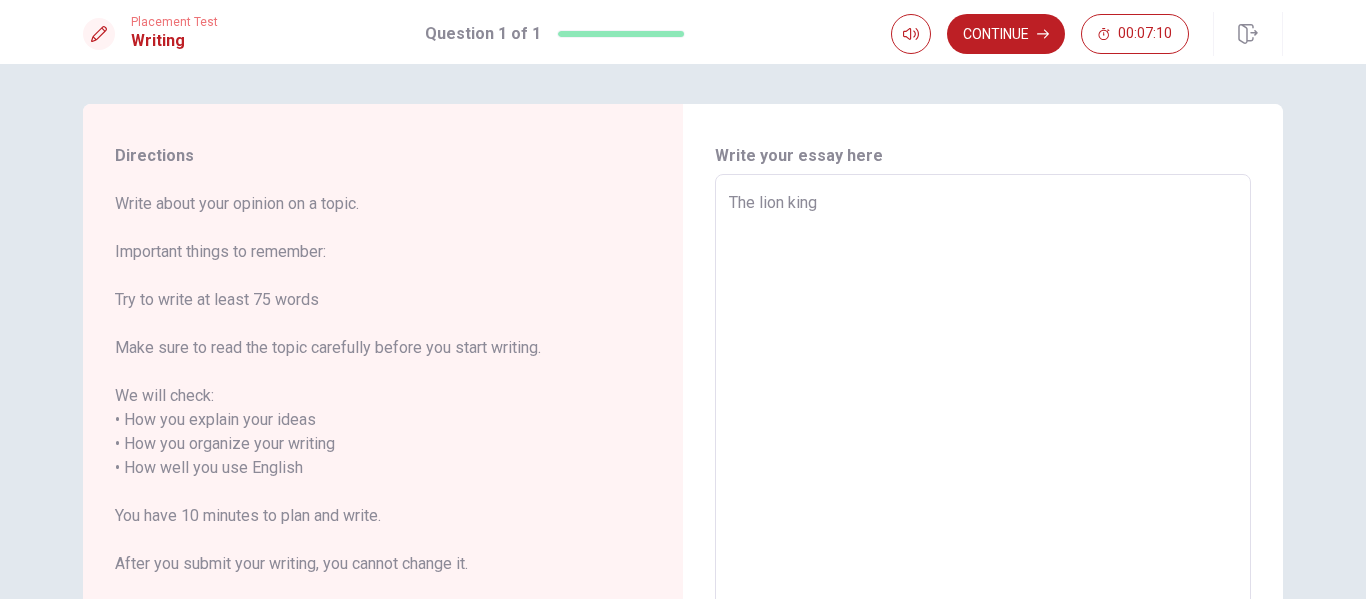 type on "The lion king i" 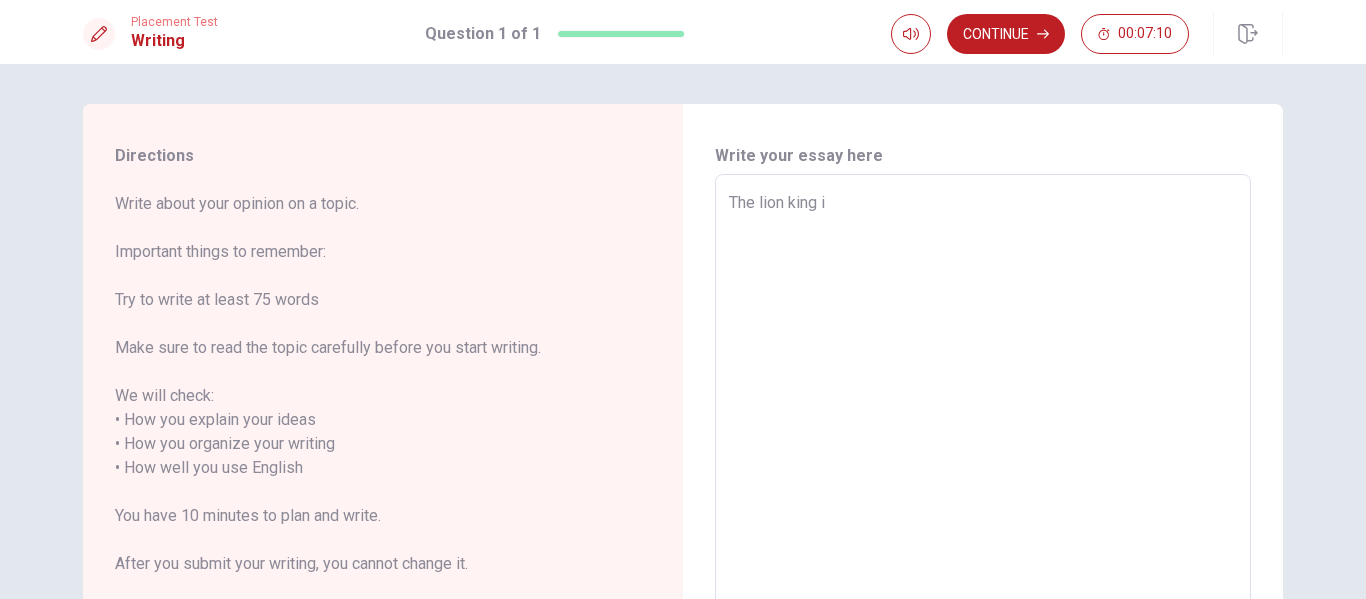 type on "x" 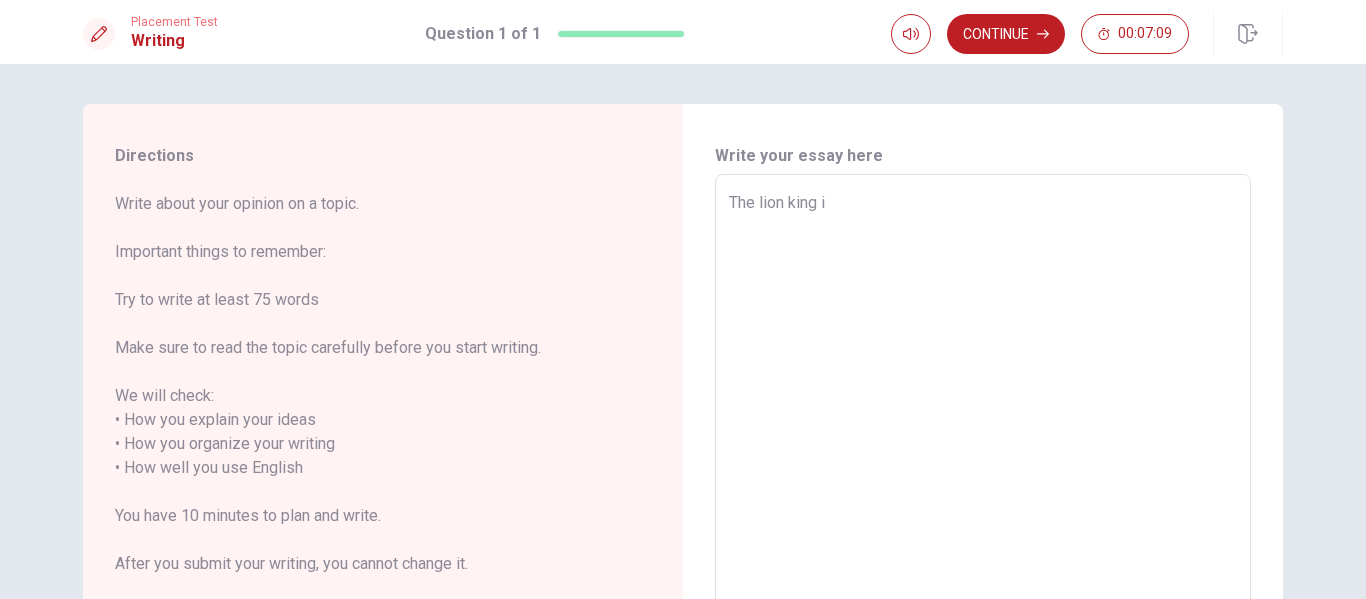 type on "The lion king is" 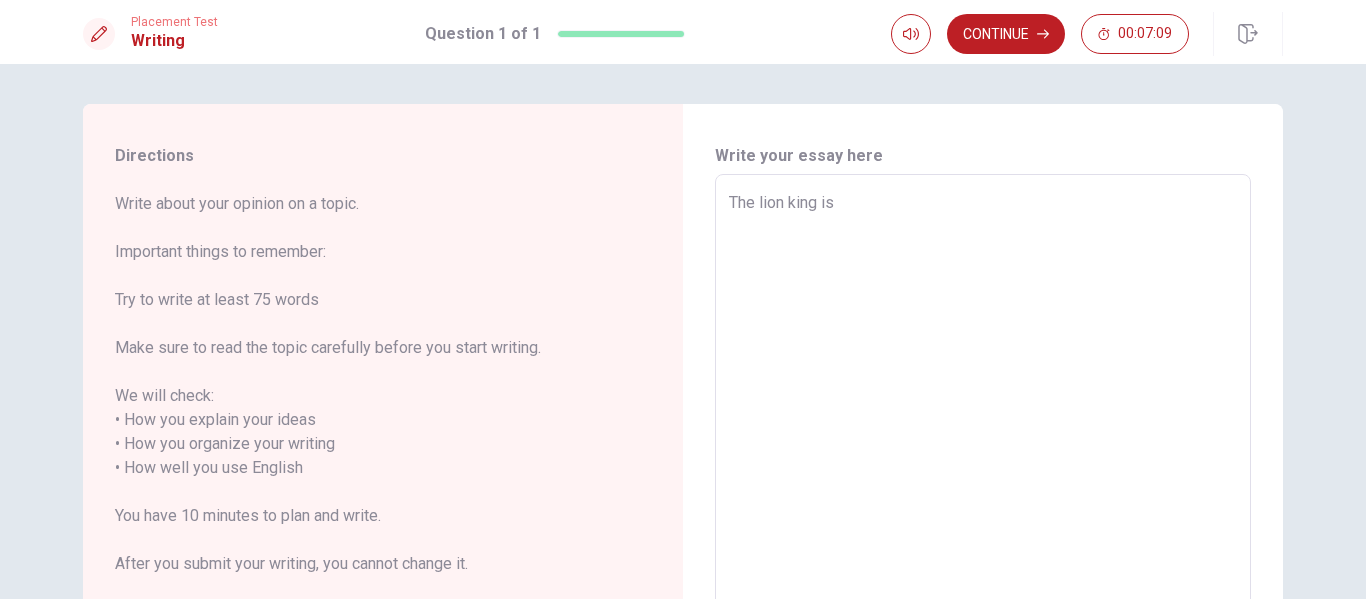 type on "x" 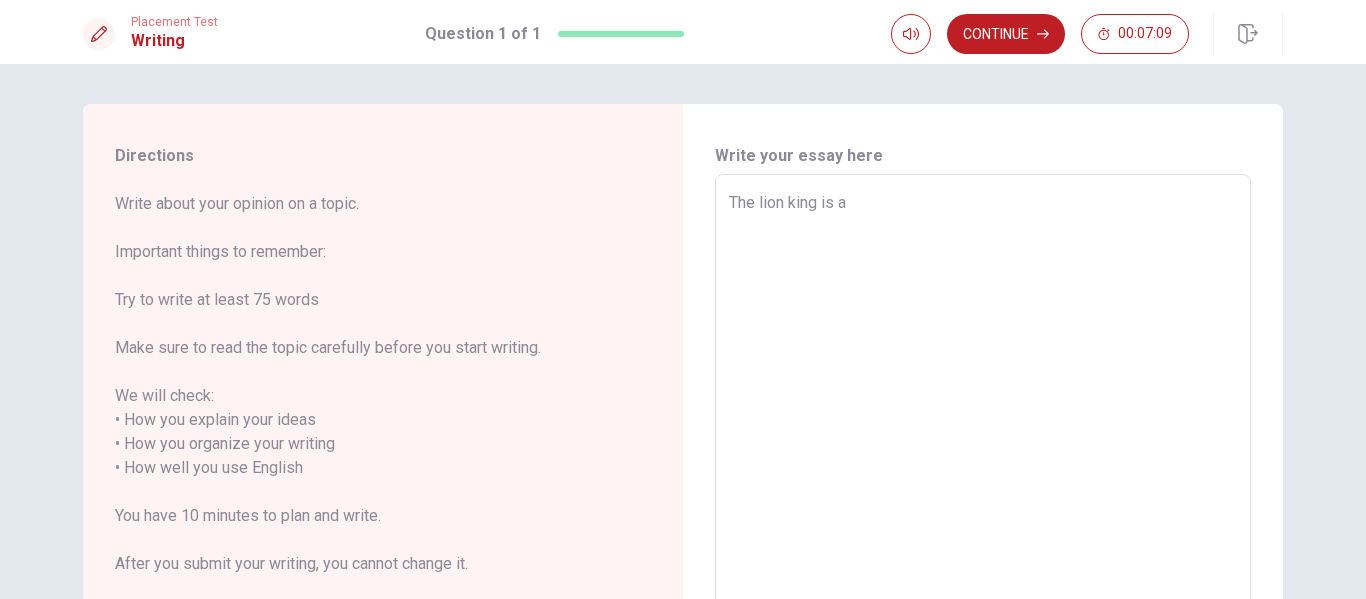 type on "The lion king is a" 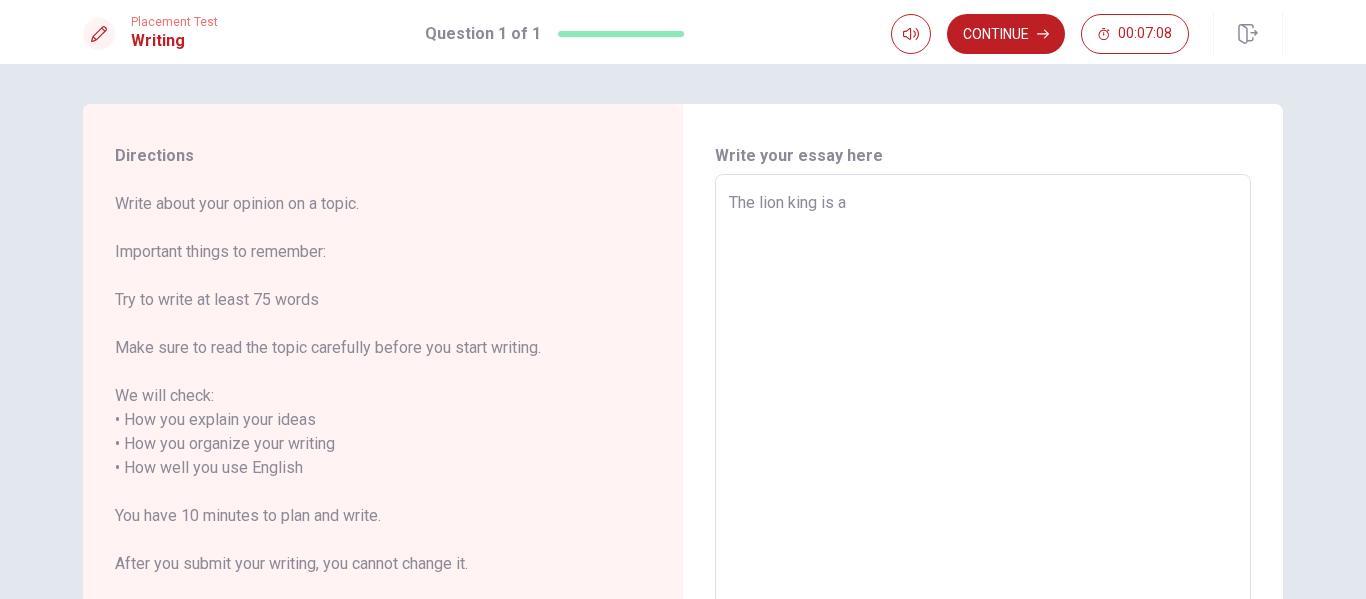 type on "The lion king is a m" 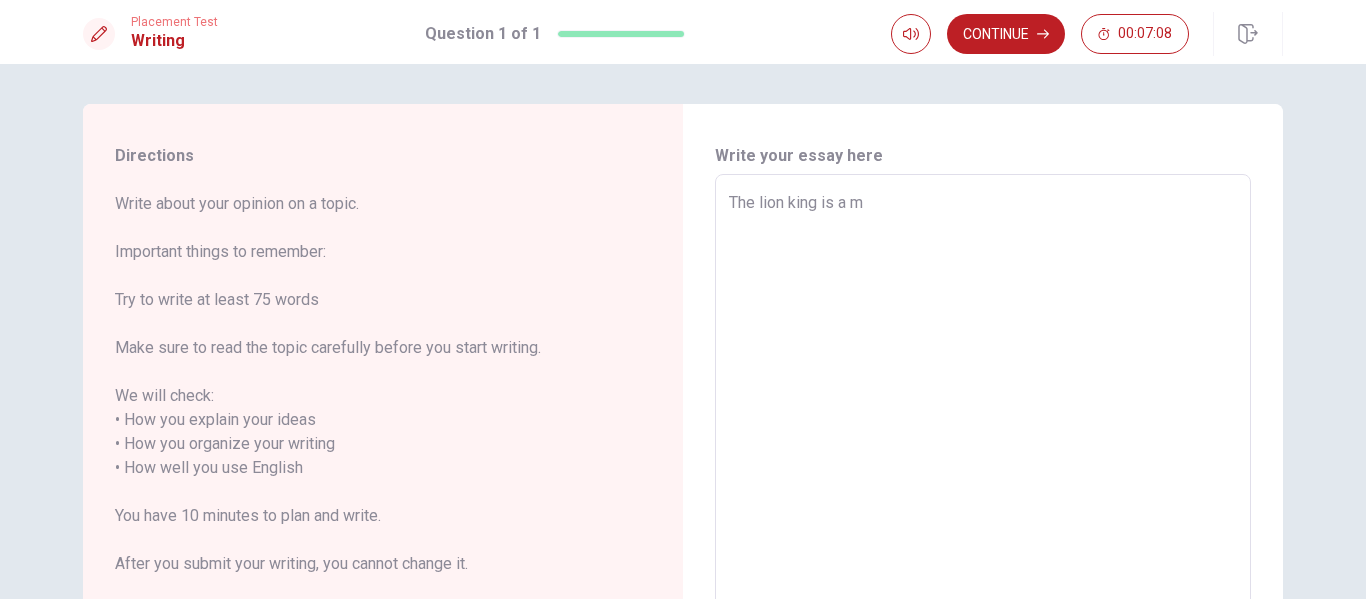 type on "x" 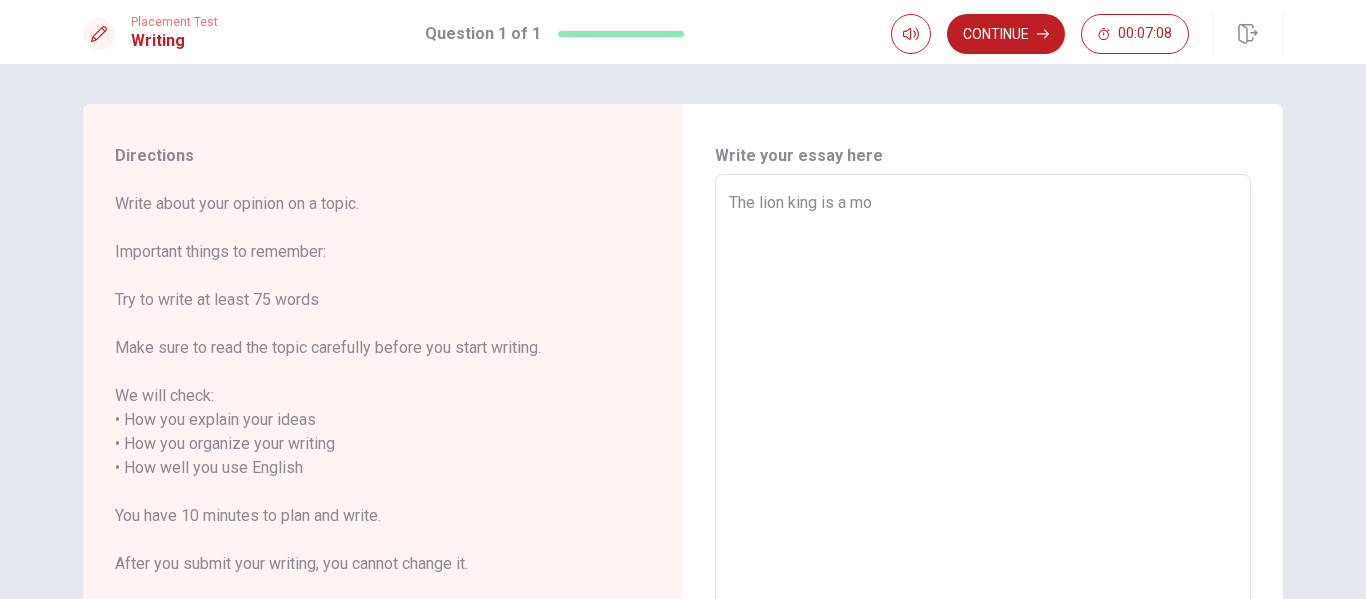 type on "x" 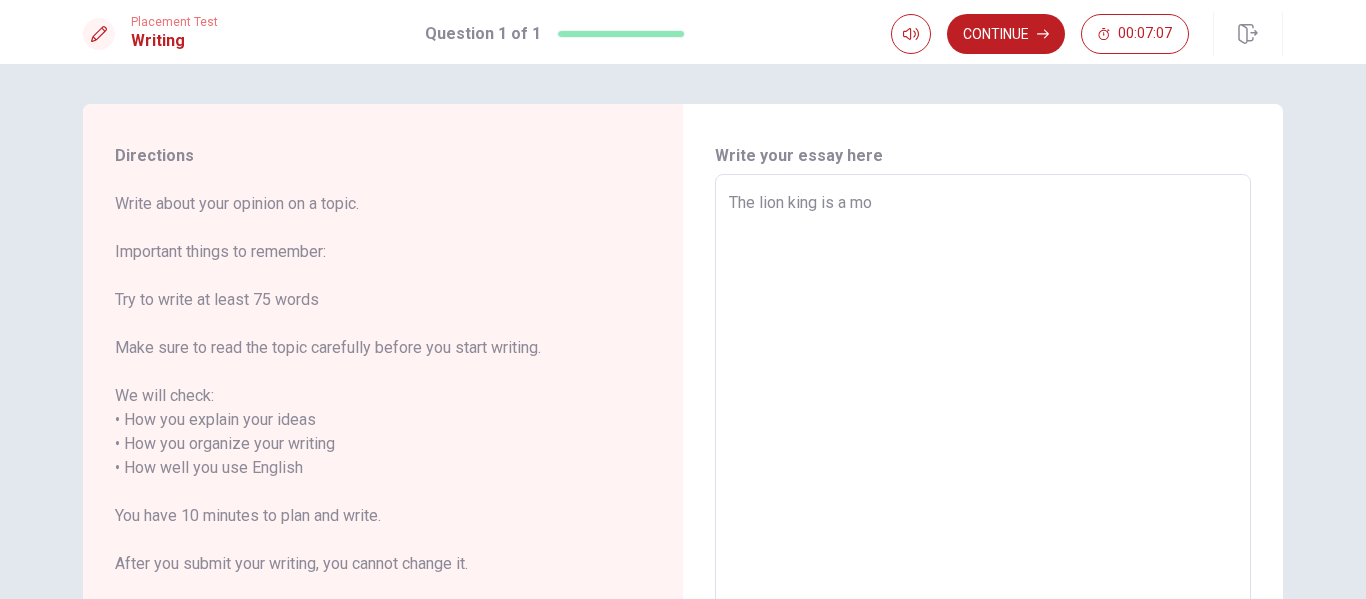 type on "The lion king is a mov" 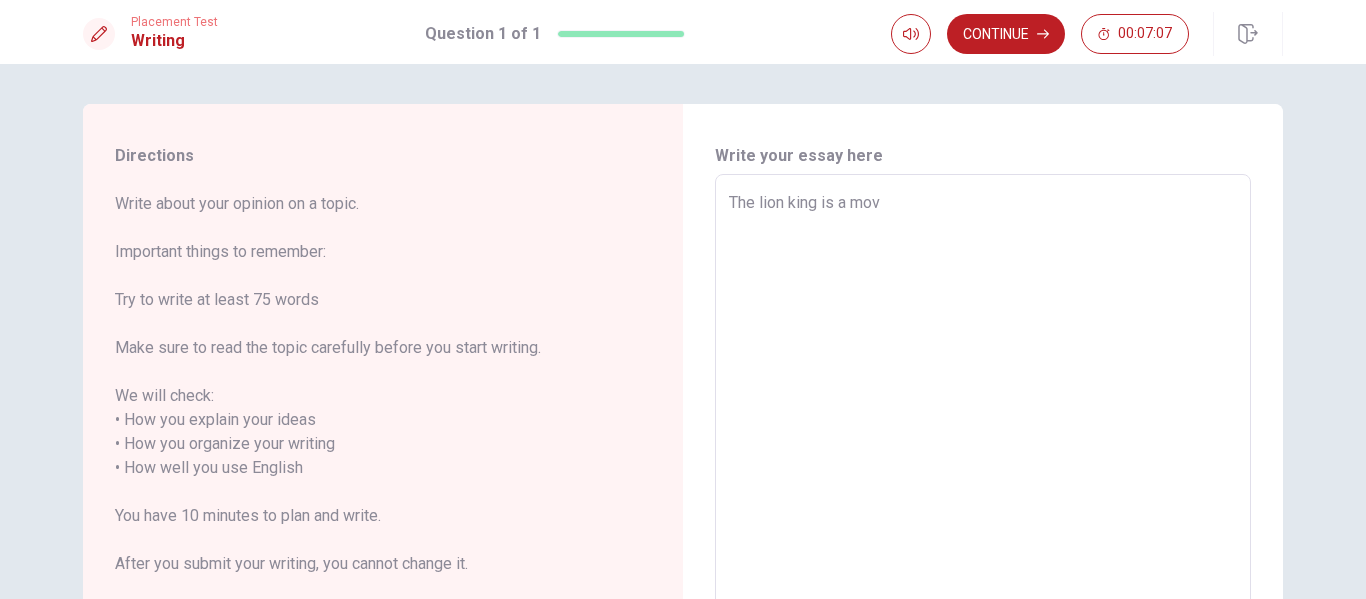 type on "x" 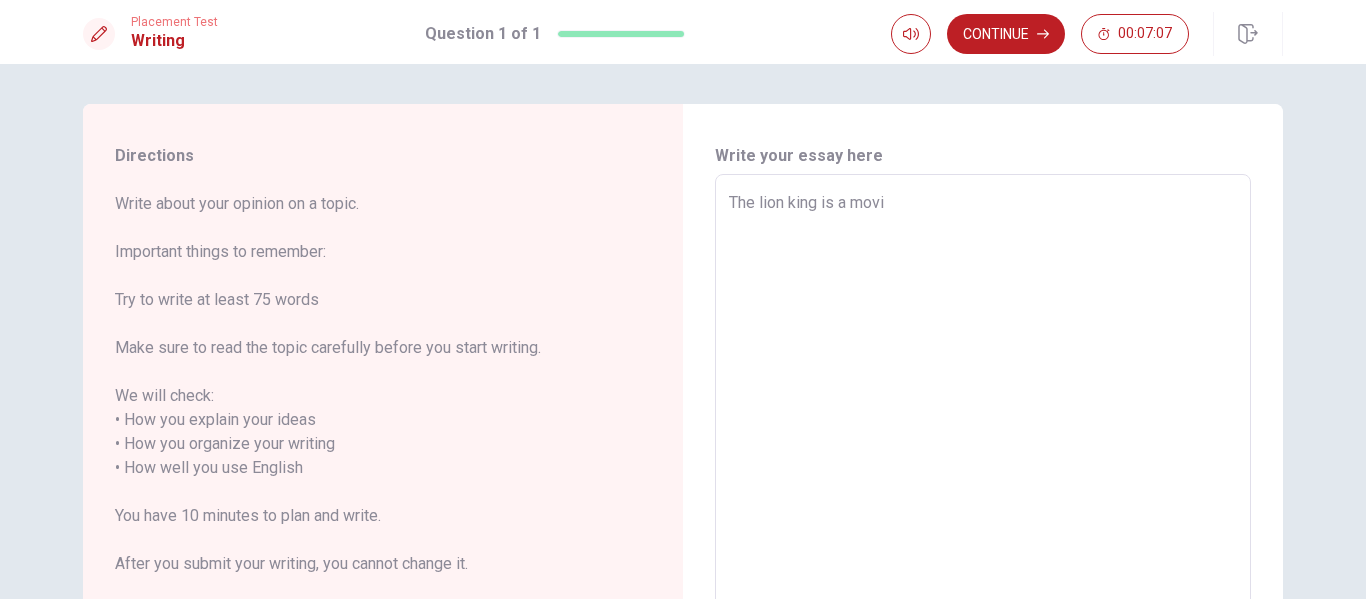 type on "x" 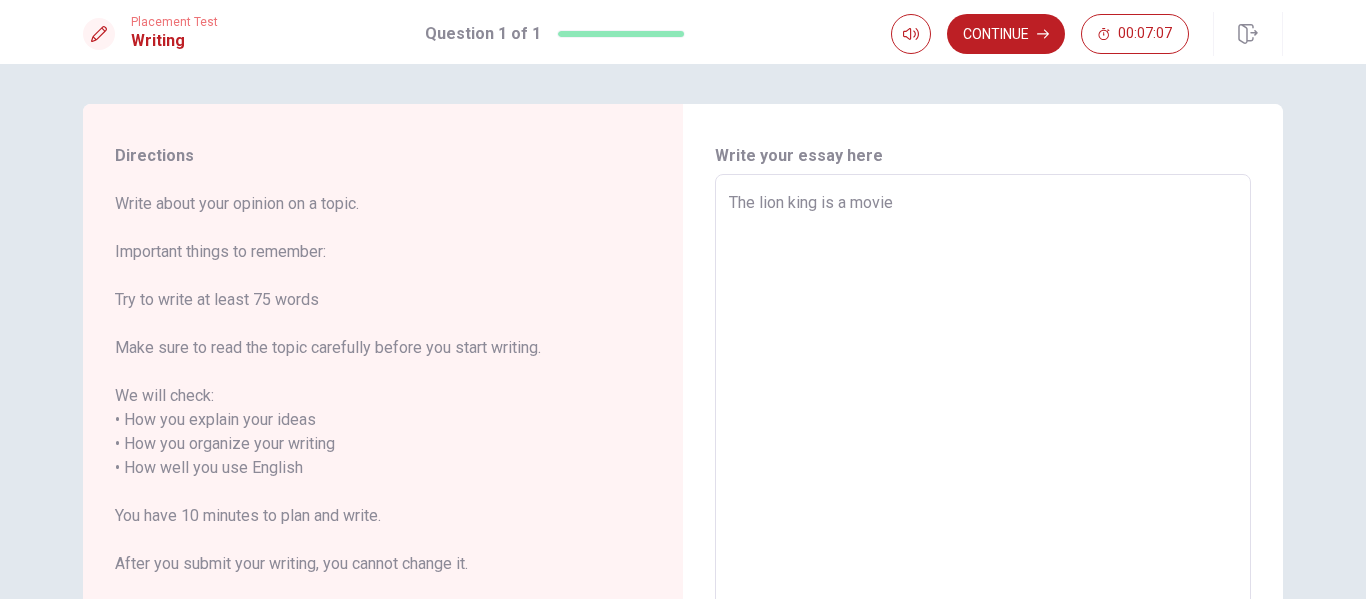 type on "x" 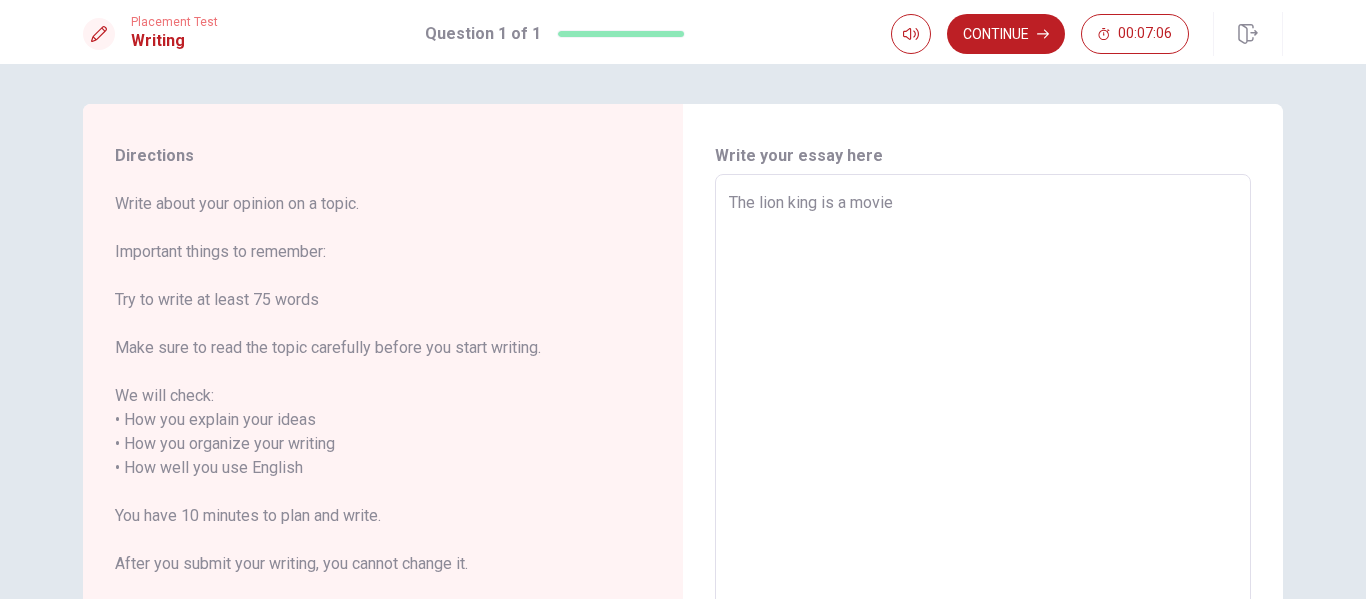 type on "The lion king is a movie" 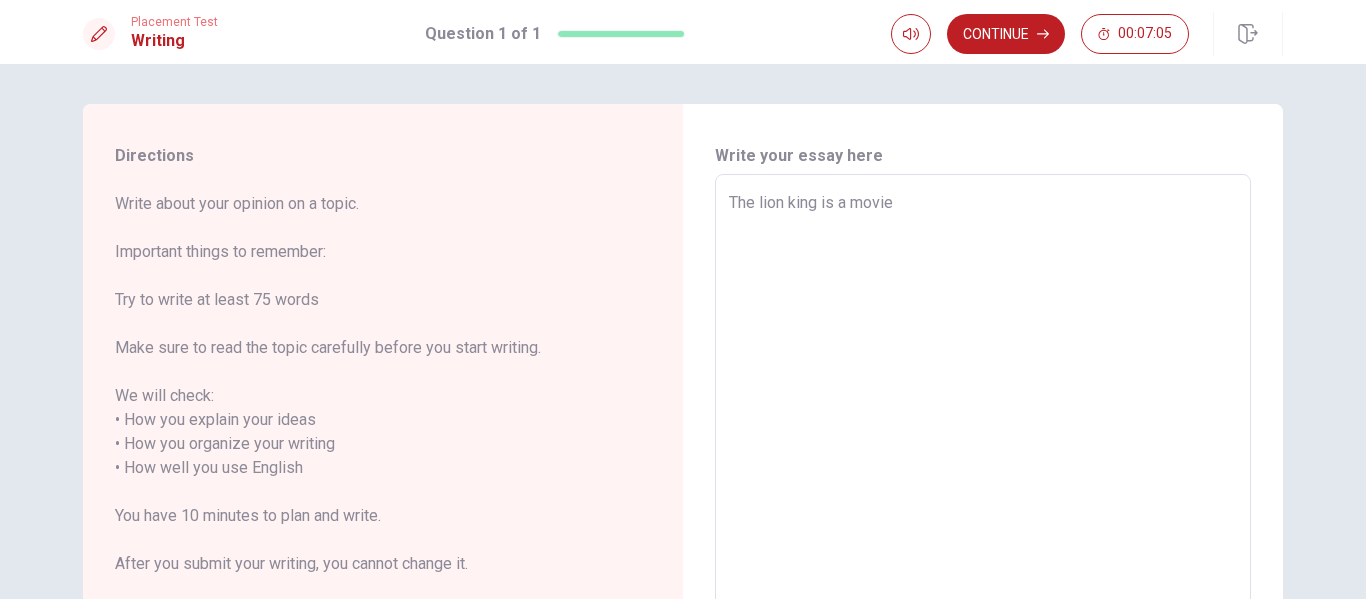 type on "x" 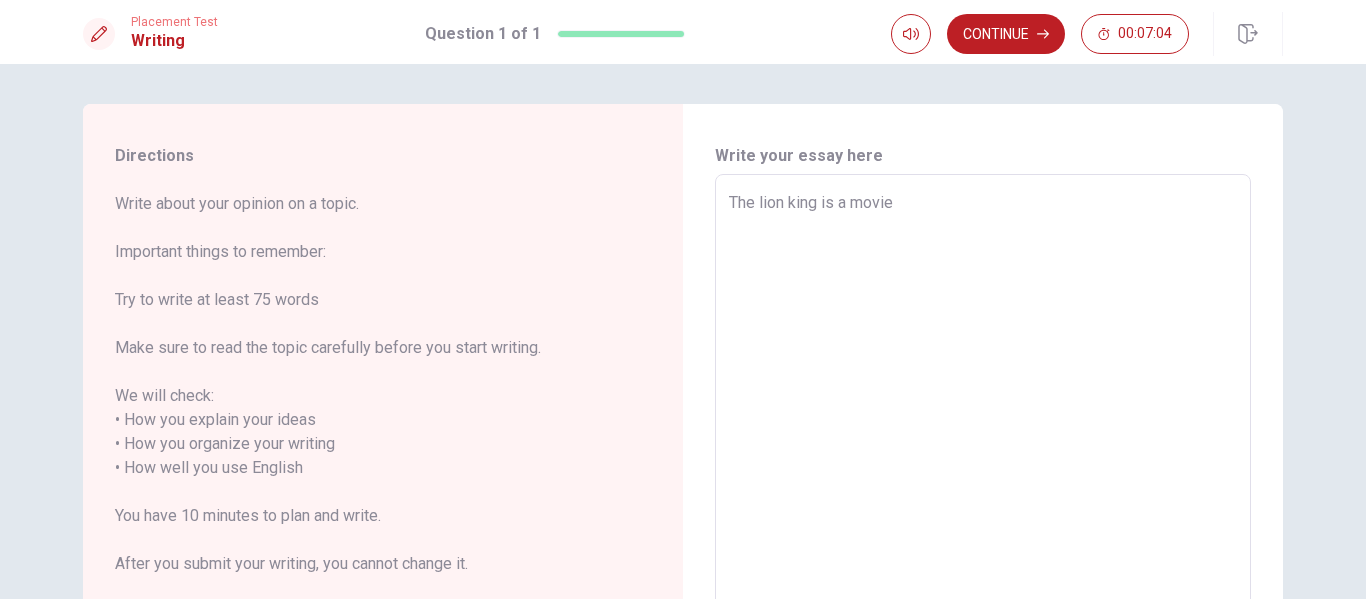 type on "The lion king is a movie t" 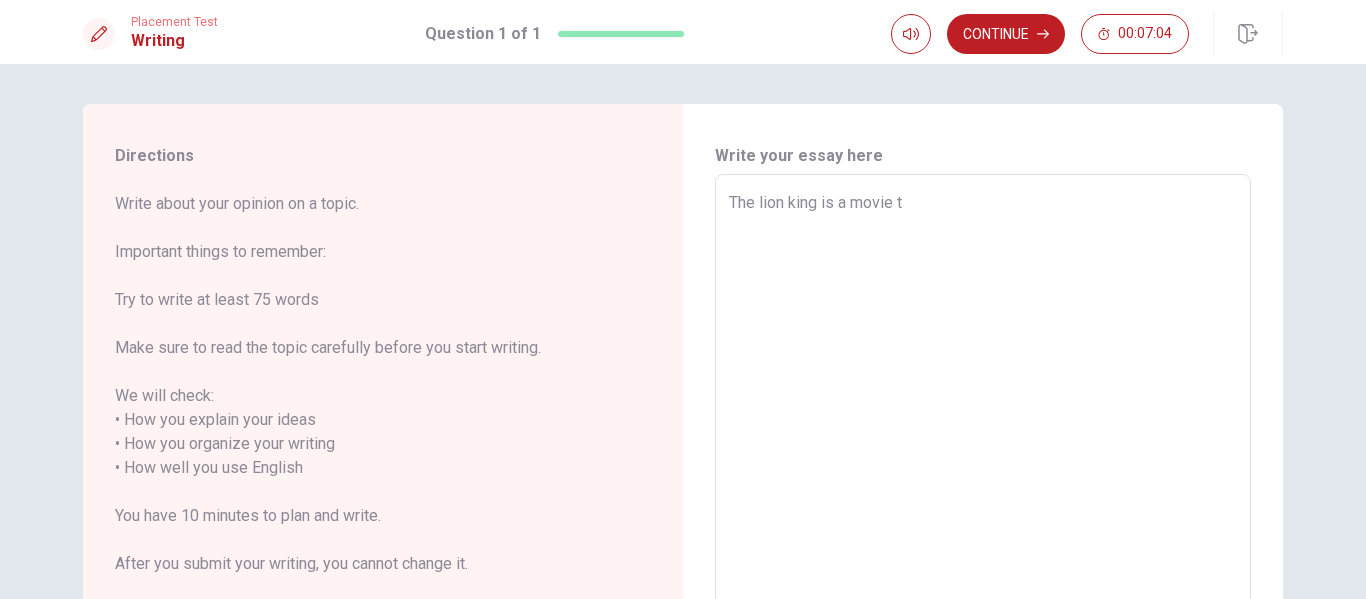 type on "x" 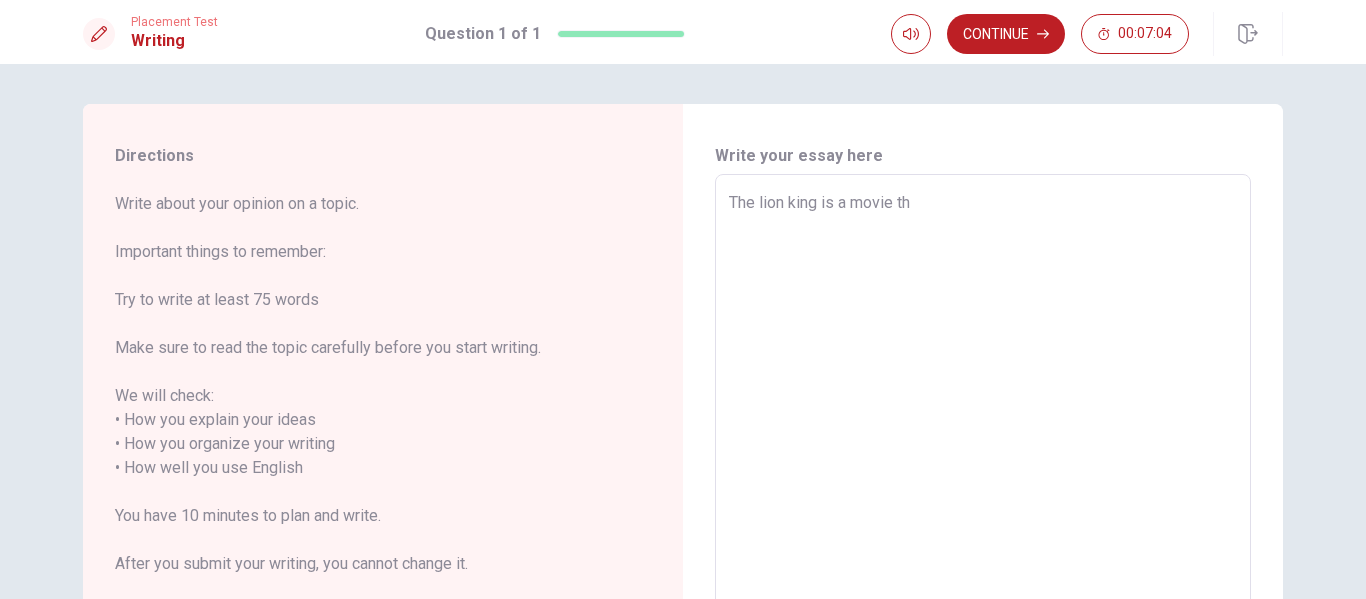 type on "x" 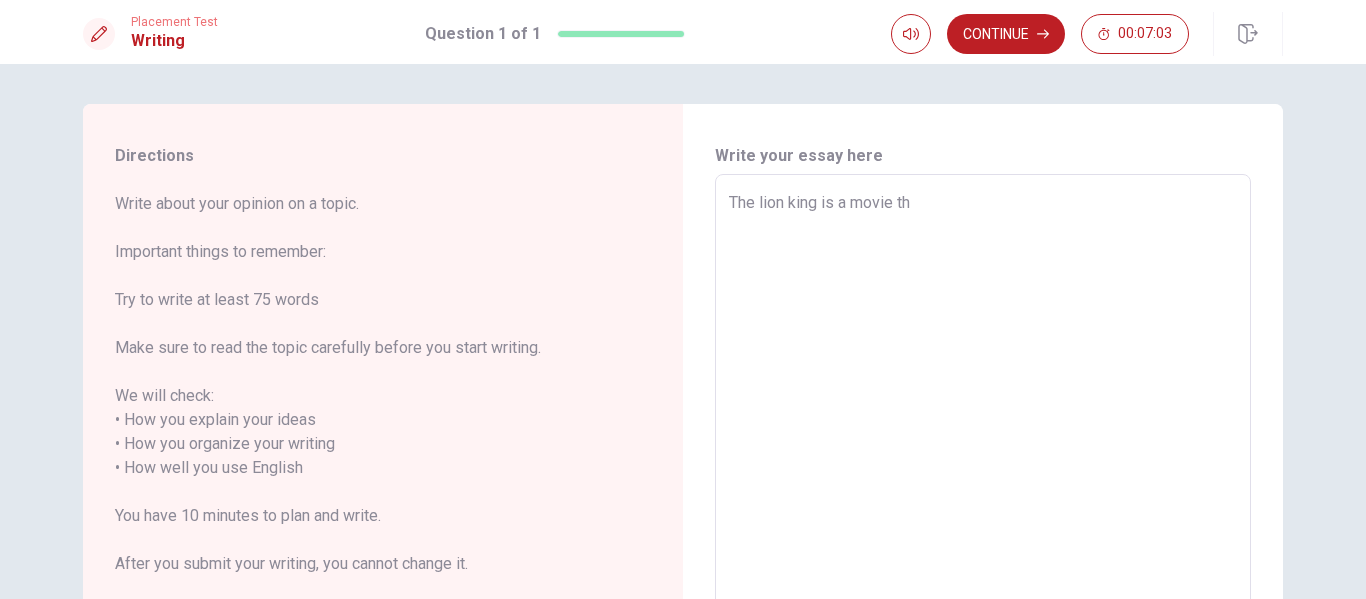 type on "The lion king is a movie tha" 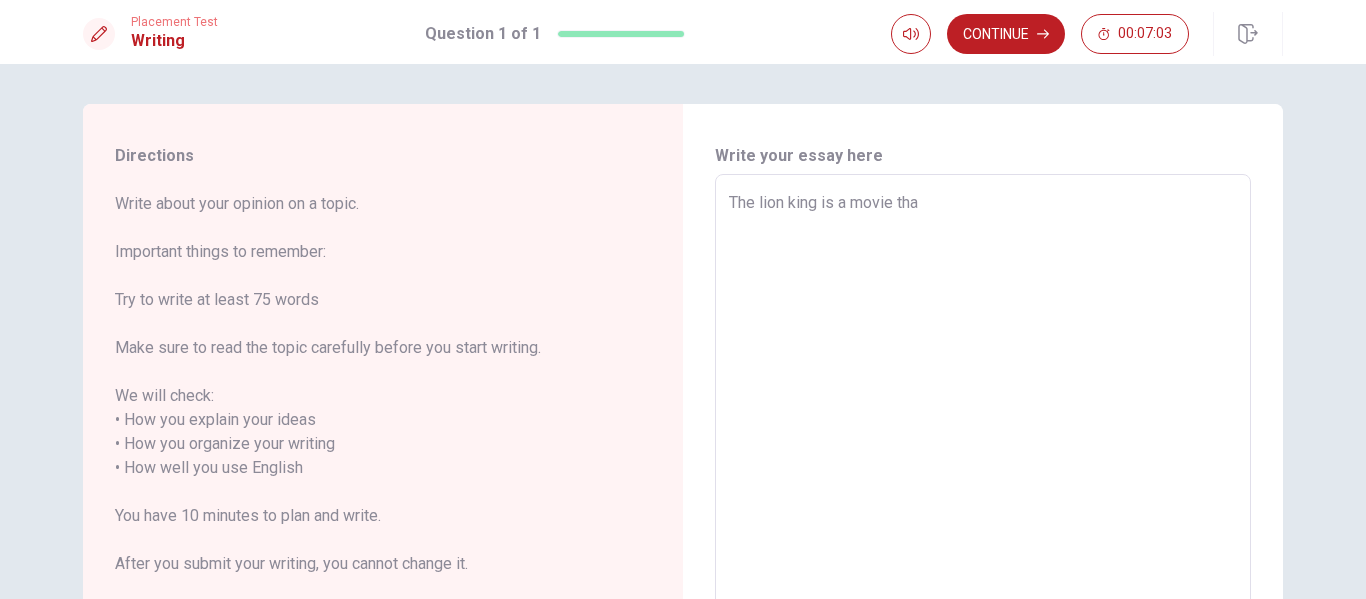 type on "x" 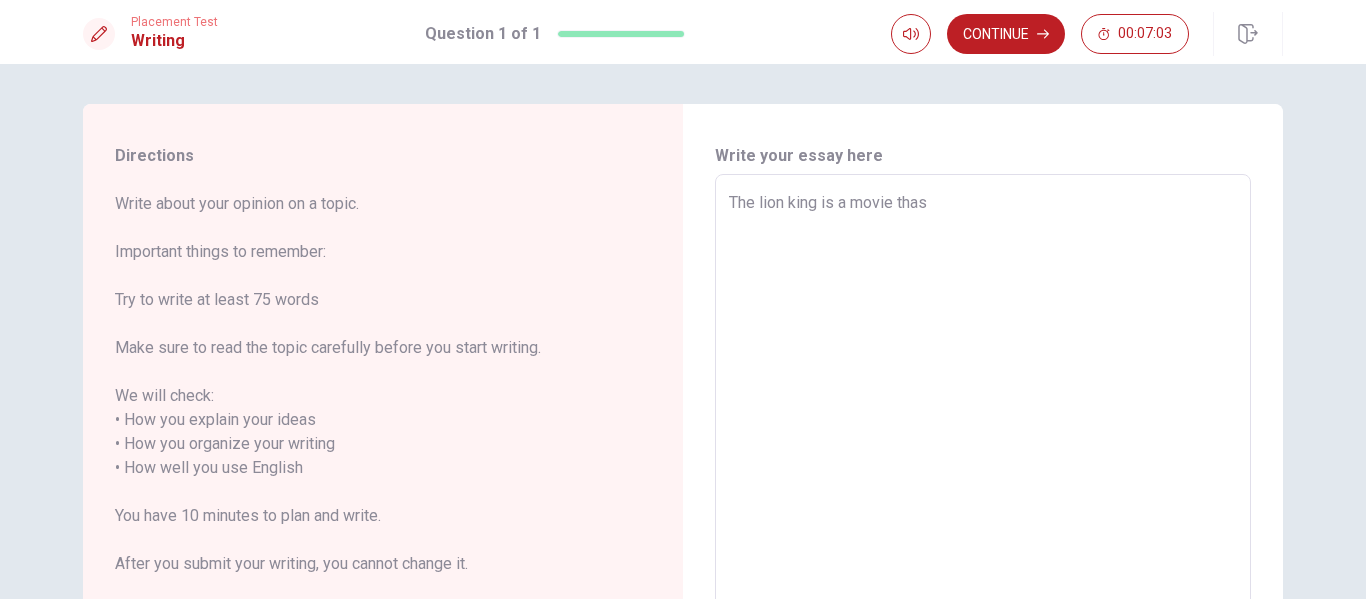 type on "x" 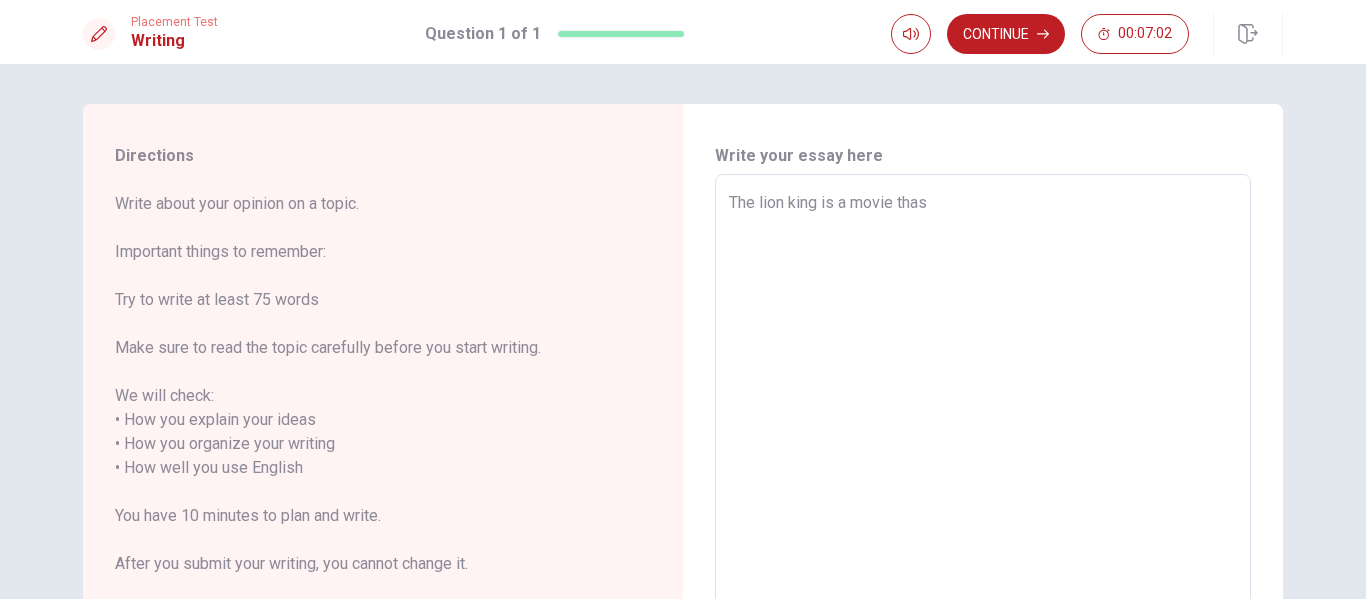 type on "The lion king is a movie thas h" 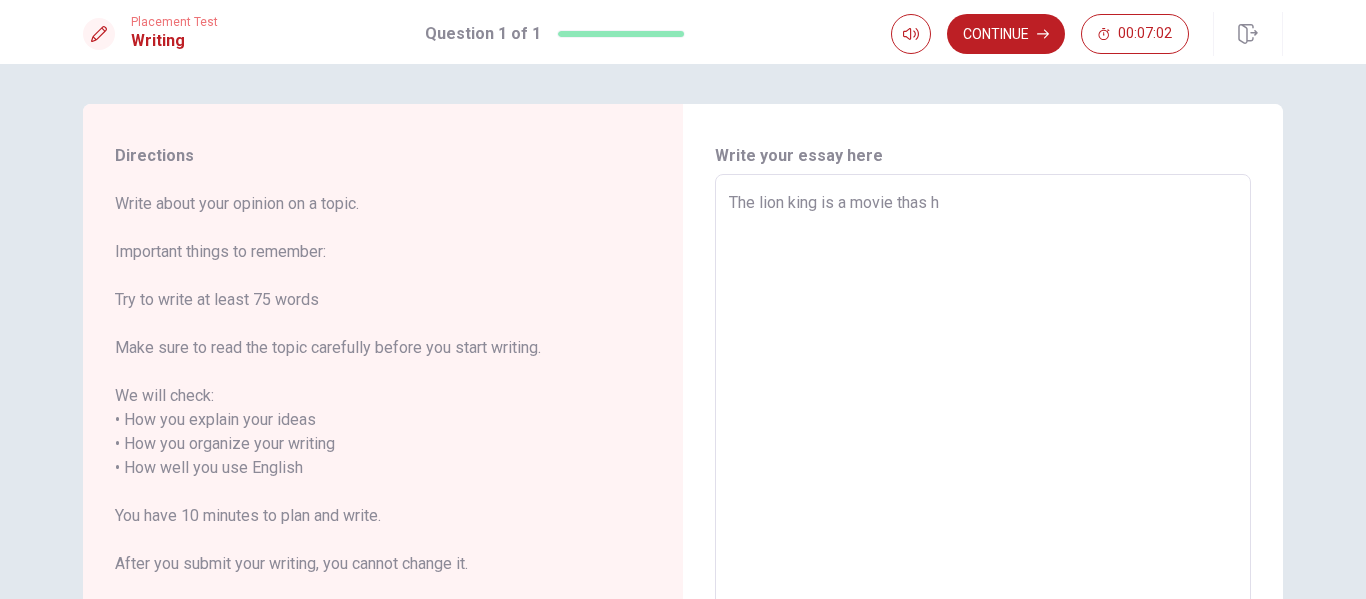 type on "x" 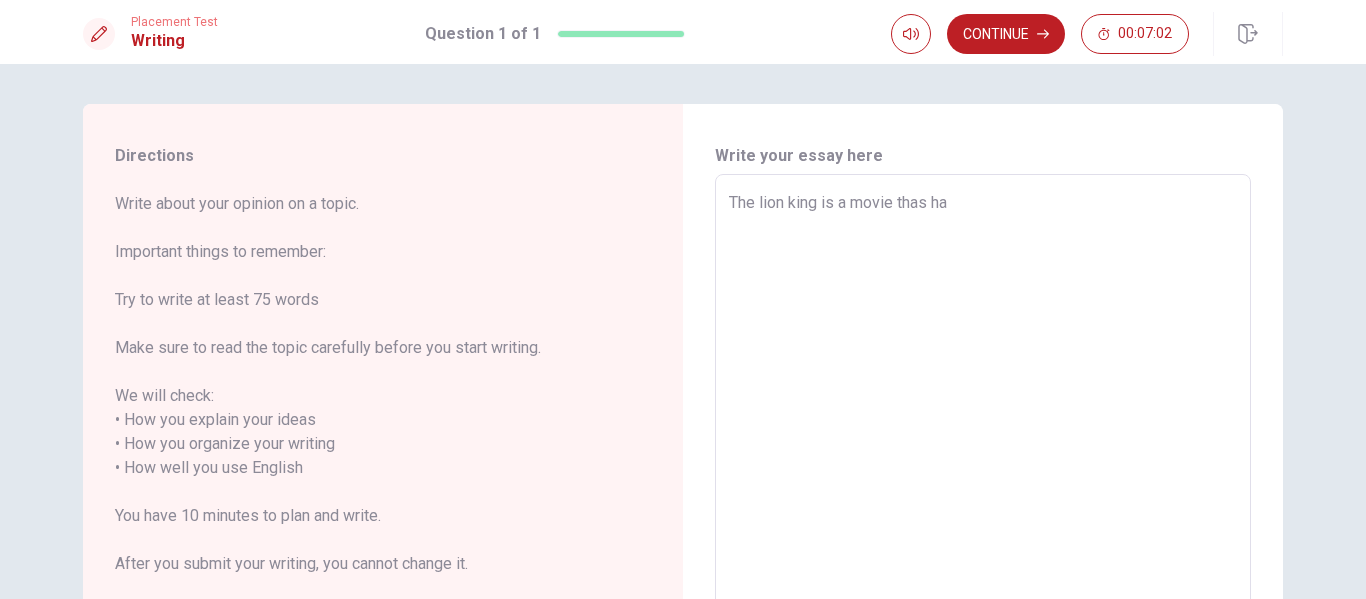 type on "x" 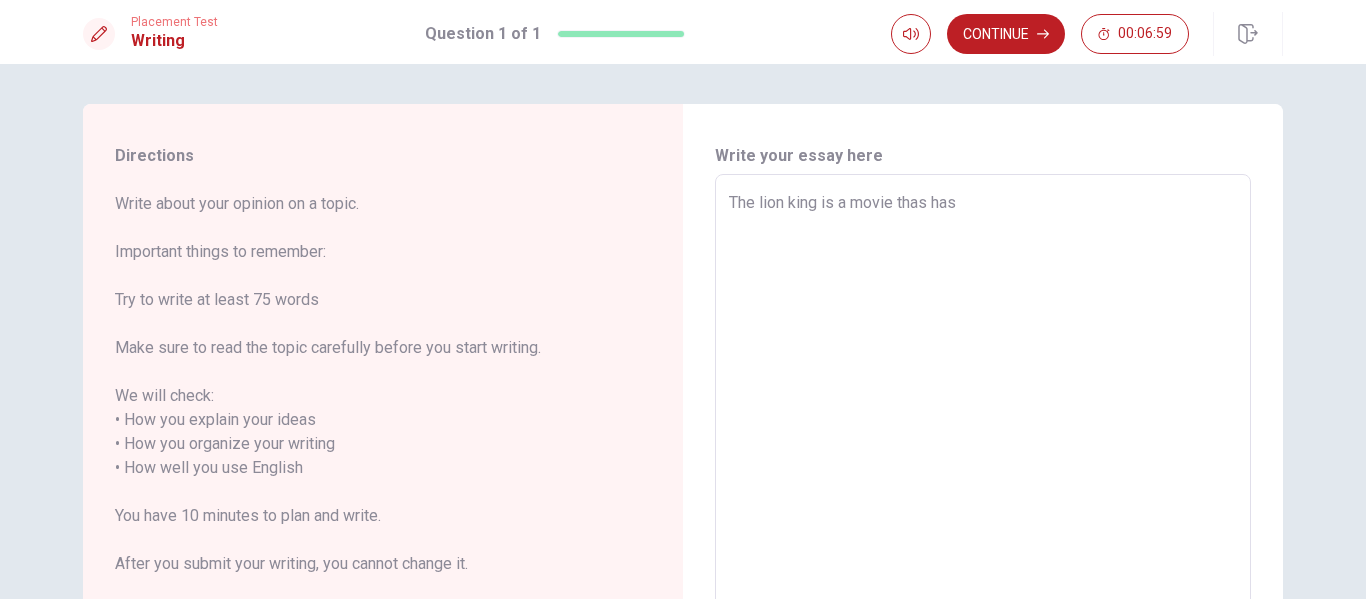 type on "x" 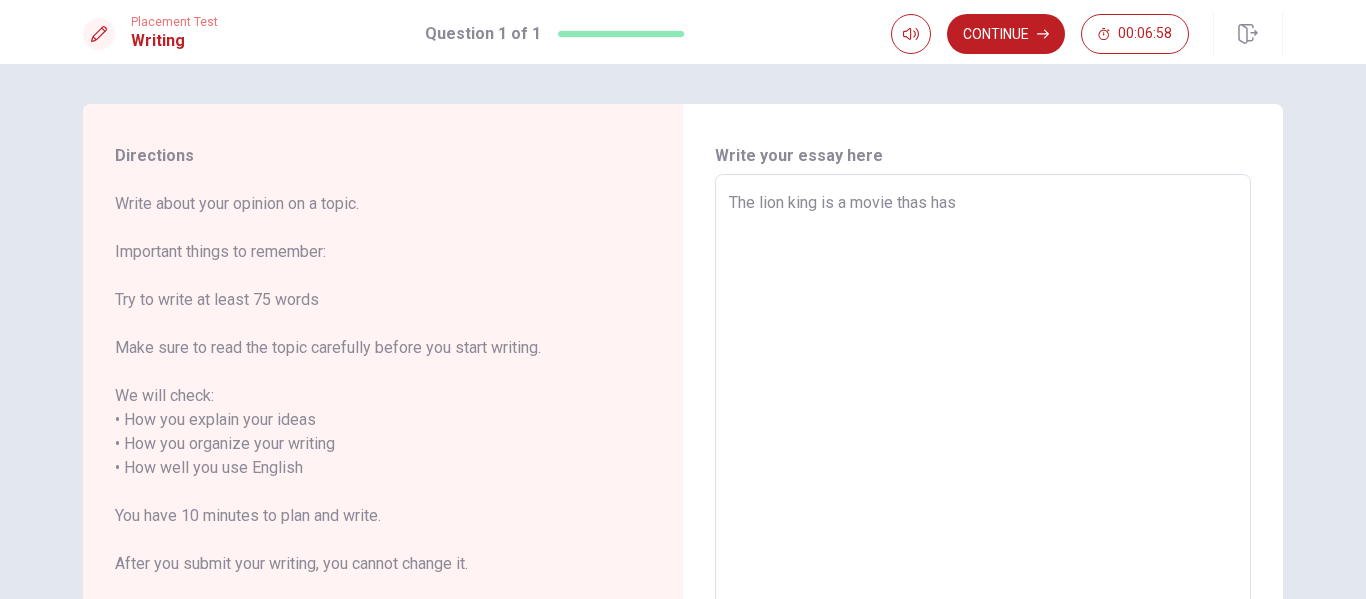 type on "The lion king is a movie thas has" 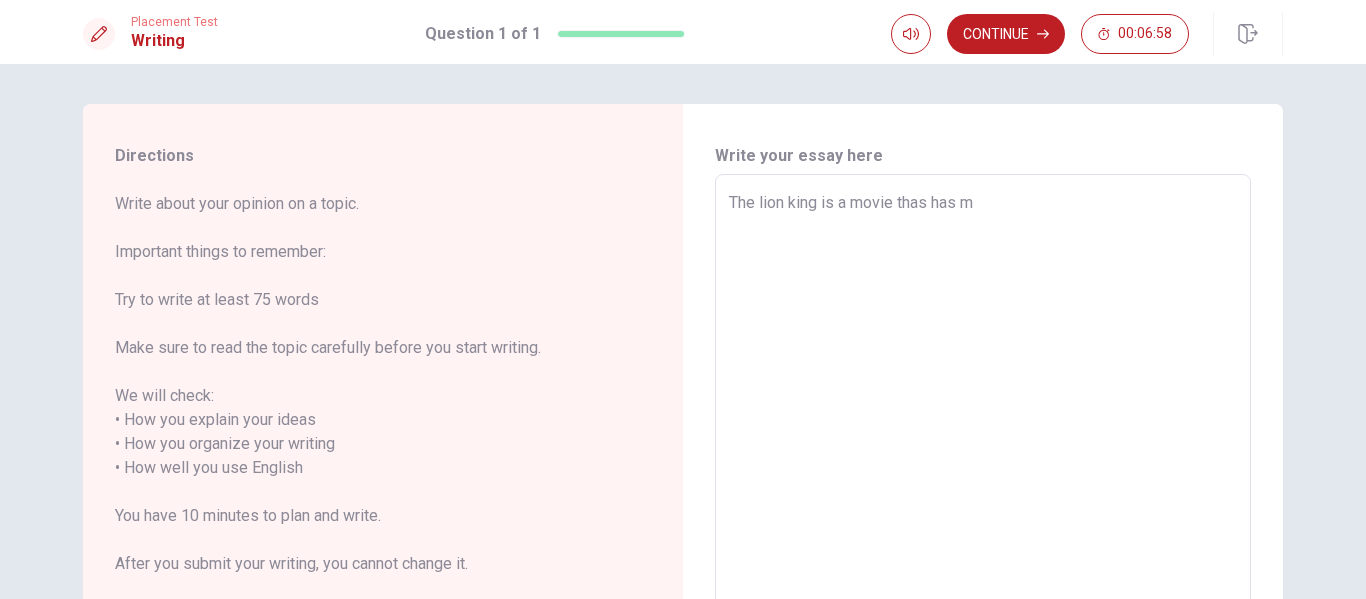 type on "x" 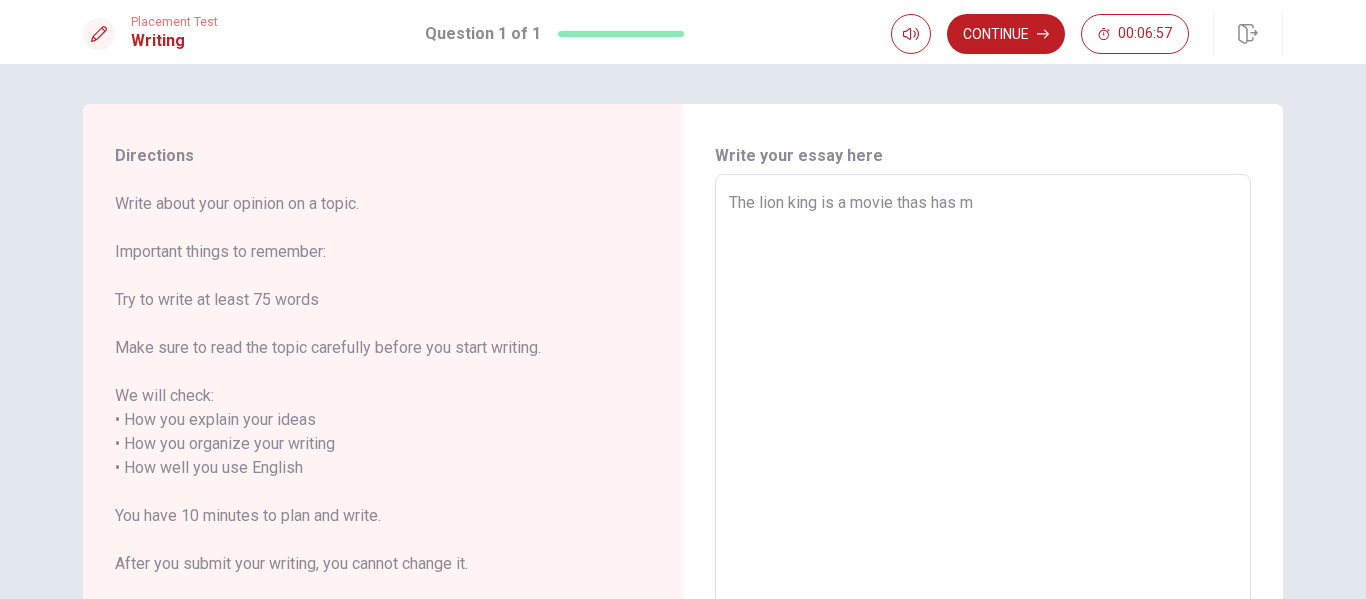 type on "The lion king is a movie thas has me" 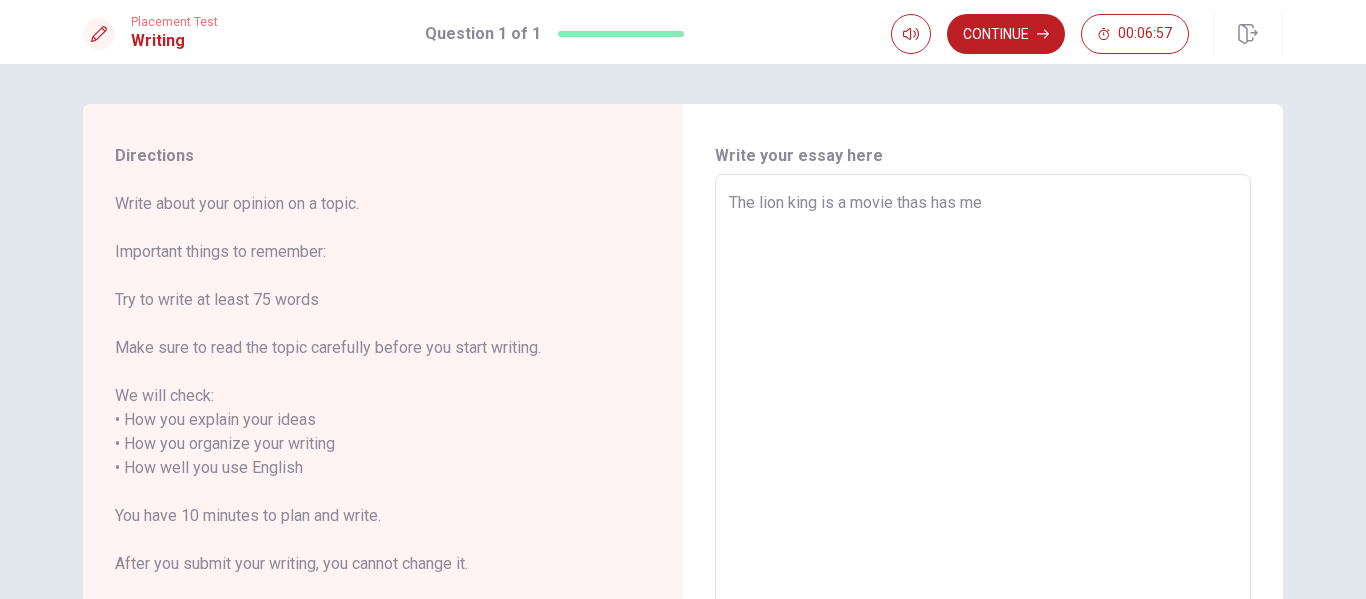 type on "x" 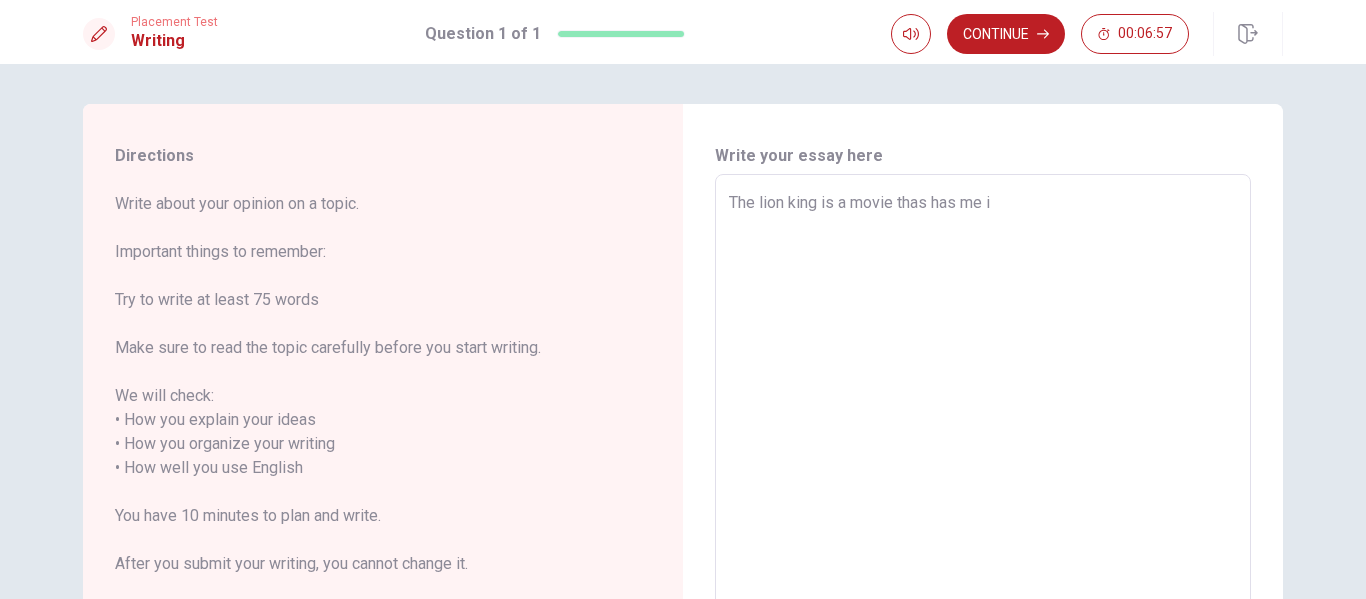 type on "x" 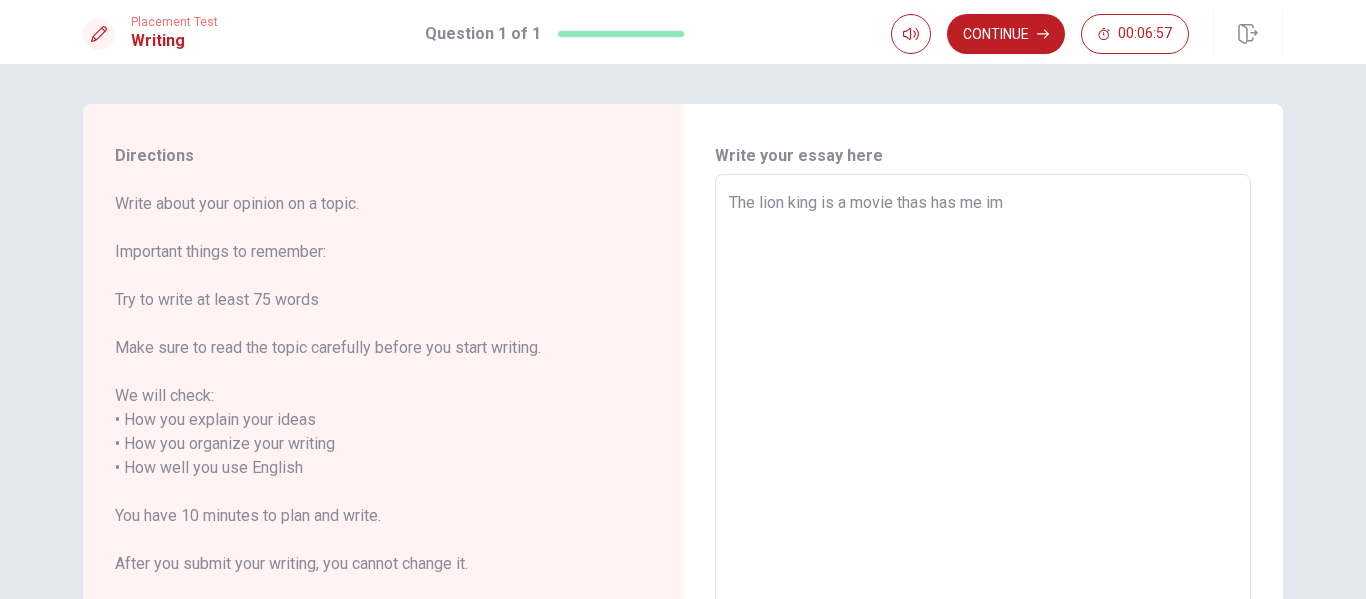 type on "x" 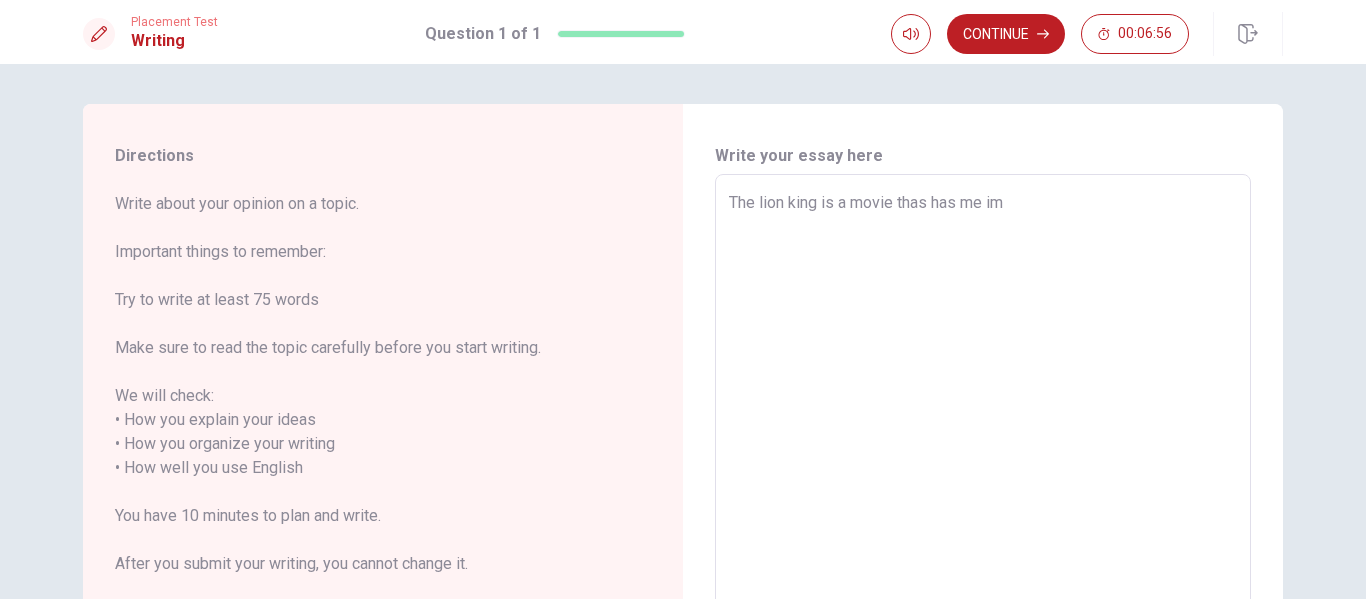 type on "The lion king is a movie thas has me imp" 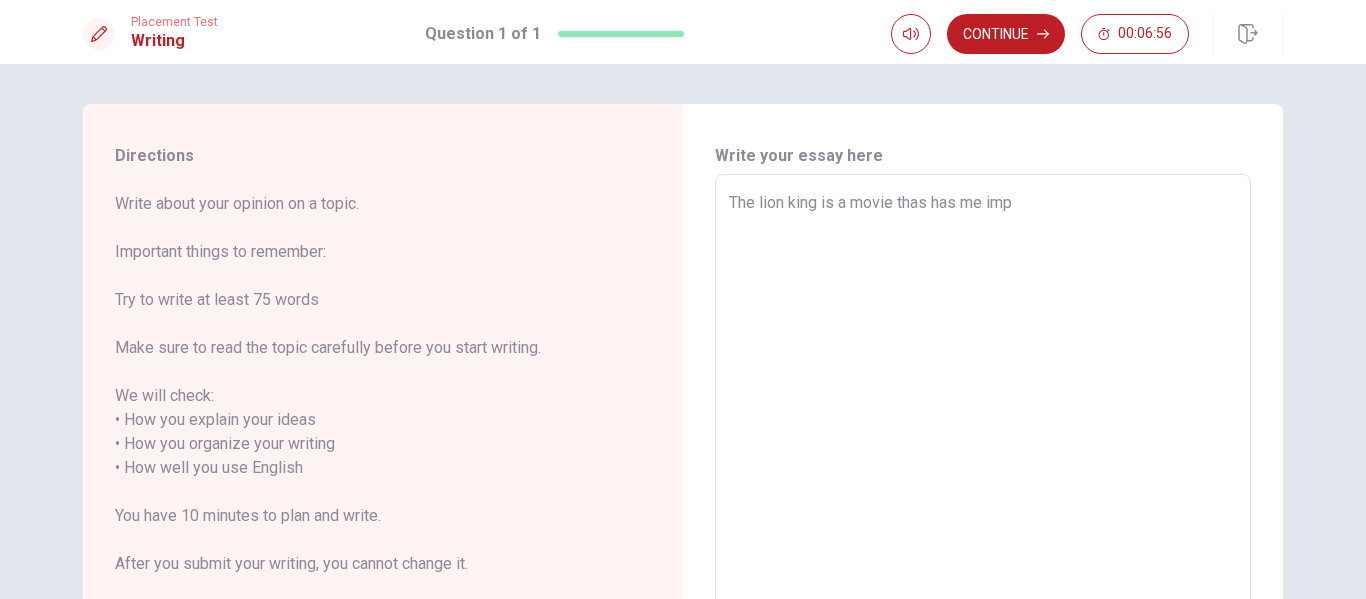 type on "x" 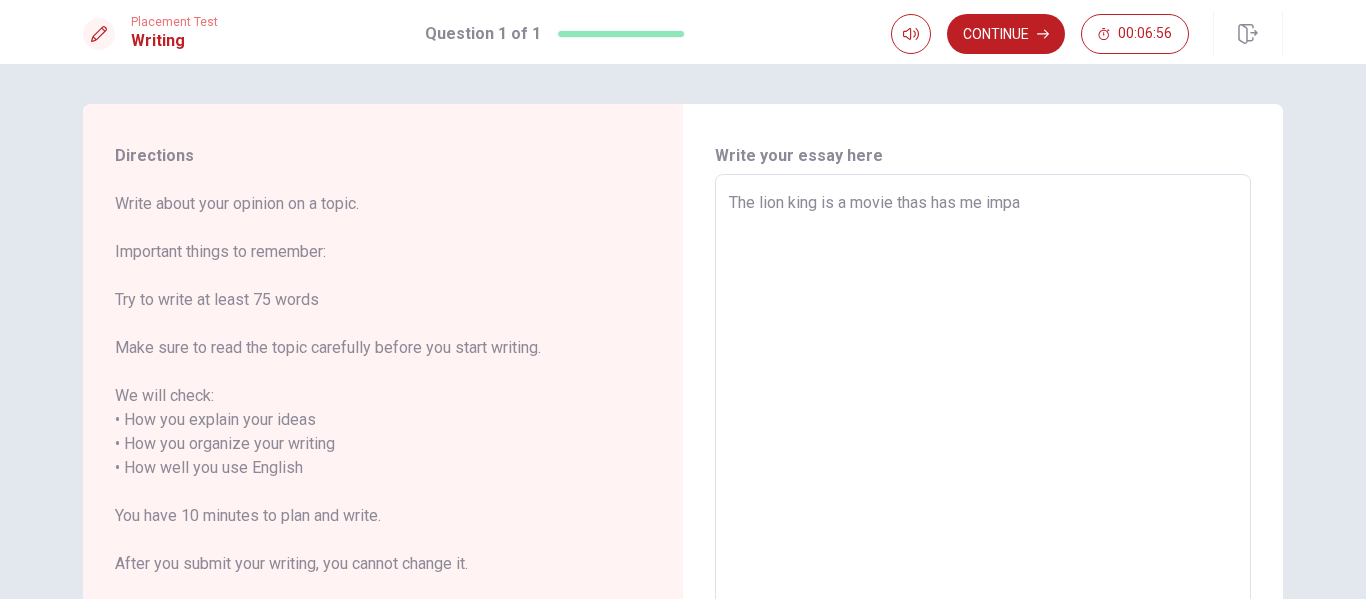 type on "x" 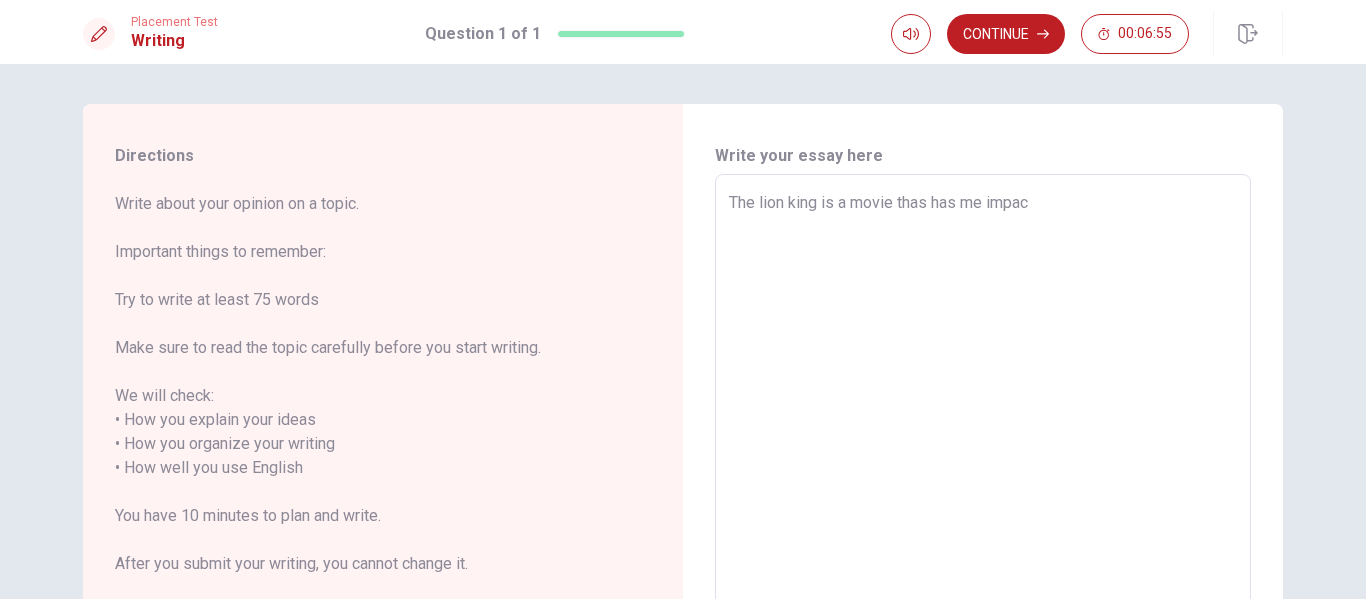 type on "x" 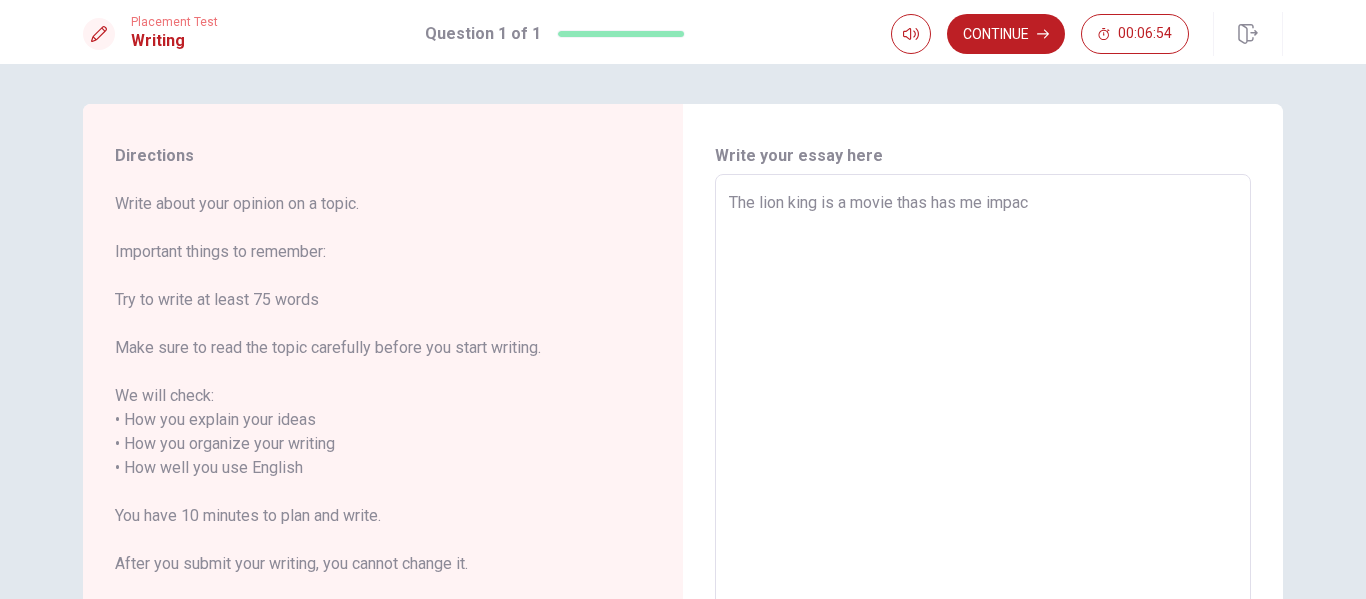 type on "The lion king is a movie thas has me impact" 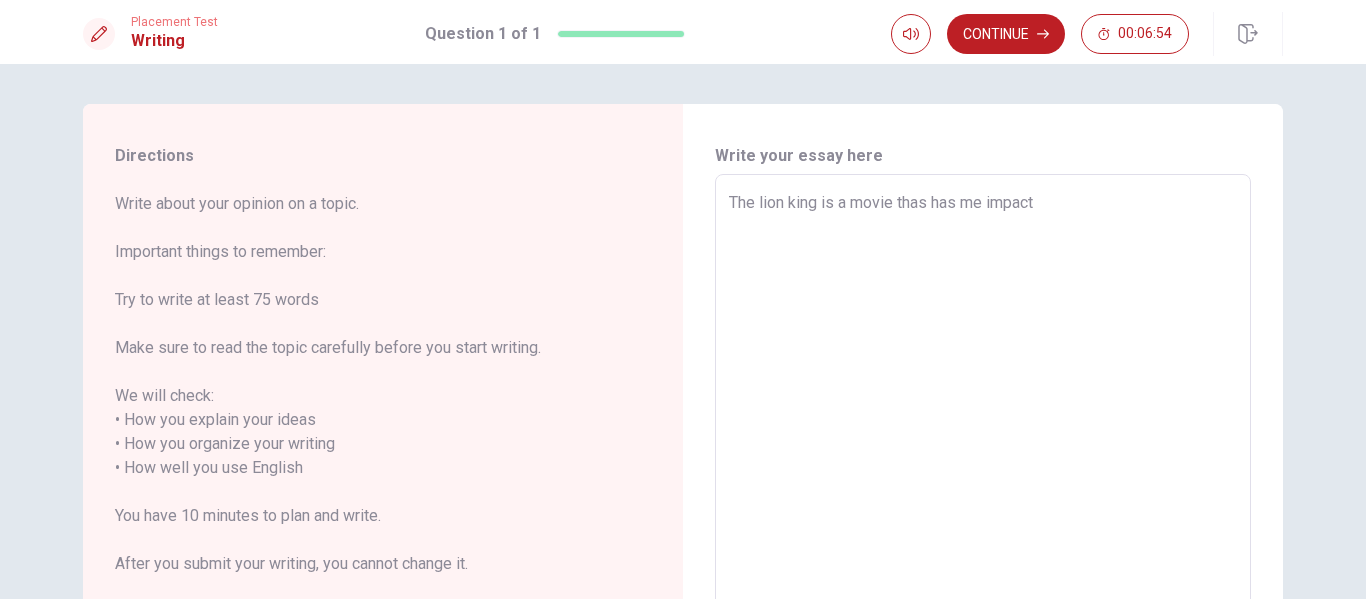 type on "x" 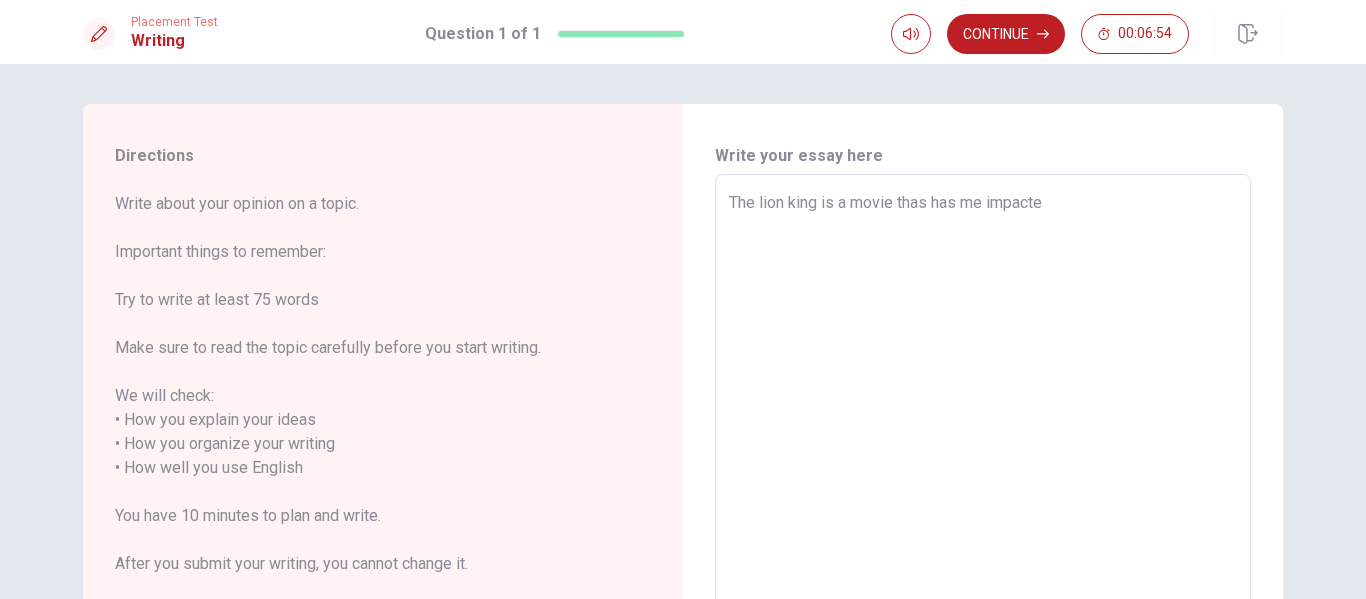 type on "x" 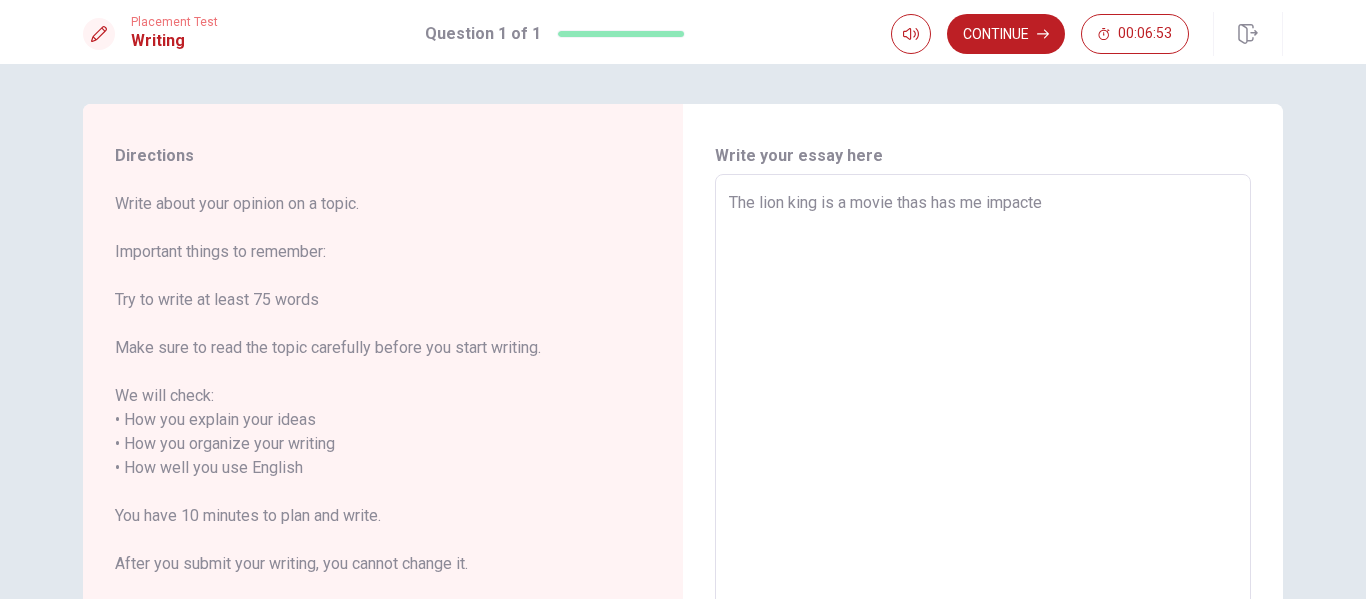 type on "The lion king is a movie thas has me impacted" 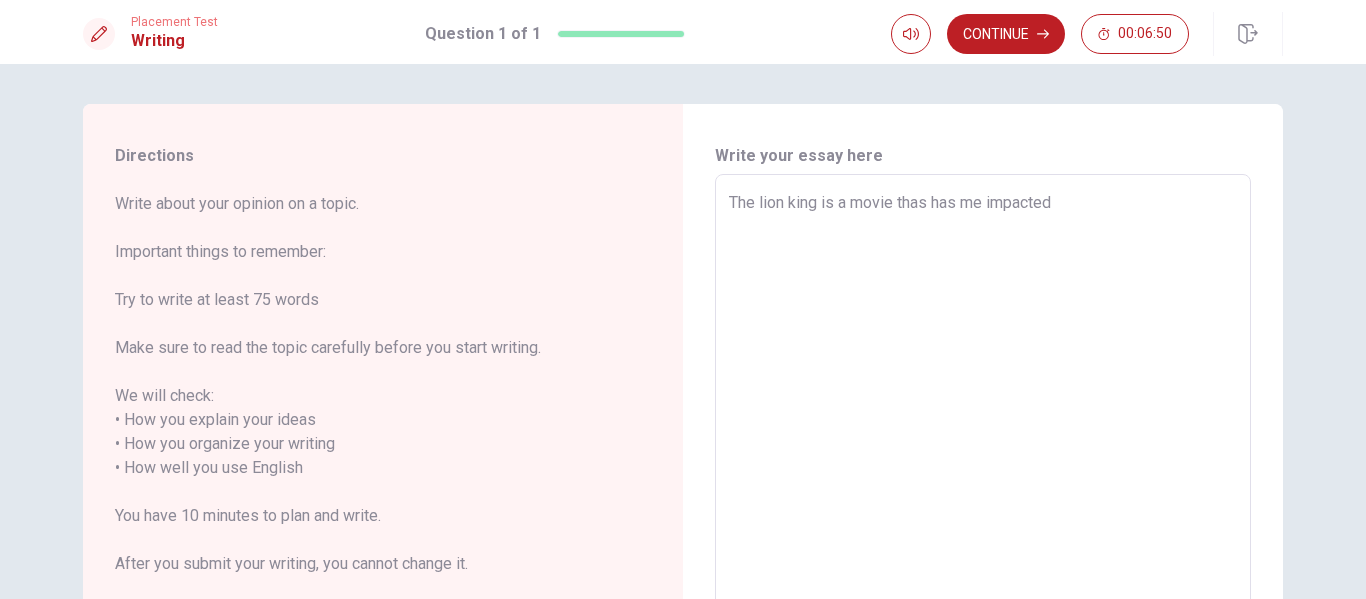 type on "x" 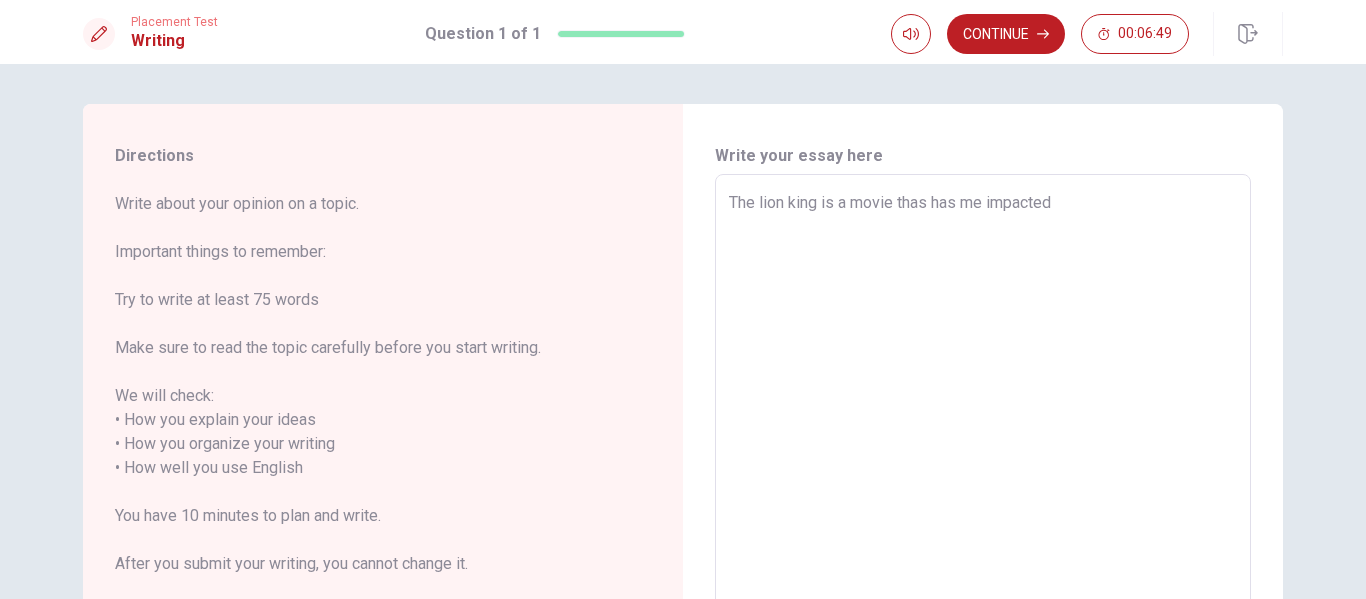 type on "The lion king is a movie thas has m impacted" 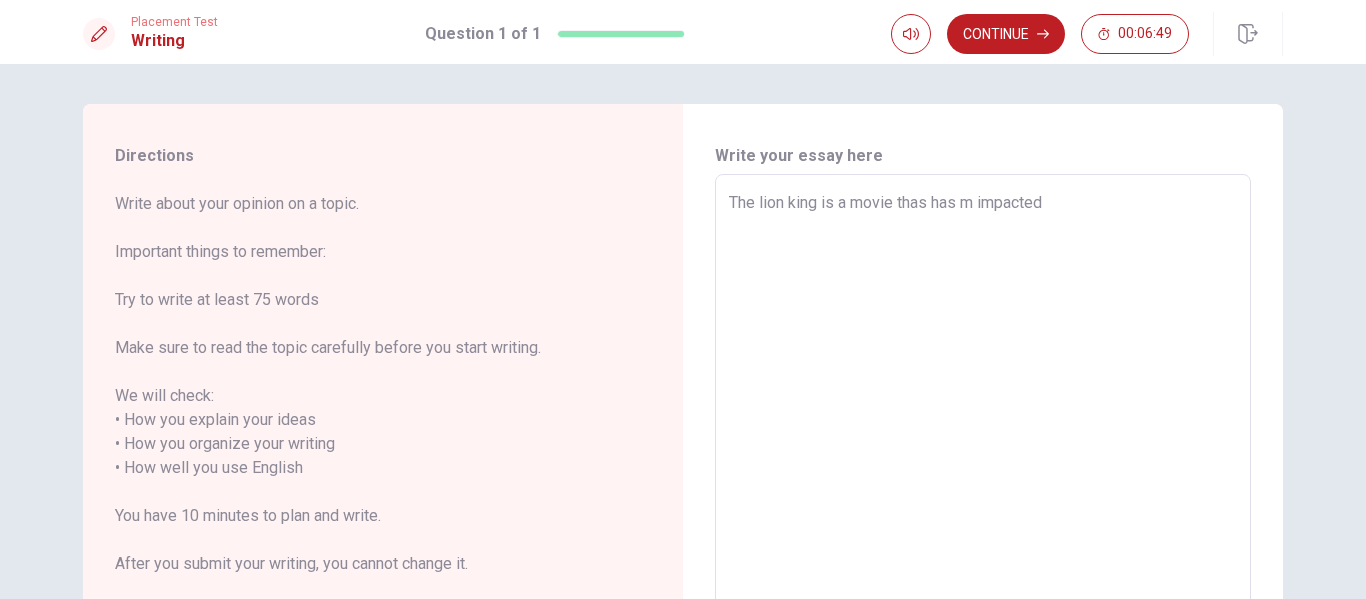 type on "x" 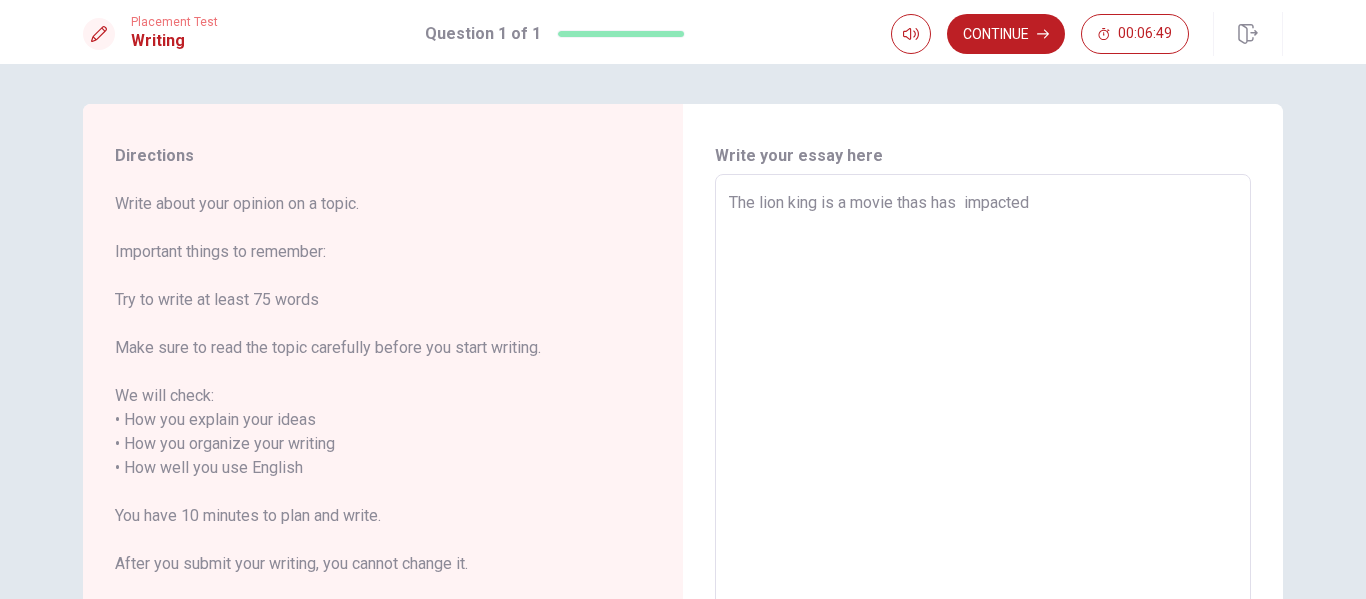type on "x" 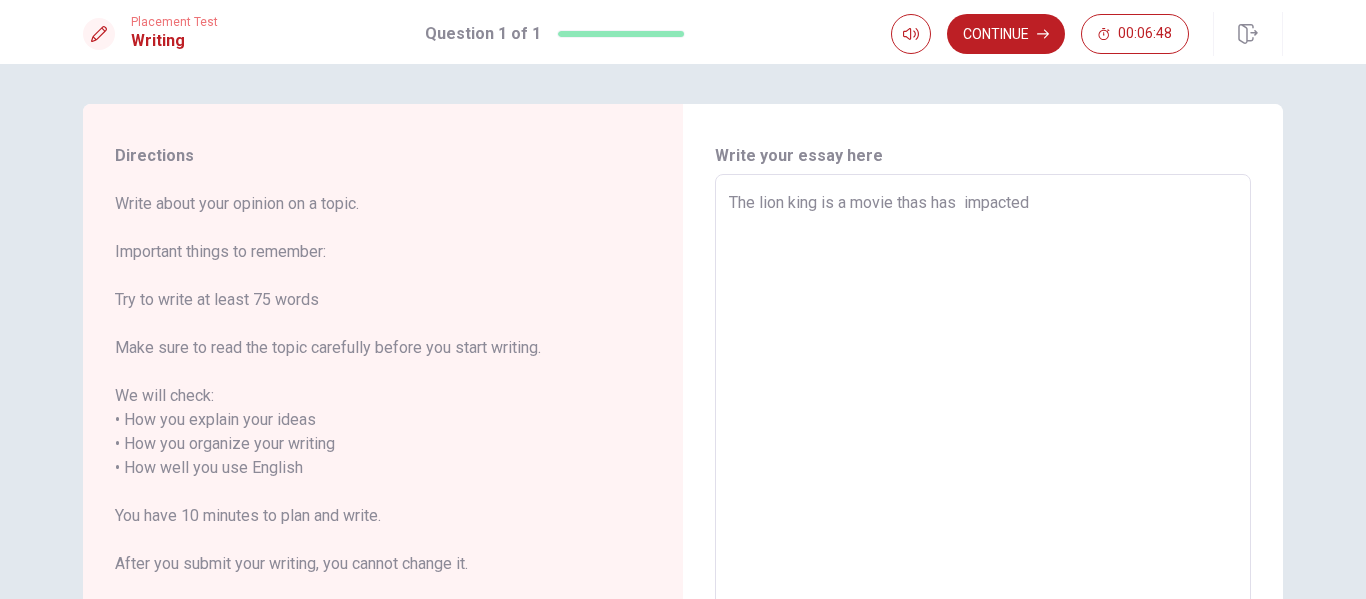 type on "The lion king is a movie thas has impacted" 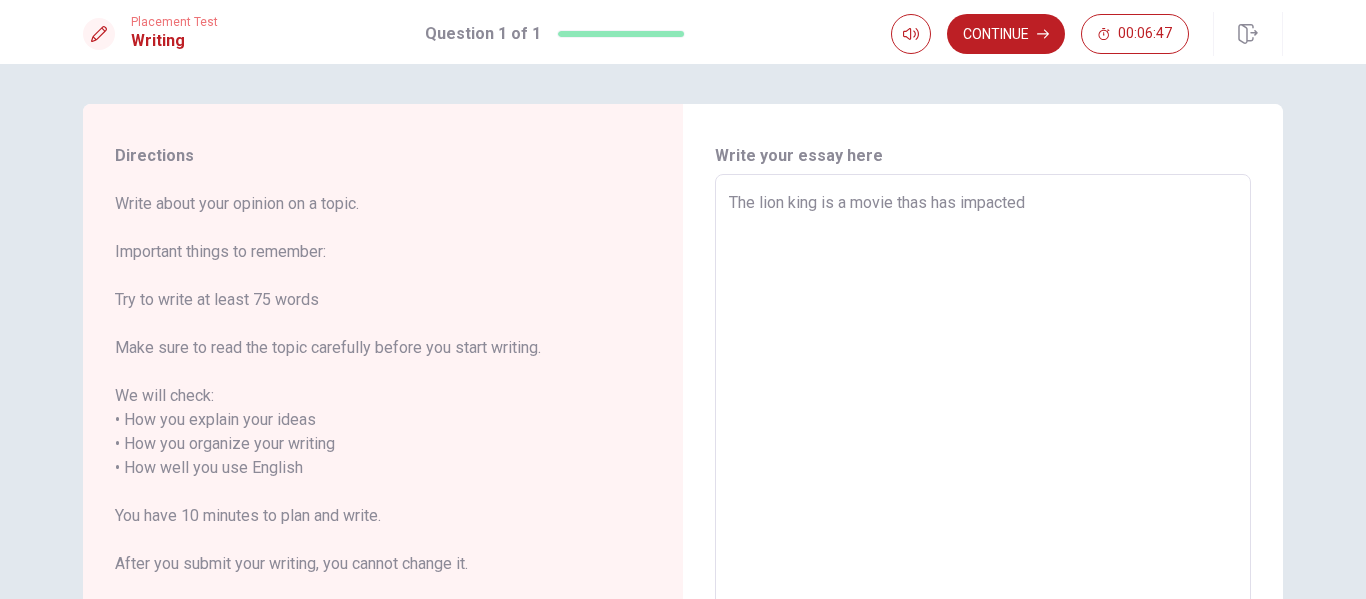 click on "The lion king is a movie thas has impacted" at bounding box center (983, 456) 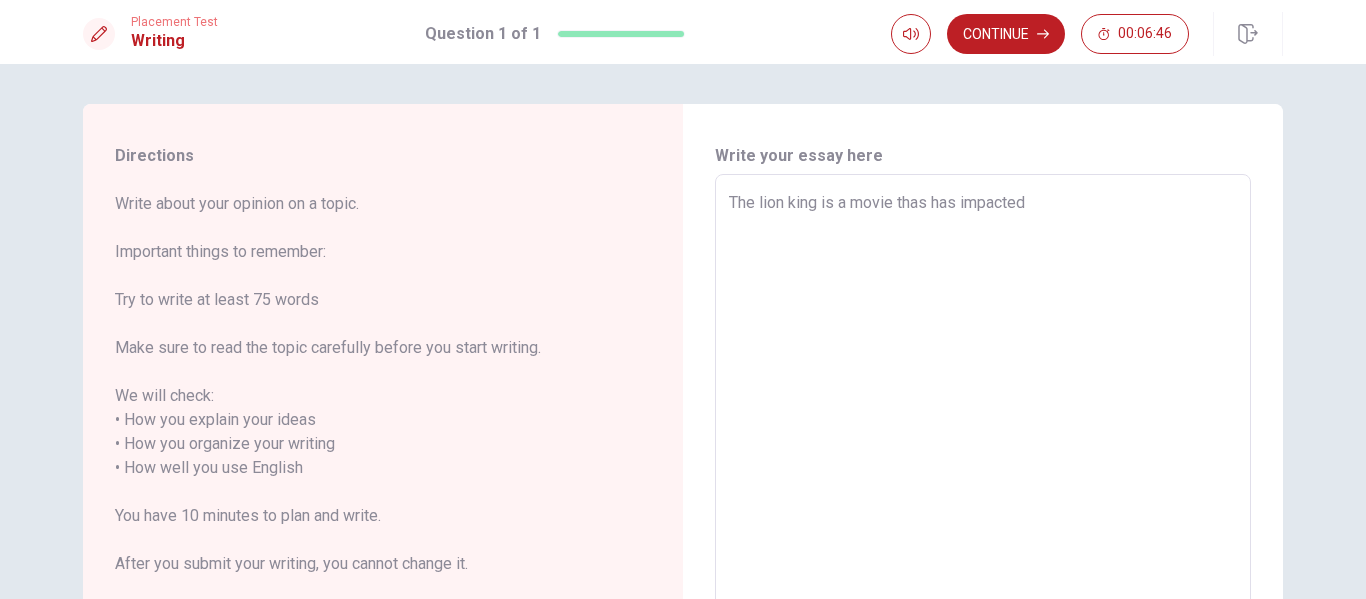 type on "The lion king is a movie thas has impacted" 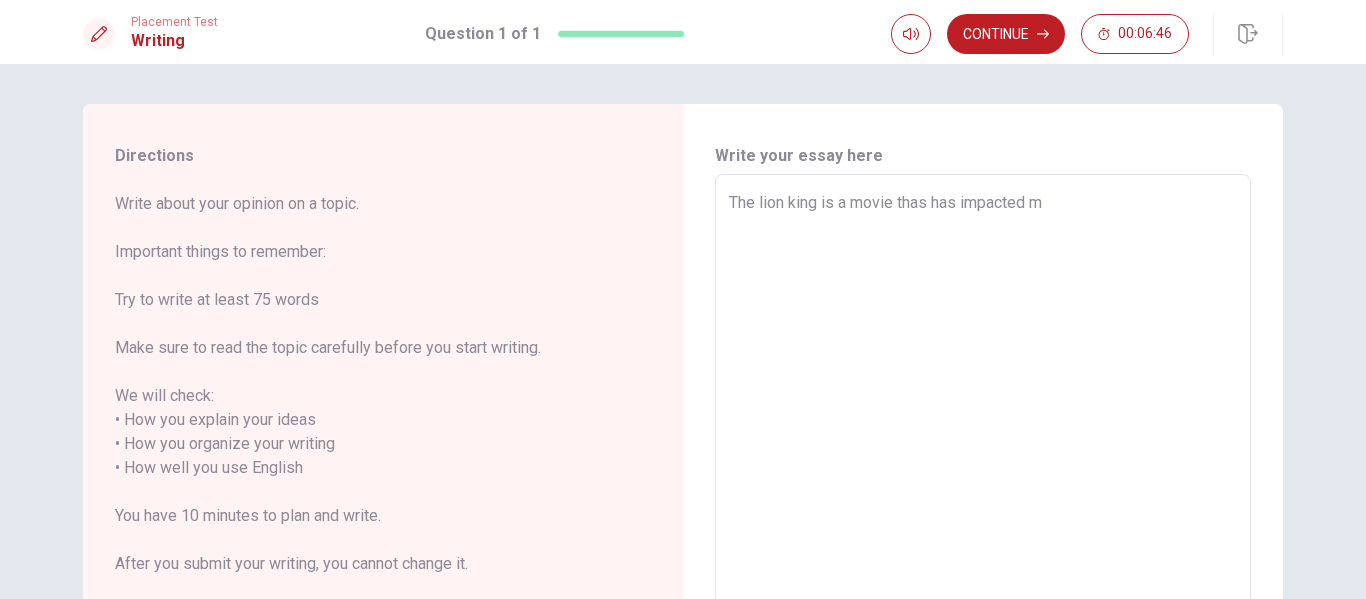 type on "x" 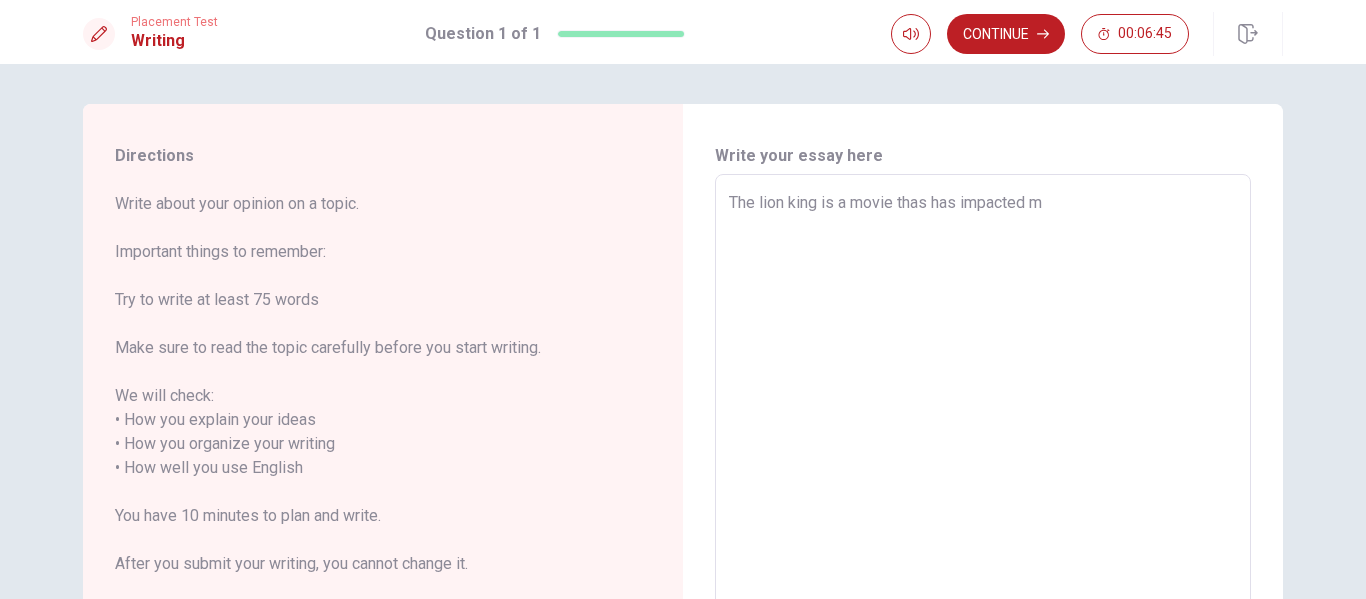 type on "The lion king is a movie thas has impacted me" 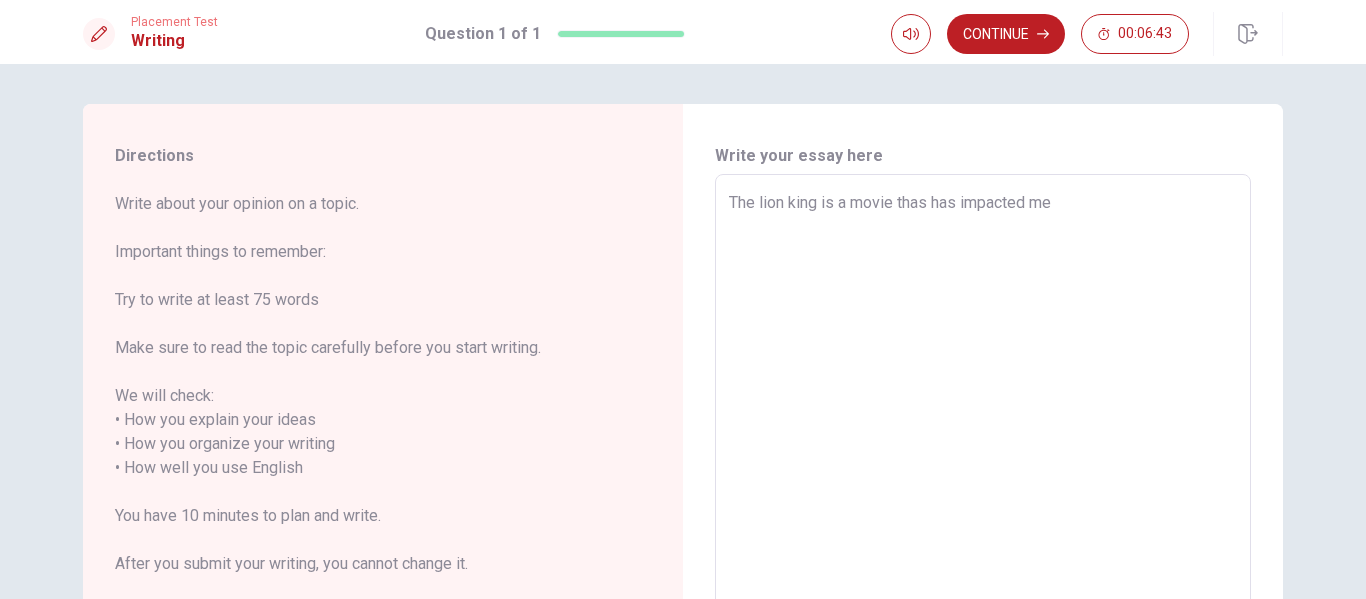 type on "x" 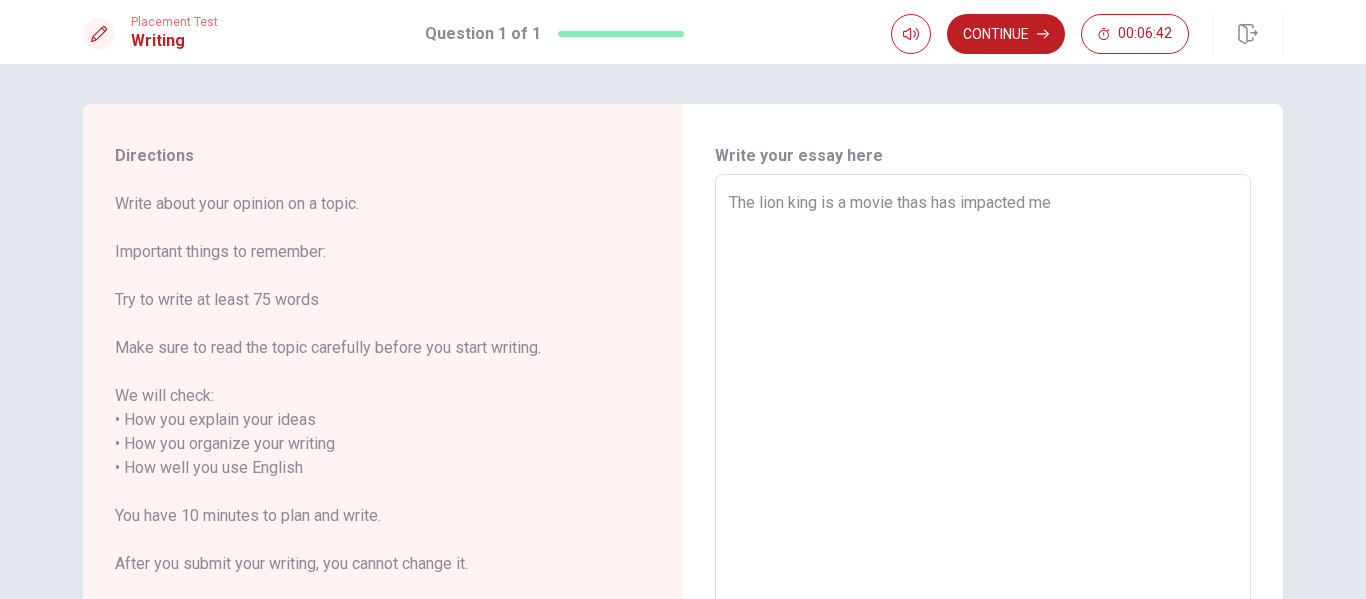type on "The lion king is a movie thas has impacted me," 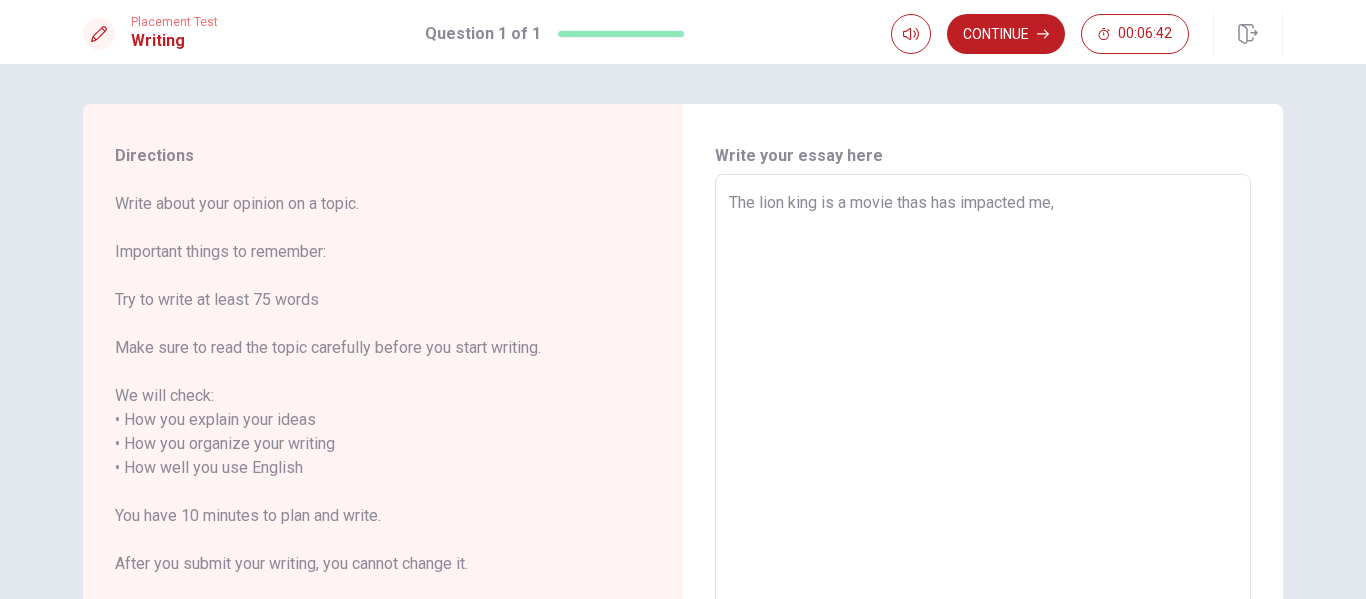 type on "x" 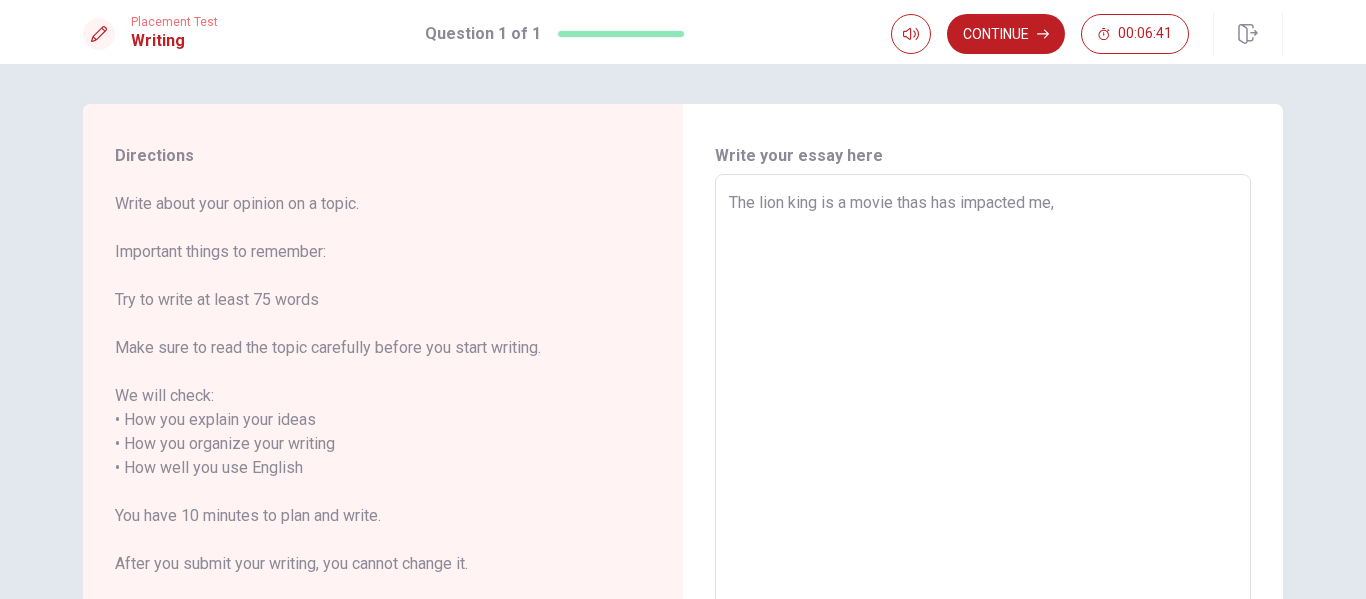 type on "The lion king is a movie thas has impacted me," 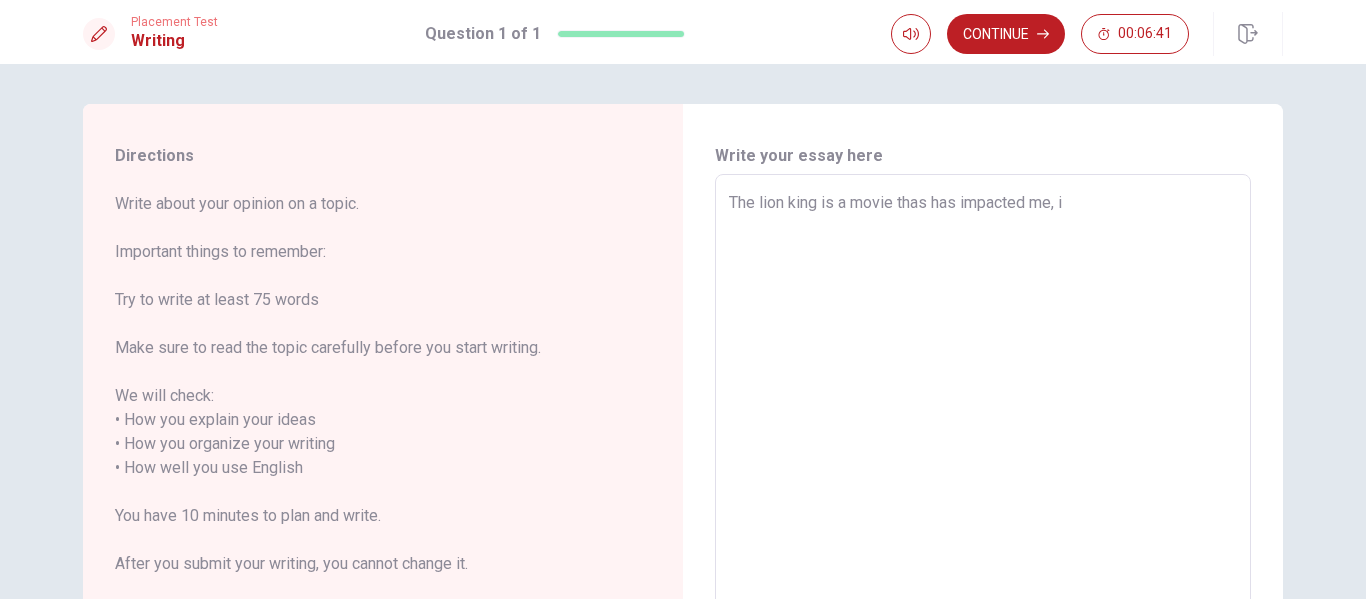 type on "x" 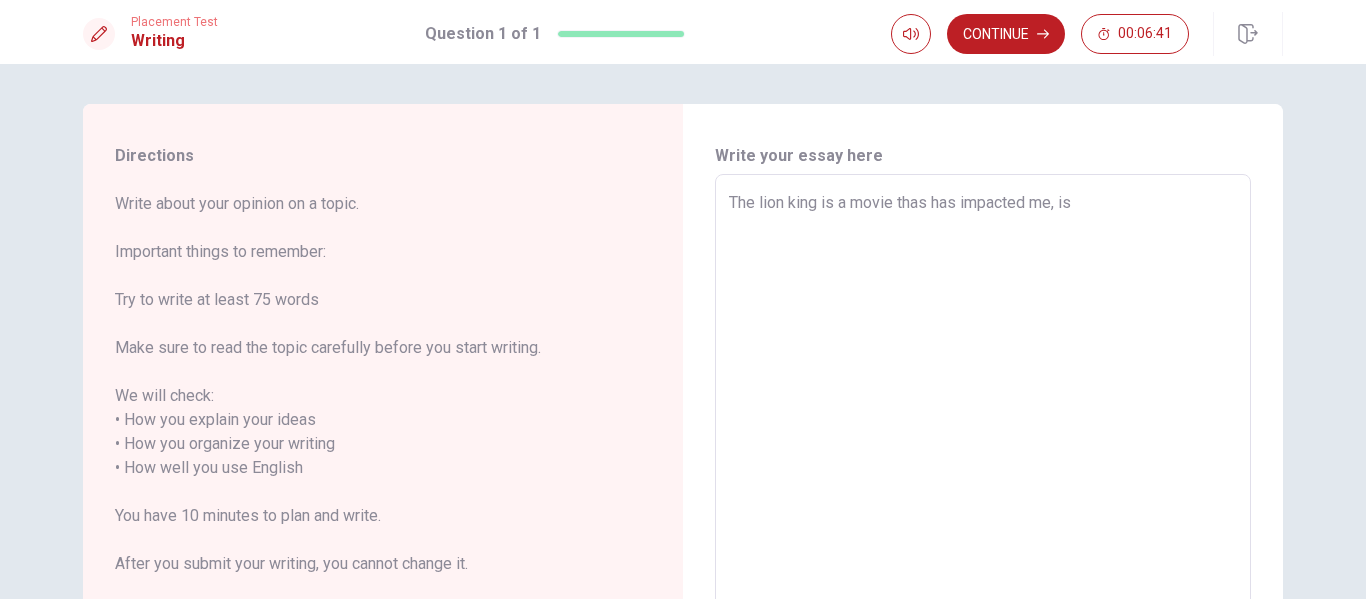 type on "x" 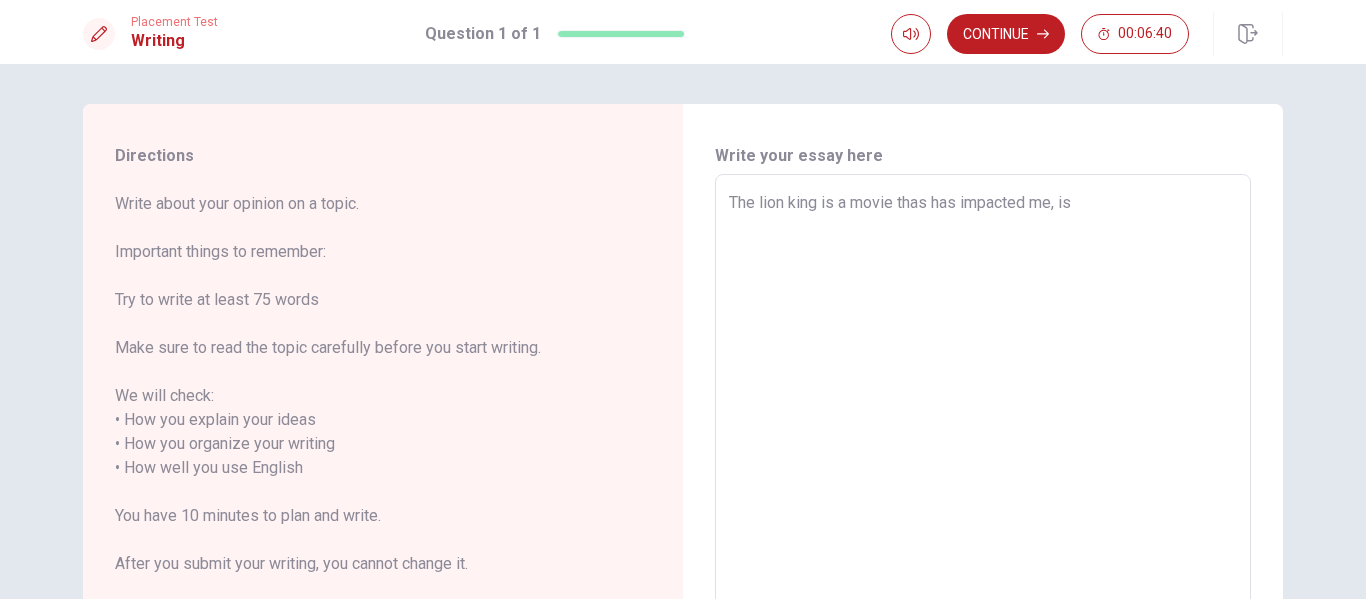 type on "The lion king is a movie thas has impacted me, is" 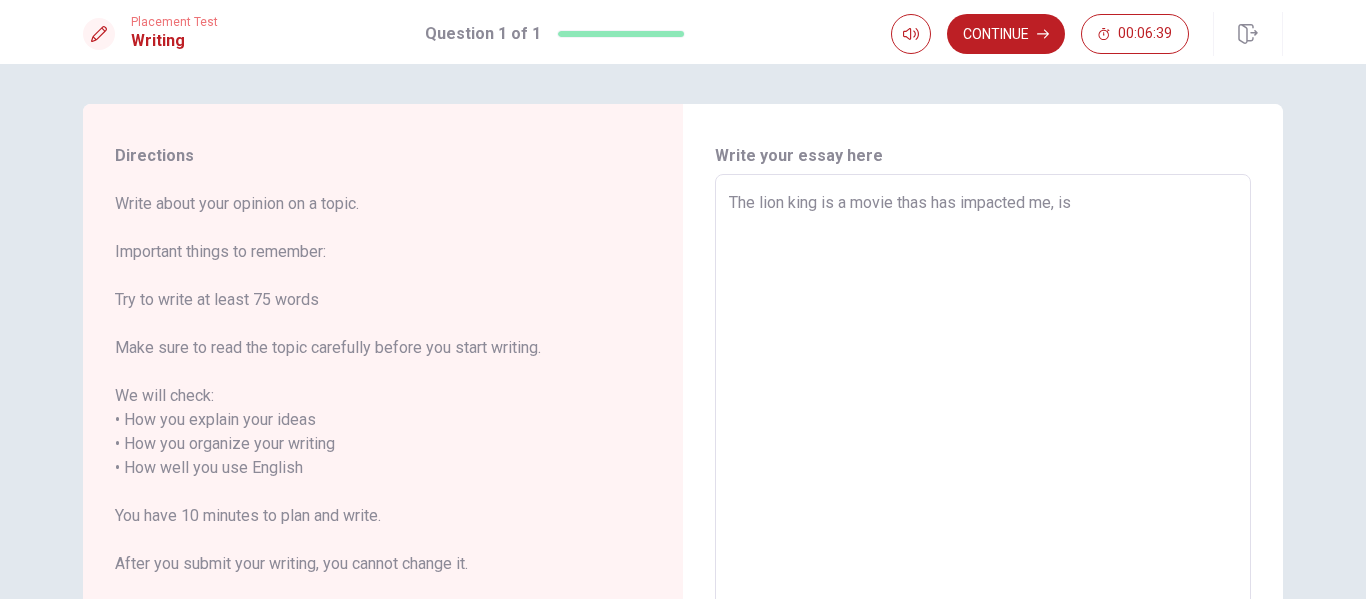 type on "The lion king is a movie thas has impacted me, is a" 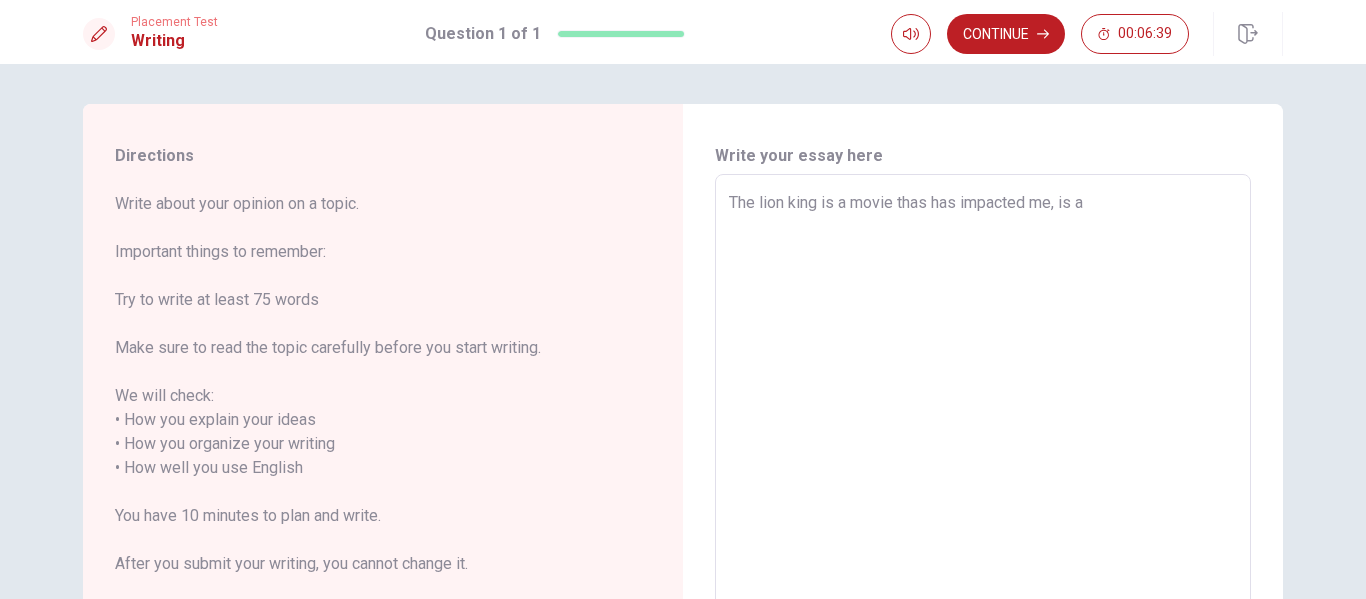 type on "x" 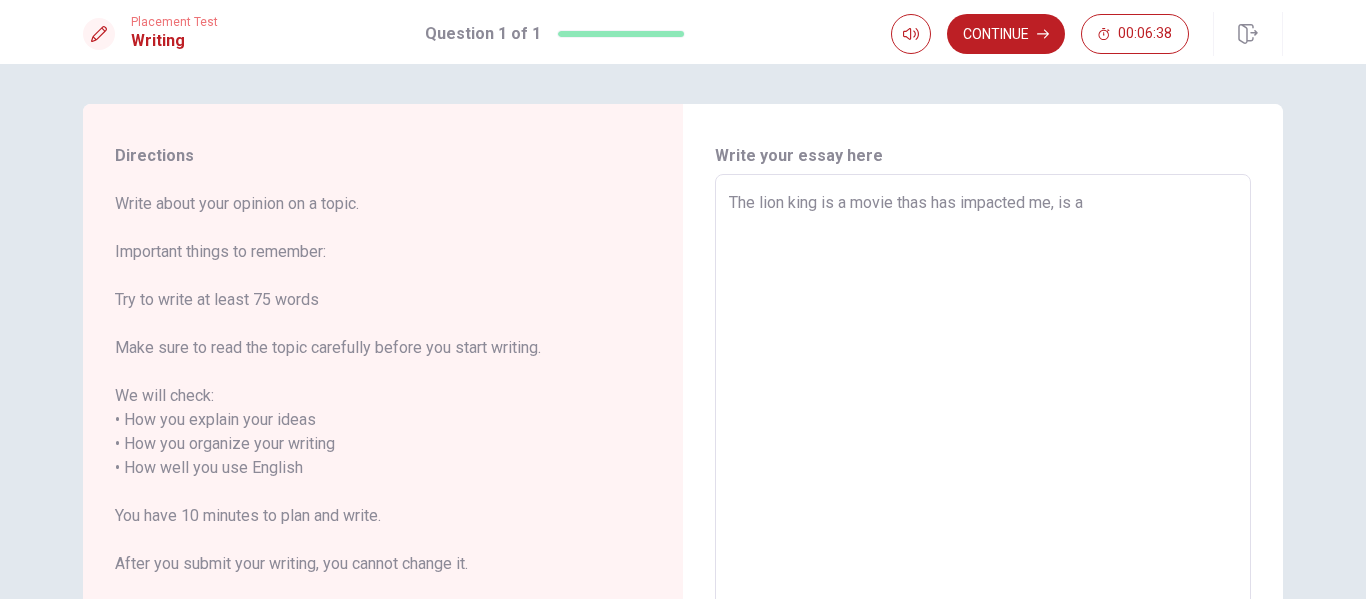 type on "The lion king is a movie thas has impacted me, is a v" 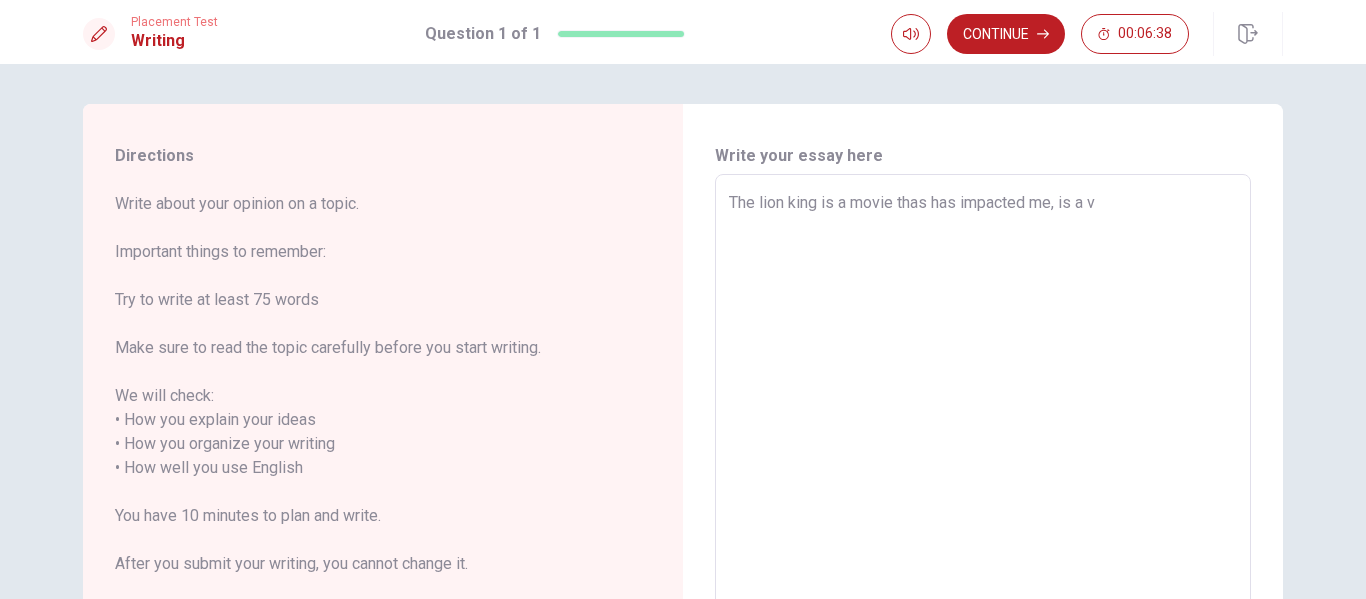 type on "x" 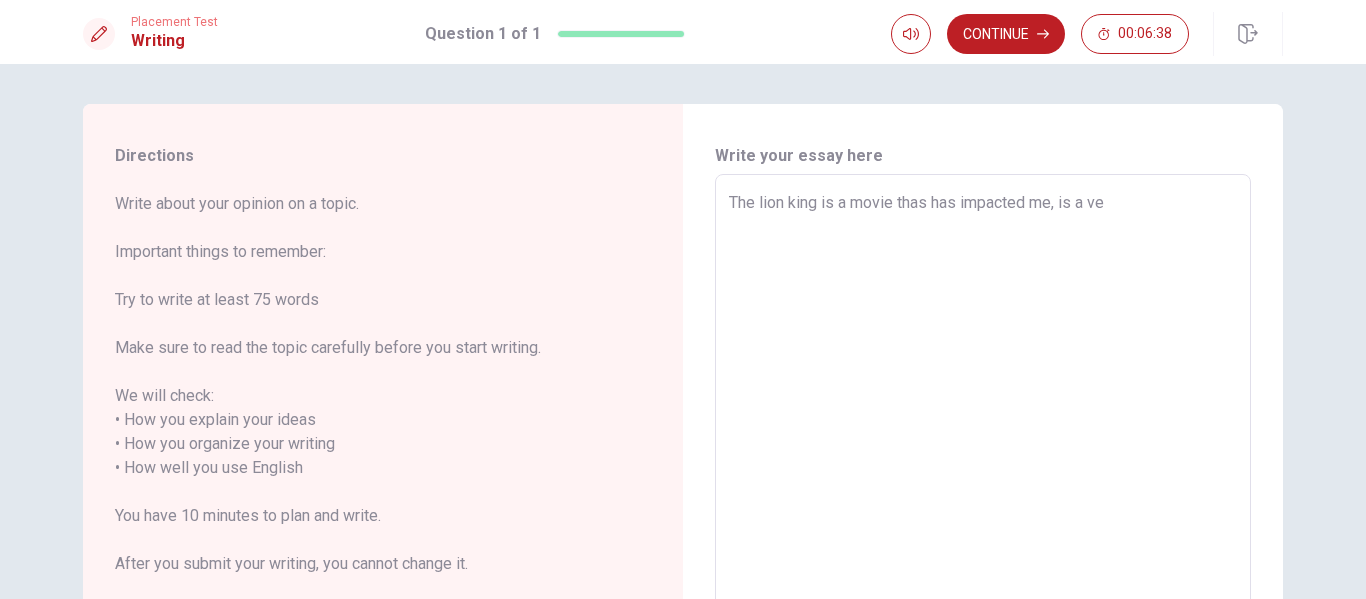 type on "x" 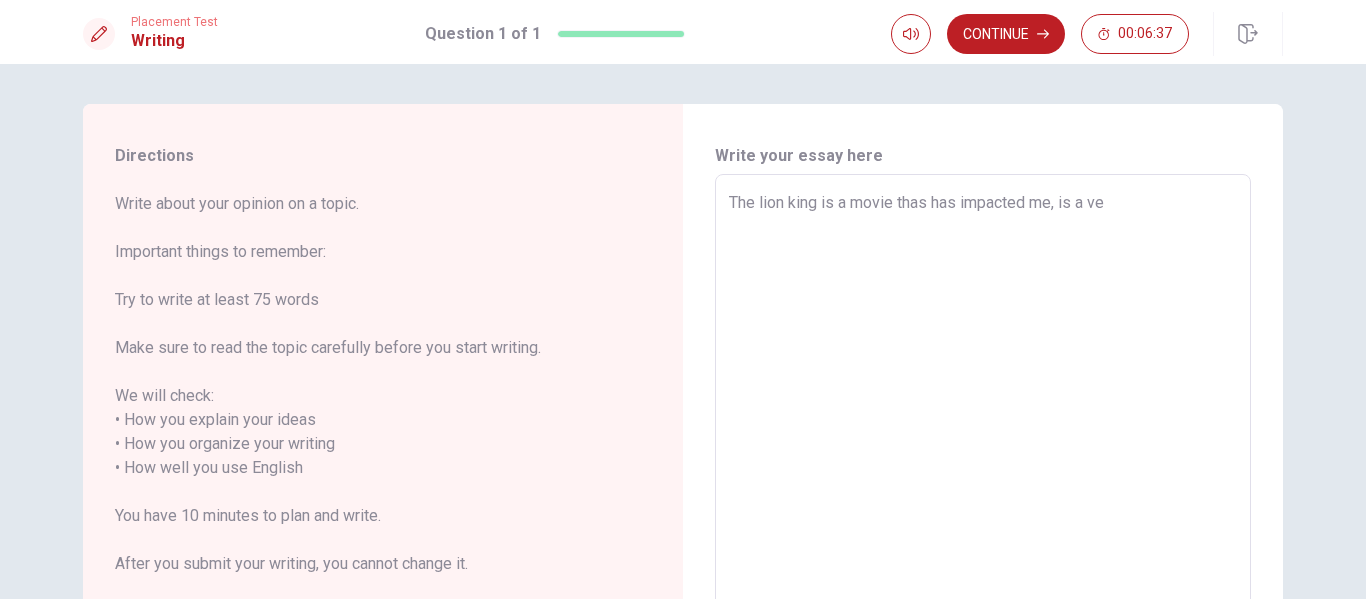 type on "The lion king is a movie thas has impacted me, is a ver" 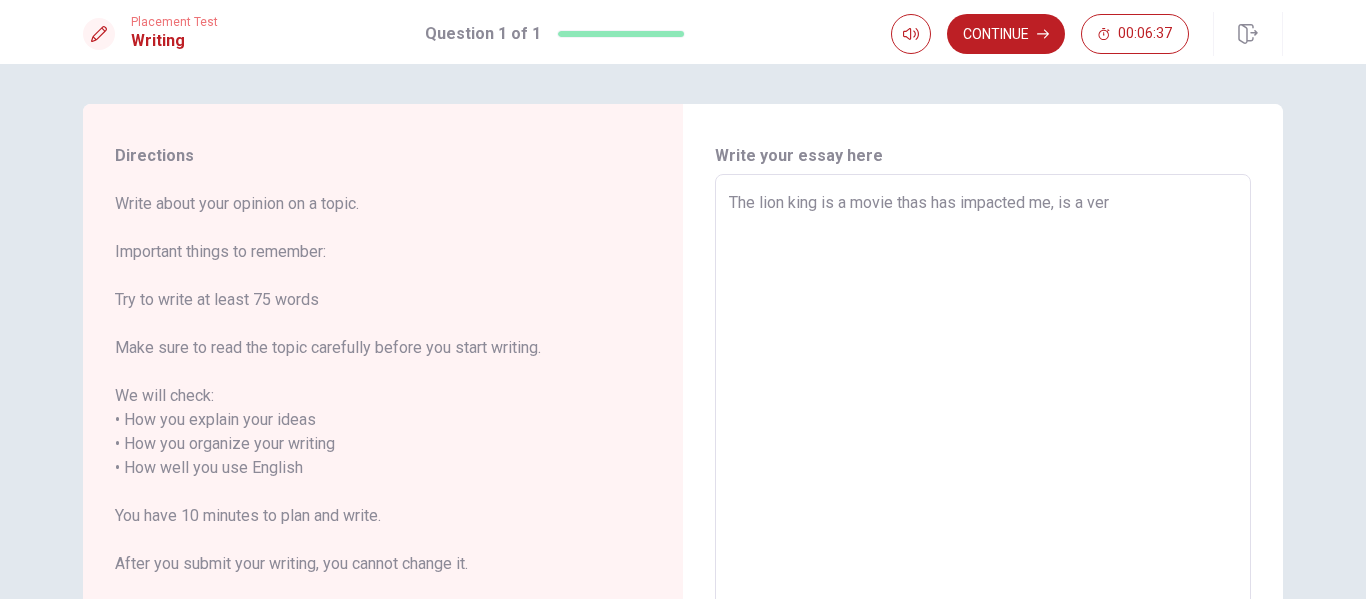 type on "x" 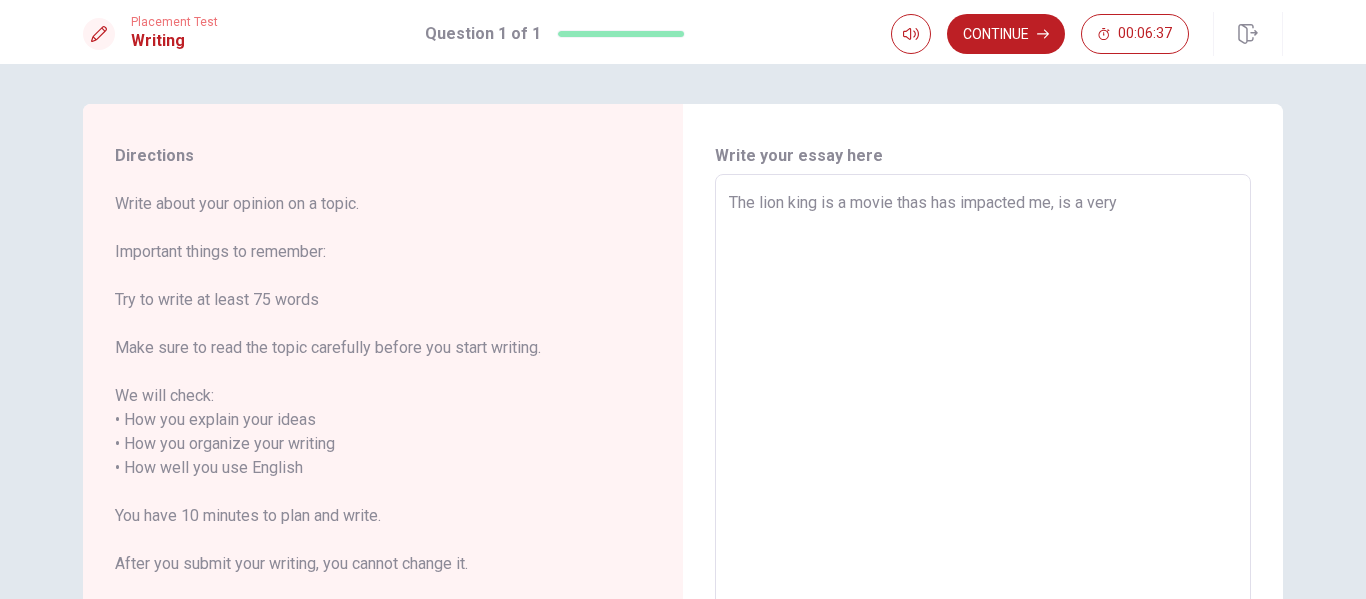 type on "x" 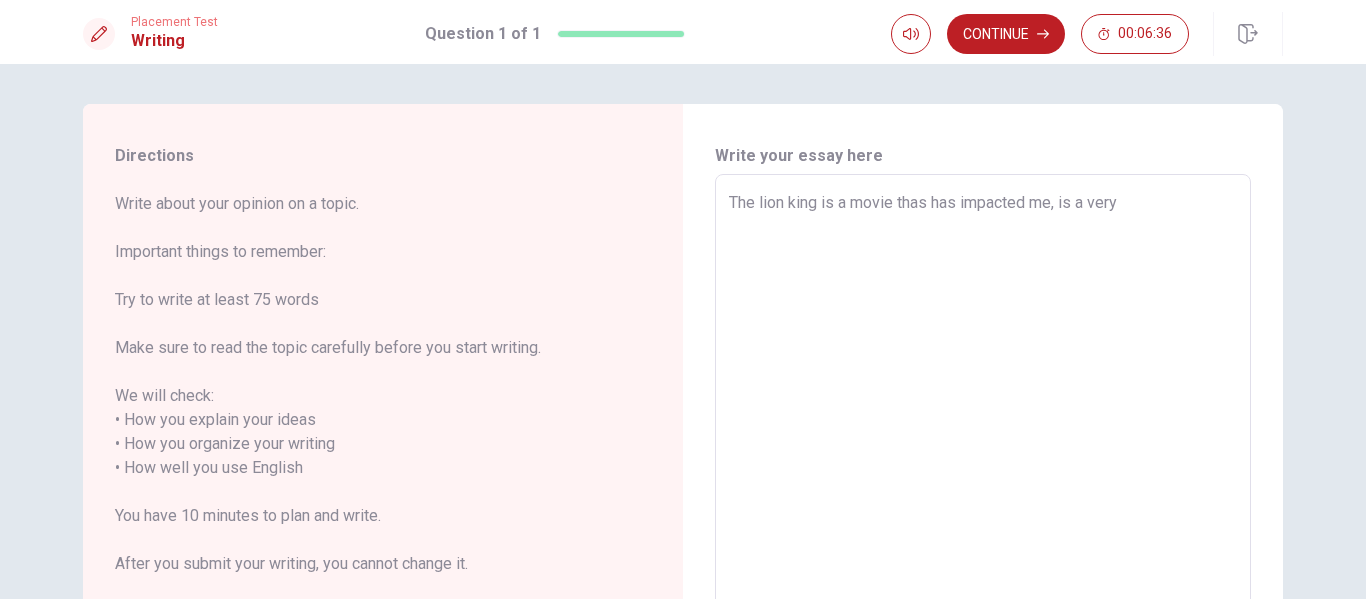 type on "The lion king is a movie thas has impacted me, is a very" 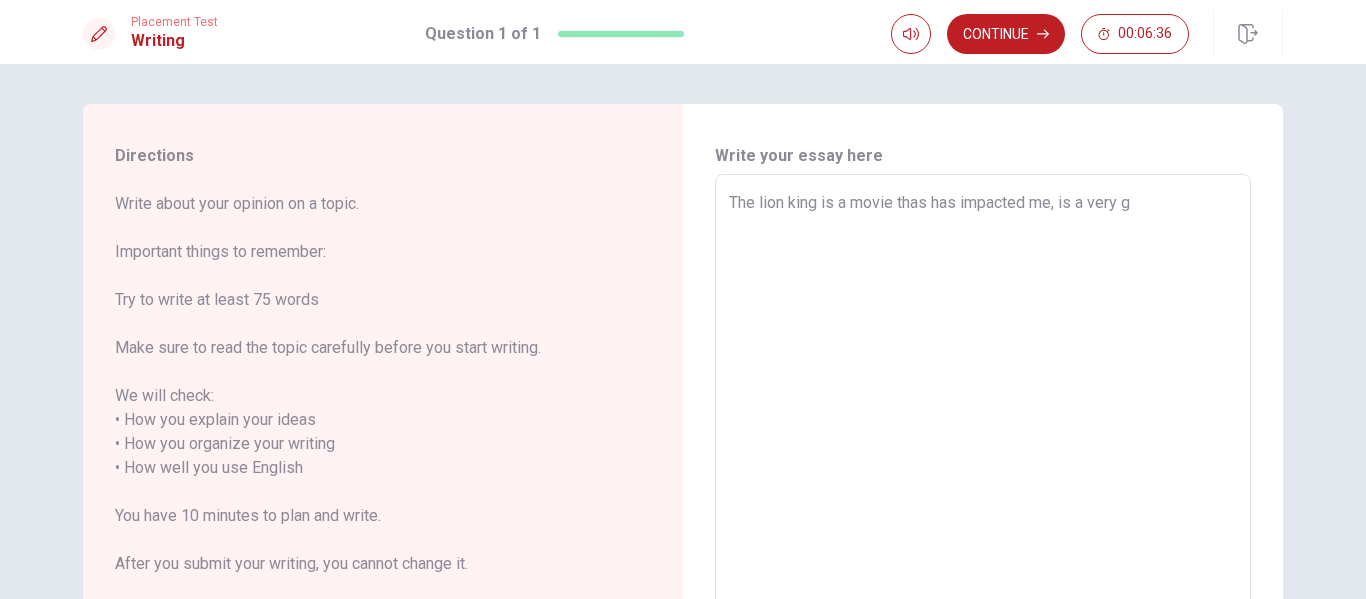 type on "x" 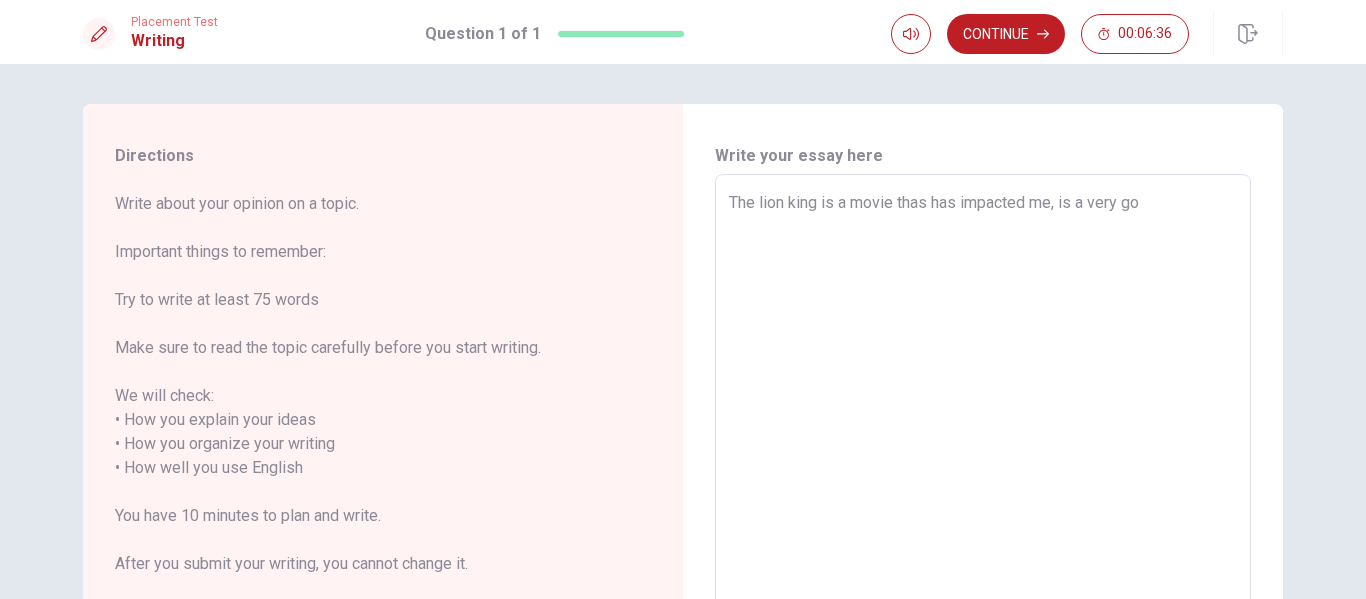 type on "x" 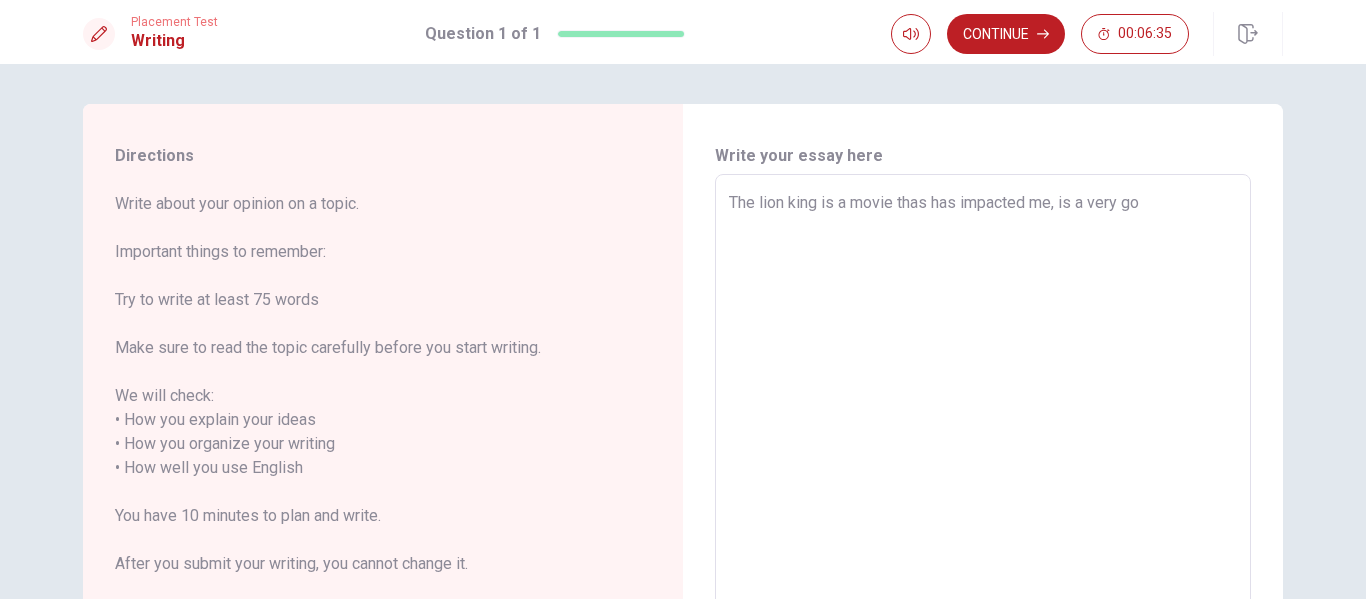 type on "The lion king is a movie thas has impacted me, is a very goo" 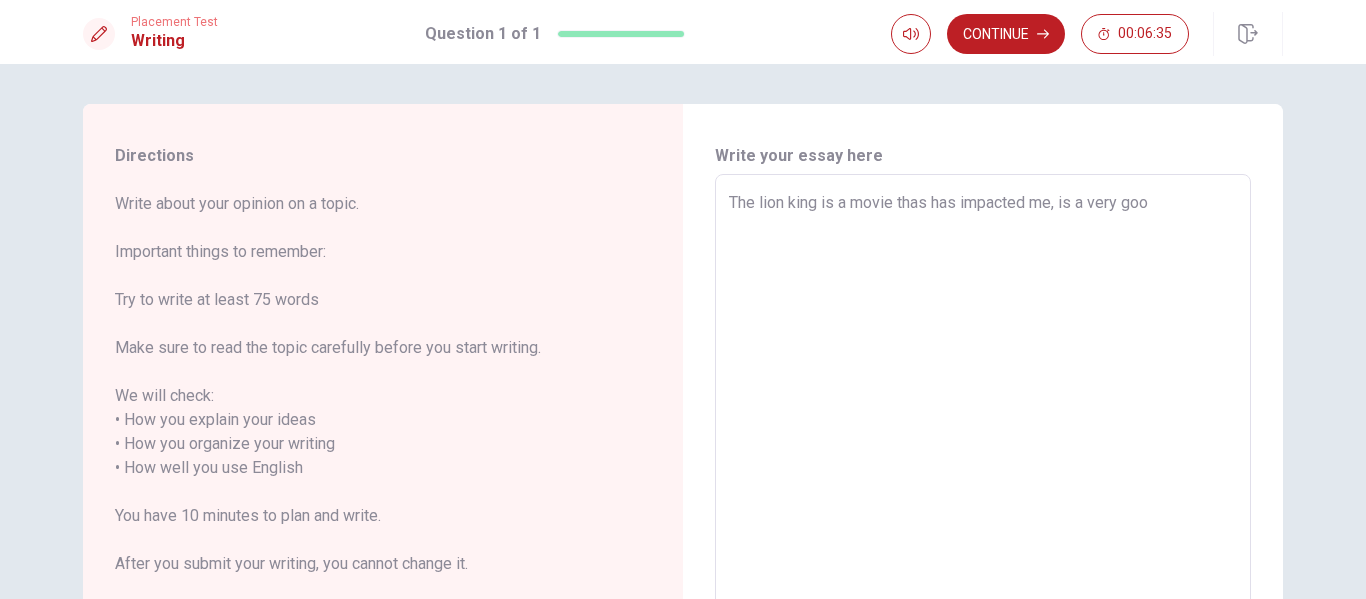 type on "x" 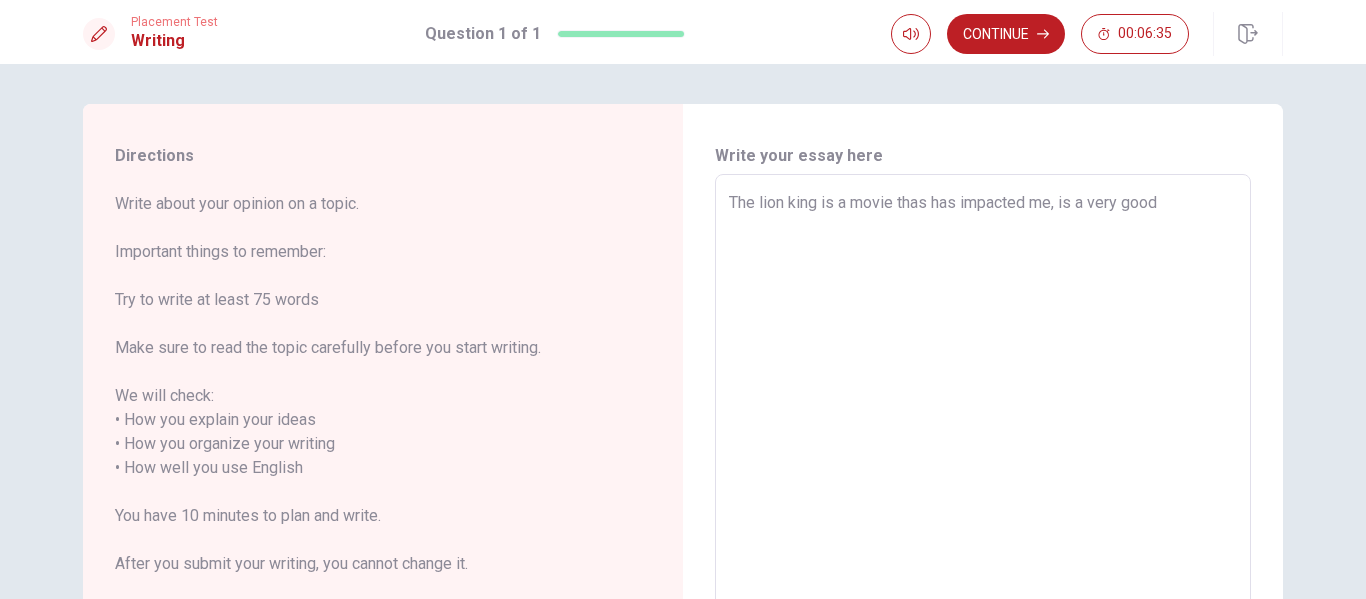 type on "x" 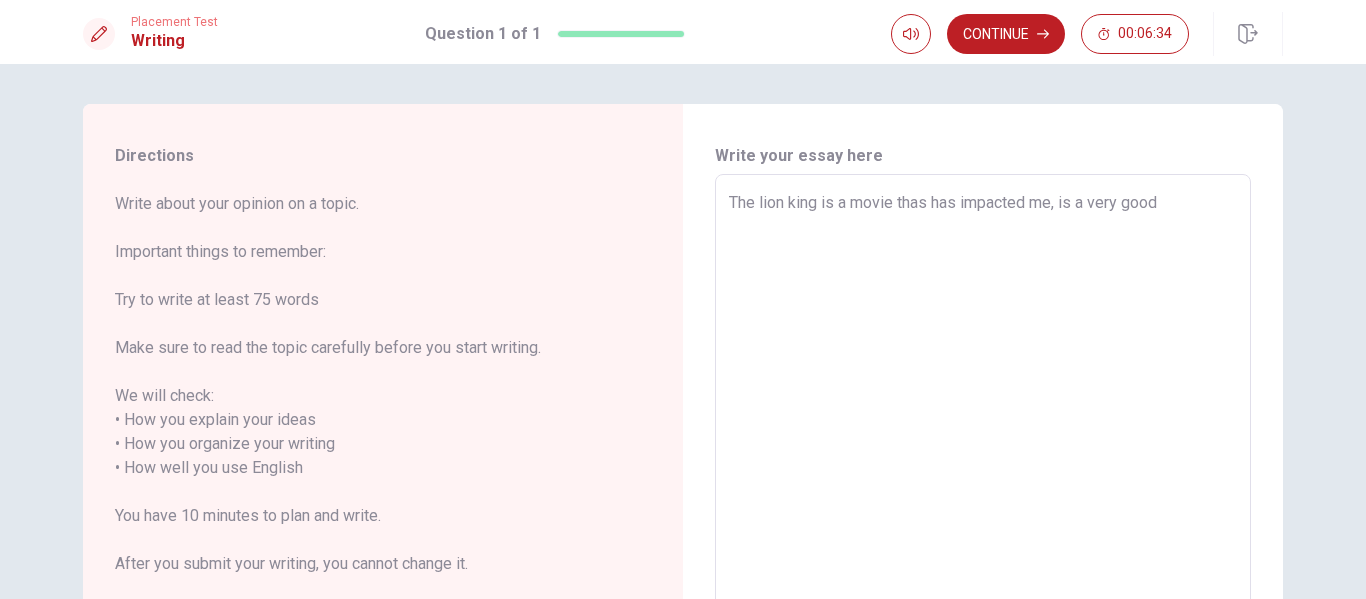 type on "The lion king is a movie thas has impacted me, is a very good h" 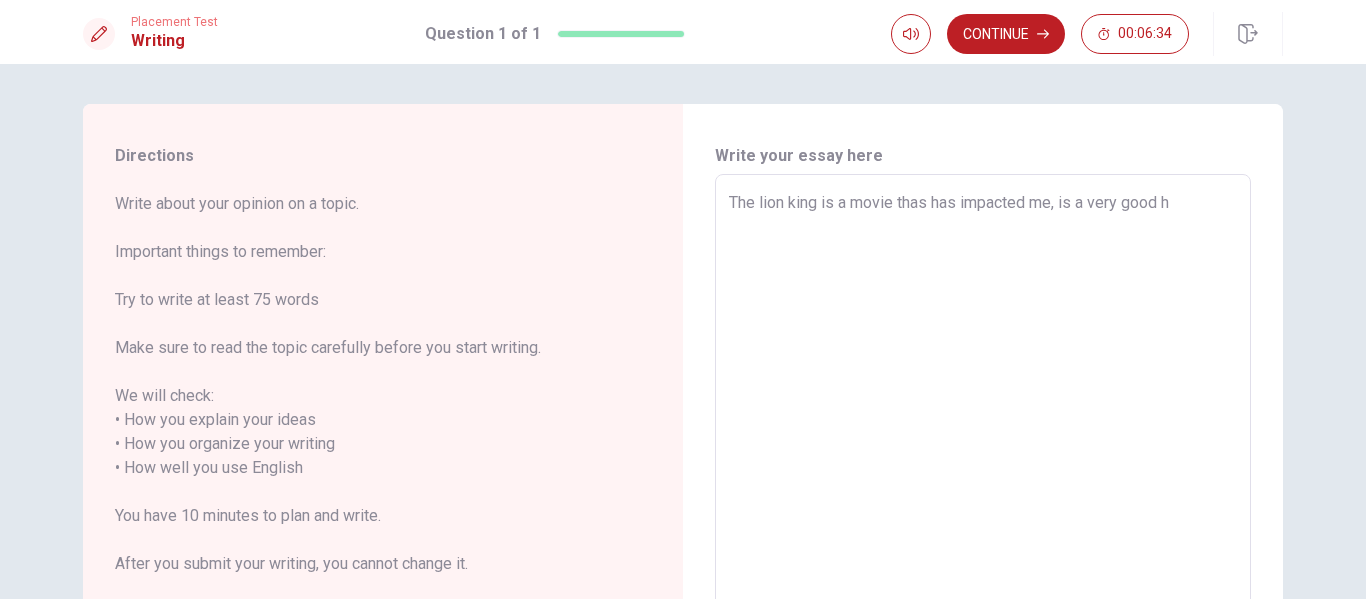 type on "x" 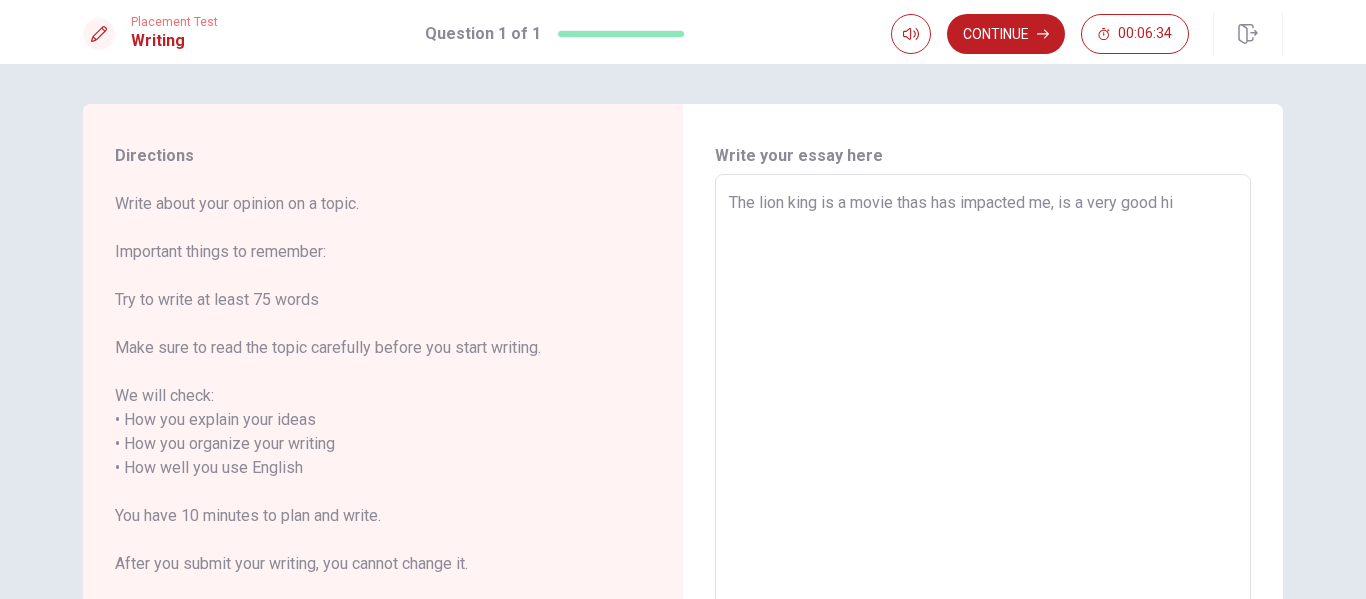 type on "x" 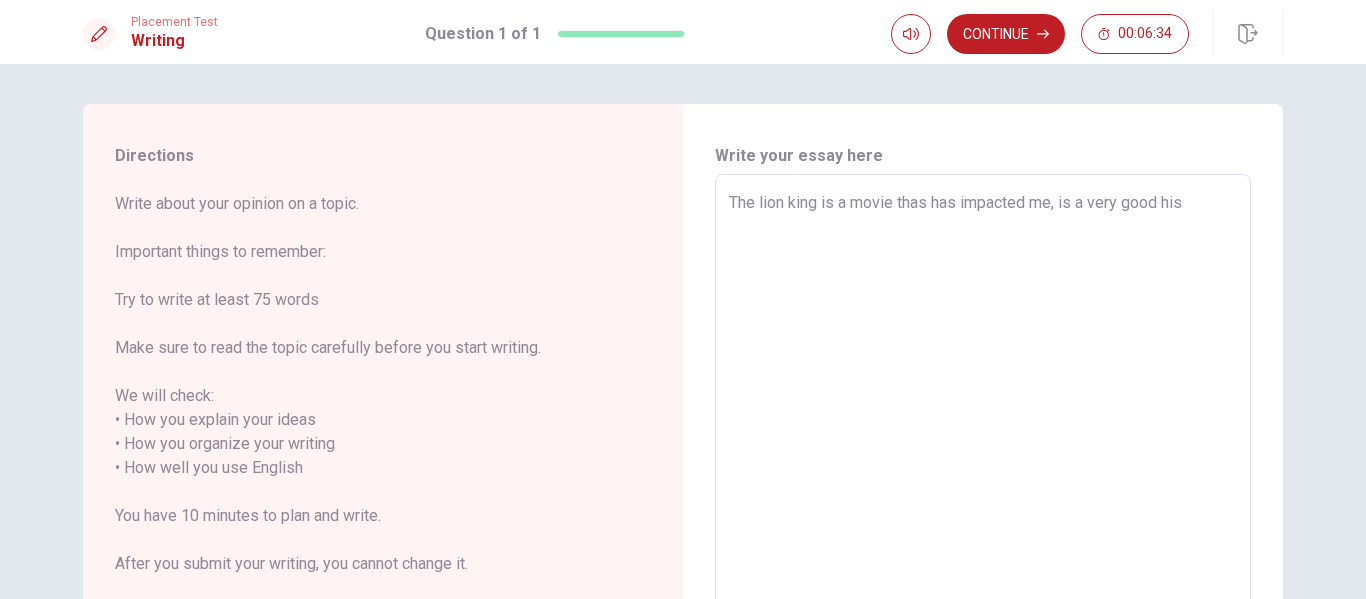 type on "x" 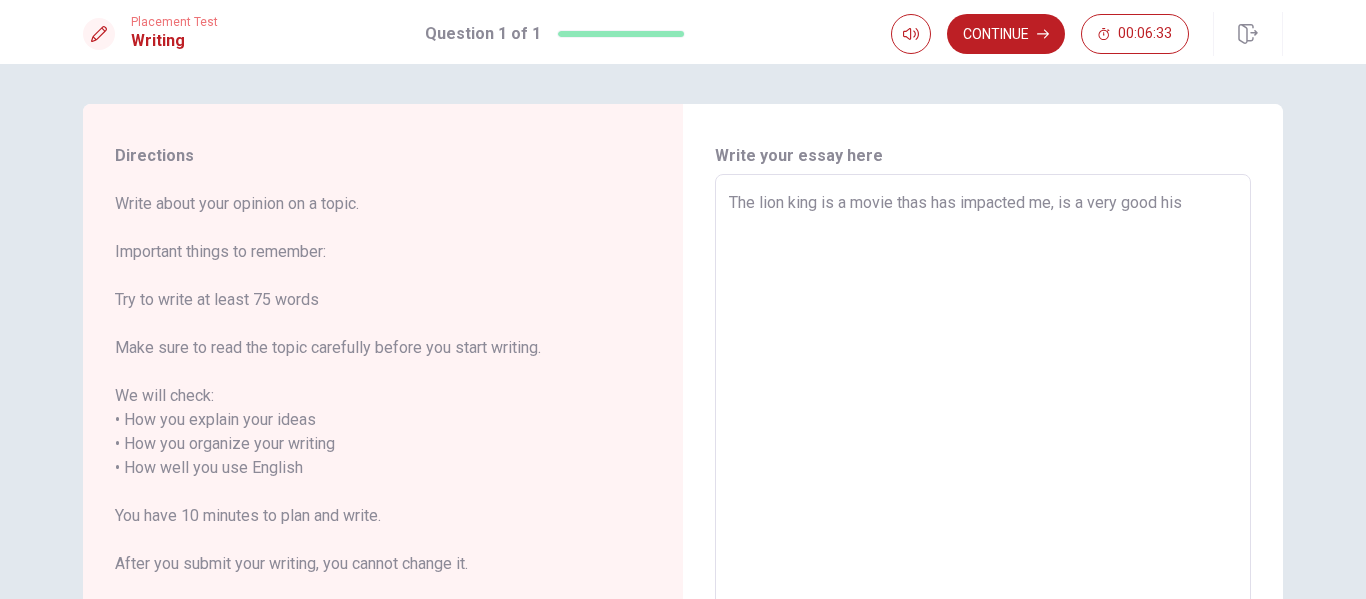type on "The lion king is a movie thas has impacted me, is a very good hist" 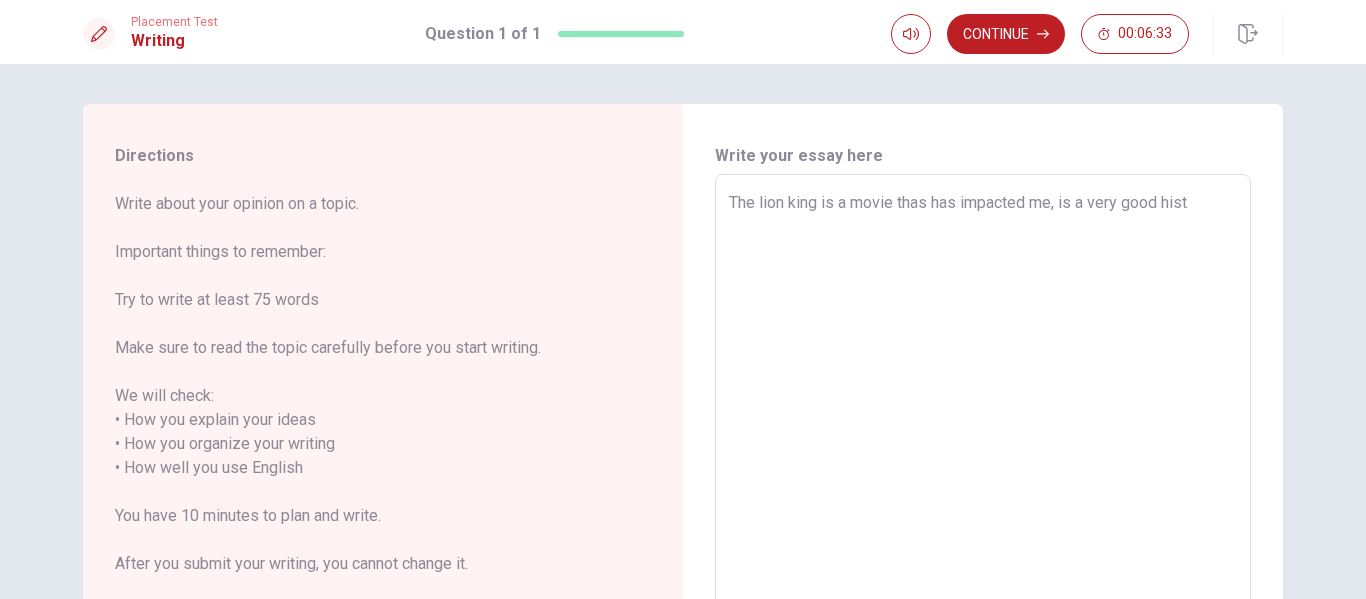 type on "x" 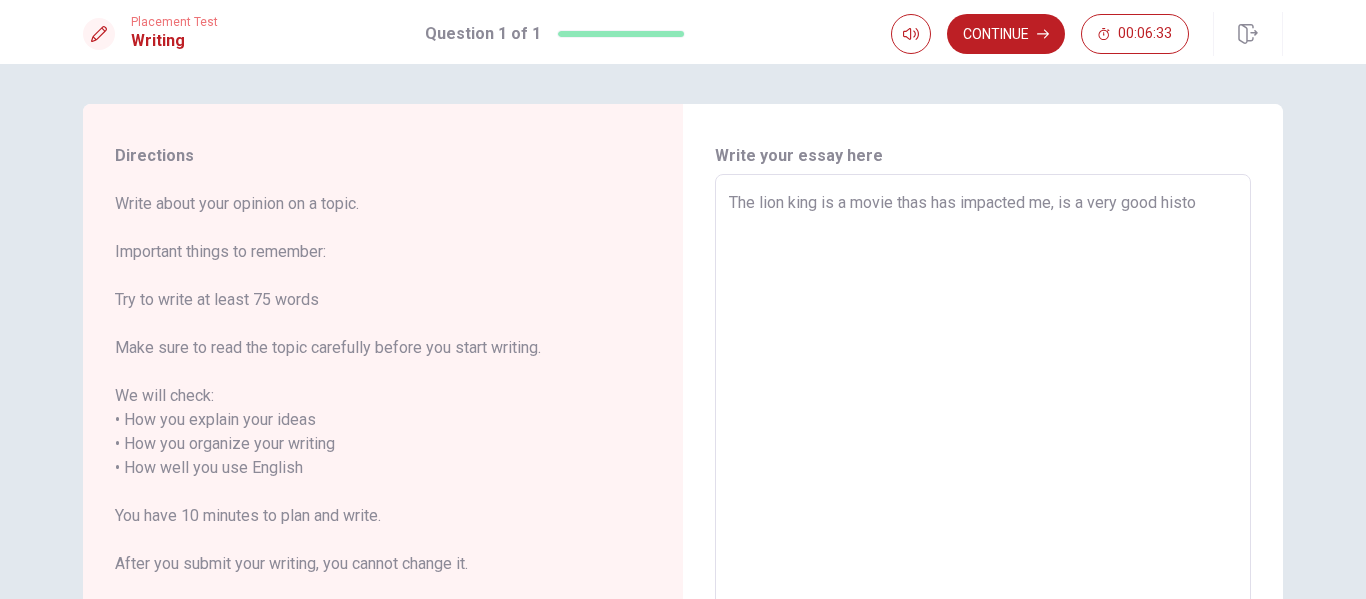 type on "x" 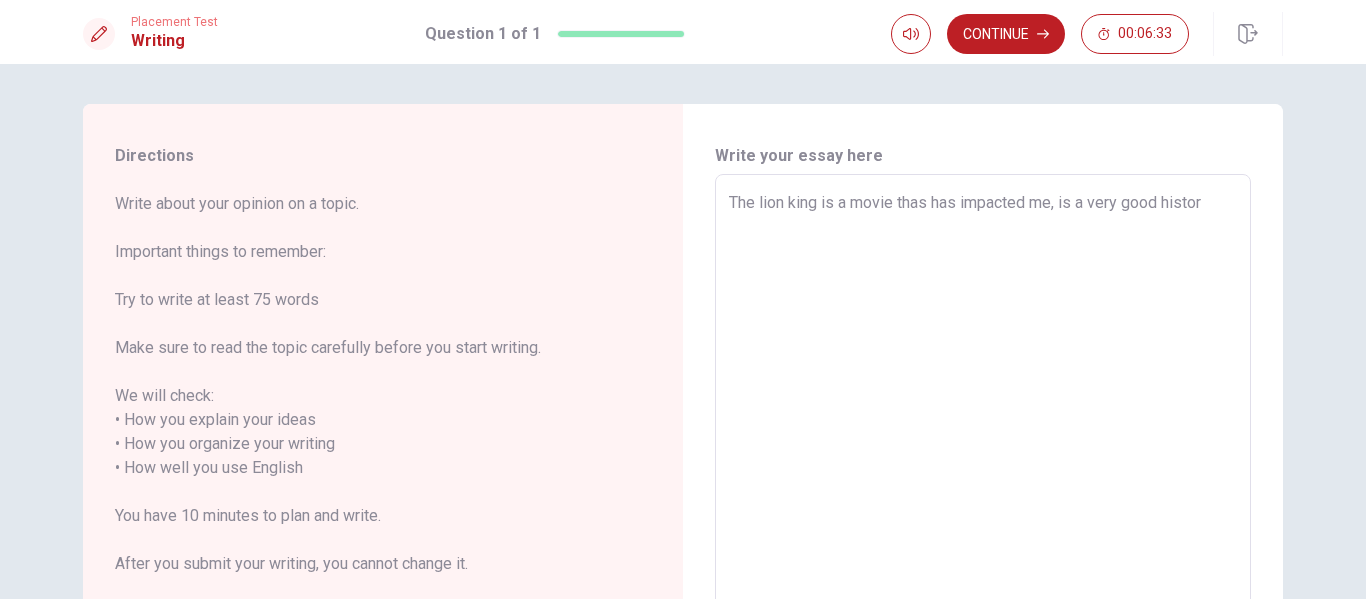 type on "x" 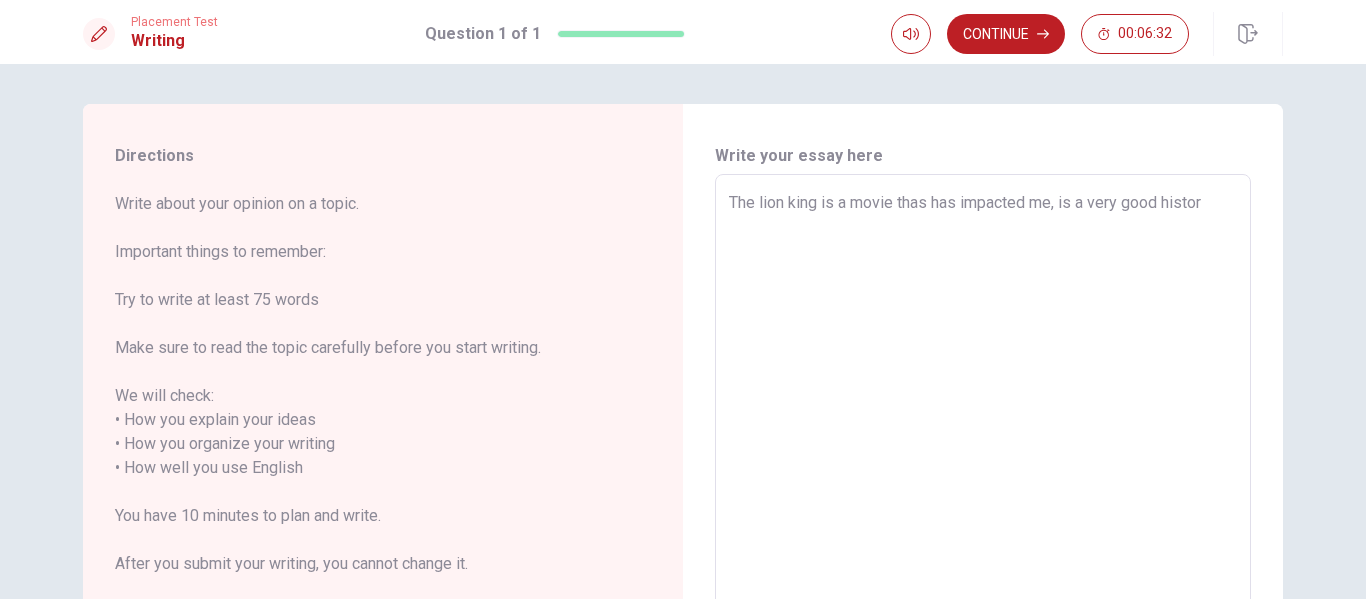 type on "The lion king is a movie thas has impacted me, is a very good history" 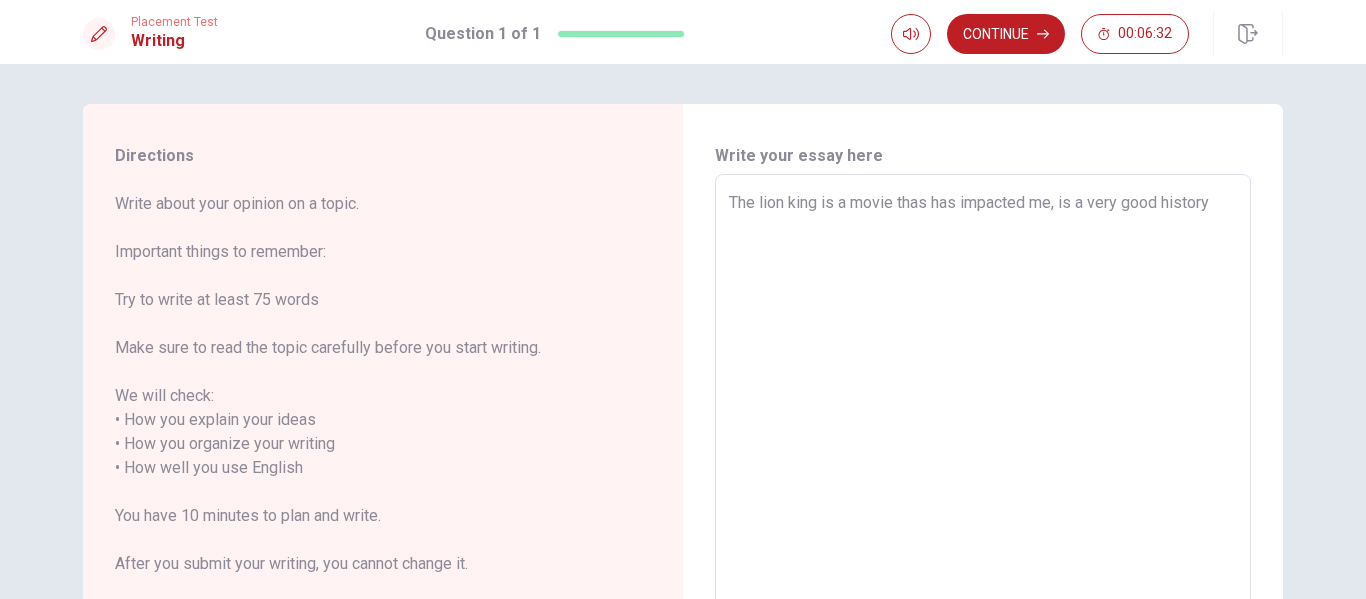 type on "x" 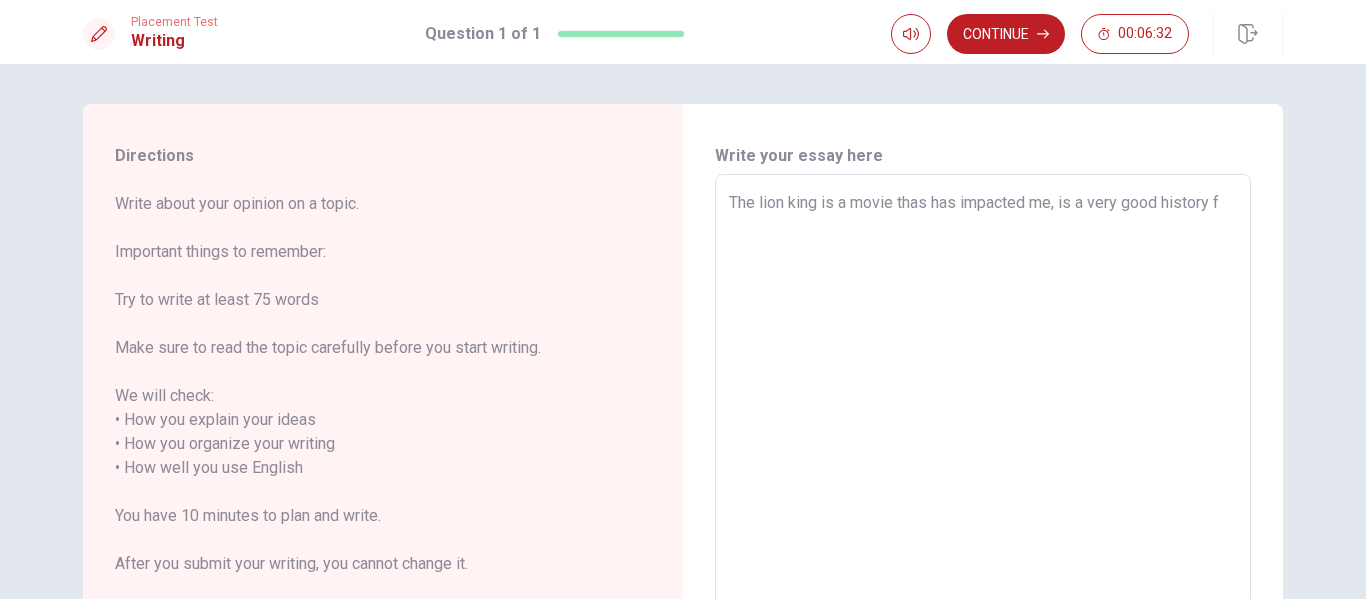 type on "x" 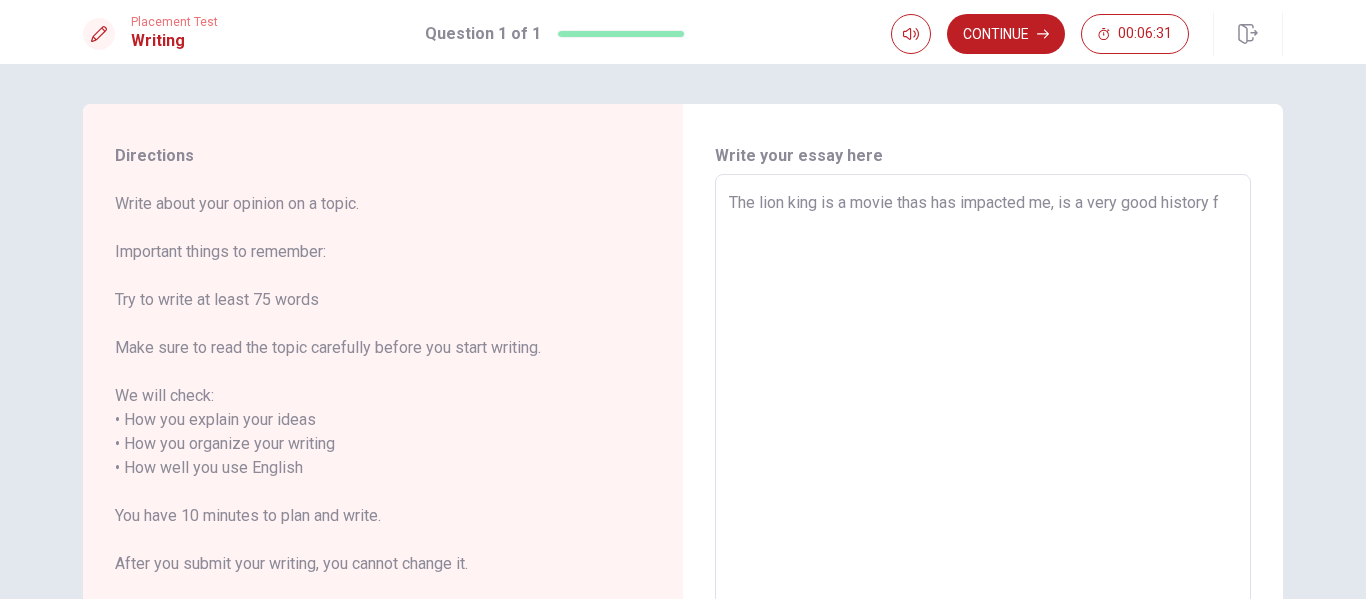 type on "The lion king is a movie thas has impacted me, is a very good history fo" 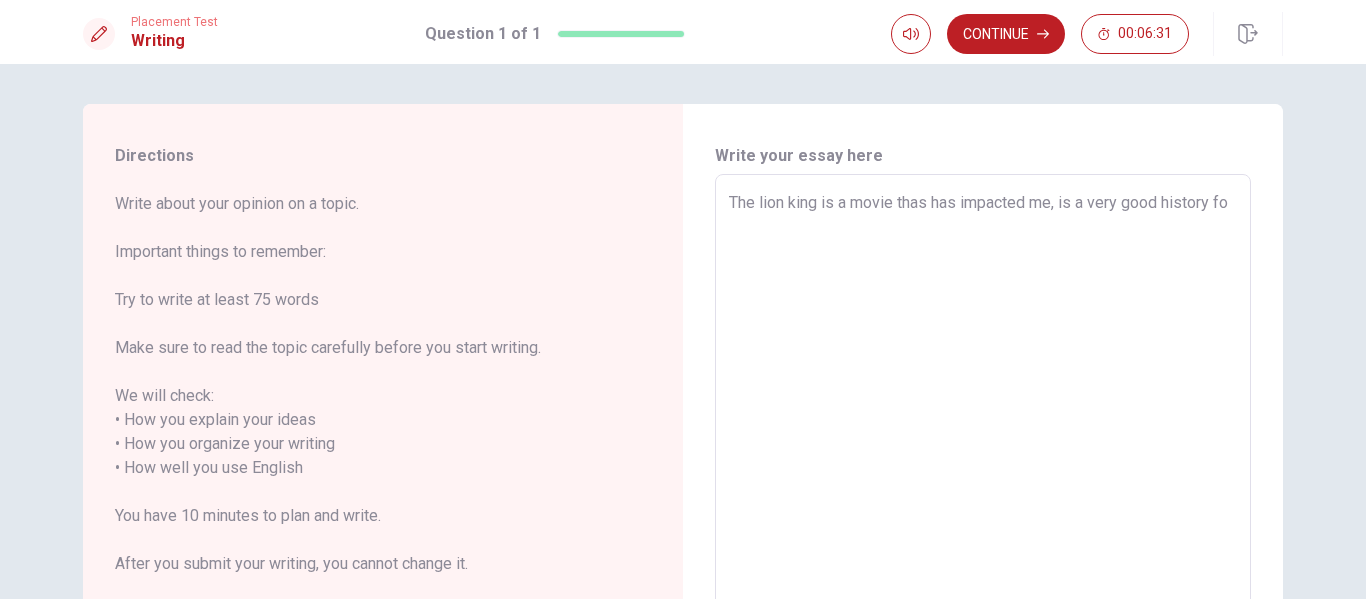 type on "x" 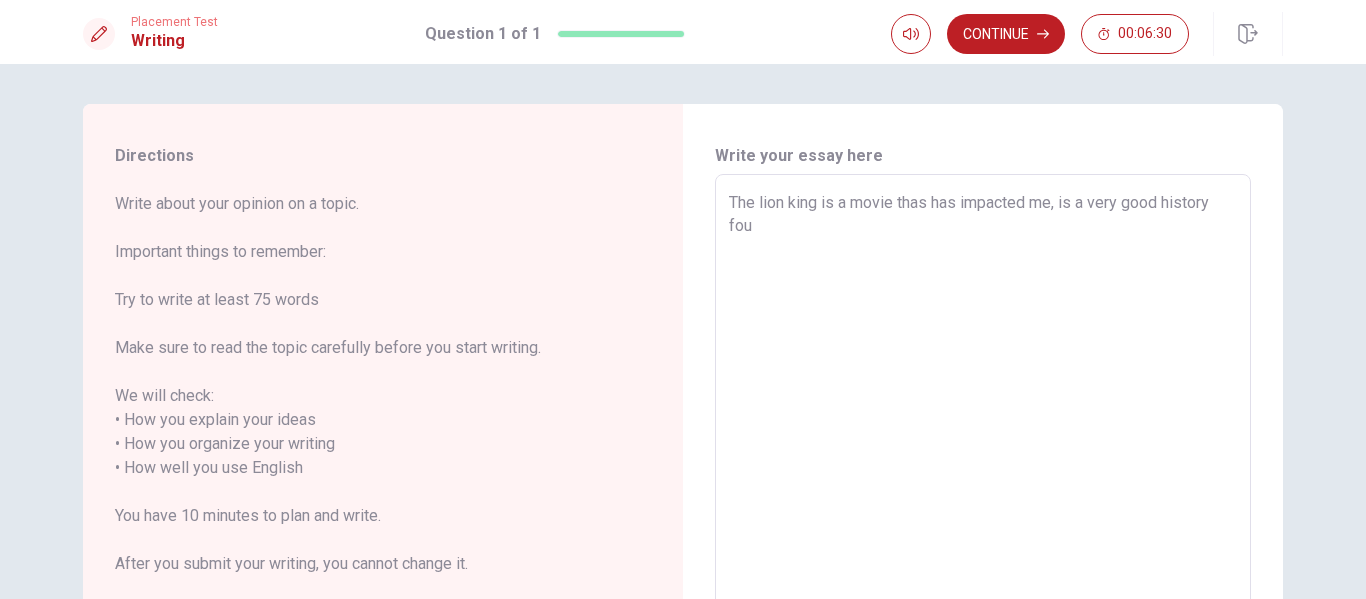 type on "x" 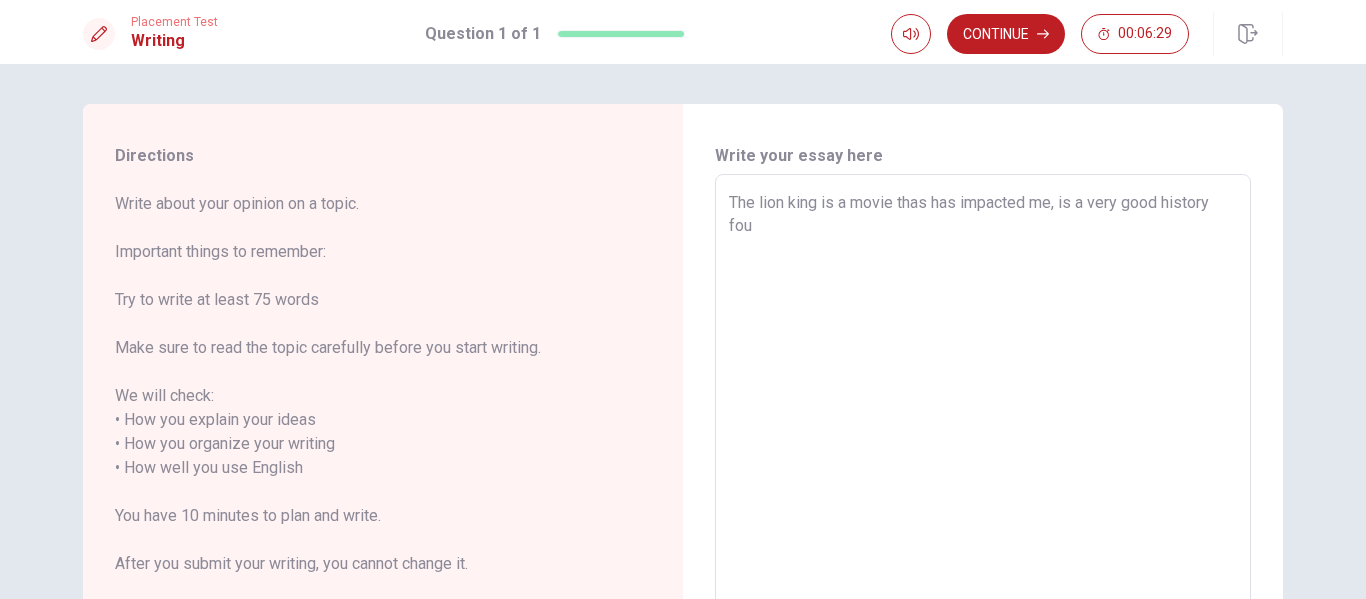 type on "The lion king is a movie thas has impacted me, is a very good history fo" 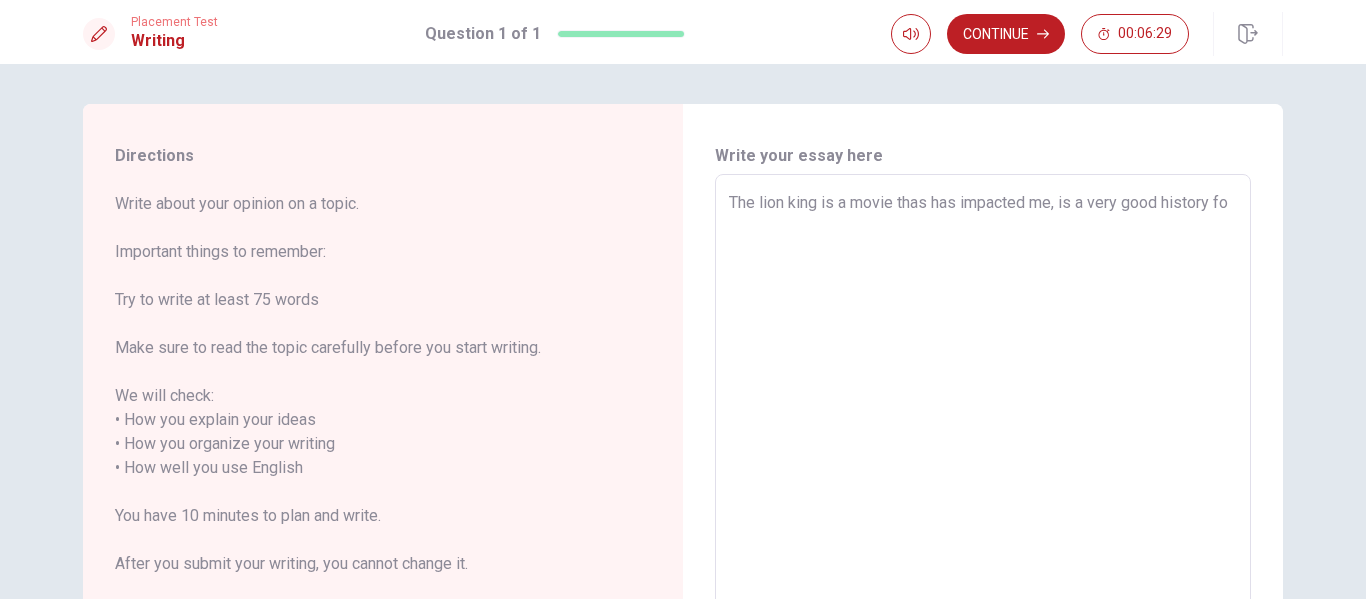 type on "x" 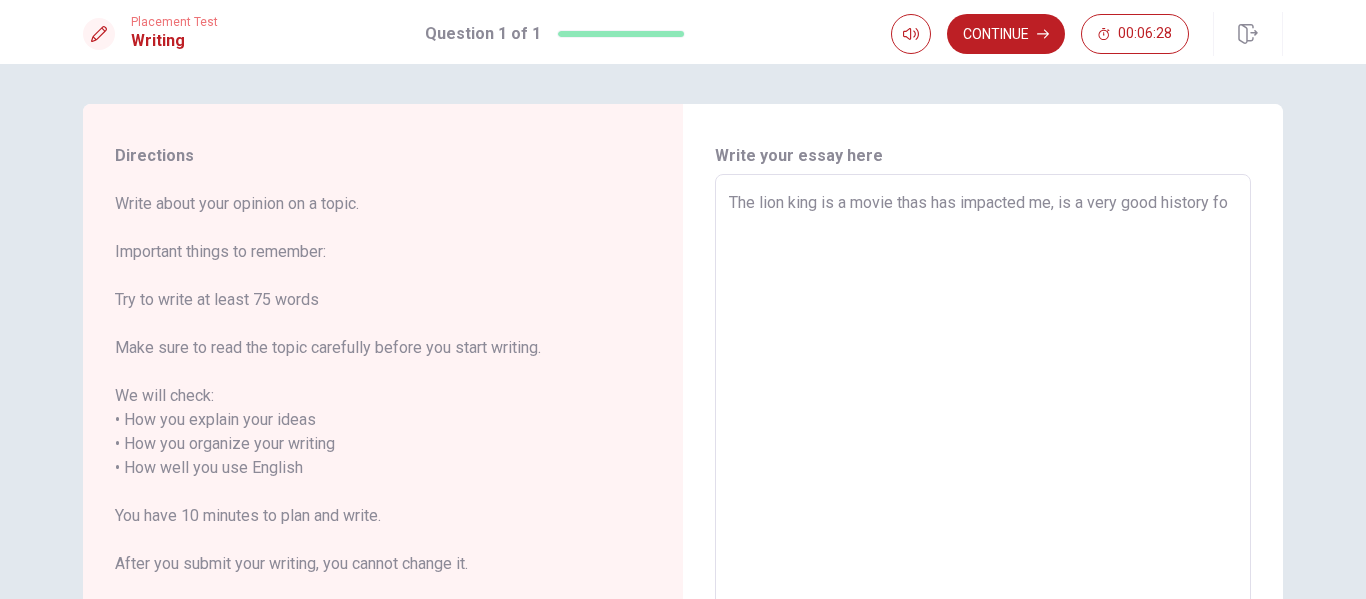 type on "The lion king is a movie thas has impacted me, is a very good history fo" 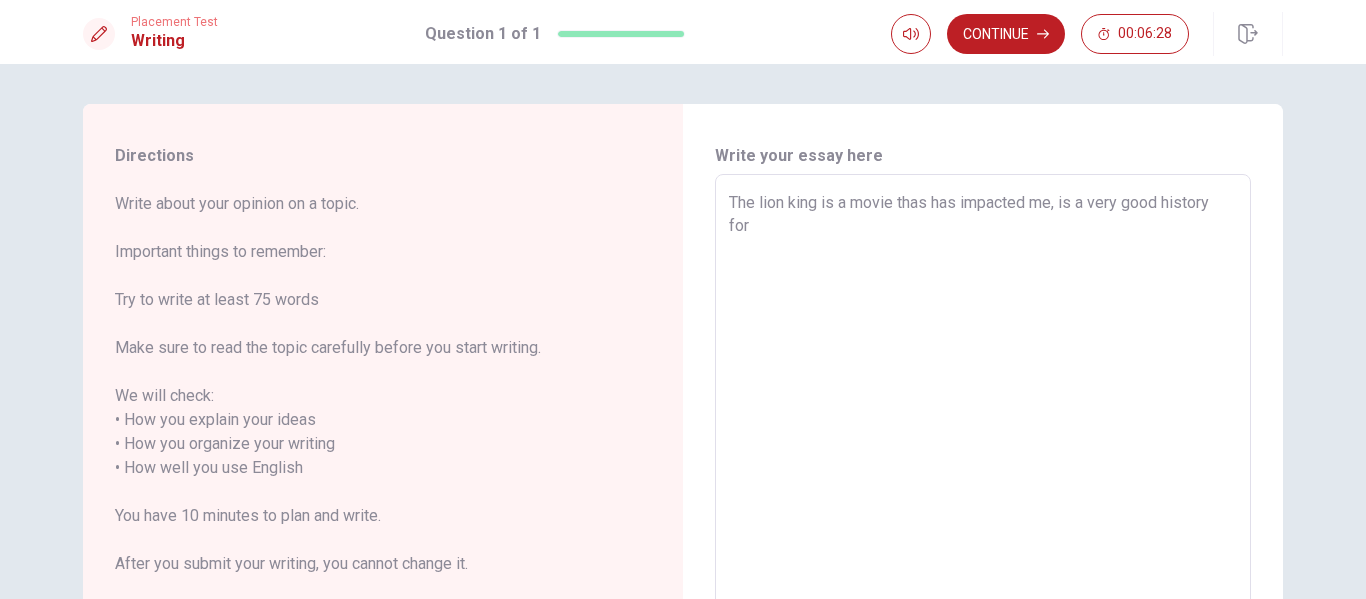 type on "x" 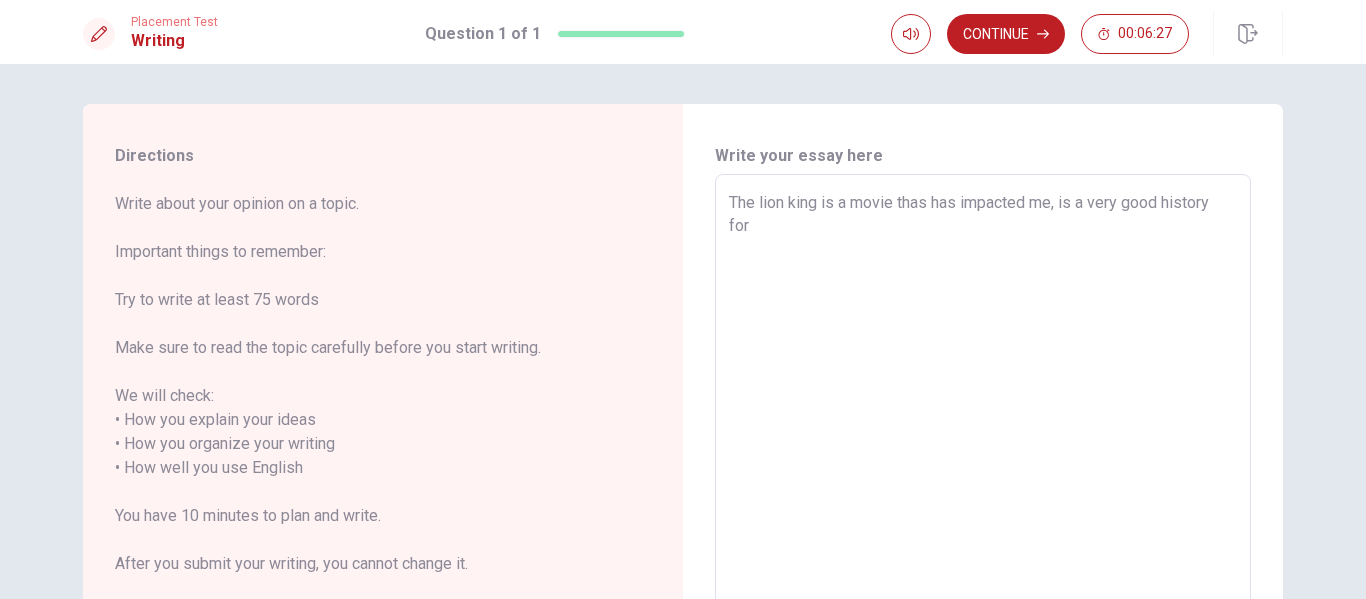 type on "x" 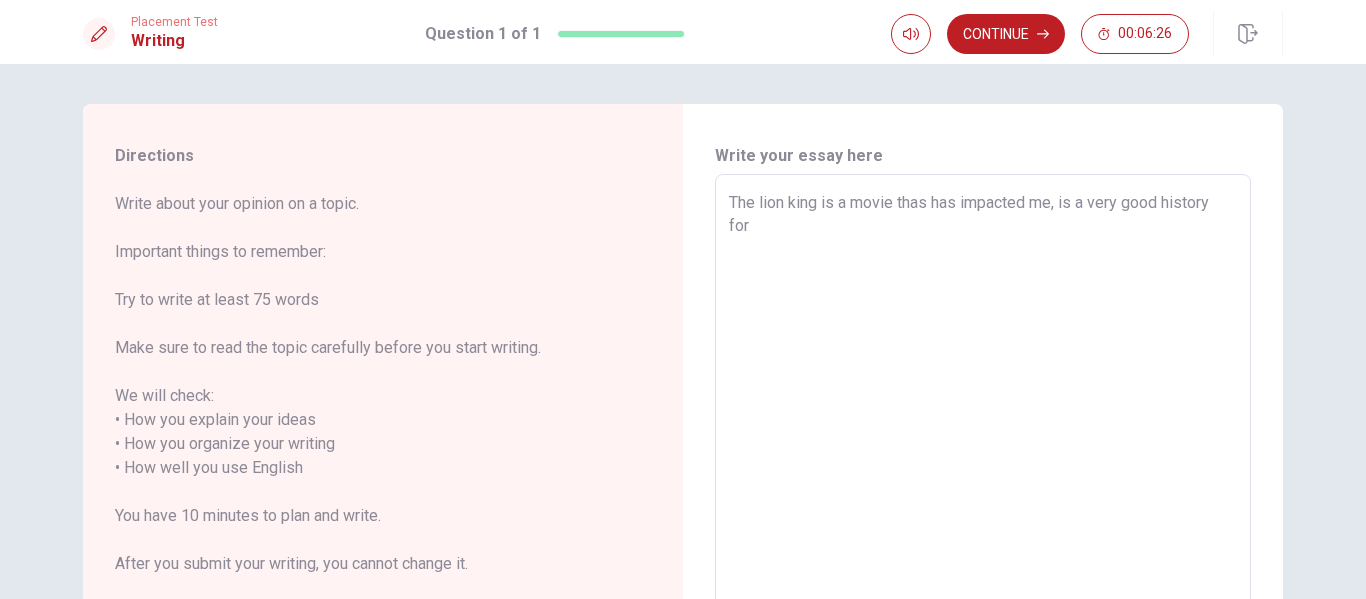 type on "The lion king is a movie thas has impacted me, is a very good history for t" 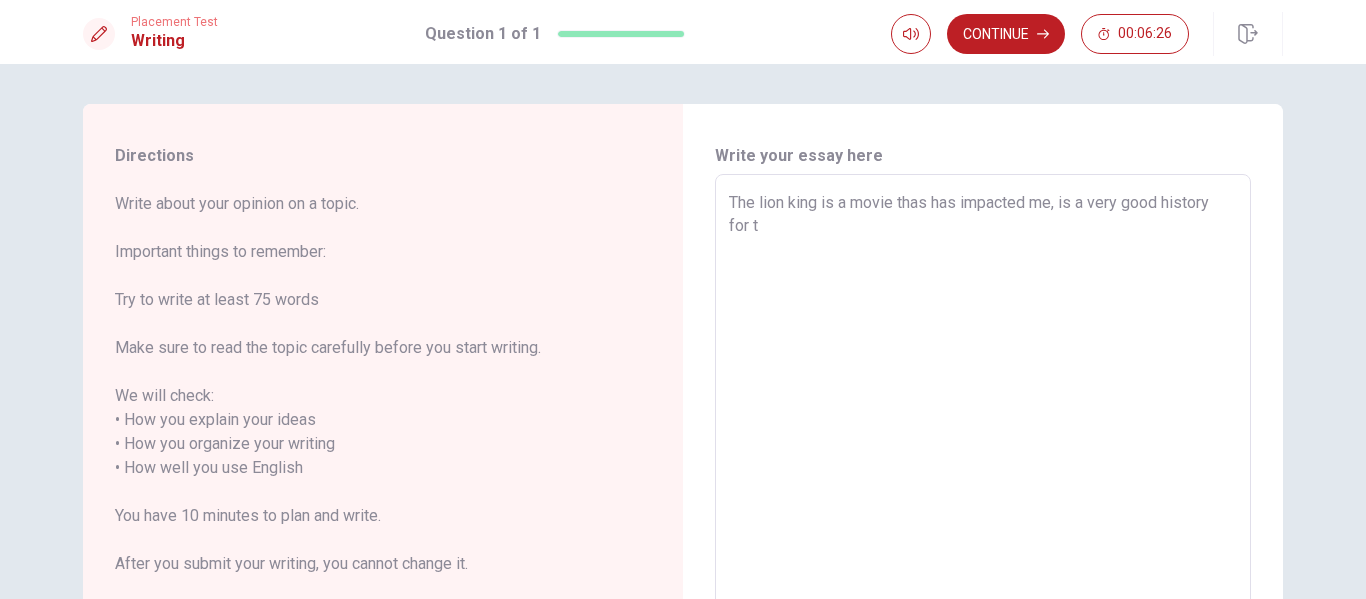 type on "x" 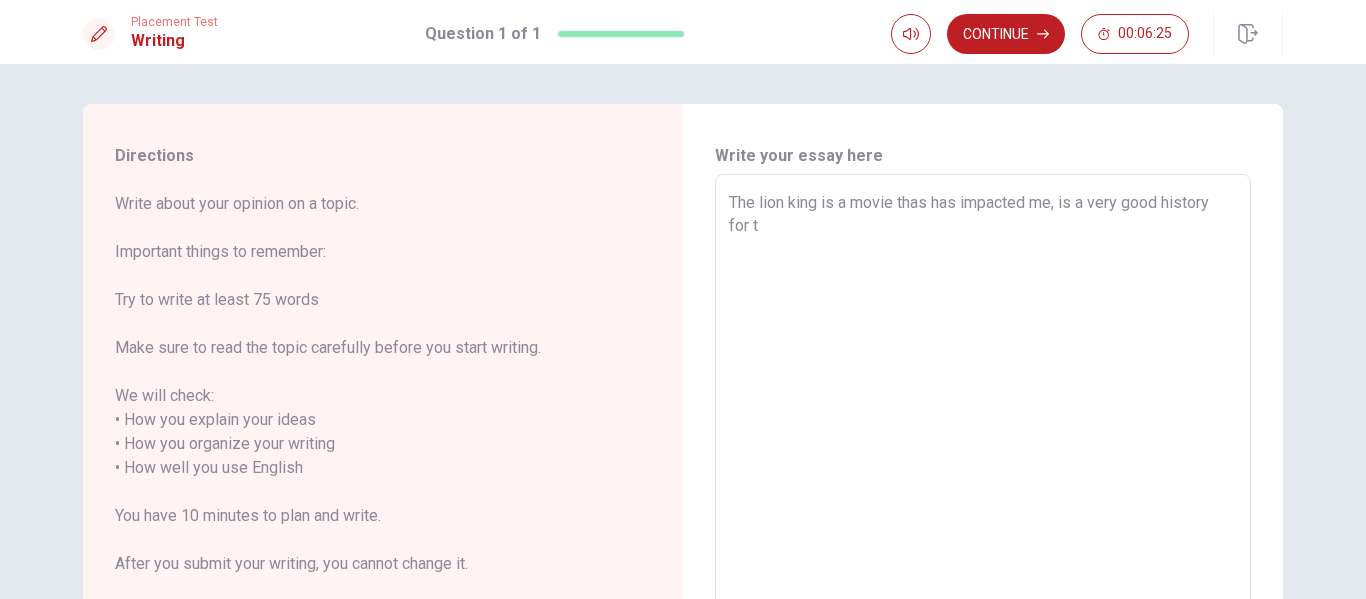 type on "The lion king is a movie thas has impacted me, is a very good history for" 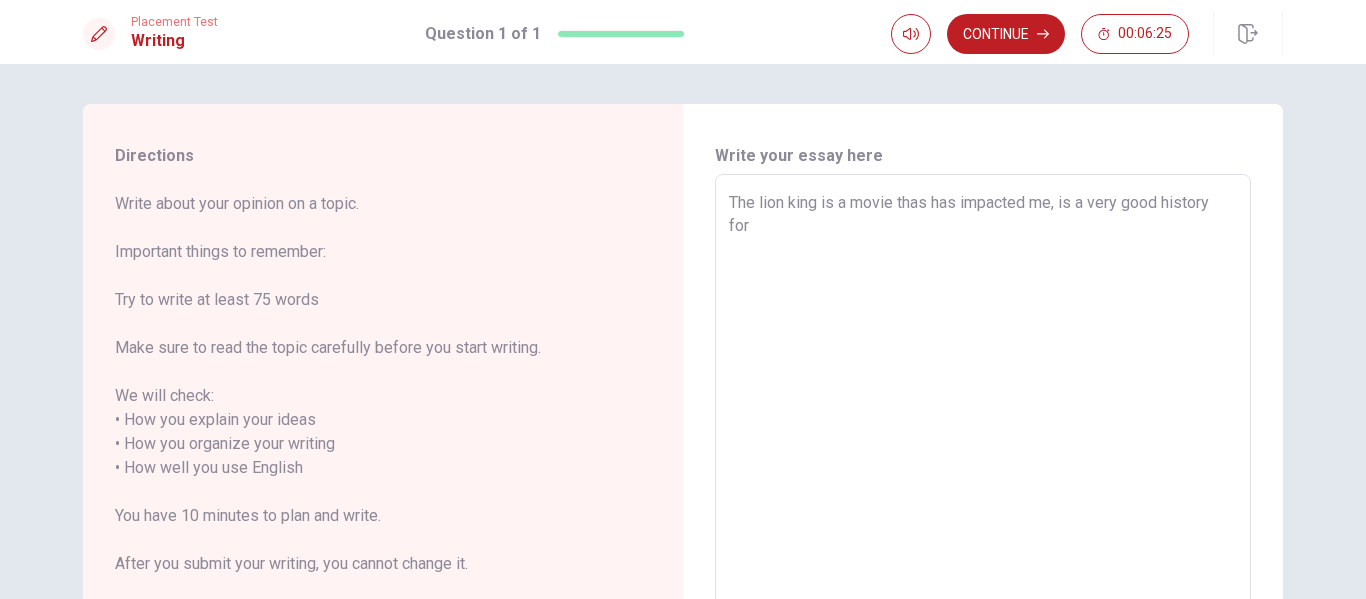 type on "x" 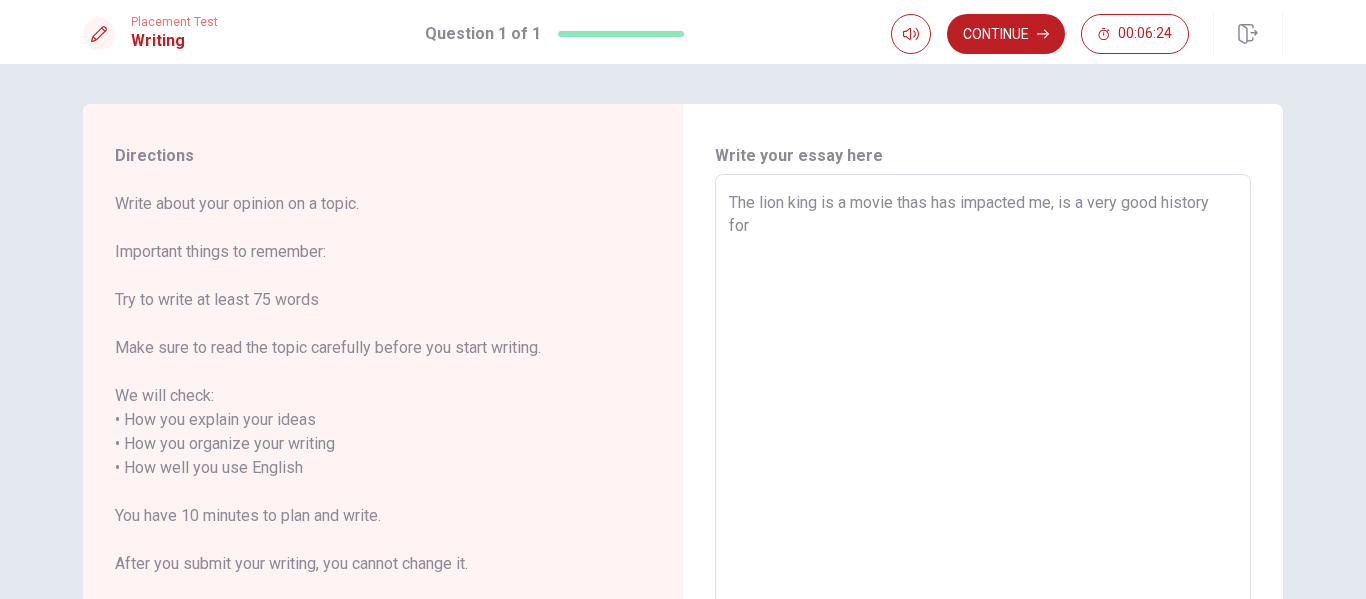 type on "The lion king is a movie thas has impacted me, is a very good history for h" 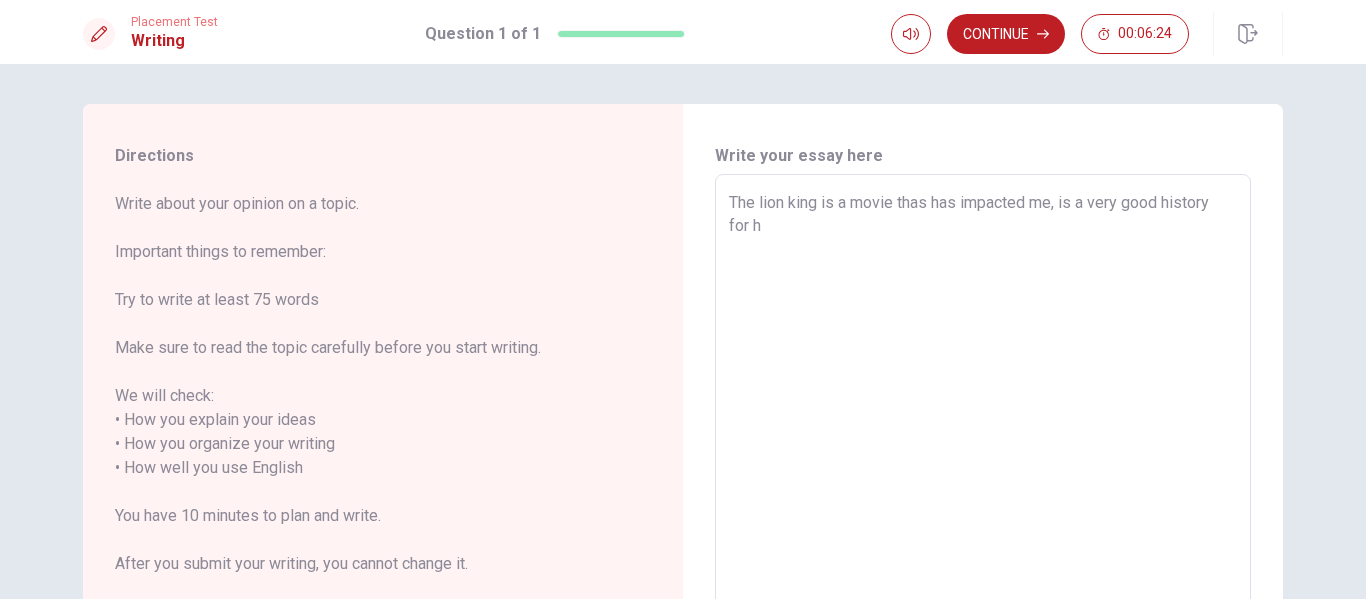 type on "x" 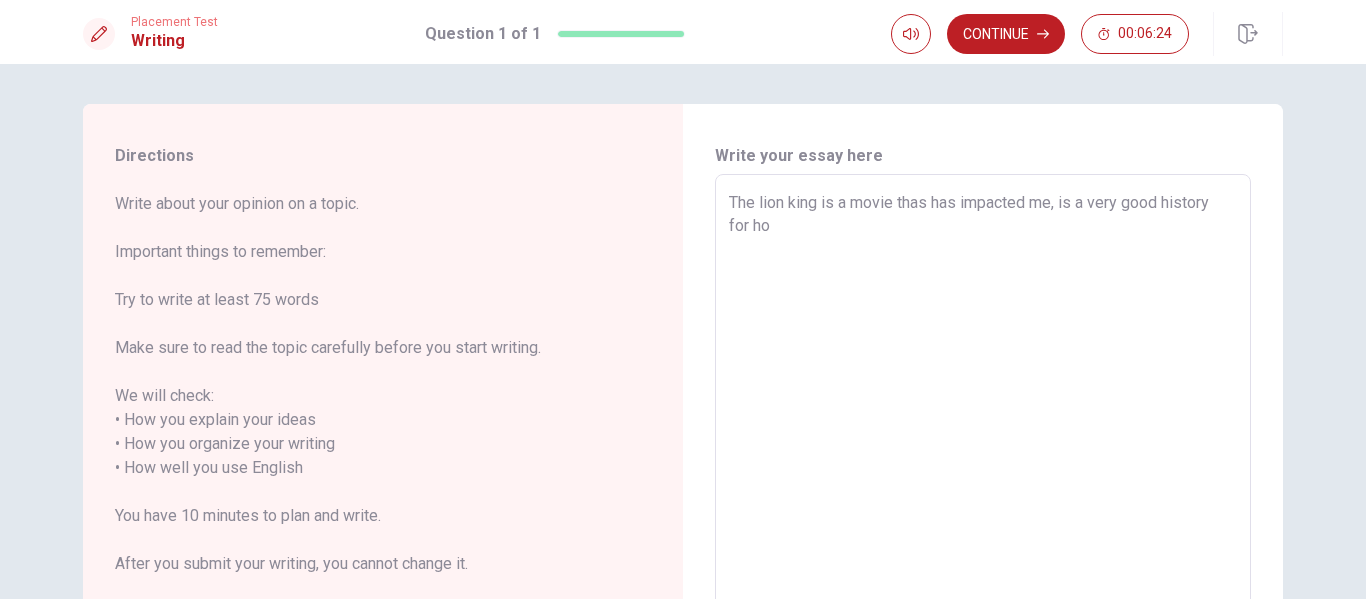 type on "x" 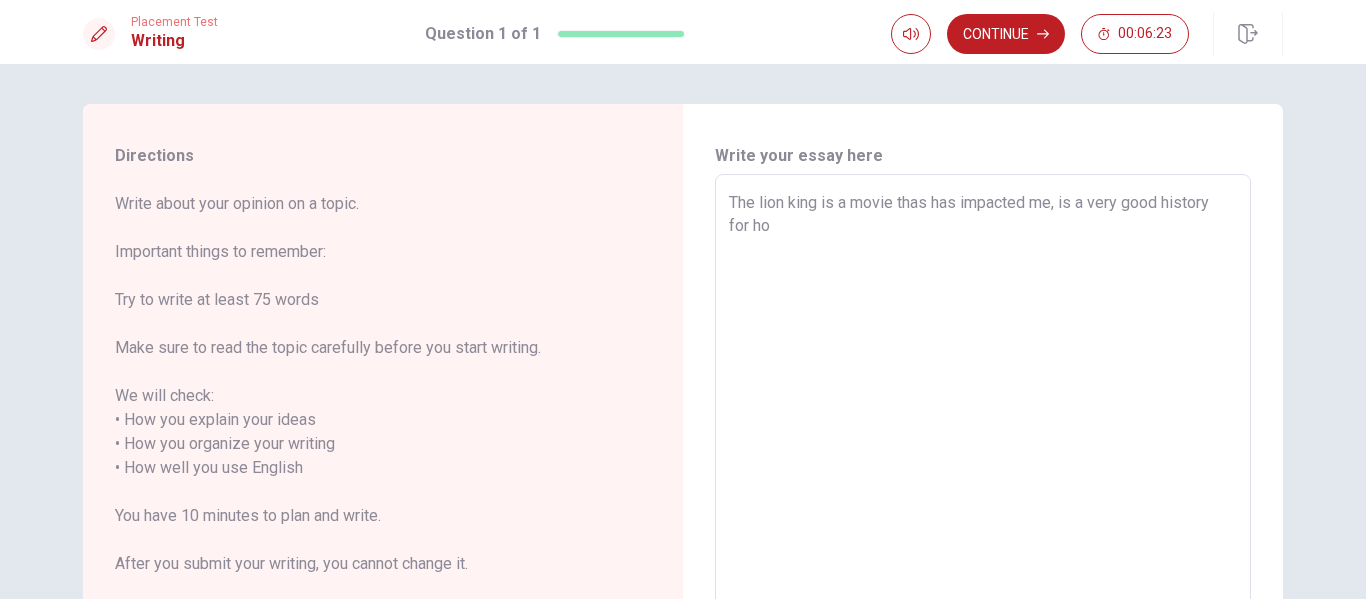 type on "The lion king is a movie thas has impacted me, is a very good history for how" 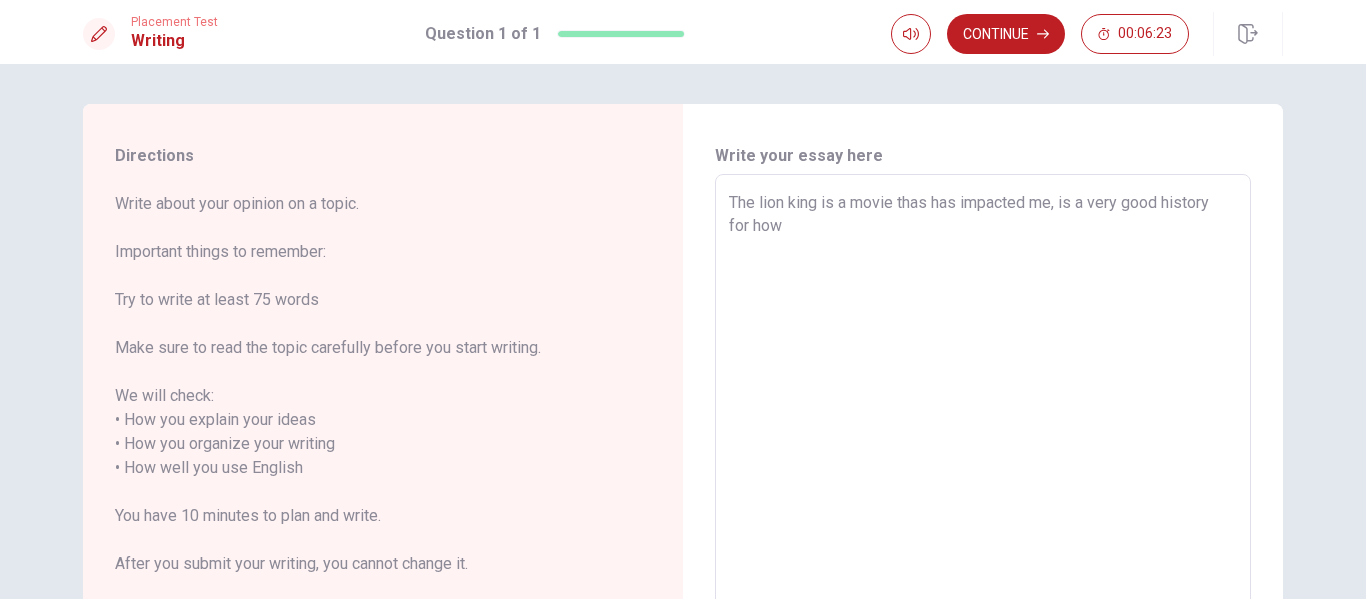 type on "x" 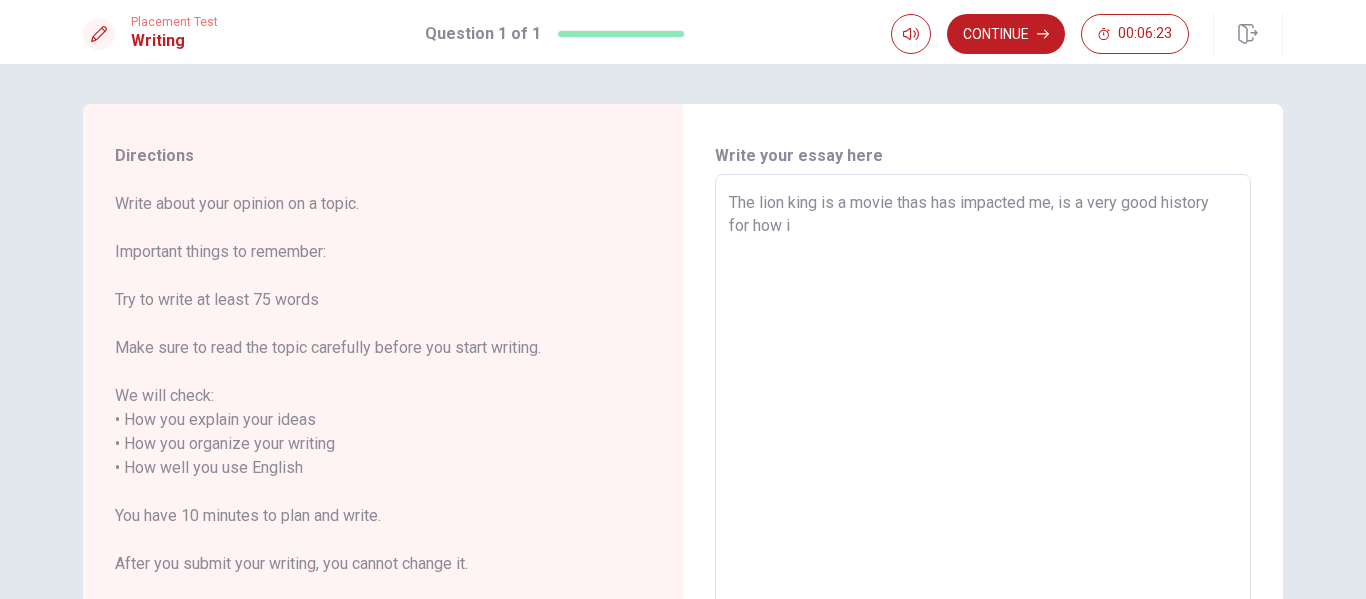 type on "x" 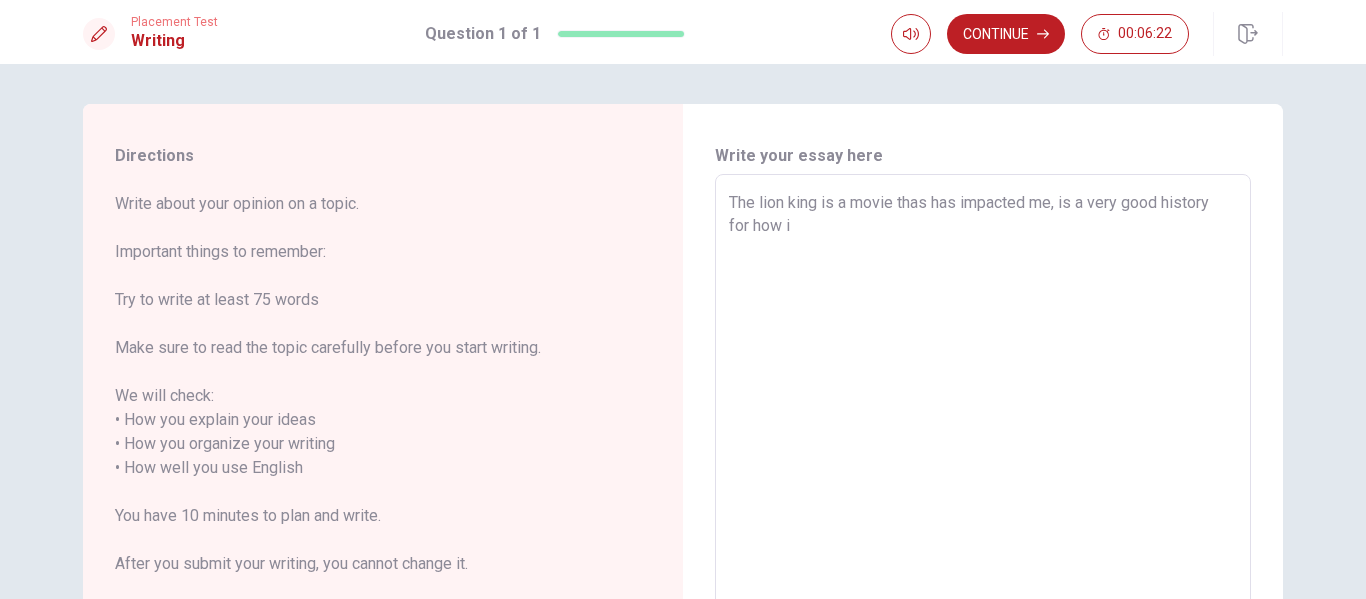 type on "The lion king is a movie thas has impacted me, is a very good history for how is" 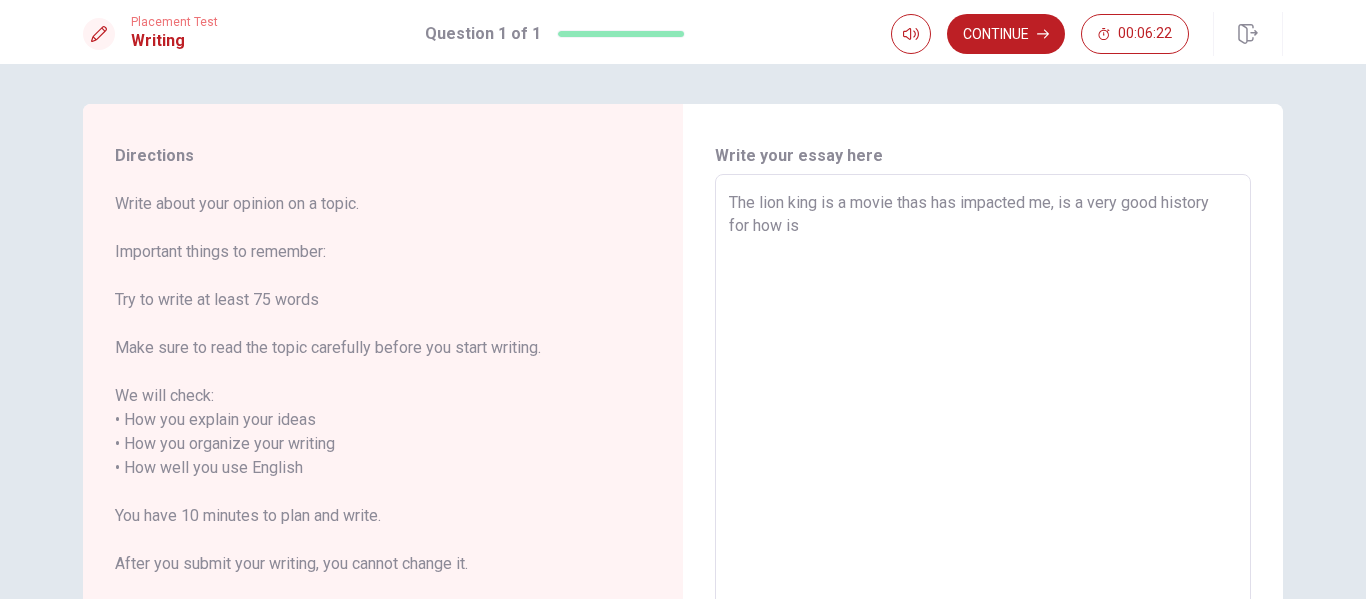 type on "x" 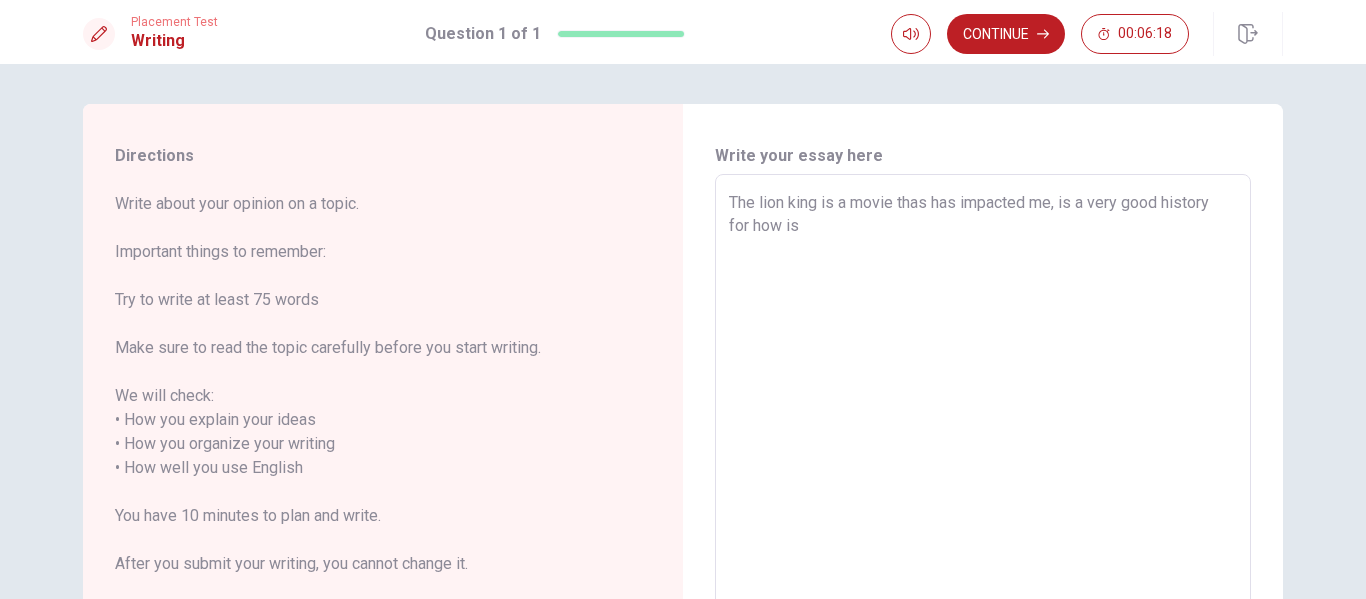 type on "x" 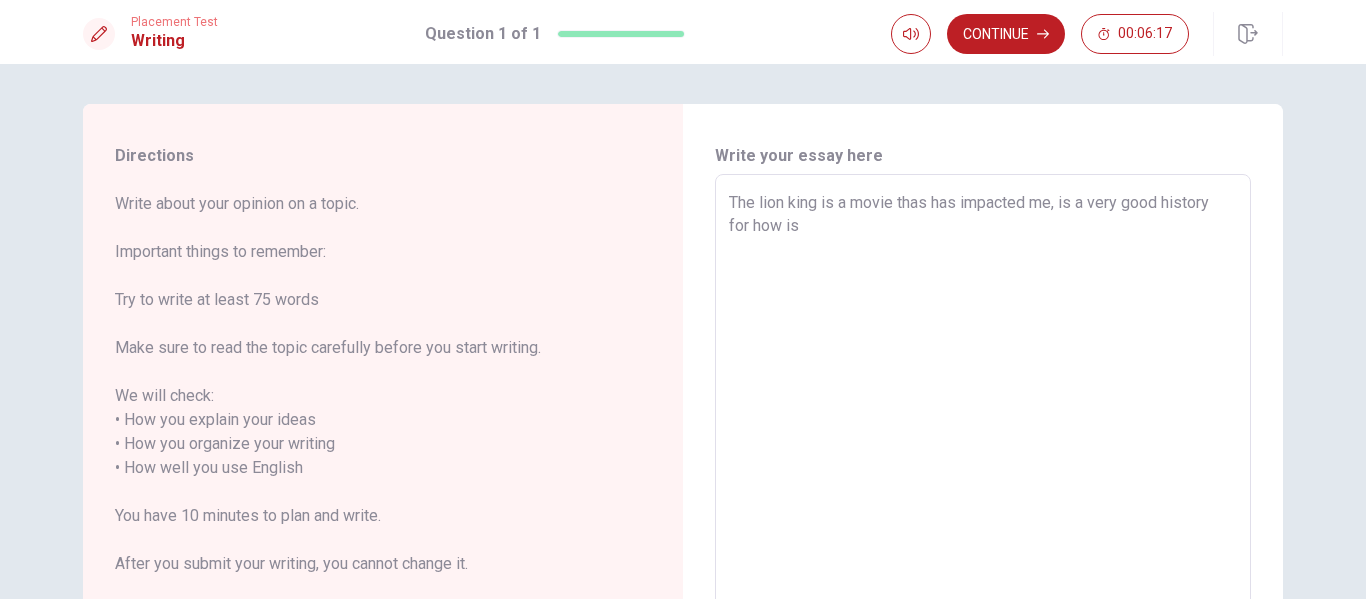 type on "The lion king is a movie thas has impacted me, is a very good history for how is t" 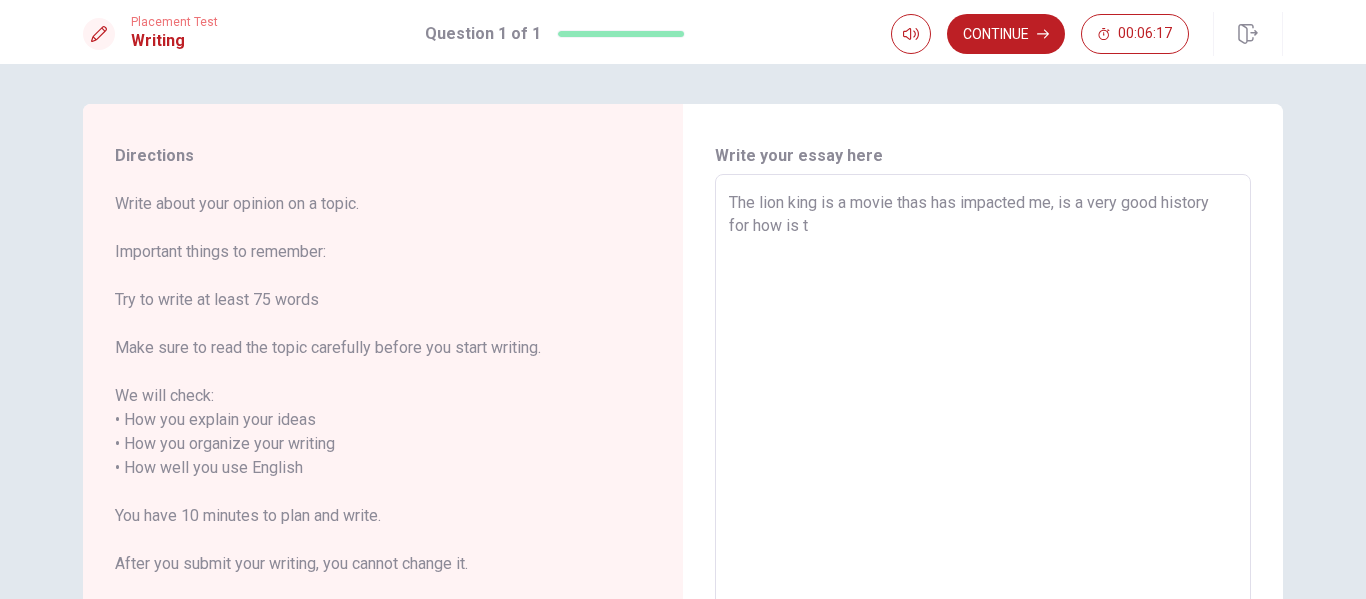 type on "x" 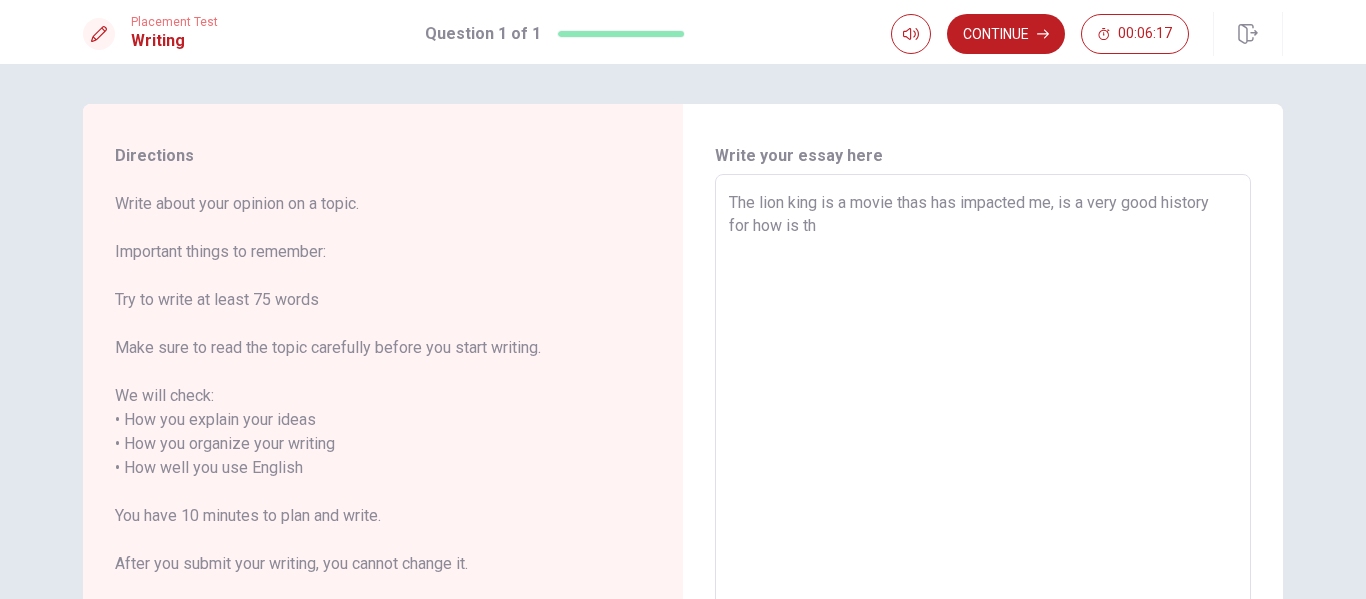 type on "x" 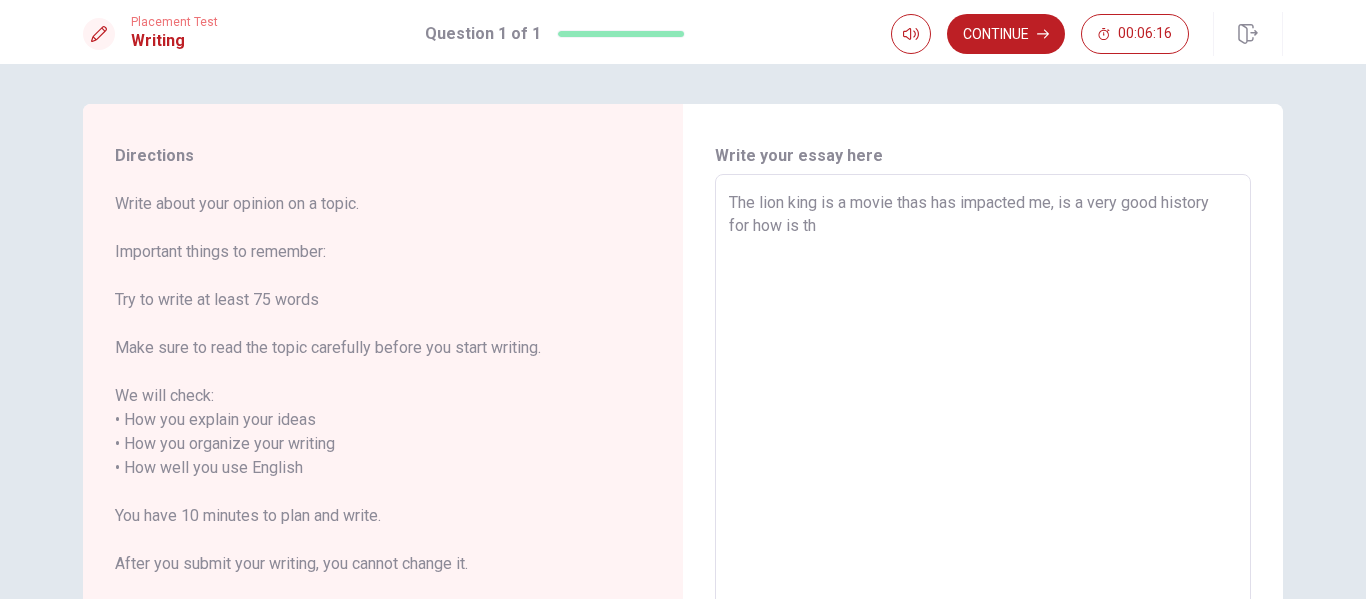 type on "The lion king is a movie thas has impacted me, is a very good history for how is the" 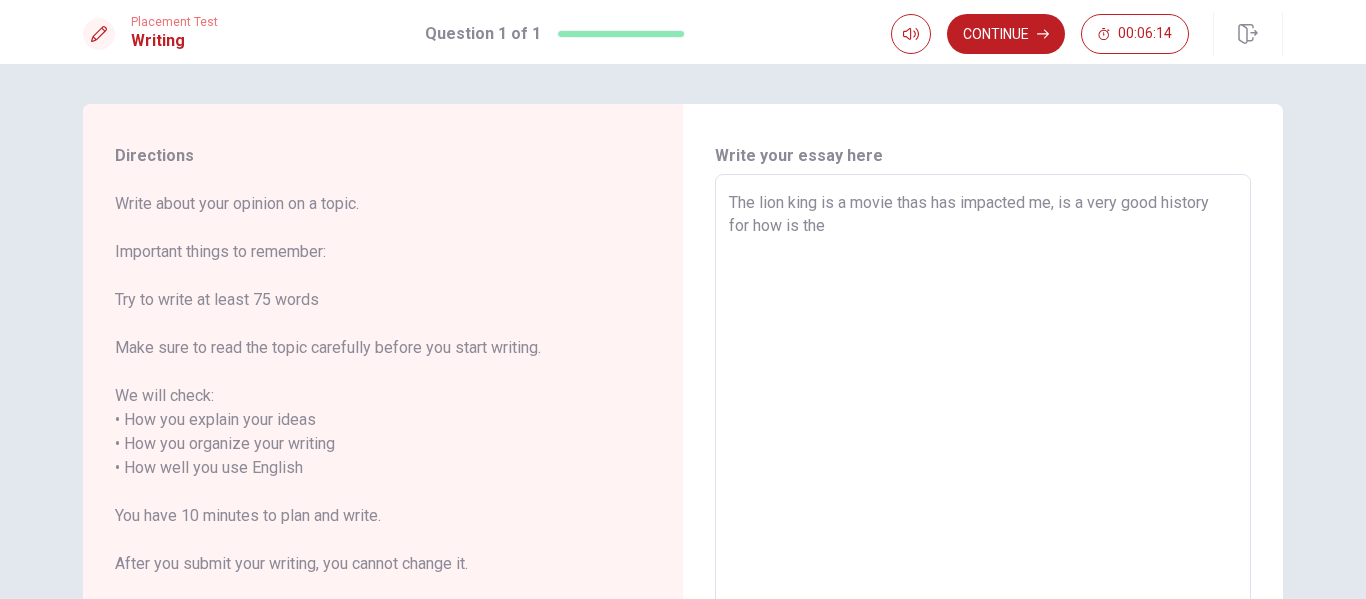type on "x" 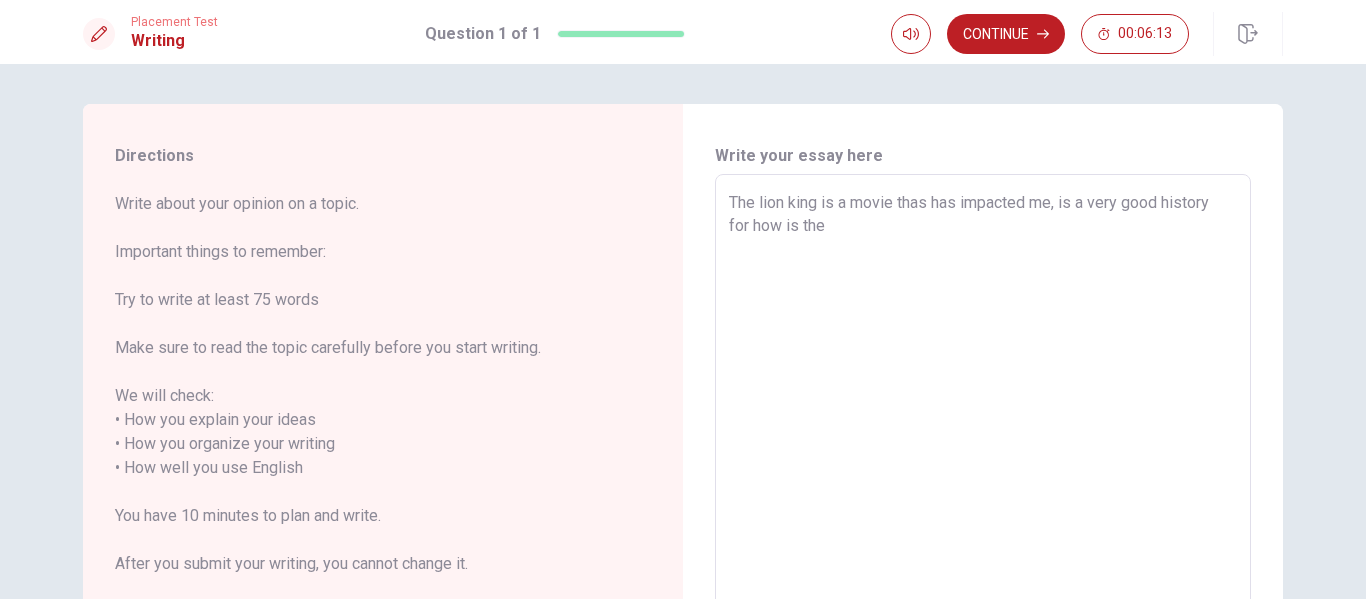 type on "The lion king is a movie thas has impacted me, is a very good history for how is the" 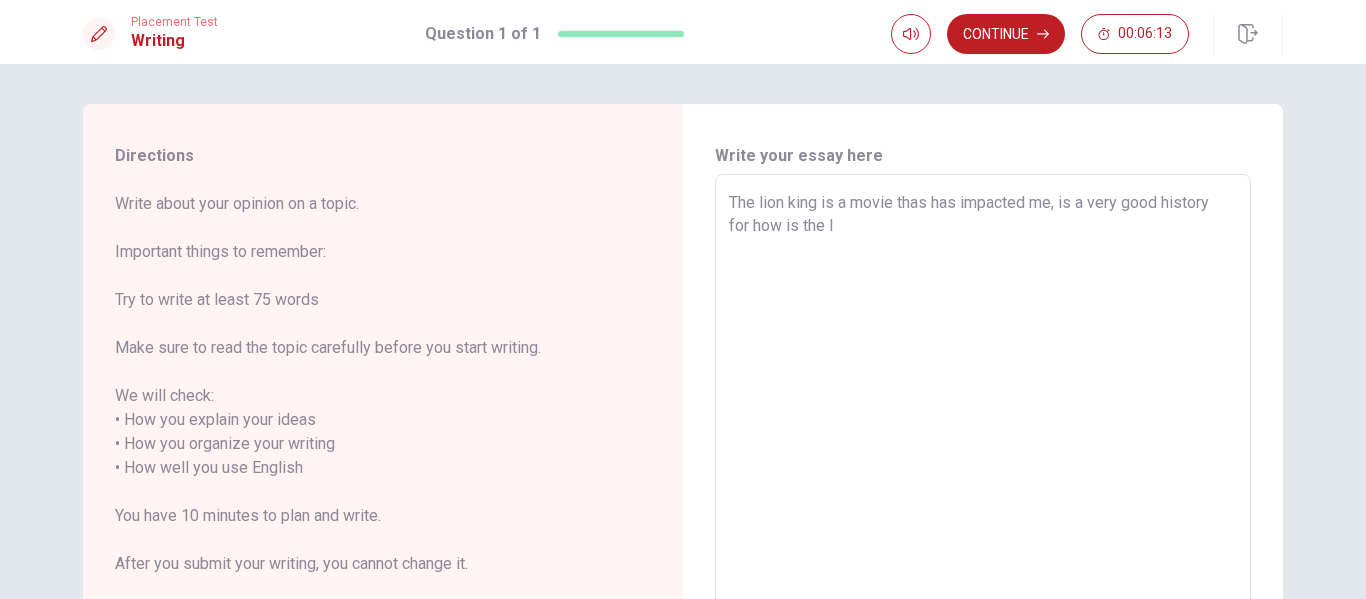 type on "x" 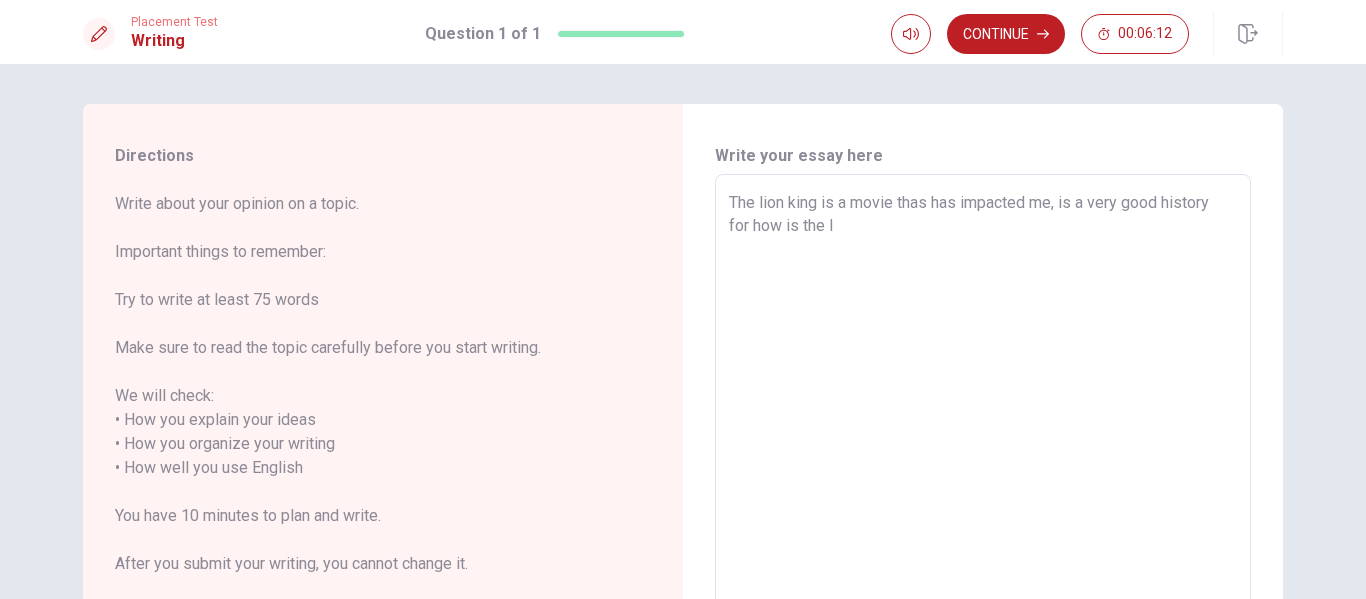 type on "The lion king is a movie thas has impacted me, is a very good history for how is the lo" 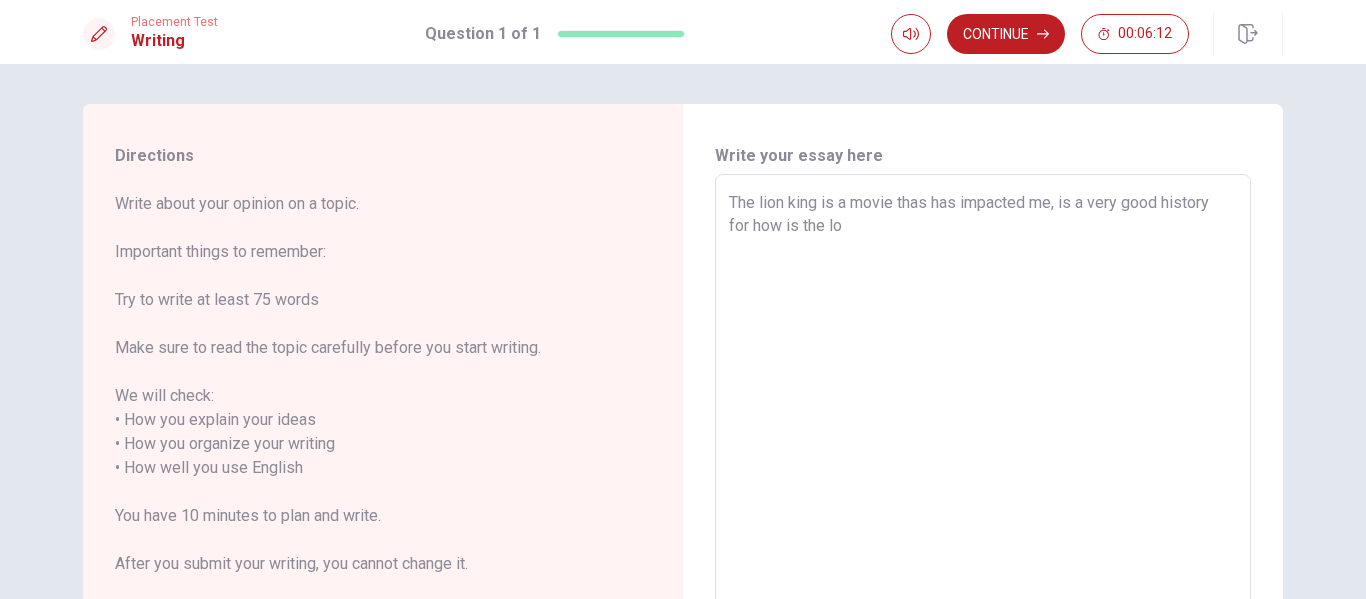 type 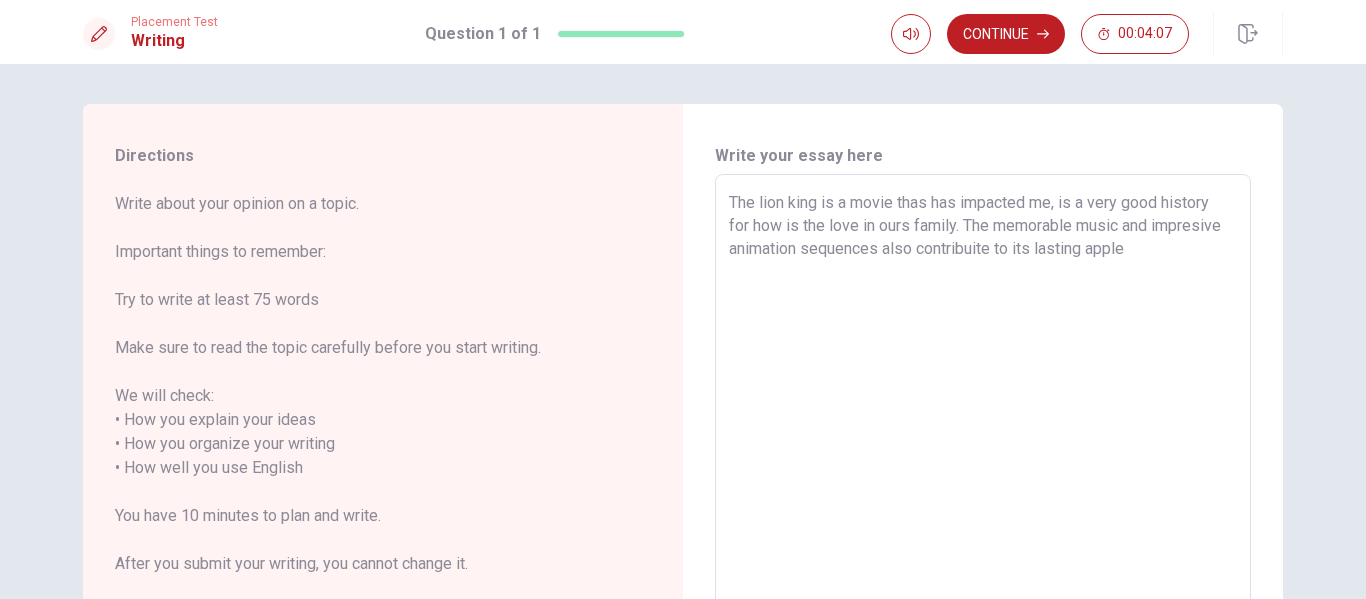 click on "The lion king is a movie thas has impacted me, is a very good history for how is the love in ours family. The memorable music and impresive animation sequences also contribuite to its lasting apple" at bounding box center [983, 456] 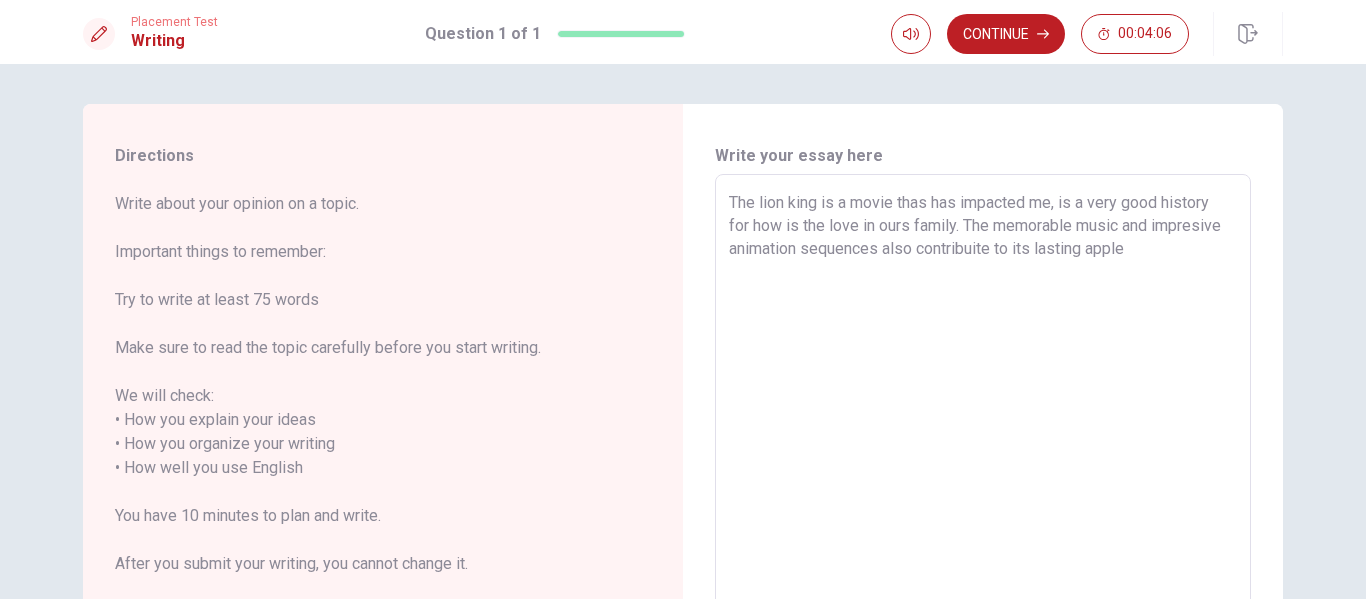 click on "The lion king is a movie thas has impacted me, is a very good history for how is the love in ours family. The memorable music and impresive animation sequences also contribuite to its lasting apple" at bounding box center [983, 456] 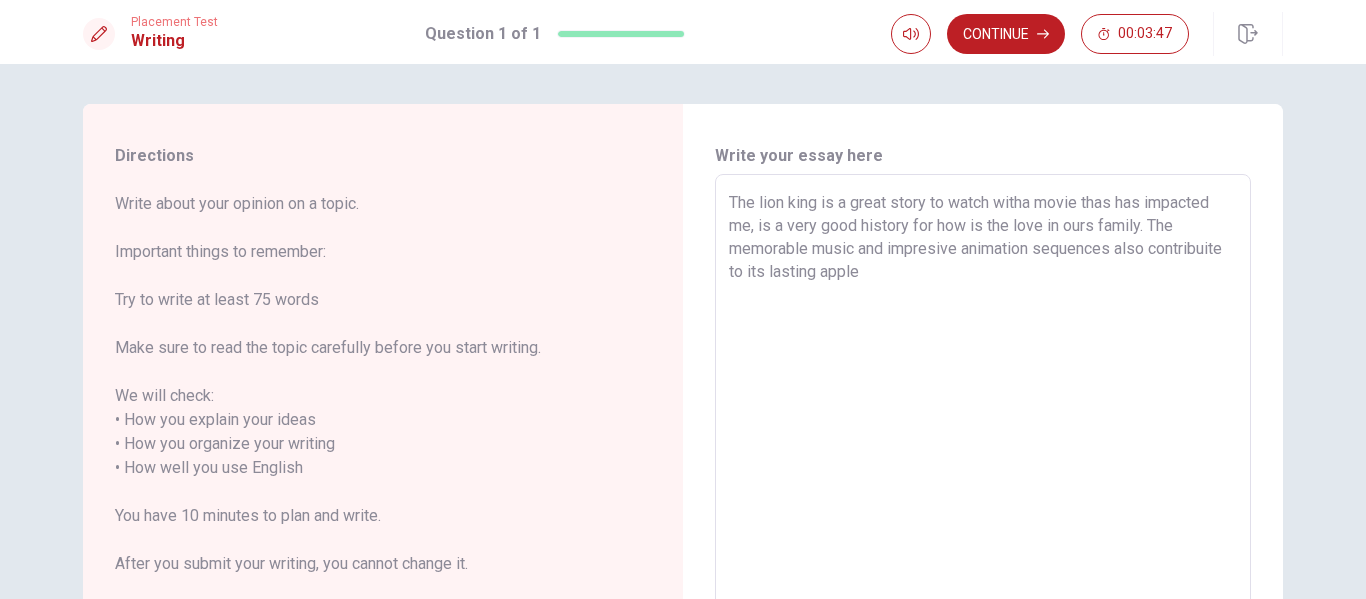 click on "The lion king is a great story to watch witha movie thas has impacted me, is a very good history for how is the love in ours family. The memorable music and impresive animation sequences also contribuite to its lasting apple" at bounding box center (983, 456) 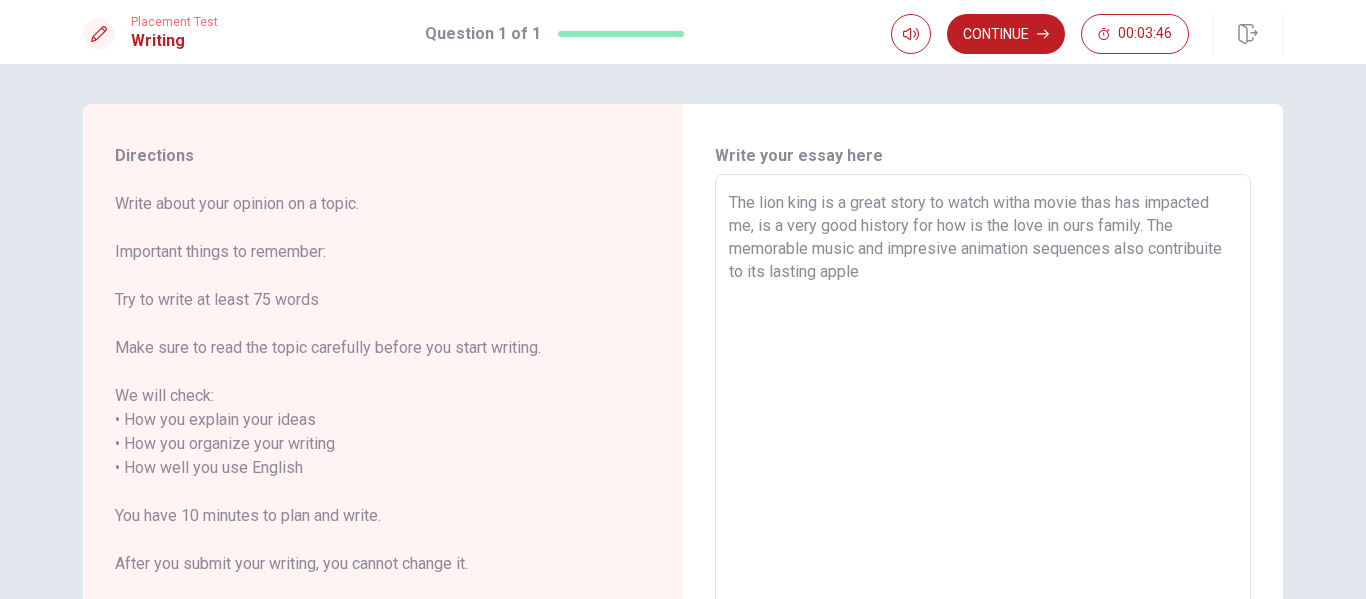 click on "The lion king is a great story to watch witha movie thas has impacted me, is a very good history for how is the love in ours family. The memorable music and impresive animation sequences also contribuite to its lasting apple" at bounding box center [983, 456] 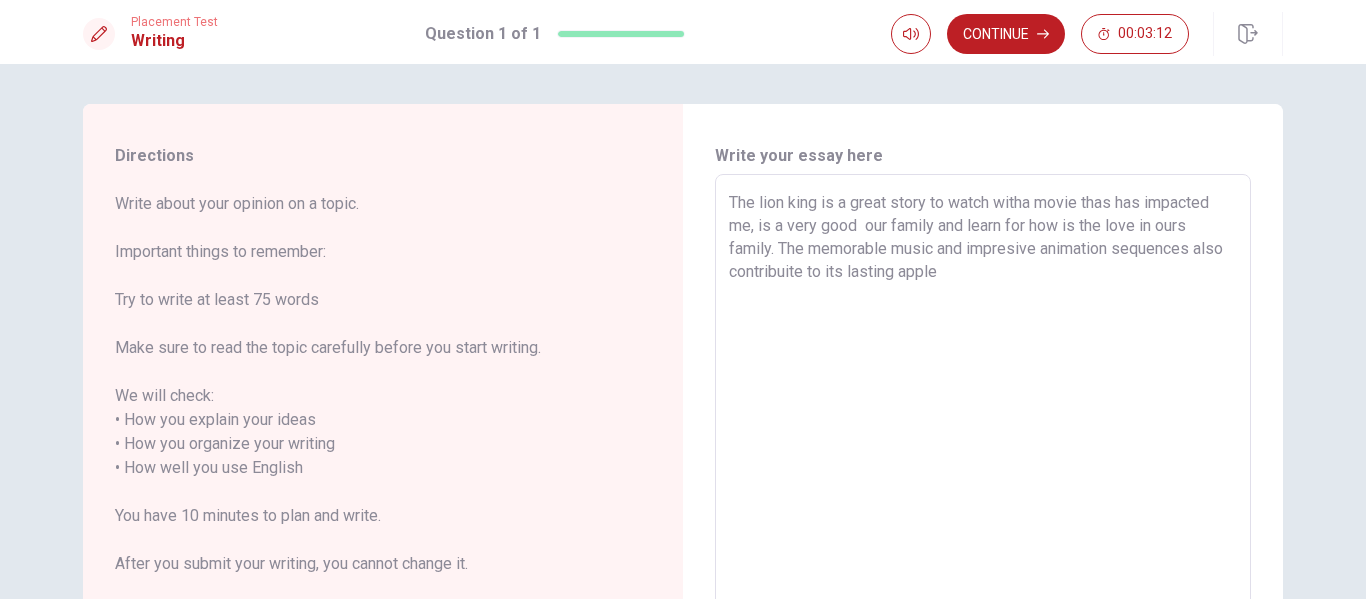 click on "The lion king is a great story to watch witha movie thas has impacted me, is a very good  our family and learn for how is the love in ours family. The memorable music and impresive animation sequences also contribuite to its lasting apple" at bounding box center [983, 456] 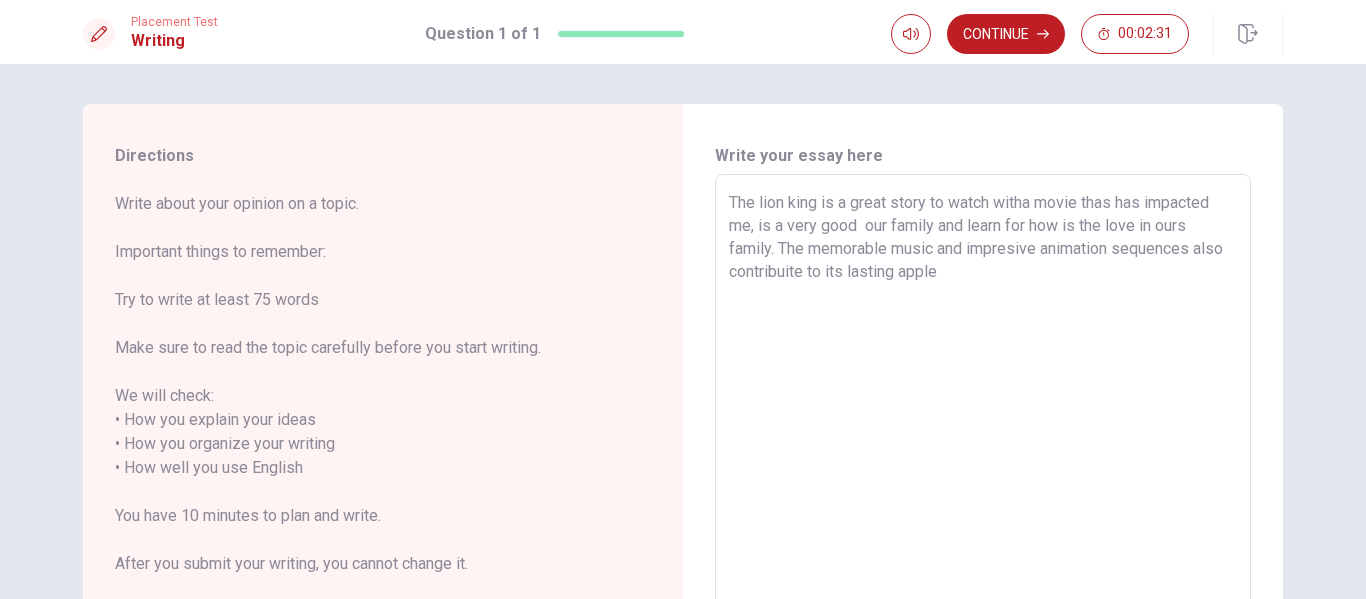 click on "The lion king is a great story to watch witha movie thas has impacted me, is a very good  our family and learn for how is the love in ours family. The memorable music and impresive animation sequences also contribuite to its lasting apple" at bounding box center (983, 456) 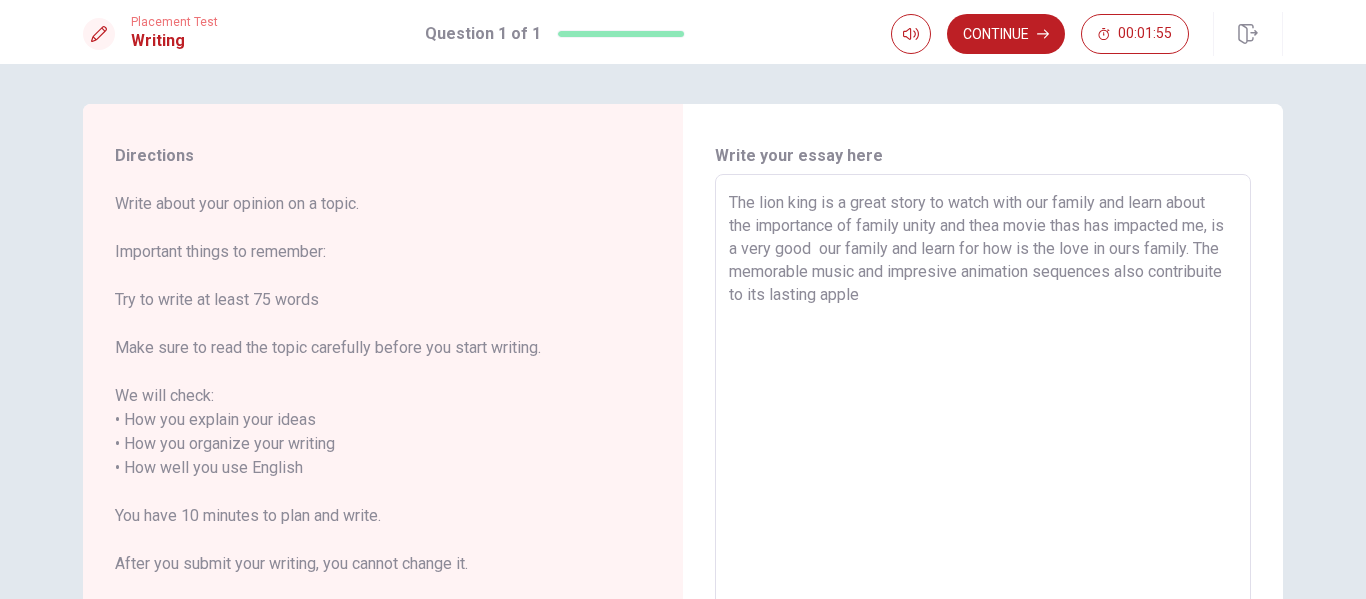 click on "The lion king is a great story to watch with our family and learn about the importance of family unity and thea movie thas has impacted me, is a very good  our family and learn for how is the love in ours family. The memorable music and impresive animation sequences also contribuite to its lasting apple" at bounding box center (983, 456) 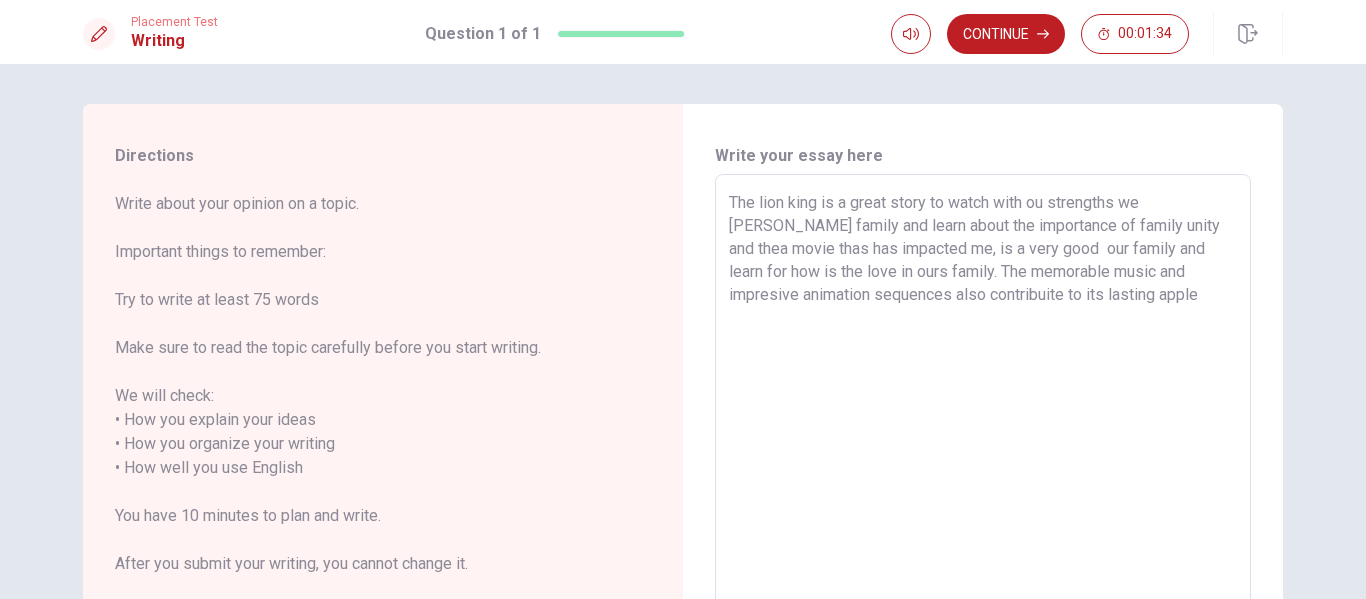 click on "The lion king is a great story to watch with ou strengths we [PERSON_NAME] family and learn about the importance of family unity and thea movie thas has impacted me, is a very good  our family and learn for how is the love in ours family. The memorable music and impresive animation sequences also contribuite to its lasting apple" at bounding box center (983, 456) 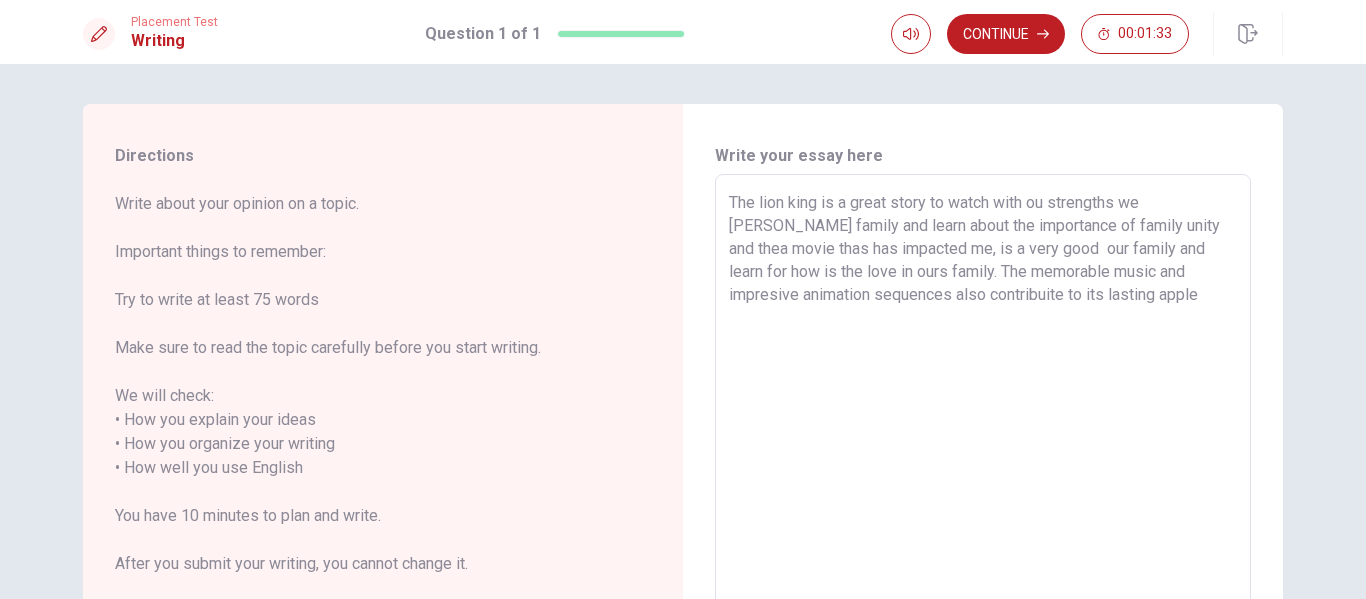 click on "The lion king is a great story to watch with ou strengths we [PERSON_NAME] family and learn about the importance of family unity and thea movie thas has impacted me, is a very good  our family and learn for how is the love in ours family. The memorable music and impresive animation sequences also contribuite to its lasting apple" at bounding box center [983, 456] 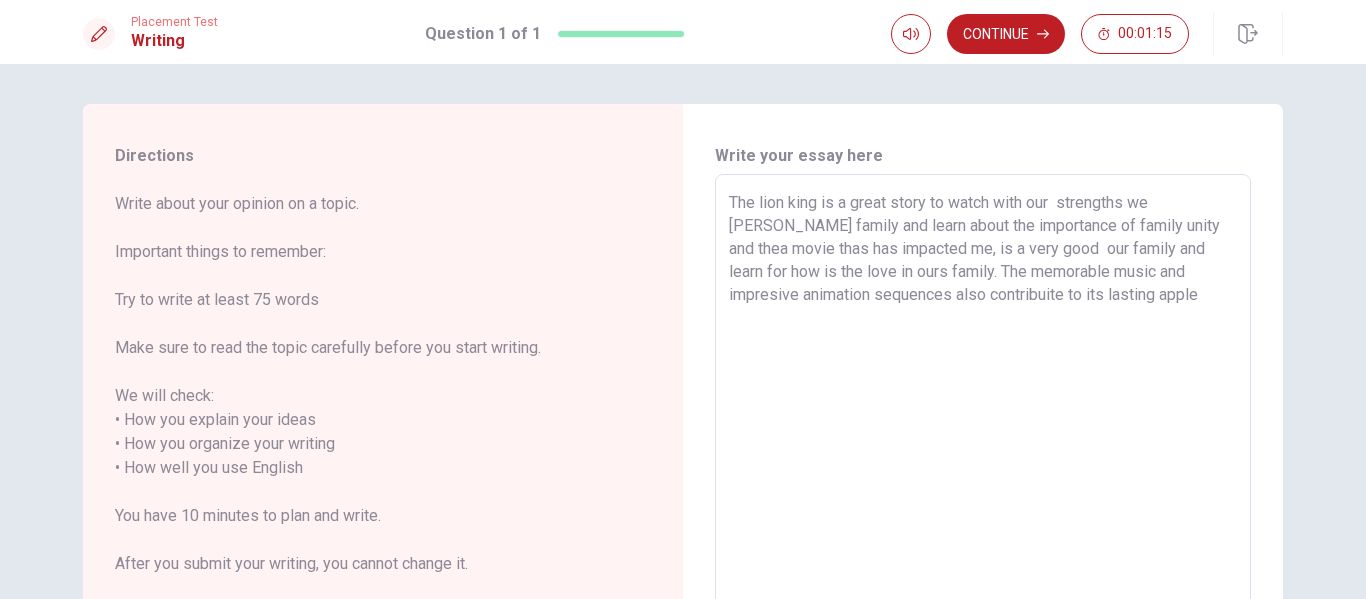 drag, startPoint x: 1060, startPoint y: 204, endPoint x: 723, endPoint y: 223, distance: 337.5352 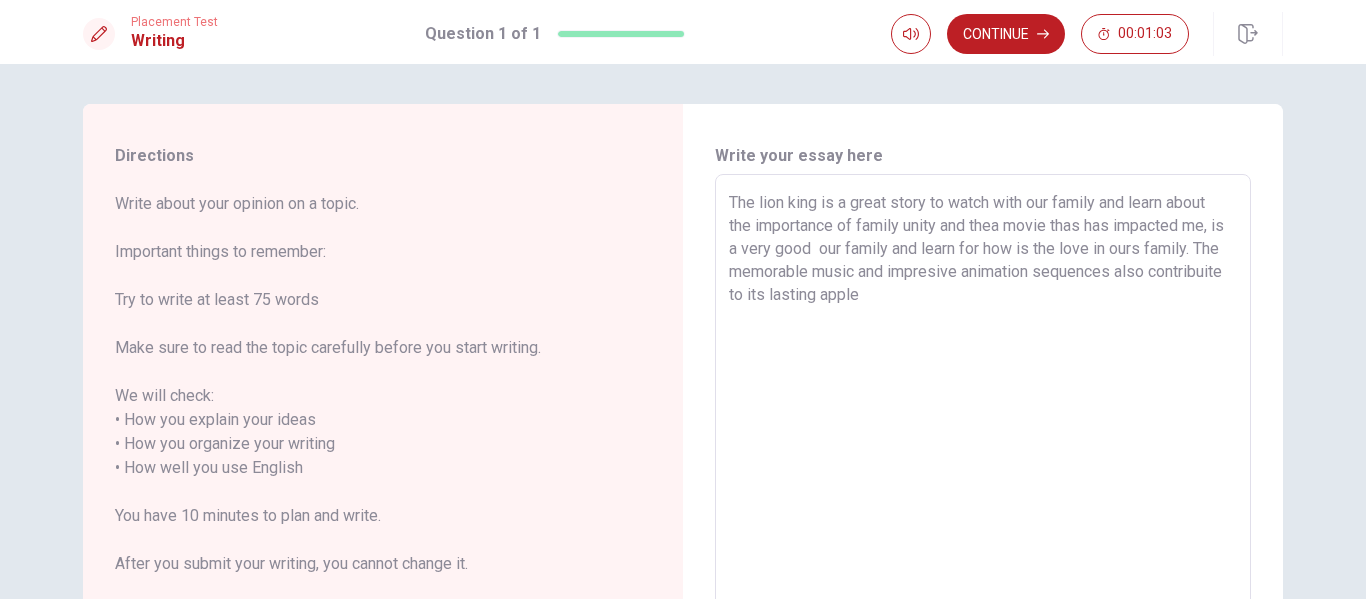 click on "The lion king is a great story to watch with our family and learn about the importance of family unity and thea movie thas has impacted me, is a very good  our family and learn for how is the love in ours family. The memorable music and impresive animation sequences also contribuite to its lasting apple" at bounding box center (983, 456) 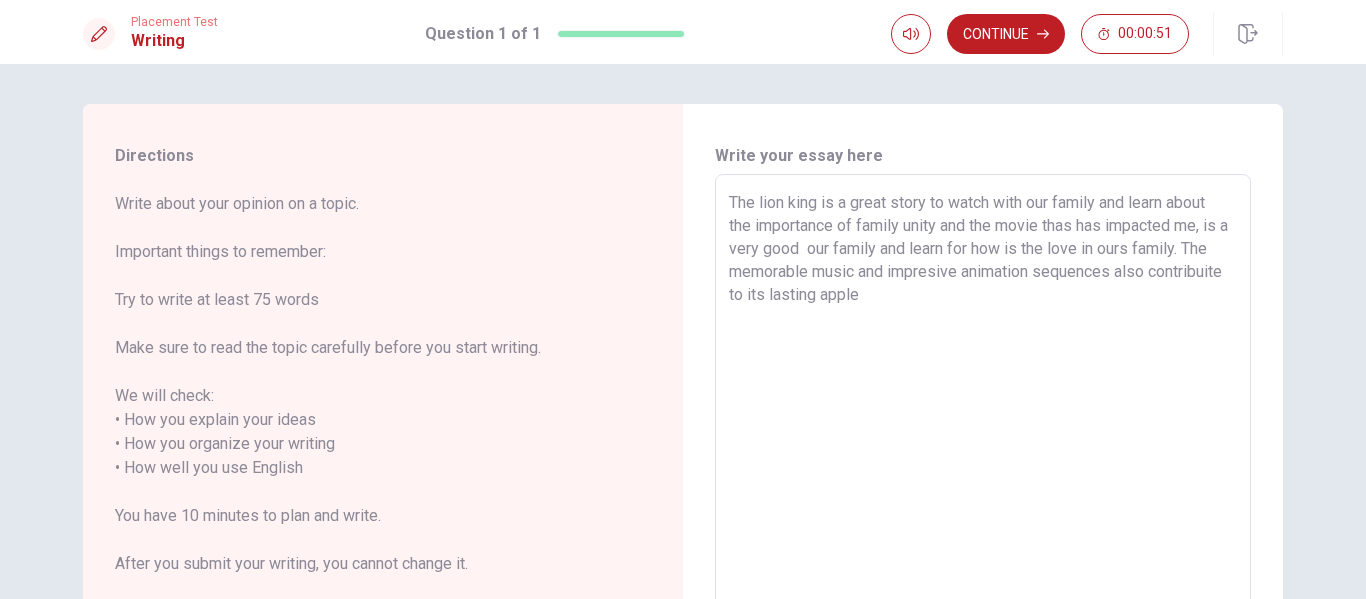 drag, startPoint x: 1209, startPoint y: 226, endPoint x: 1185, endPoint y: 246, distance: 31.241 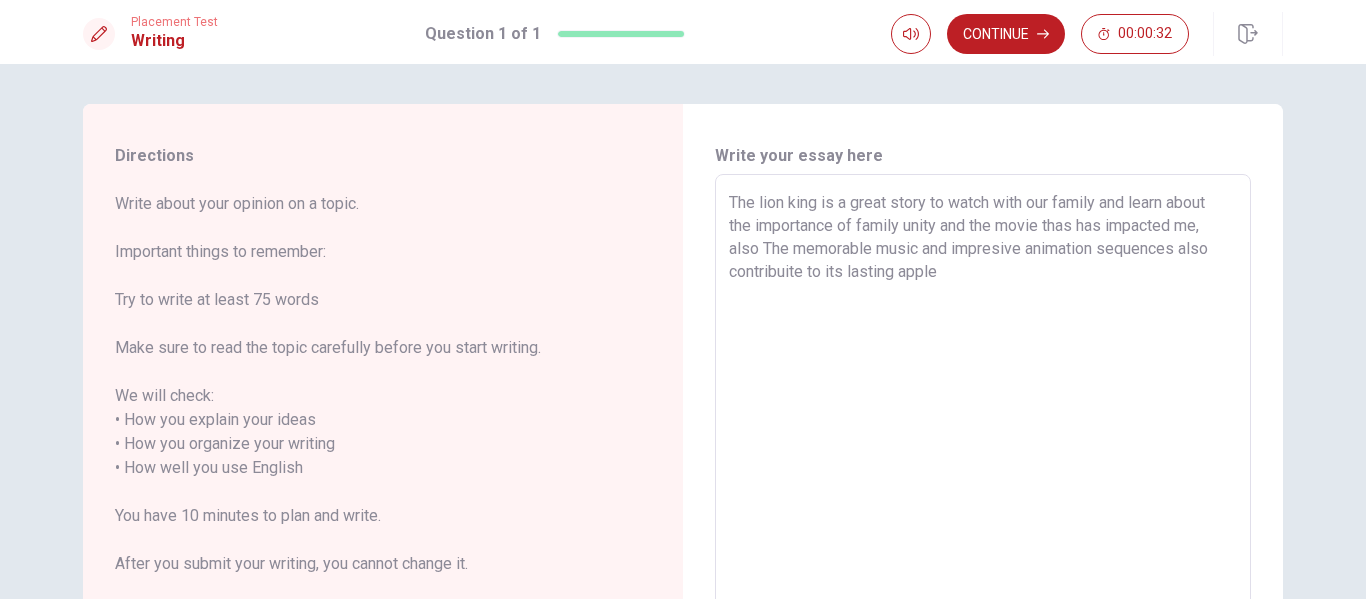 drag, startPoint x: 781, startPoint y: 248, endPoint x: 758, endPoint y: 248, distance: 23 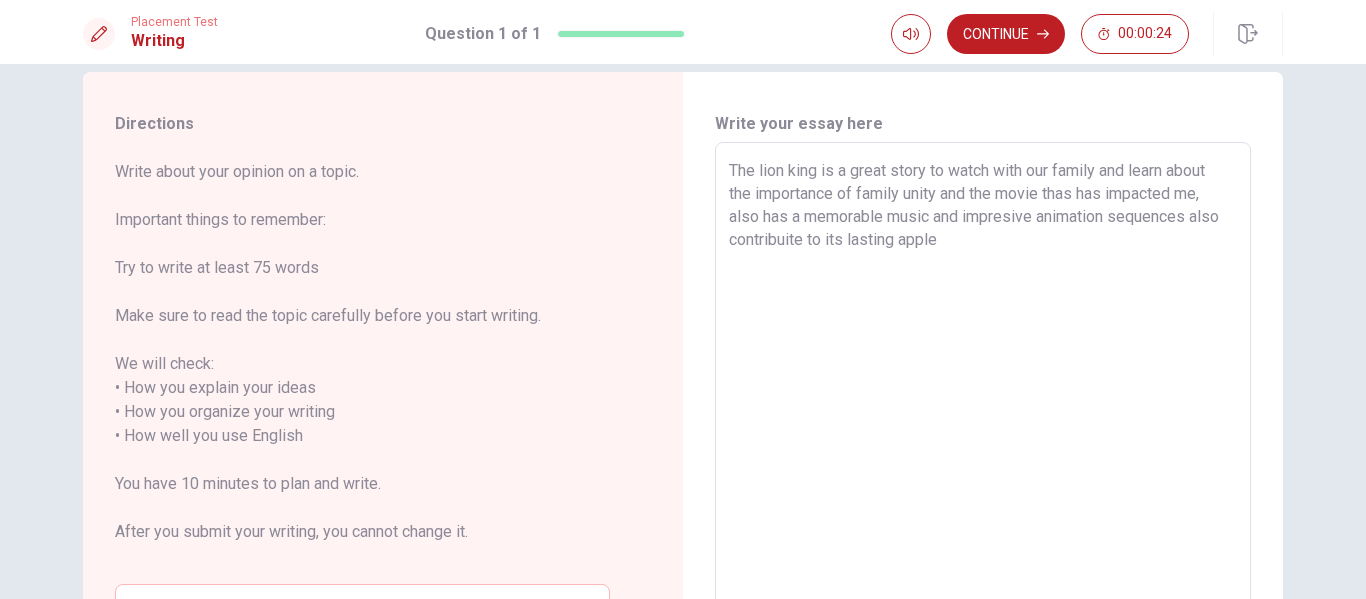 scroll, scrollTop: 0, scrollLeft: 0, axis: both 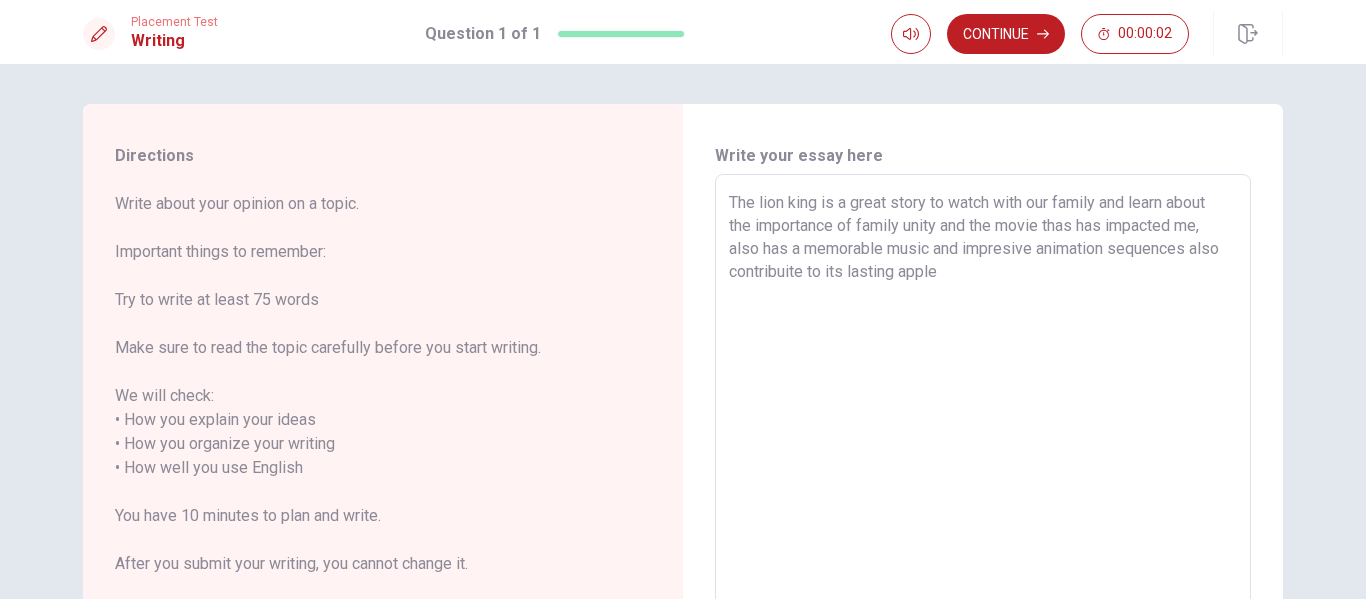 click on "The lion king is a great story to watch with our family and learn about the importance of family unity and the movie thas has impacted me, also has a memorable music and impresive animation sequences also contribuite to its lasting apple" at bounding box center (983, 456) 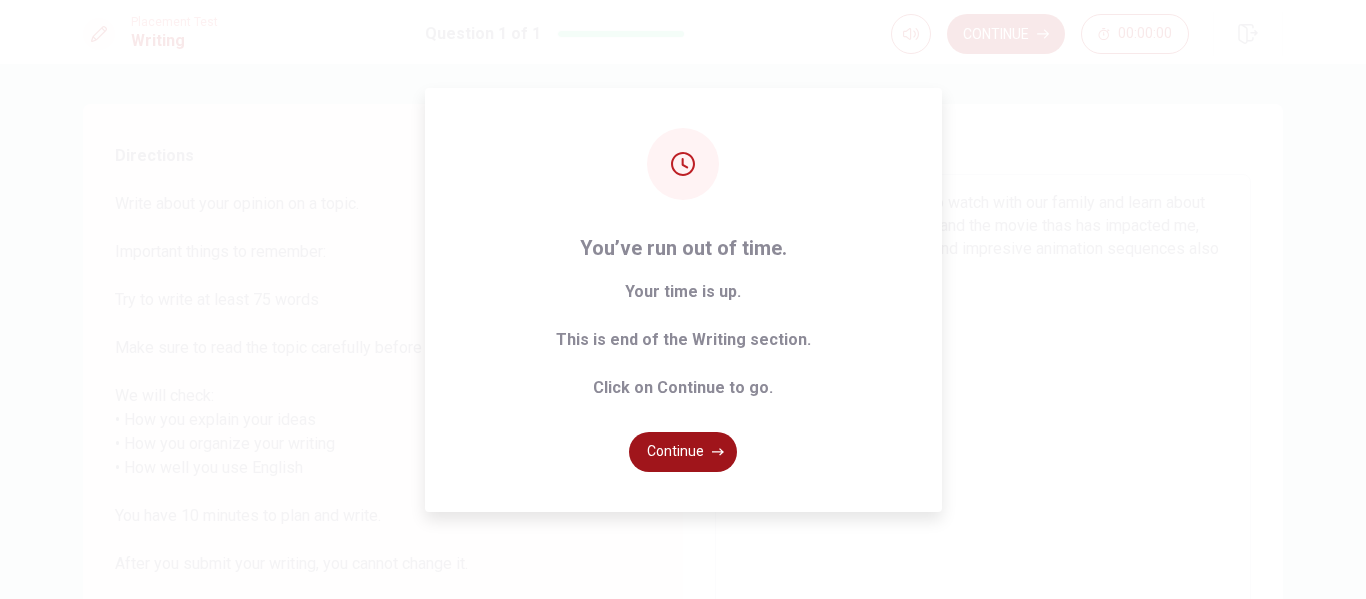 click on "Continue" at bounding box center (683, 452) 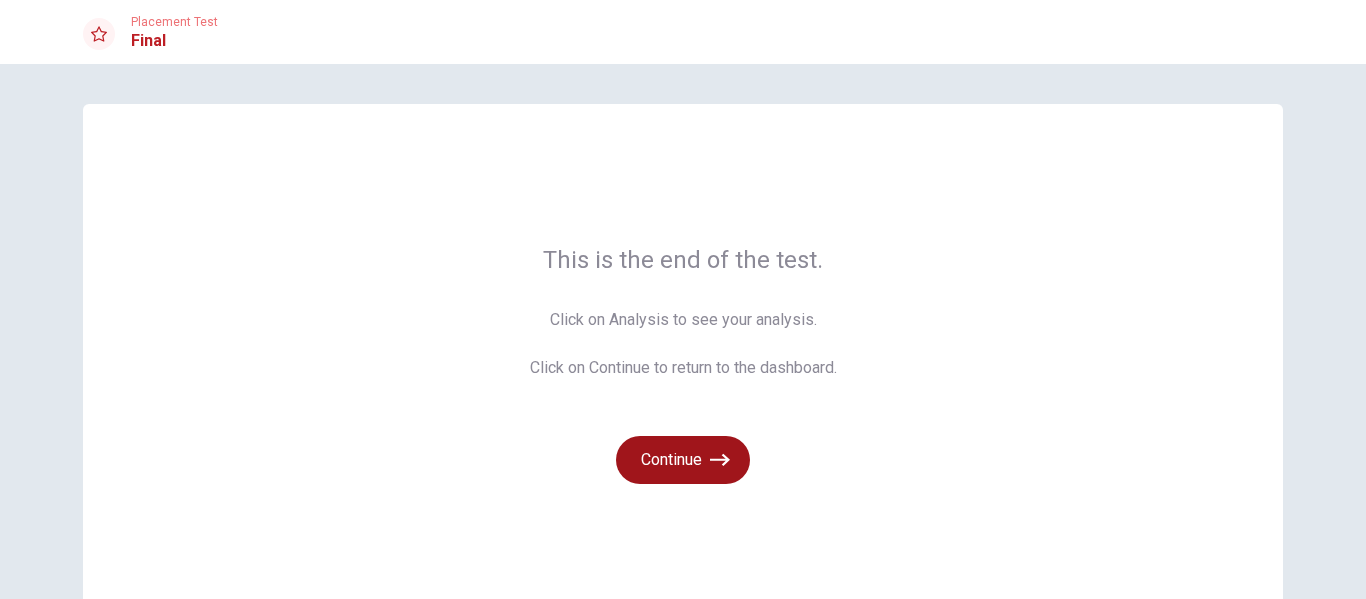 click on "Continue" at bounding box center (683, 460) 